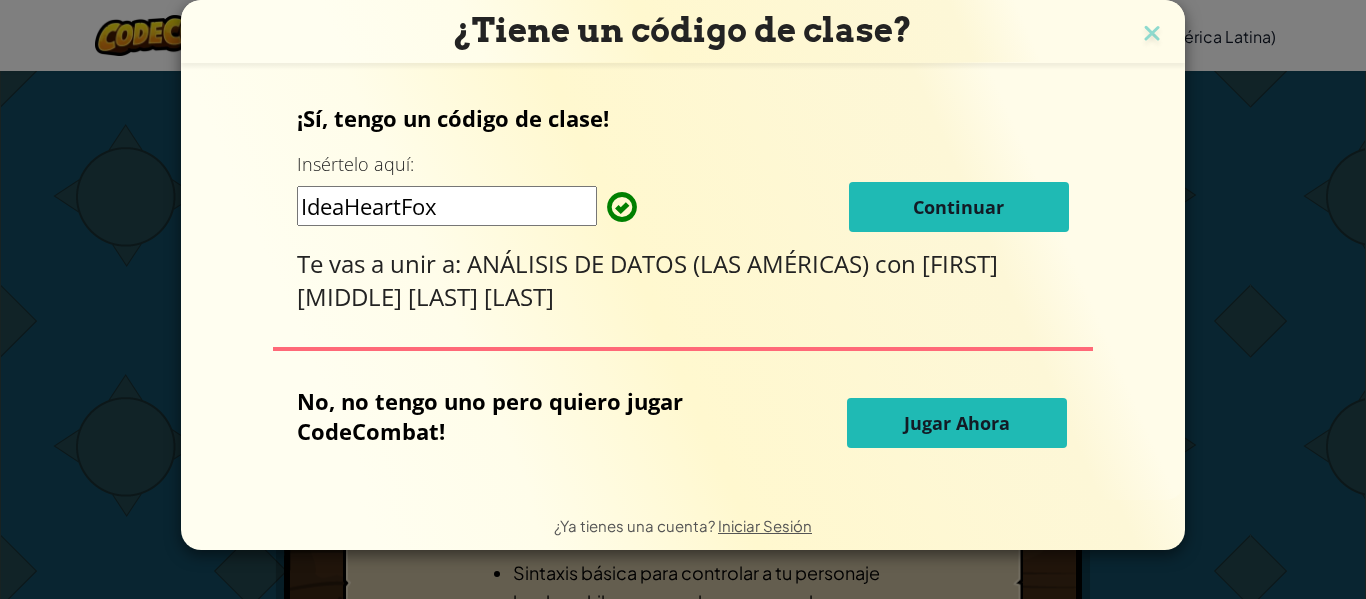 scroll, scrollTop: 0, scrollLeft: 0, axis: both 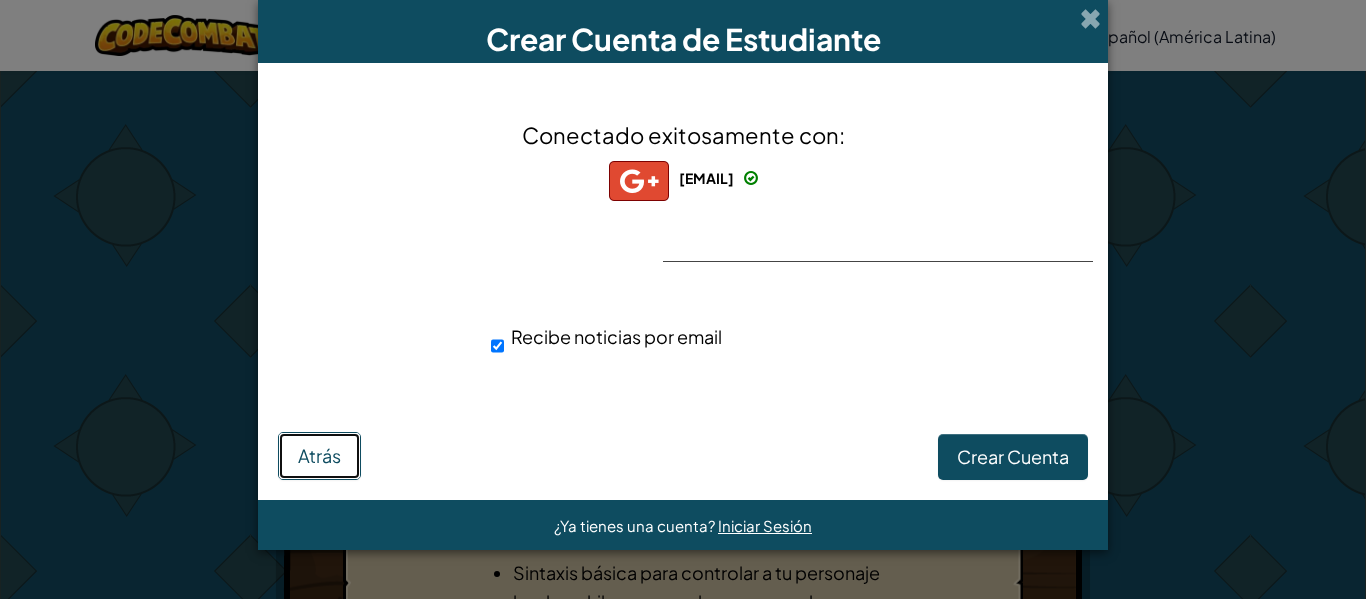 click on "Atrás" at bounding box center [319, 455] 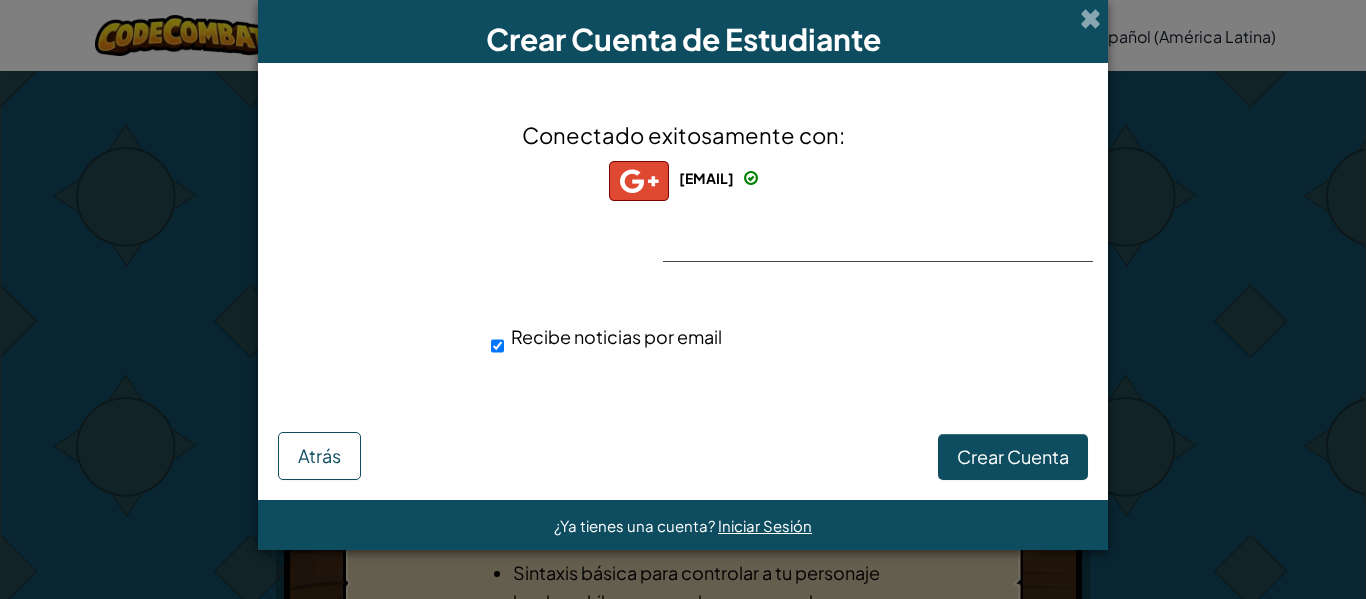 click on "Conectado exitosamente con: [EMAIL] [EMAIL] [EMAIL] Recibe noticias por email Crear Cuenta Atrás" at bounding box center [683, 281] 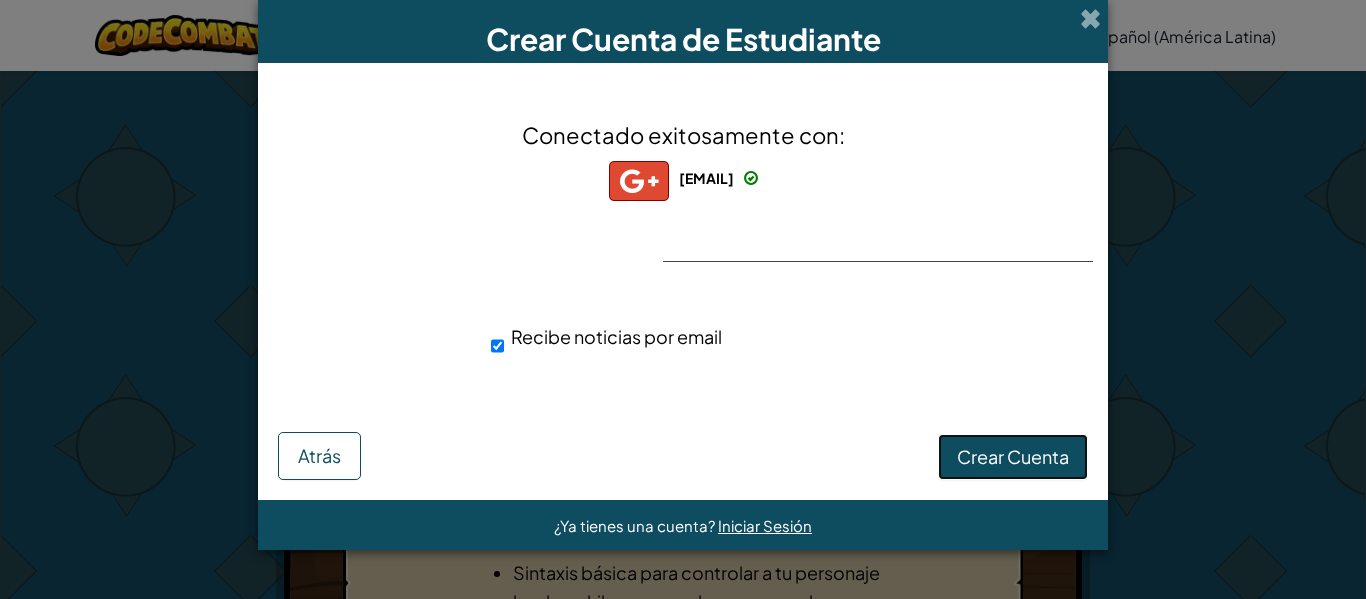 click on "Crear Cuenta" at bounding box center [1013, 456] 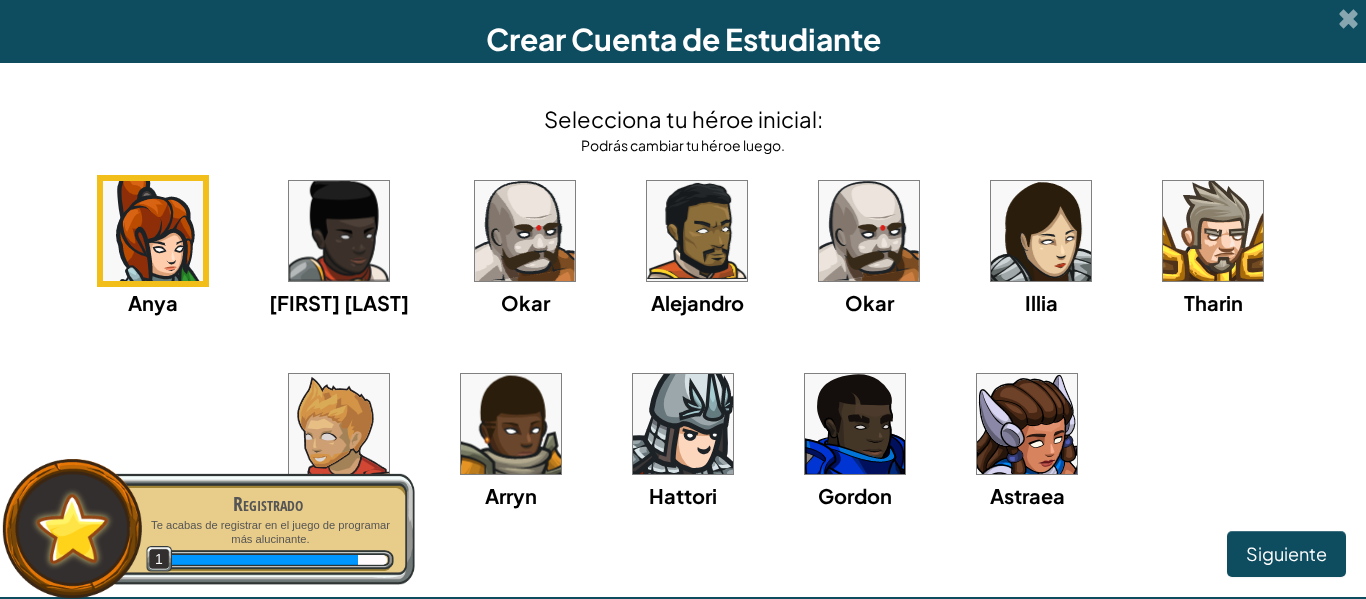 click at bounding box center (1213, 231) 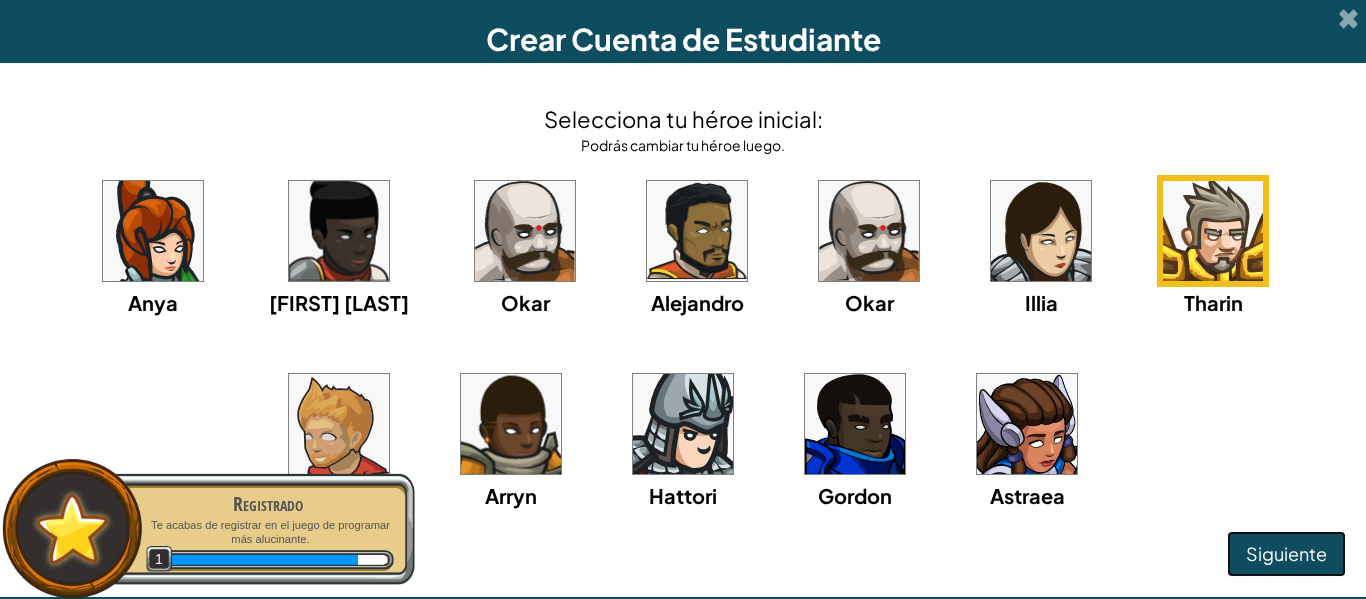 click on "Siguiente" at bounding box center (1286, 553) 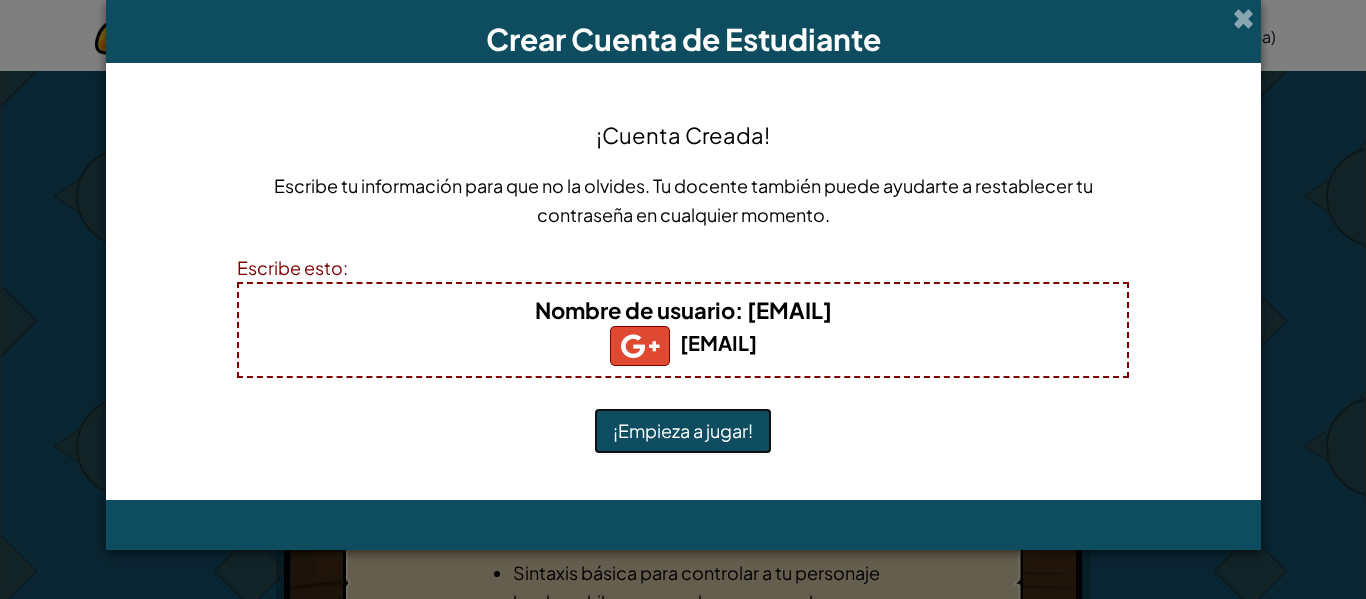 click on "¡Empieza a jugar!" at bounding box center (683, 431) 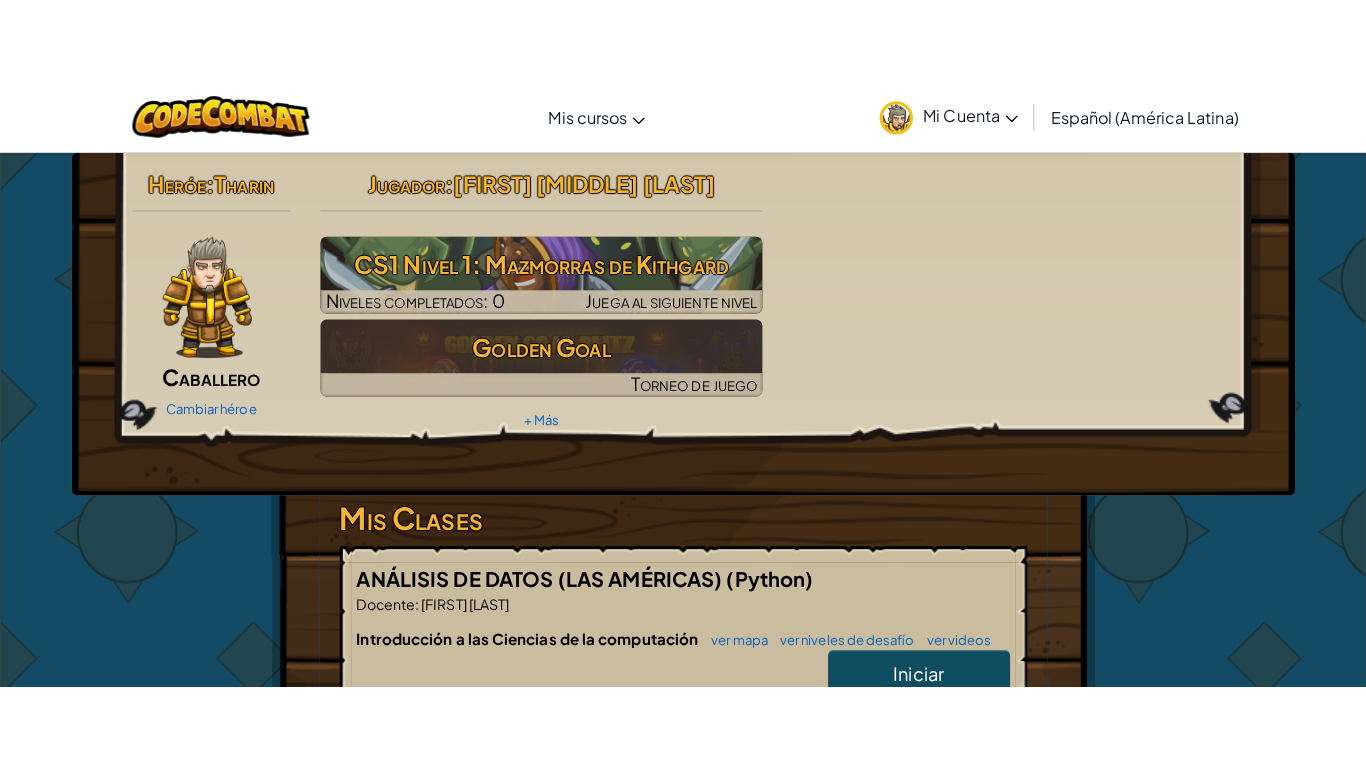 scroll, scrollTop: 0, scrollLeft: 0, axis: both 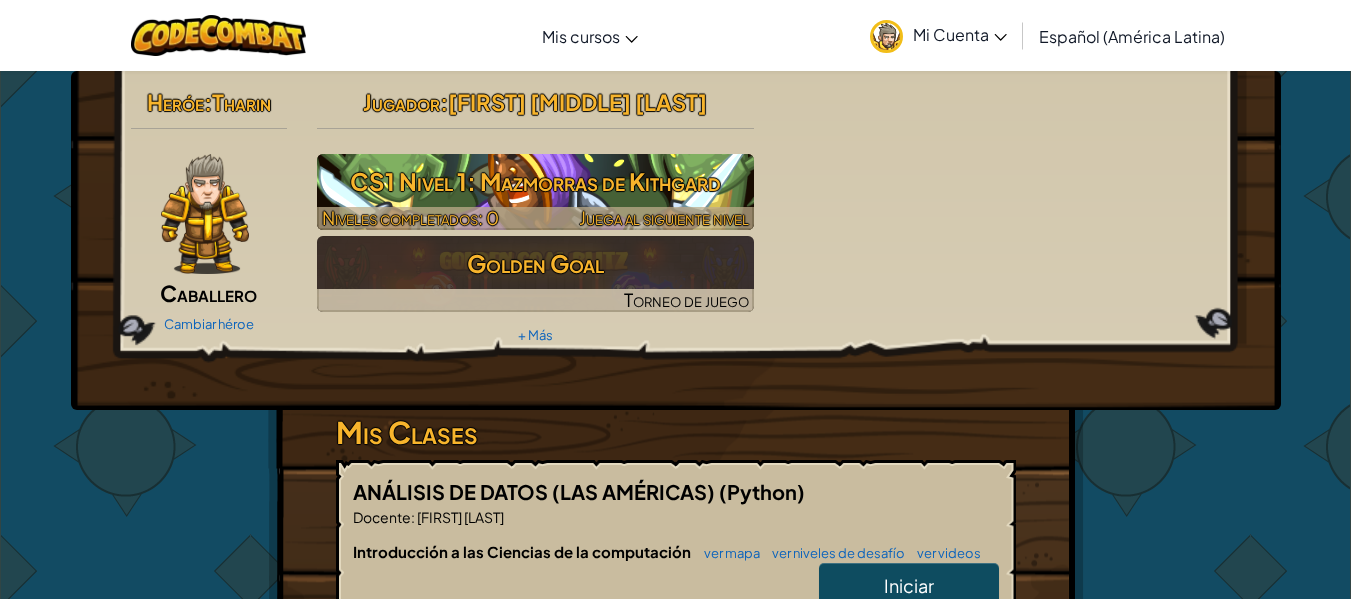 click on "CS1 Nivel 1: Mazmorras de Kithgard" at bounding box center (535, 181) 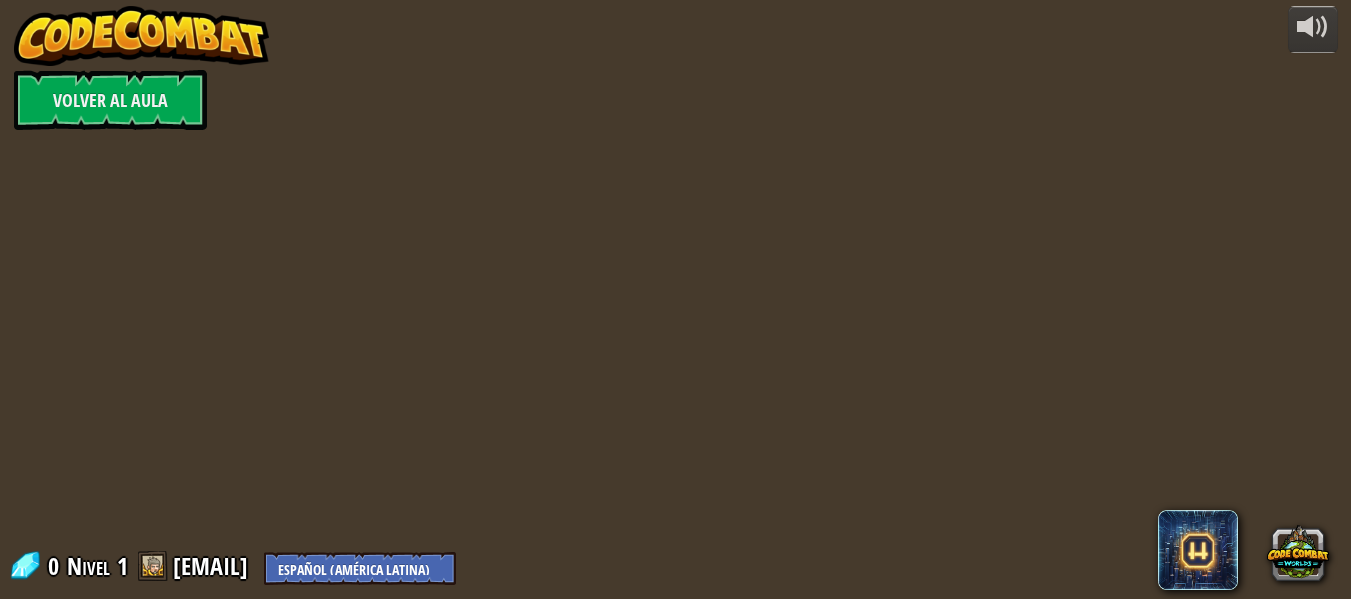 select on "es-419" 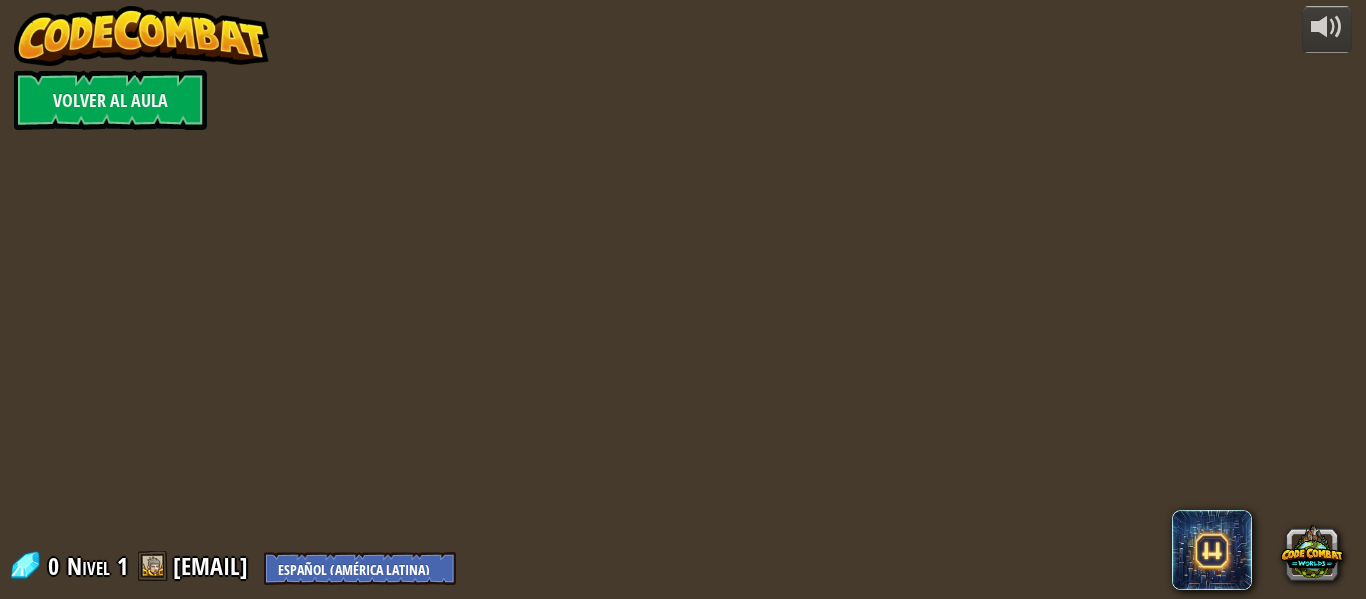 select on "es-419" 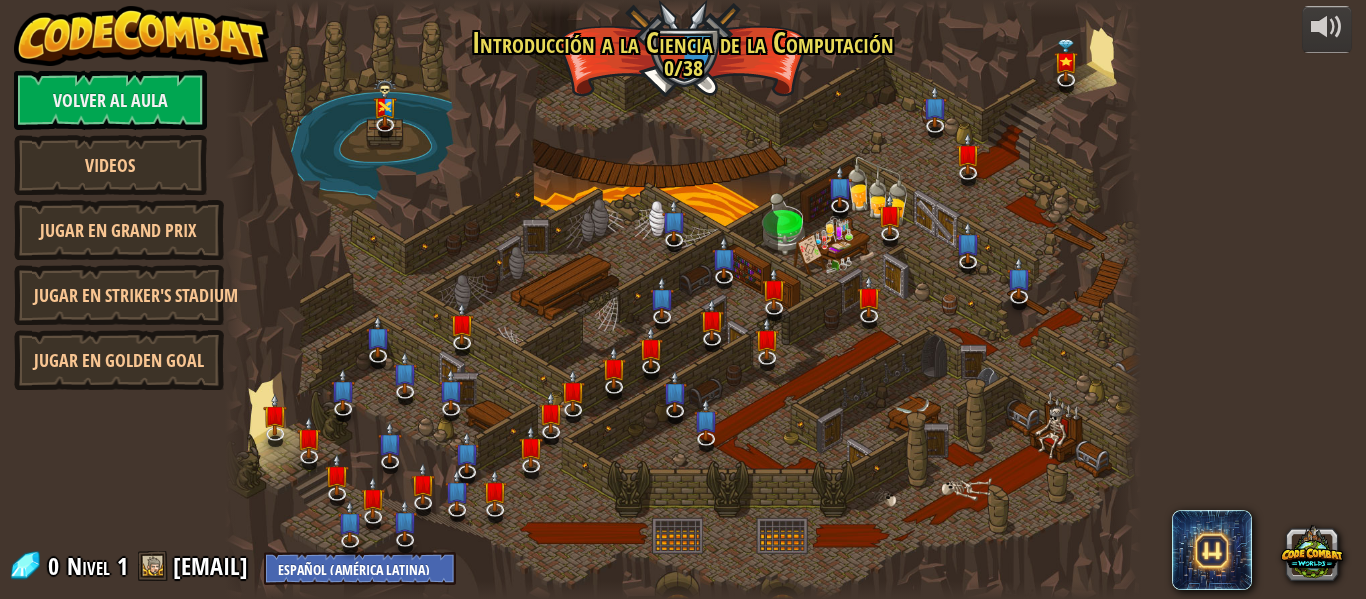 select on "es-419" 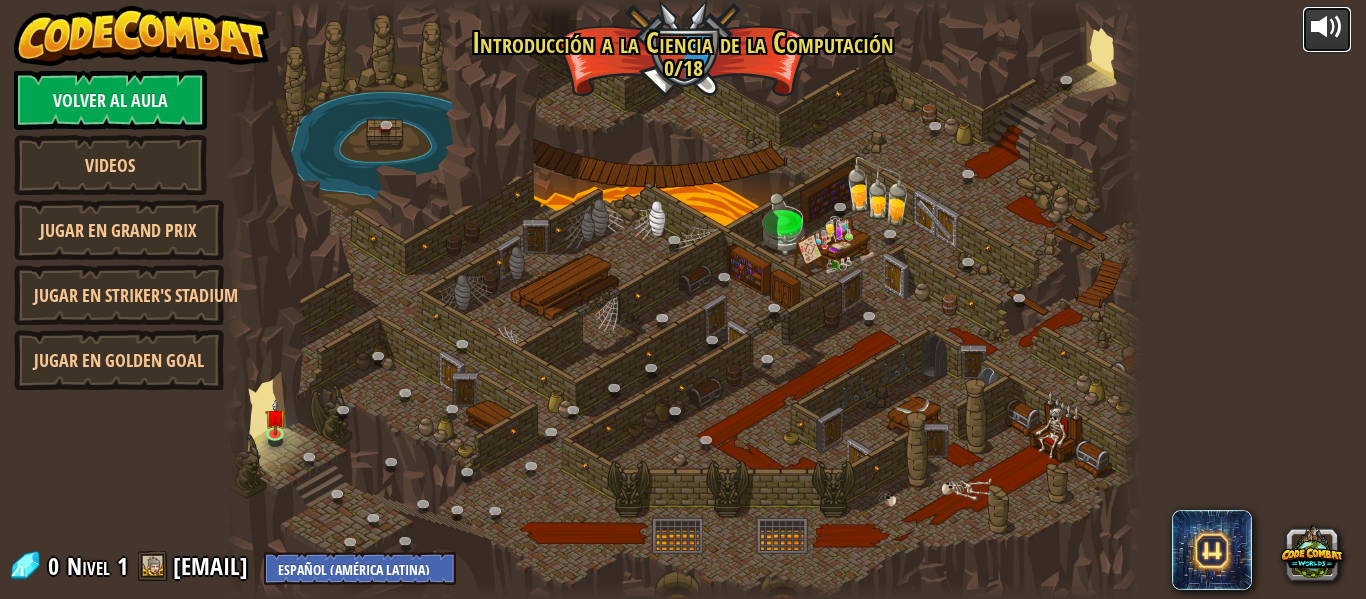 click at bounding box center (1327, 27) 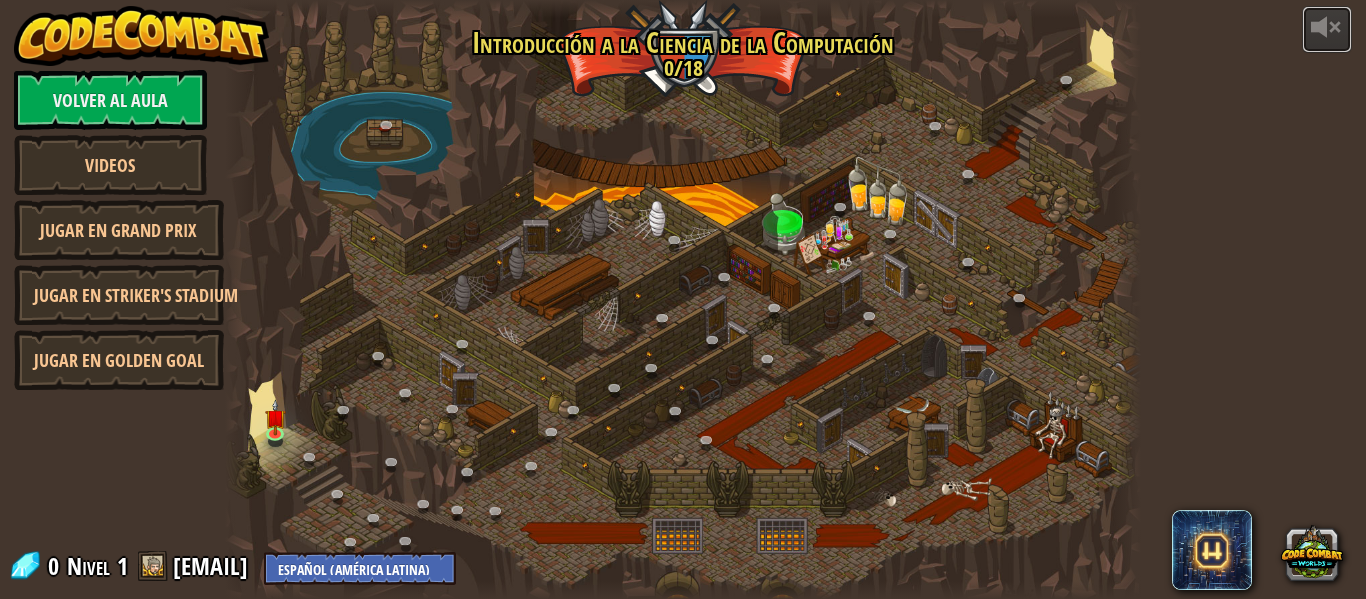type 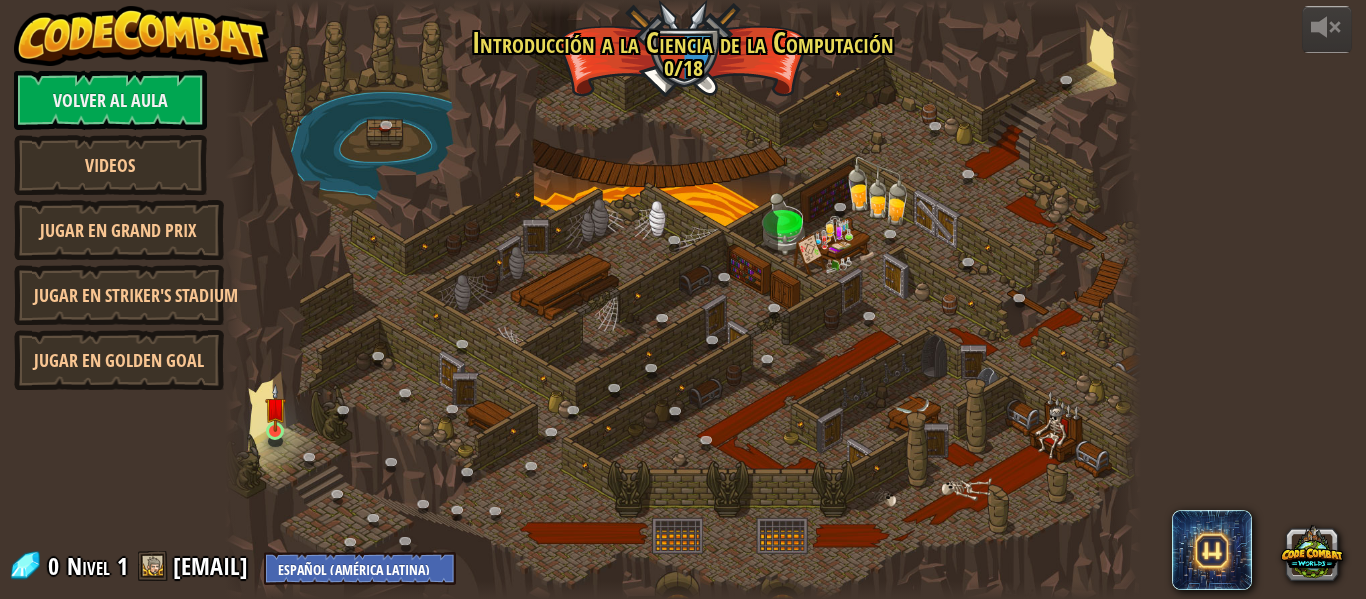 click at bounding box center [275, 408] 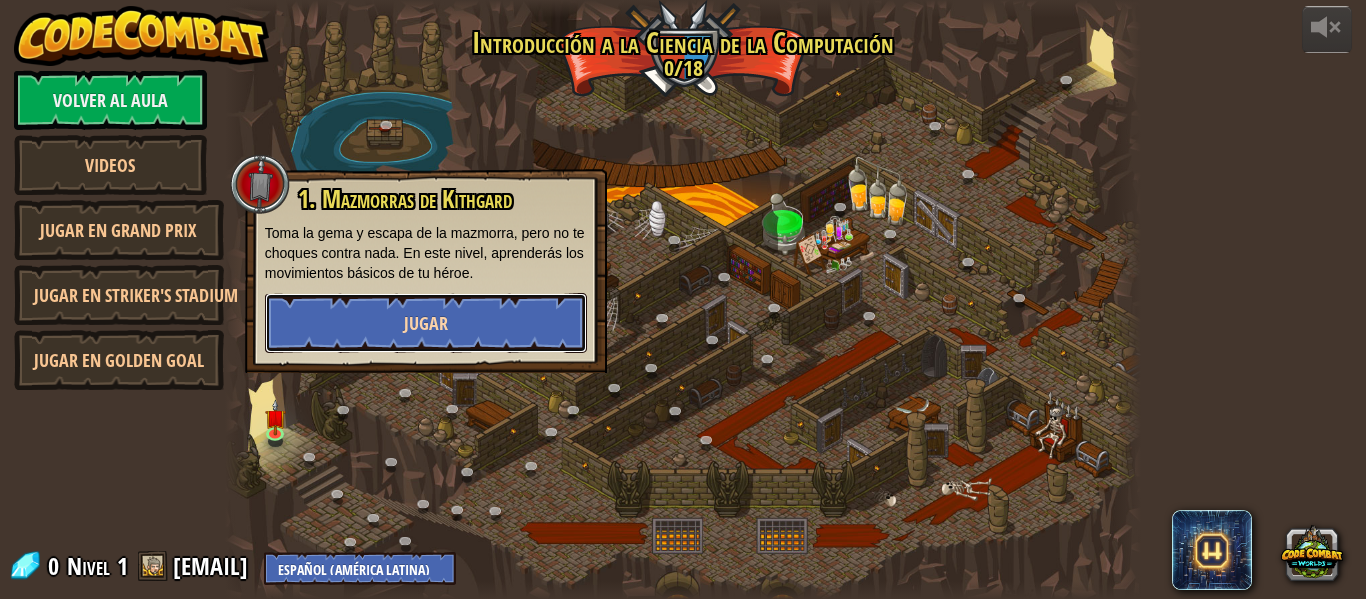 click on "Jugar" at bounding box center [426, 323] 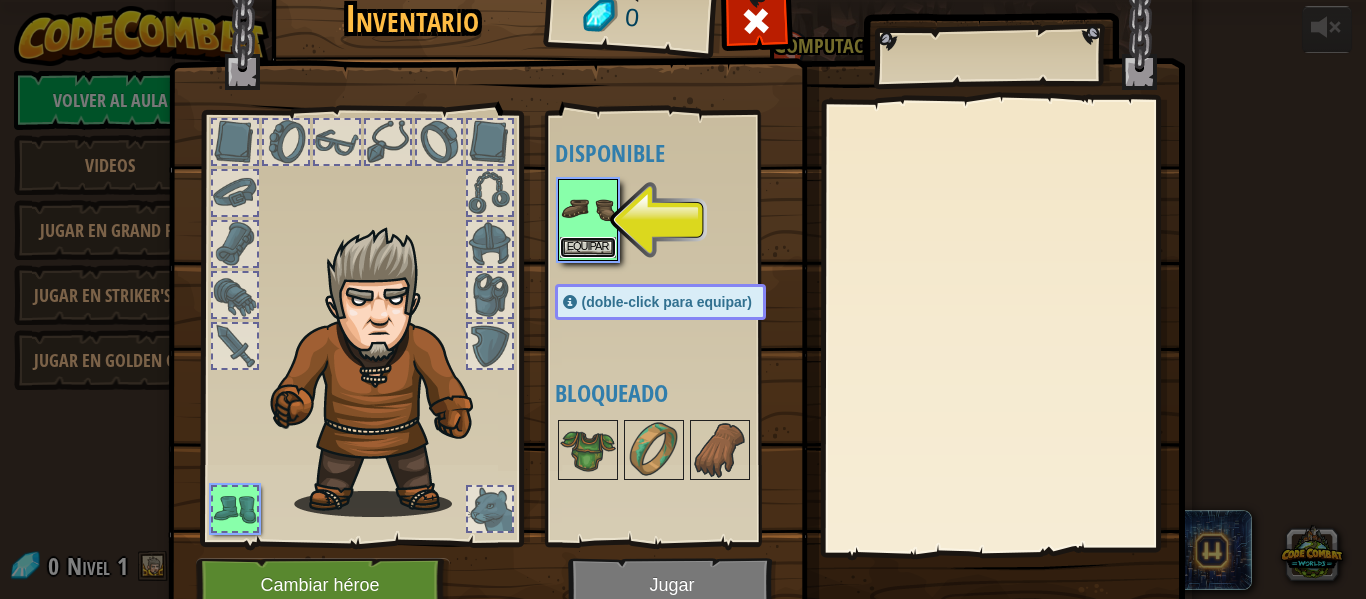 click on "Equipar" at bounding box center (588, 247) 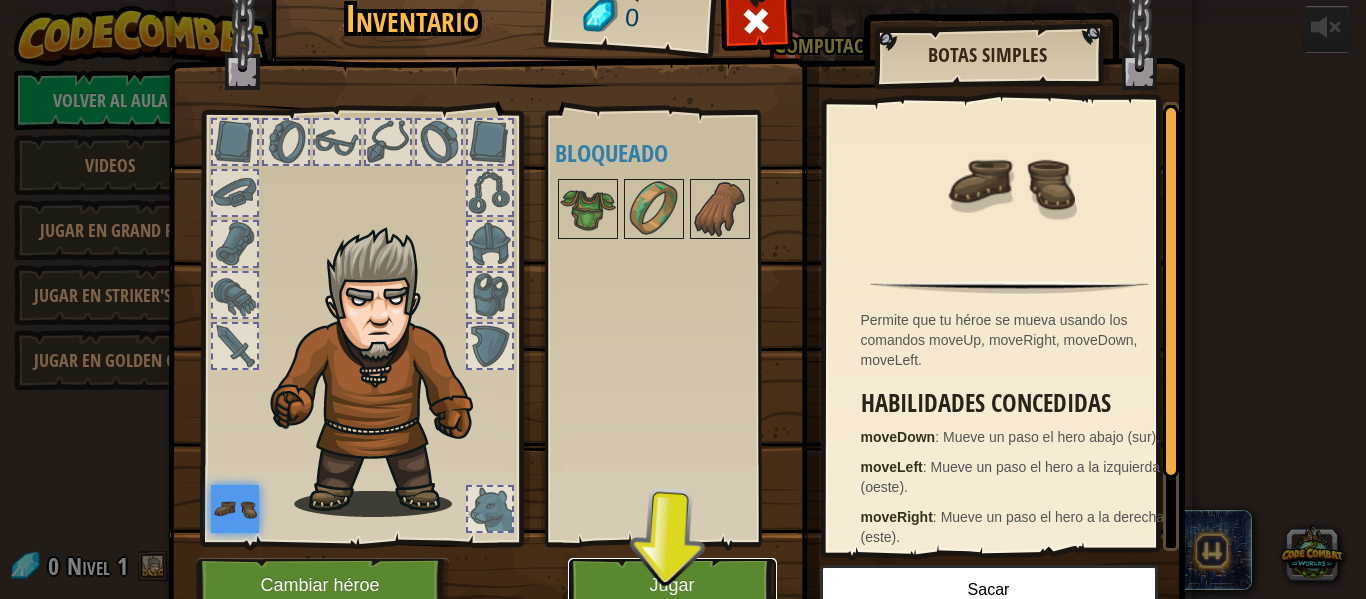 click on "Jugar" at bounding box center [672, 585] 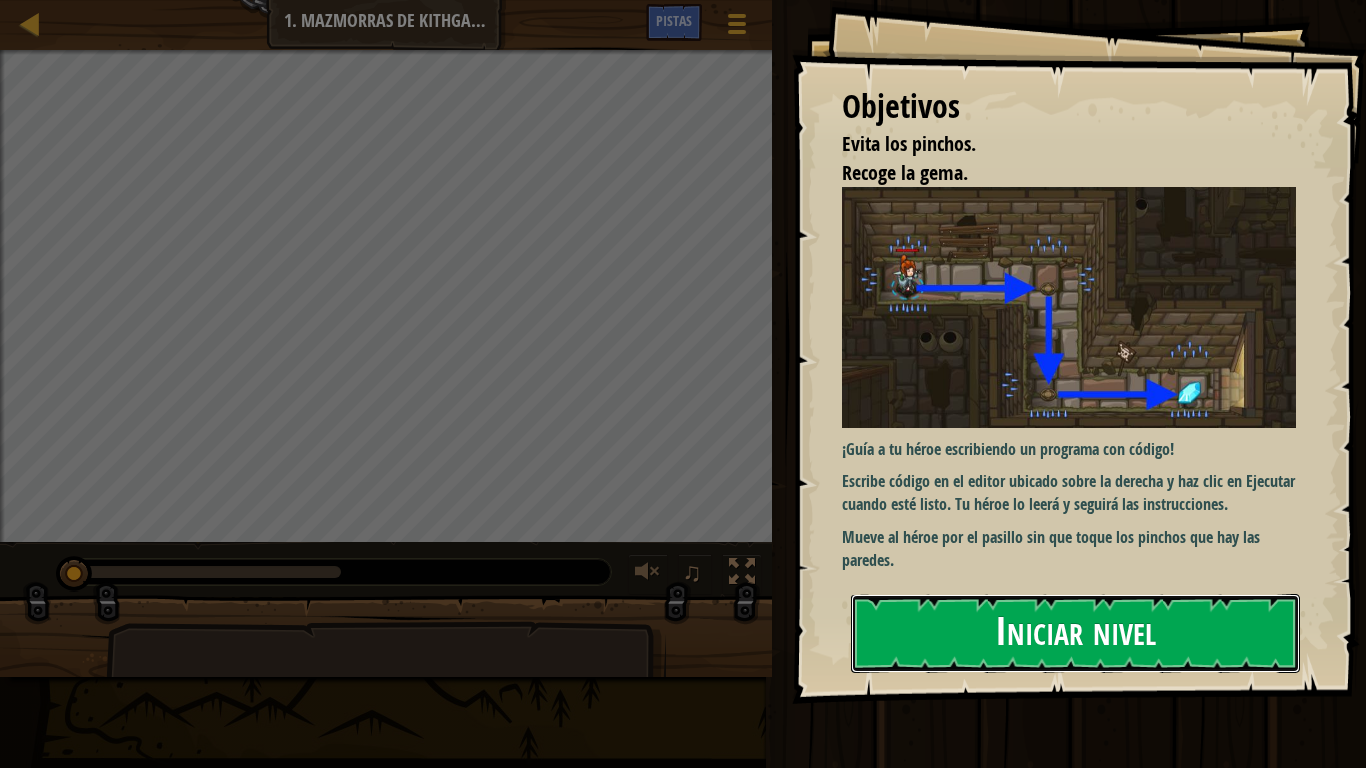 click on "Iniciar nivel" at bounding box center (1075, 633) 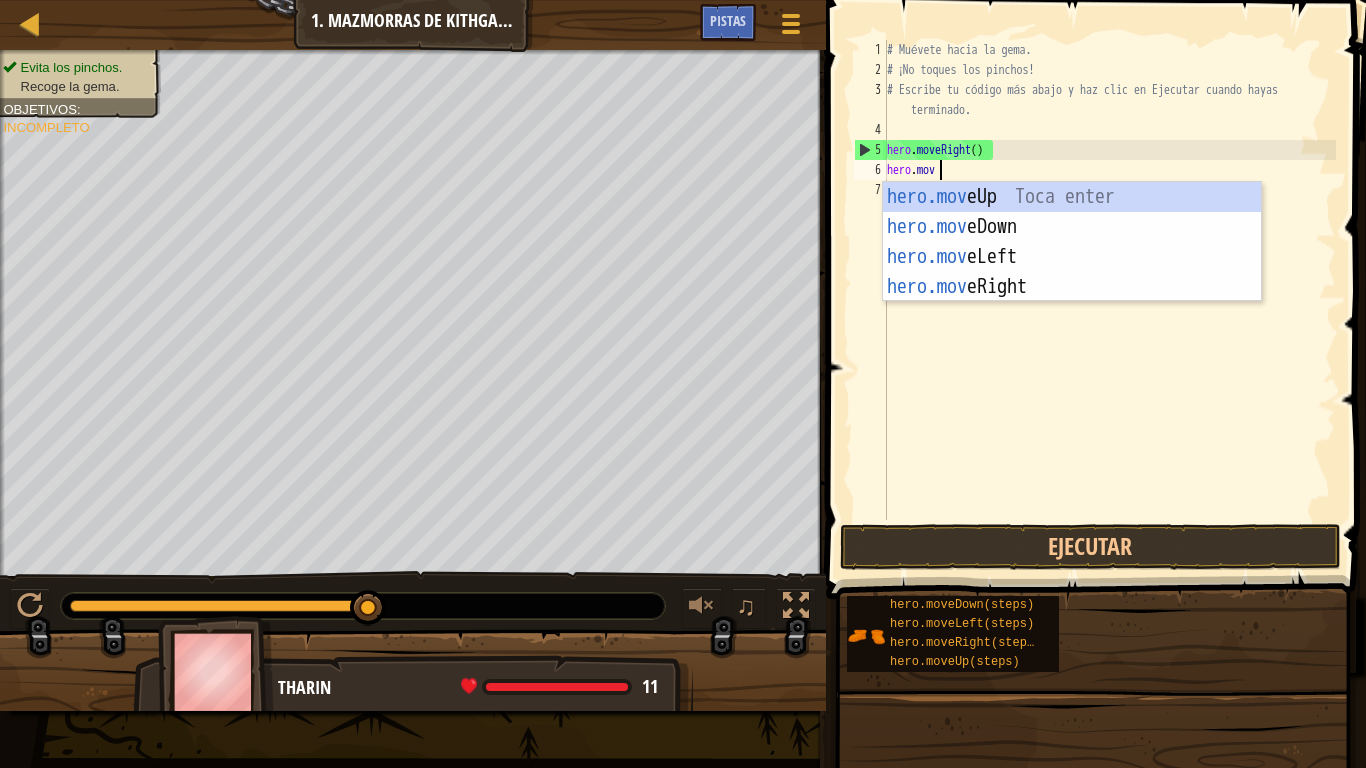 scroll, scrollTop: 9, scrollLeft: 3, axis: both 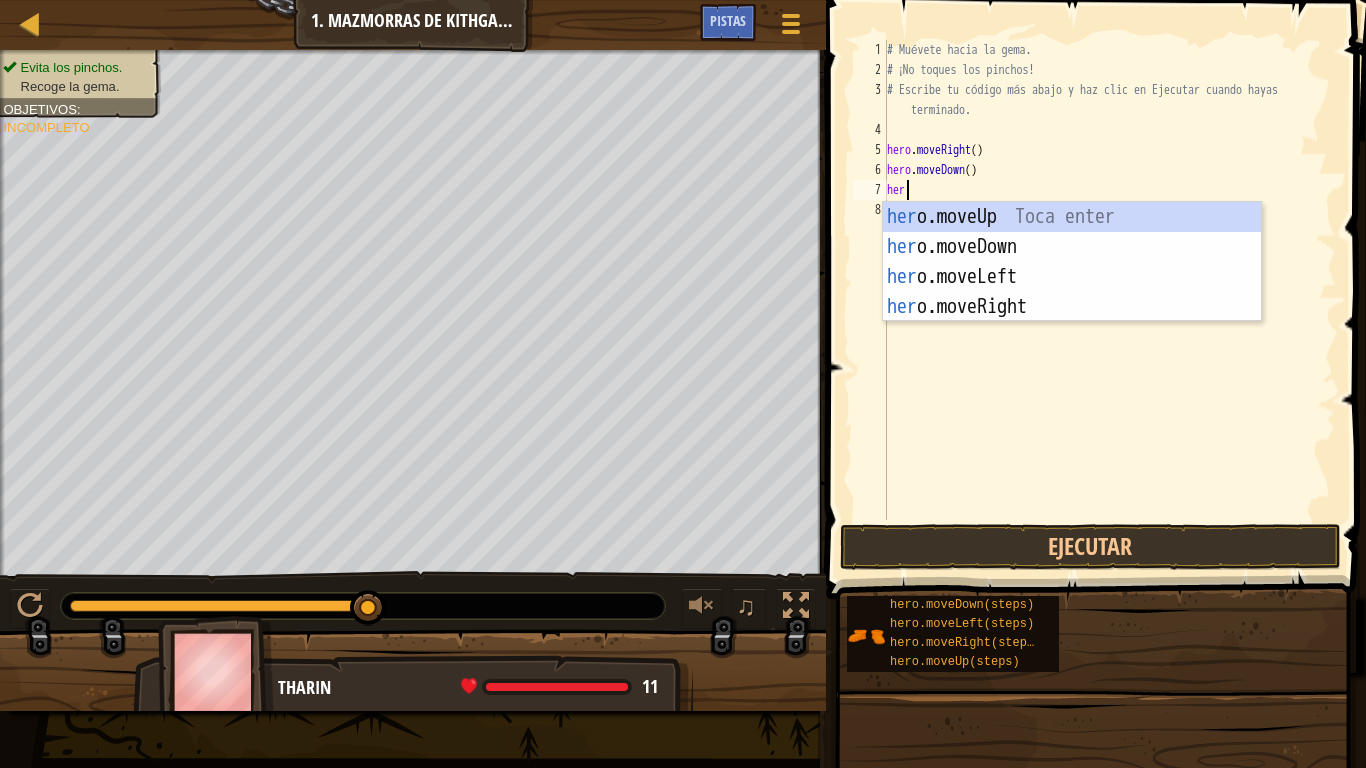 type on "hero" 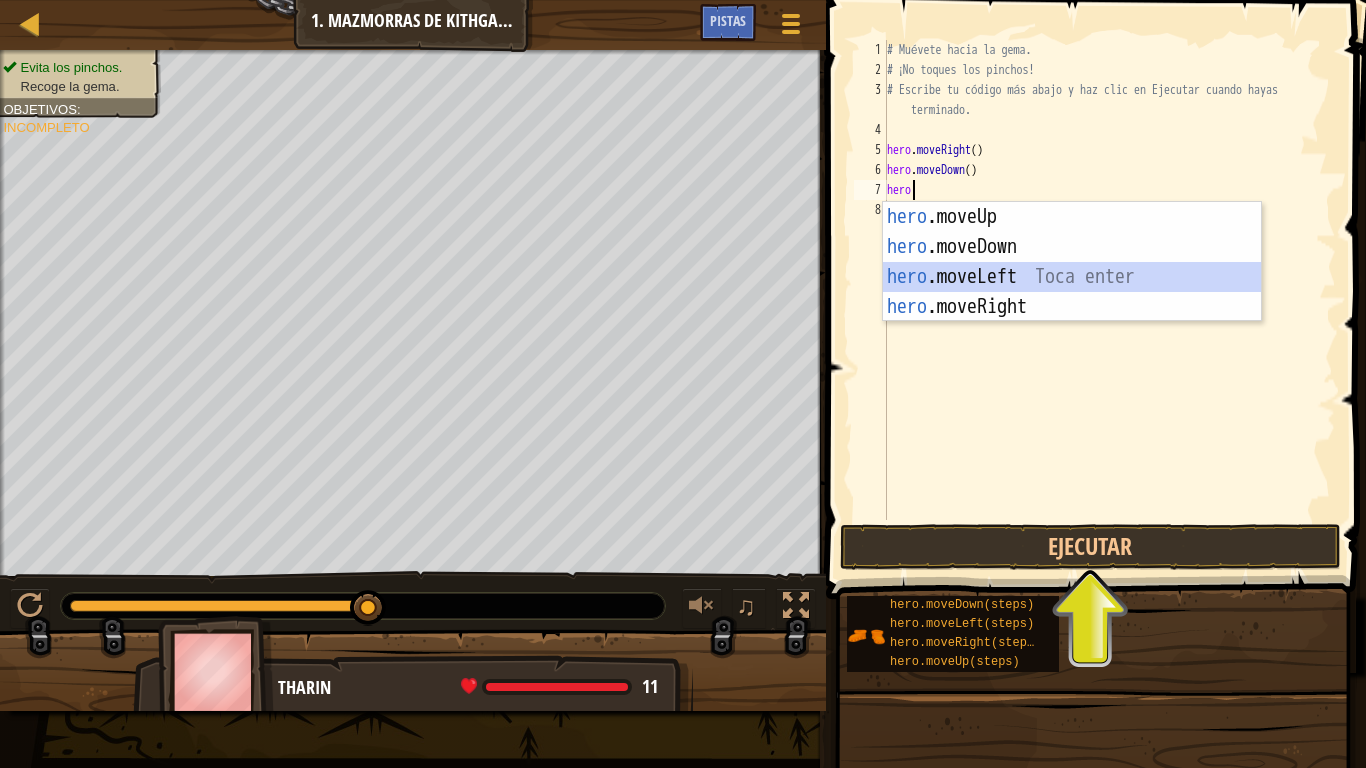 scroll, scrollTop: 9, scrollLeft: 0, axis: vertical 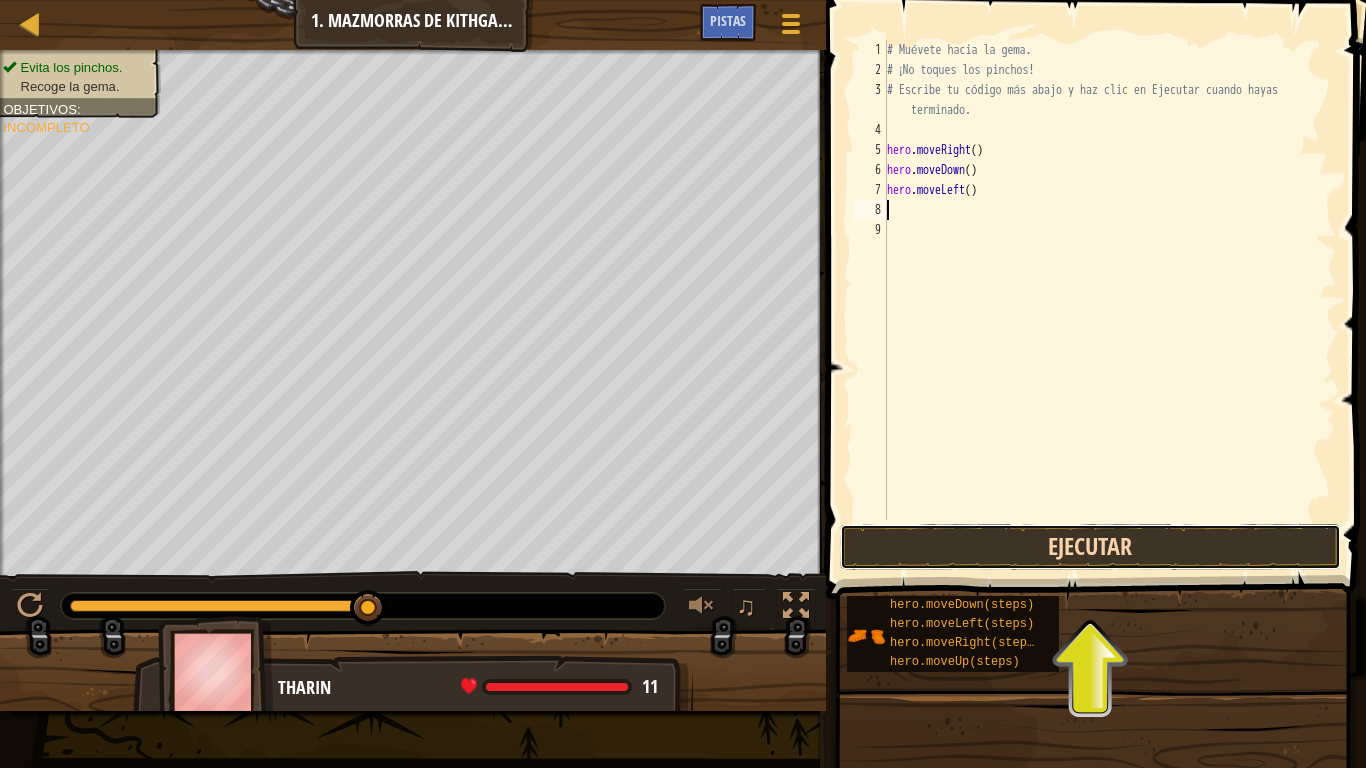 click on "Ejecutar" at bounding box center [1090, 547] 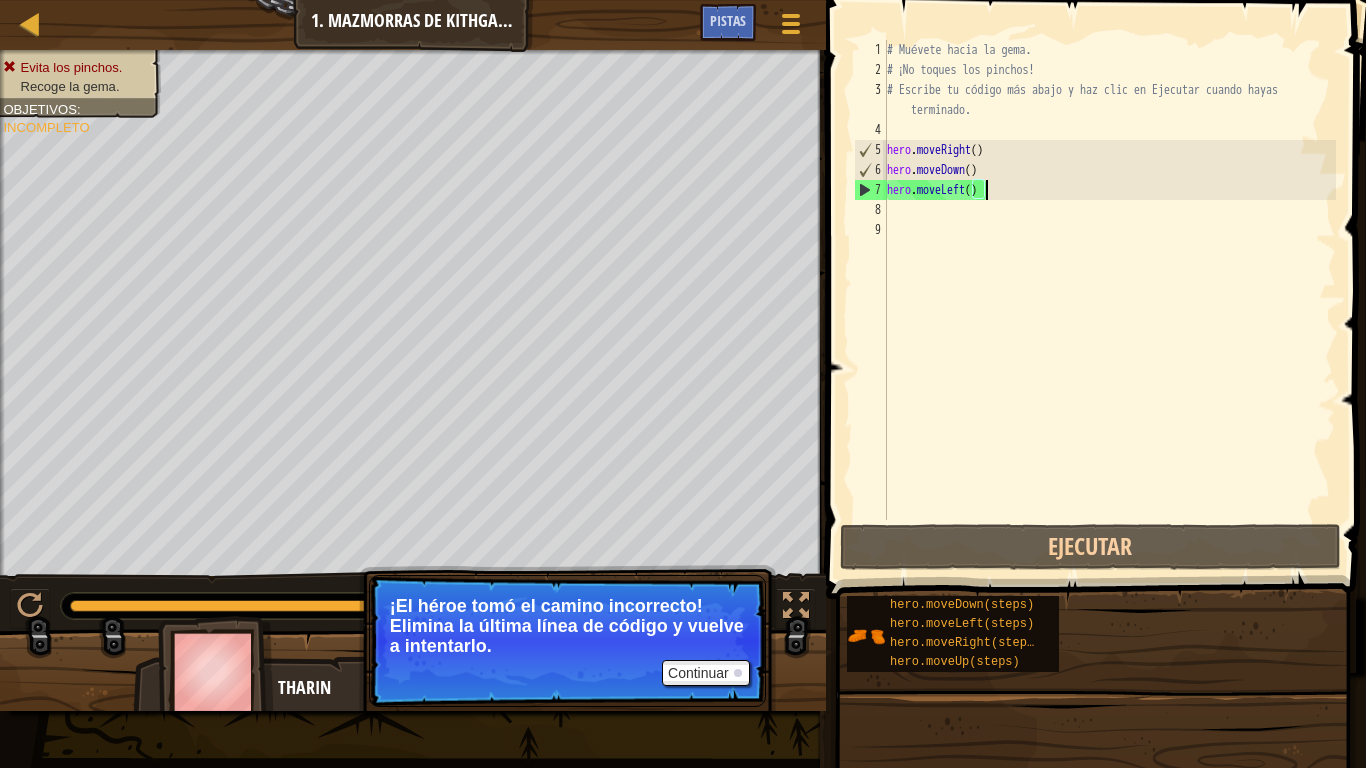 click on "# Muévete hacia la gema. # ¡No toques los pinchos! # Escribe tu código más abajo y haz clic en Ejecutar cuando hayas       terminado. hero . moveRight ( ) hero . moveDown ( ) hero . moveLeft ( )" at bounding box center [1109, 300] 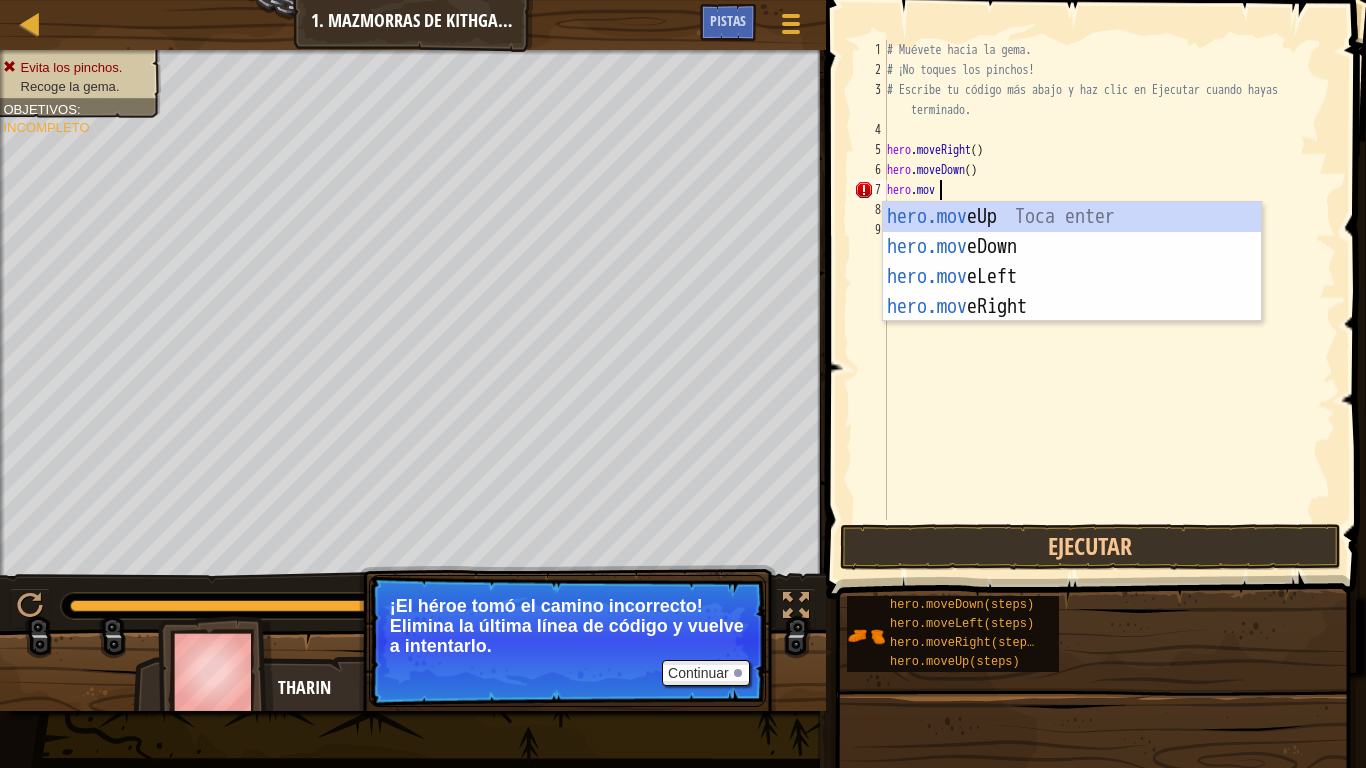 scroll, scrollTop: 9, scrollLeft: 3, axis: both 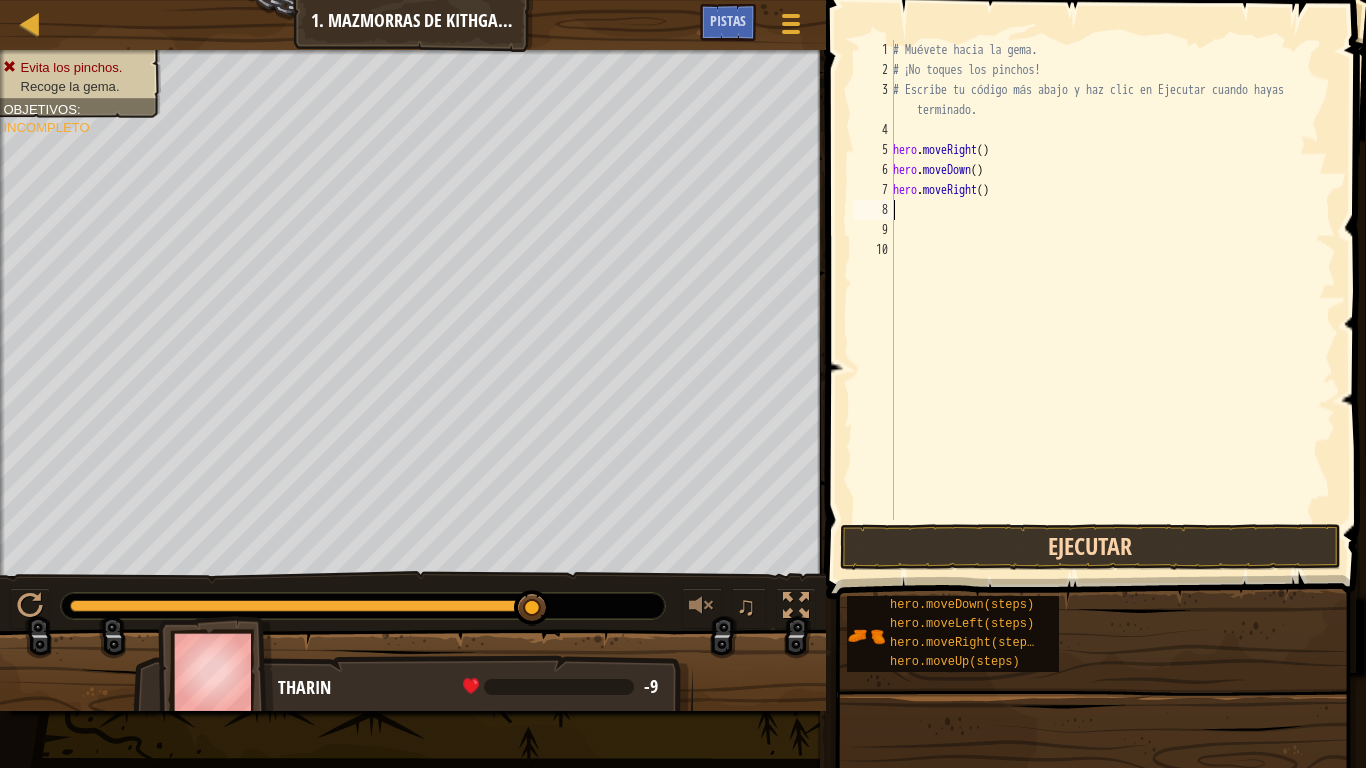 type 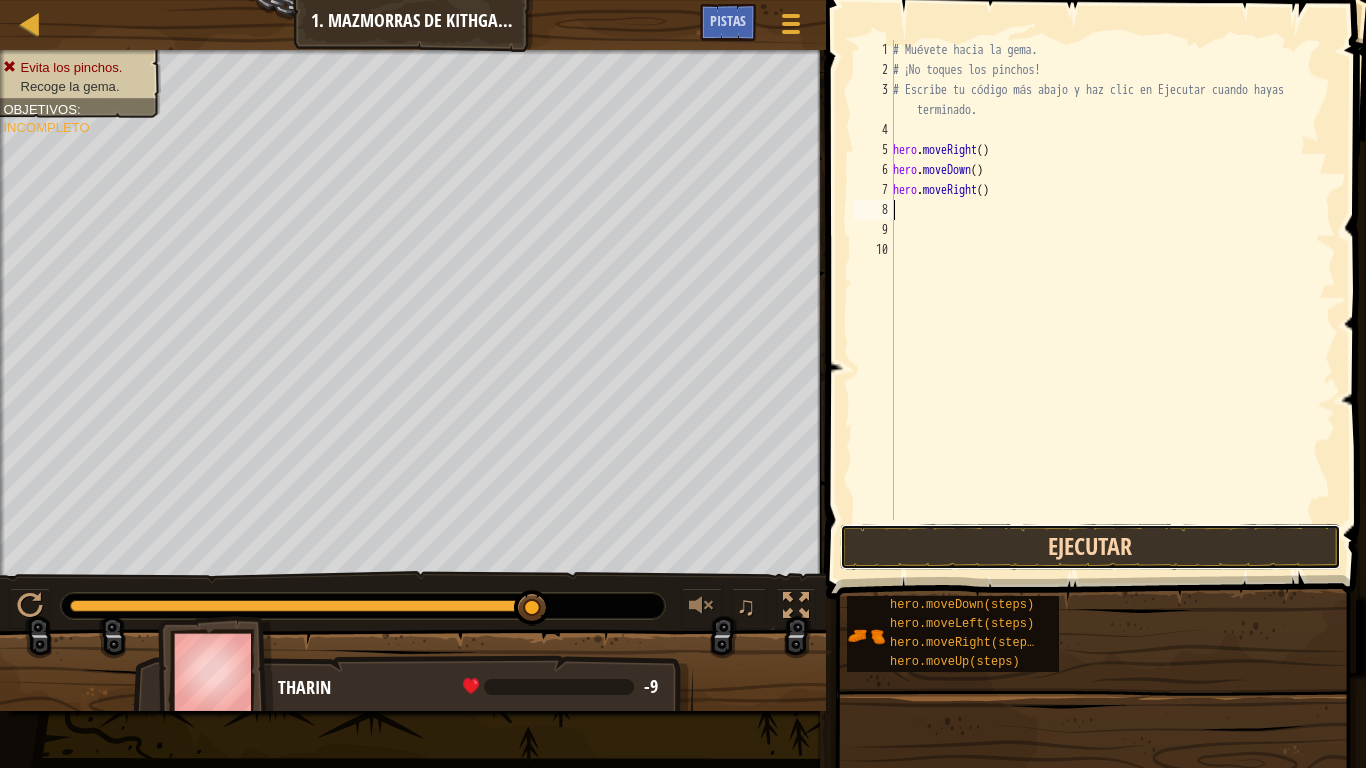 click on "Ejecutar" at bounding box center (1090, 547) 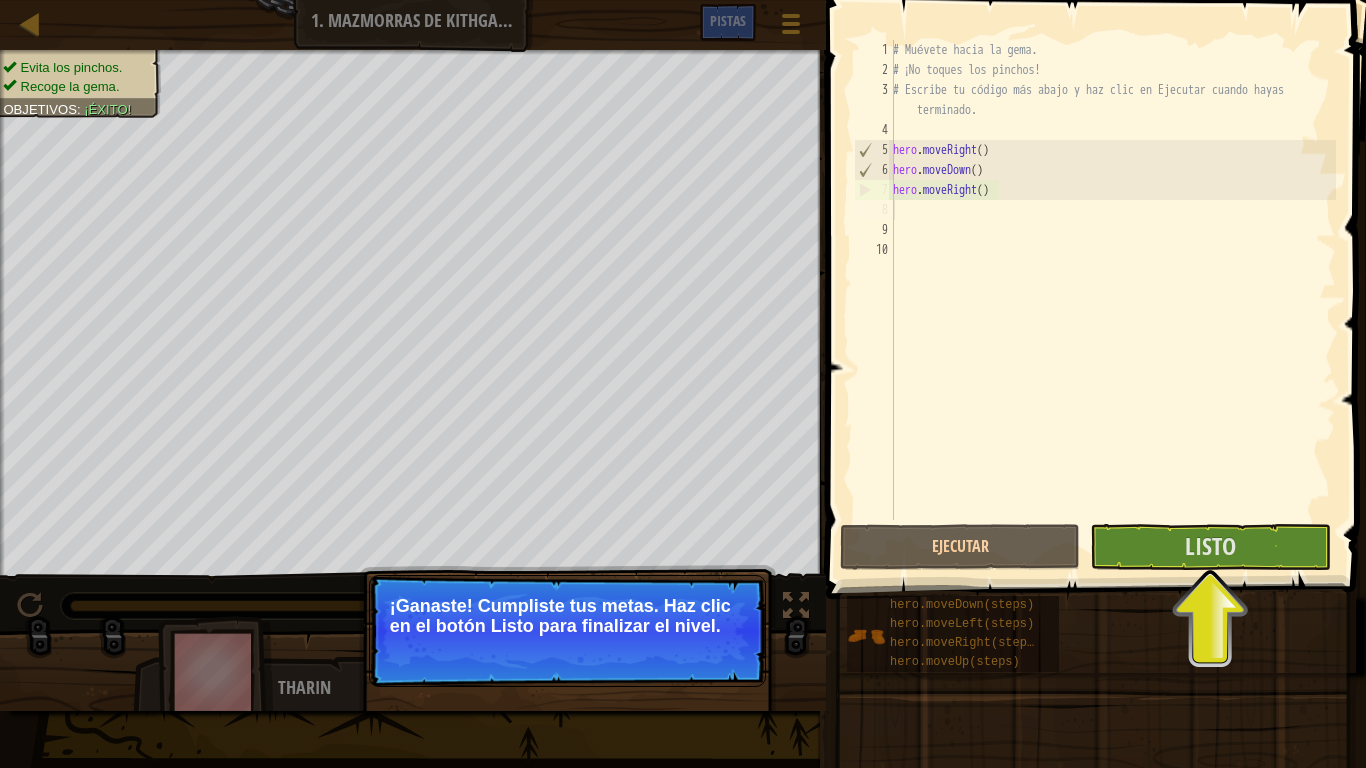 click on "¡Ganaste! Cumpliste tus metas. Haz clic en el botón Listo para finalizar el nivel." at bounding box center [567, 616] 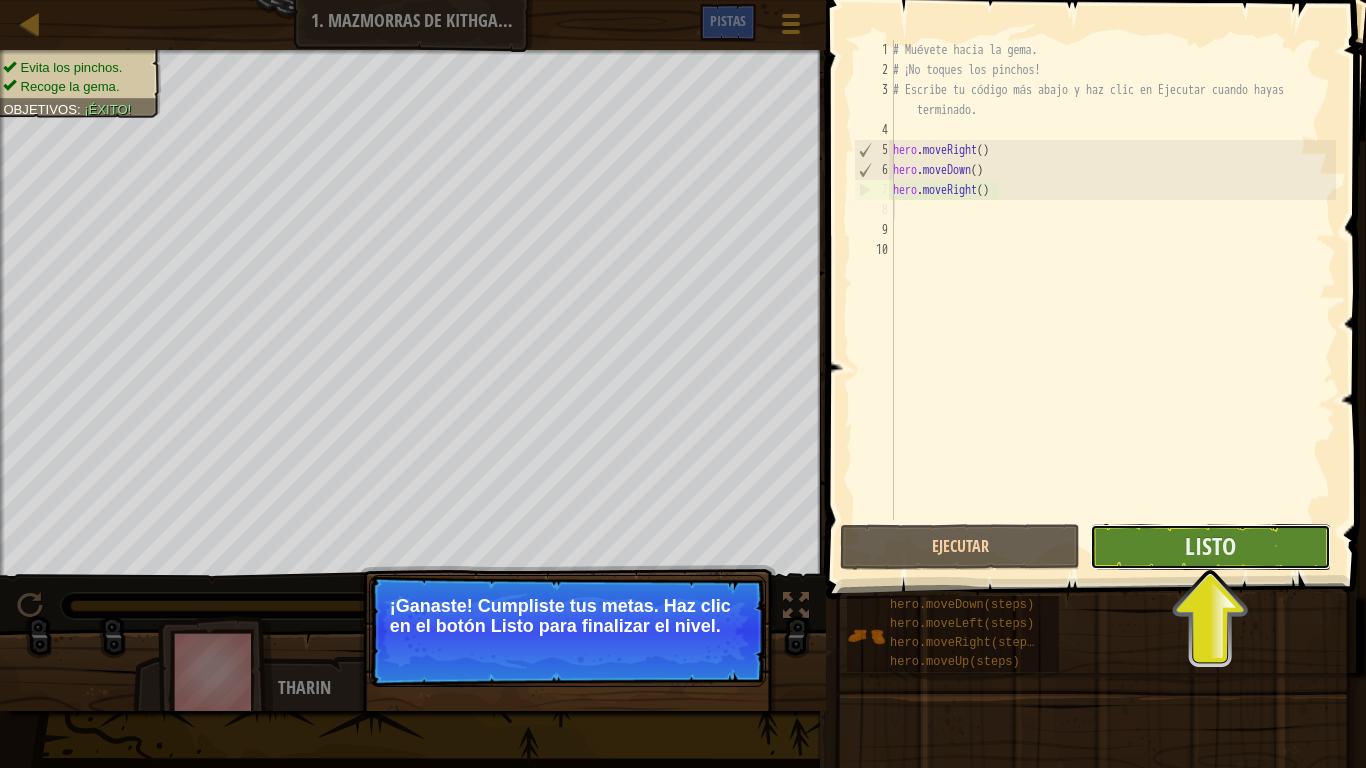 click on "Listo" at bounding box center [1210, 547] 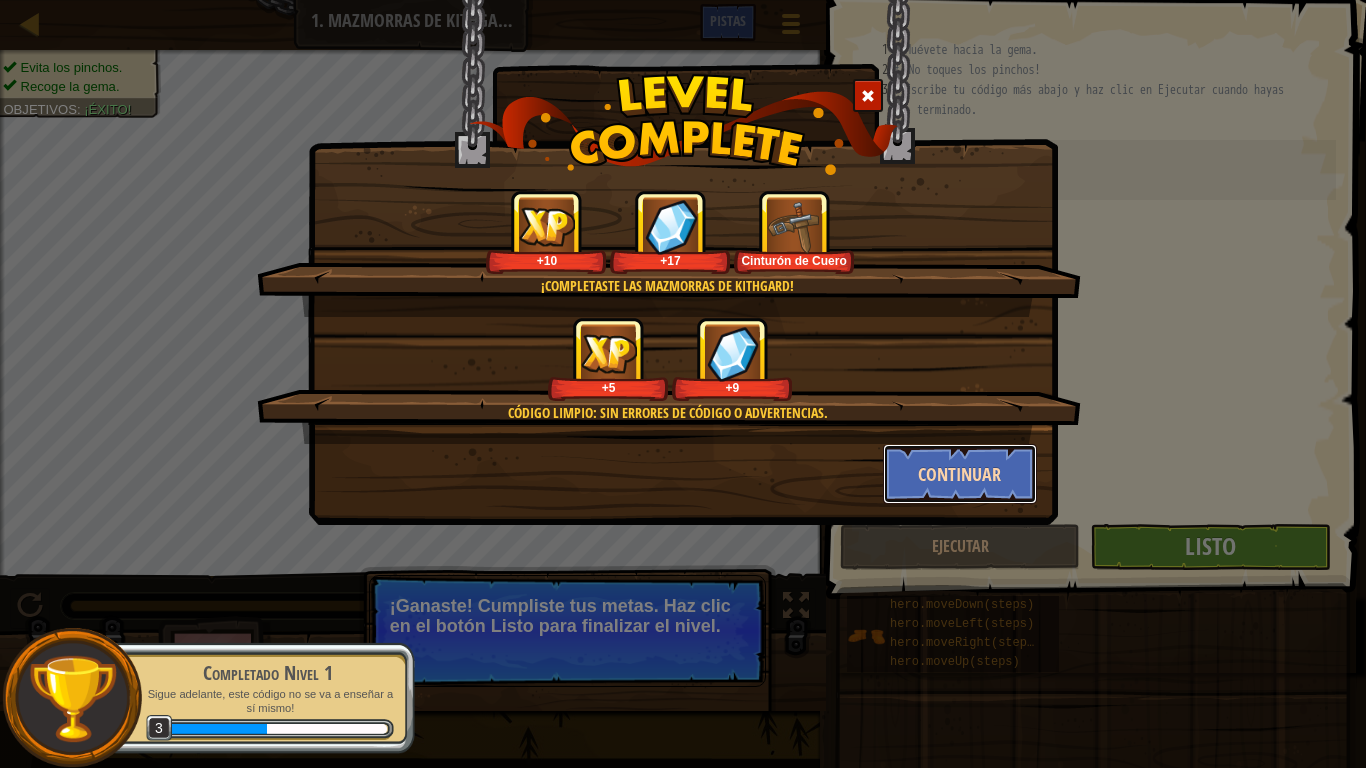 click on "Continuar" at bounding box center (960, 474) 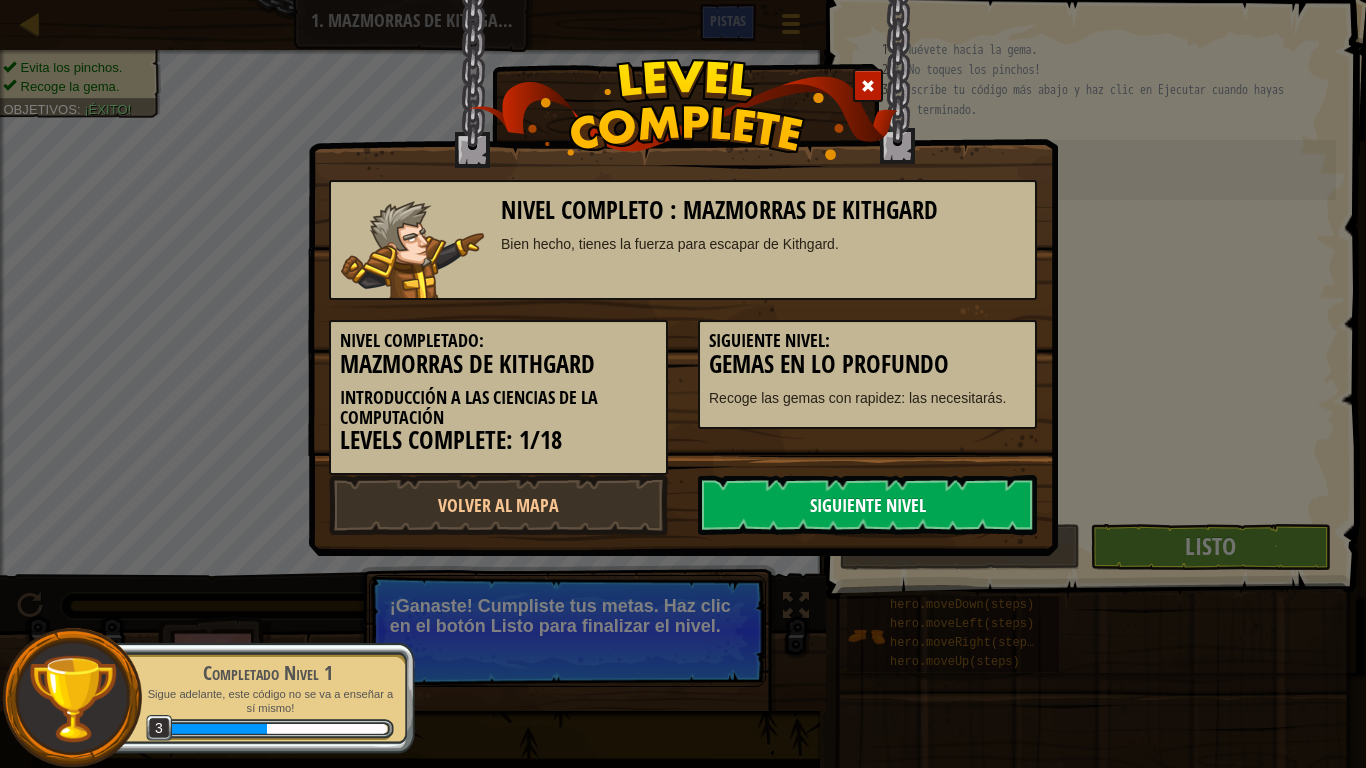 click on "Siguiente Nivel" at bounding box center [867, 505] 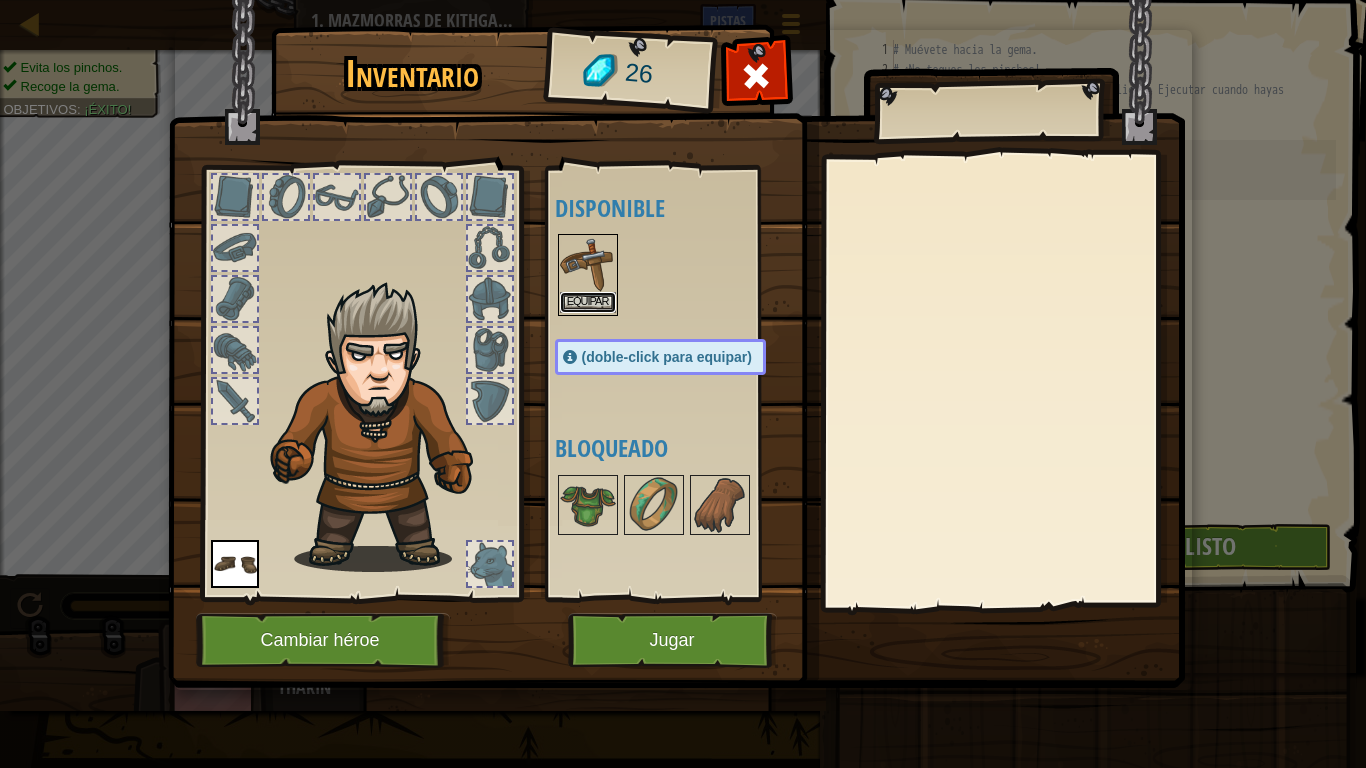 click on "Equipar" at bounding box center (588, 302) 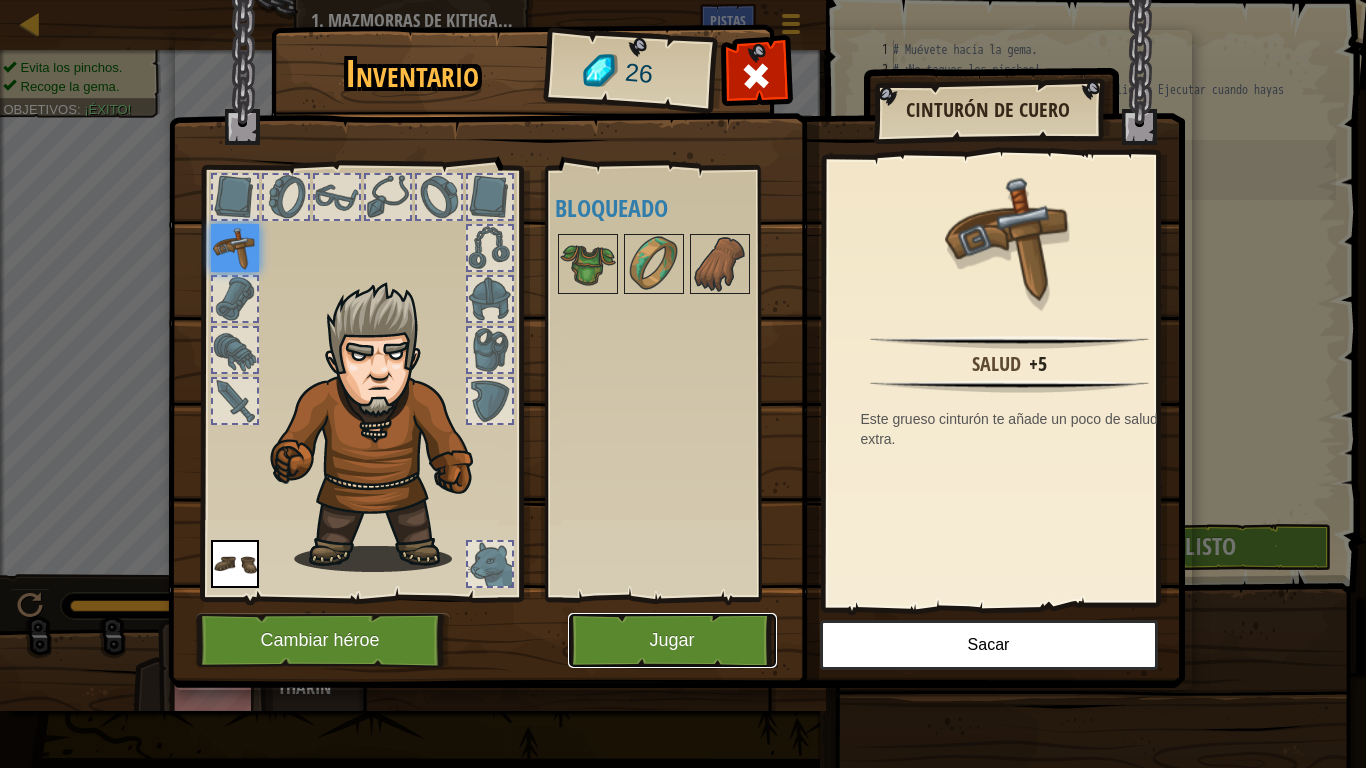 click on "Jugar" at bounding box center (672, 640) 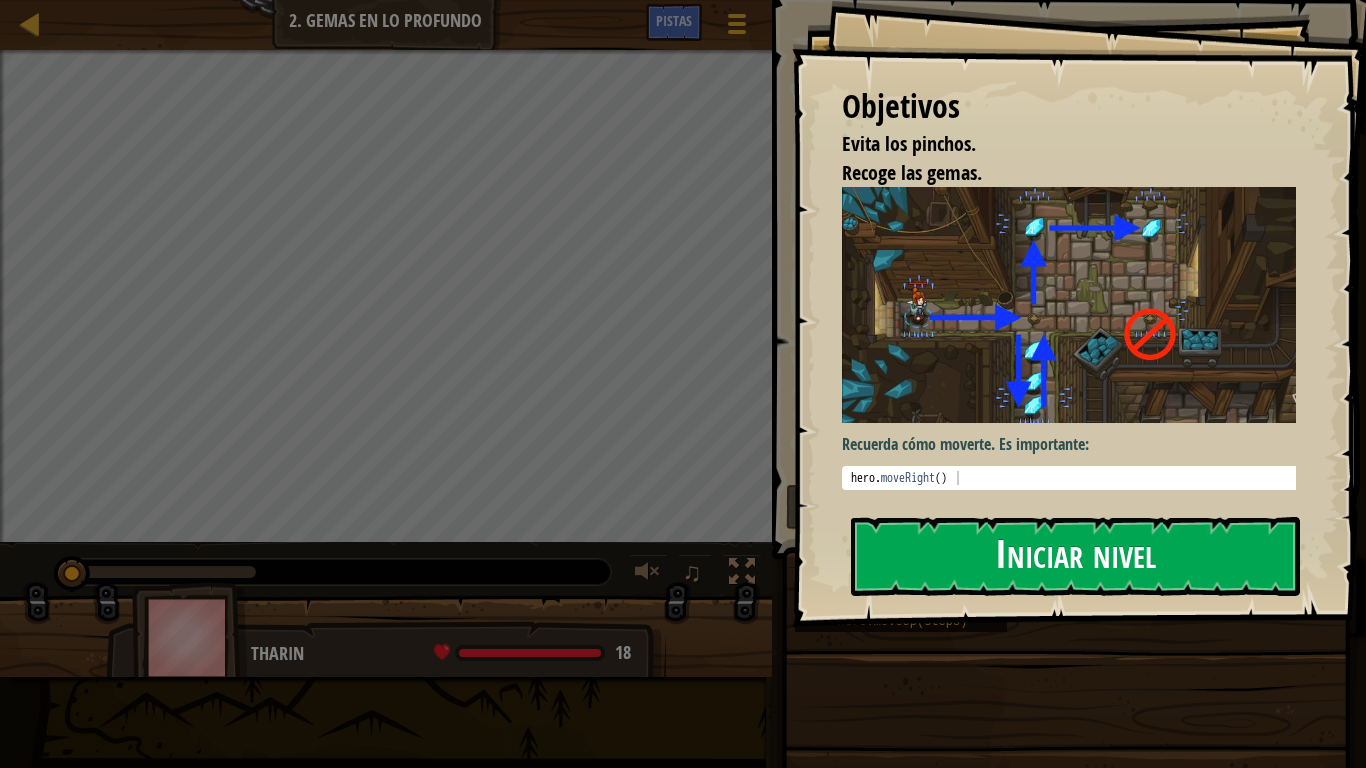 click on "Iniciar nivel" at bounding box center [1075, 556] 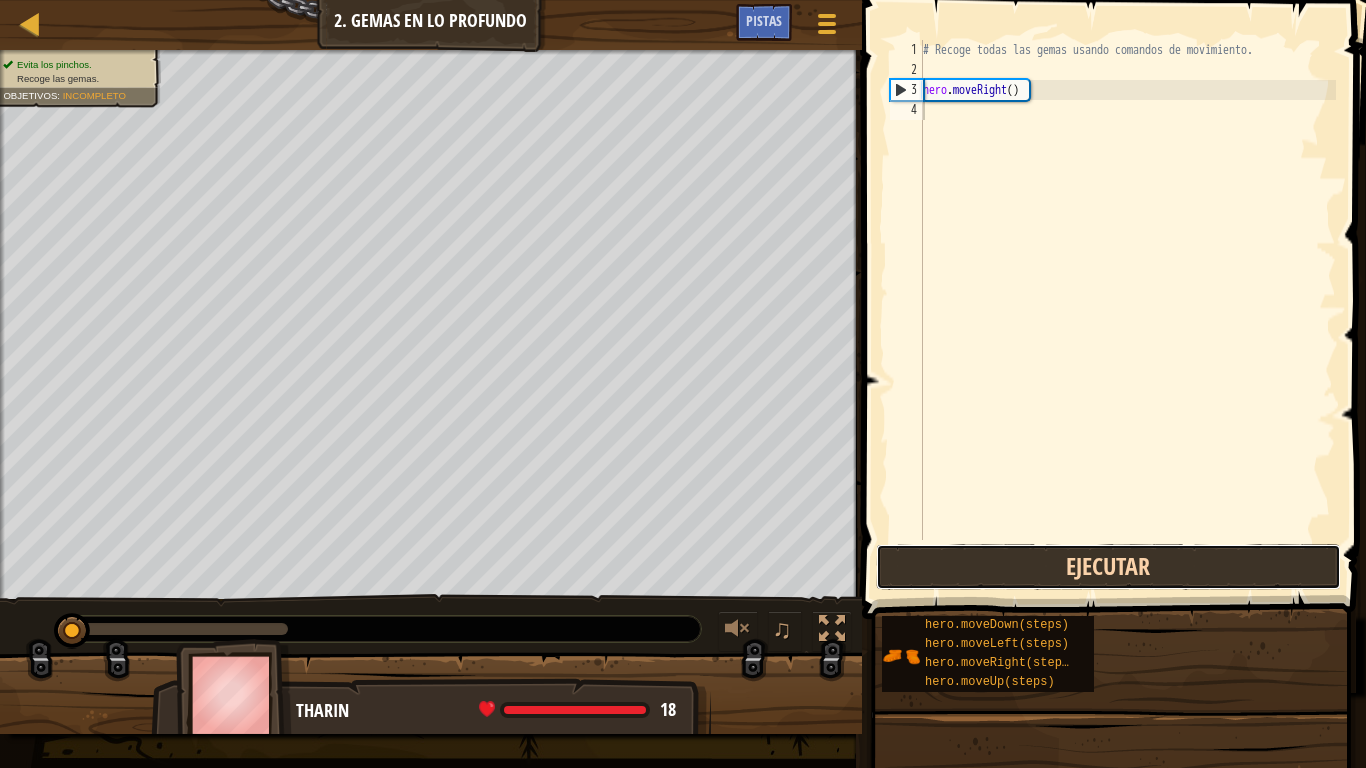 click on "Ejecutar" at bounding box center (1109, 567) 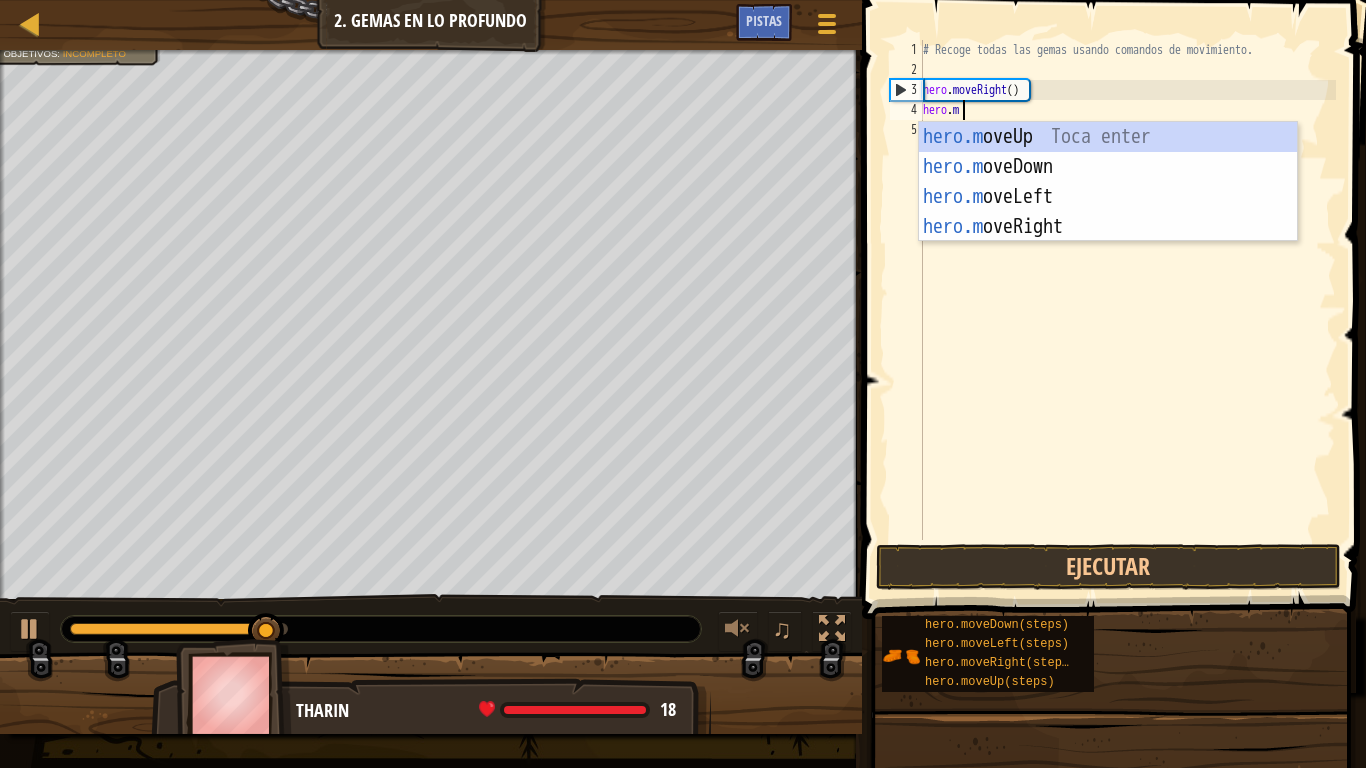 scroll, scrollTop: 9, scrollLeft: 2, axis: both 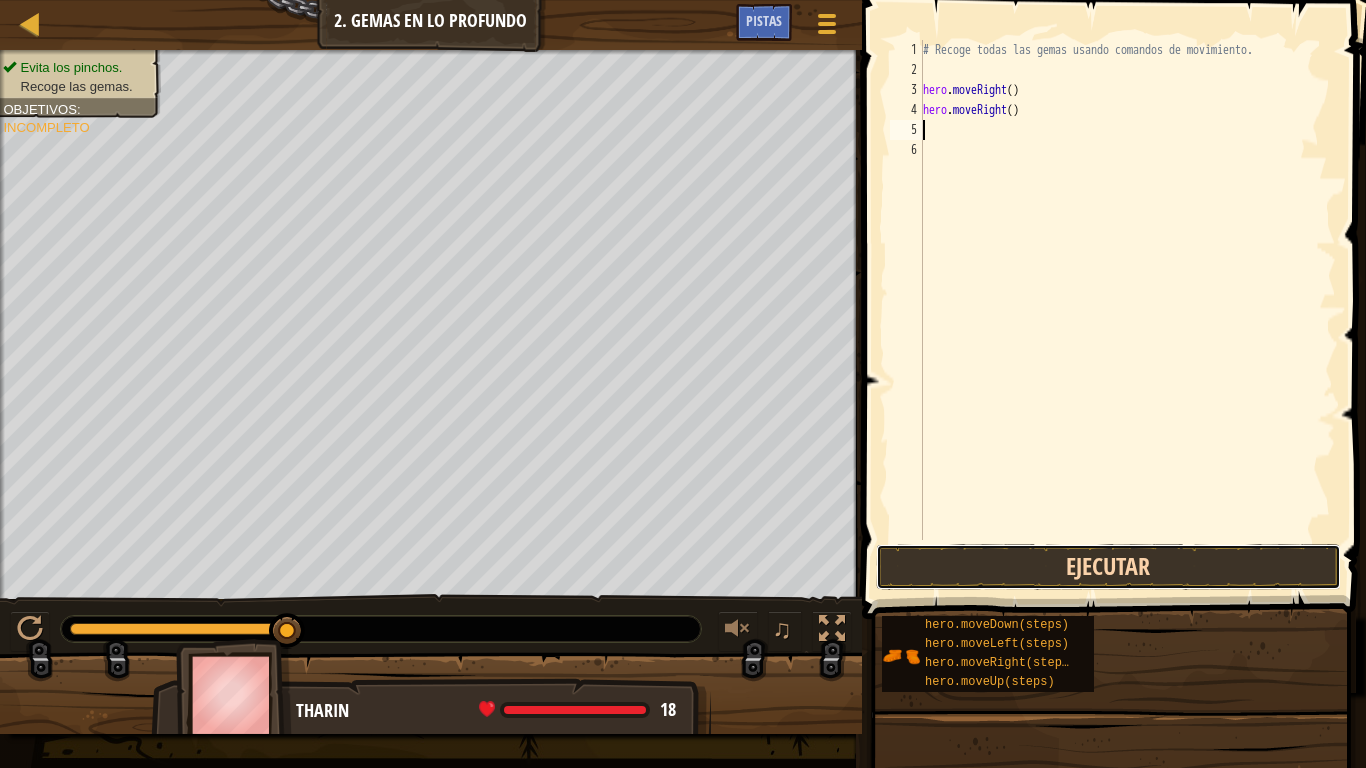 click on "Ejecutar" at bounding box center [1109, 567] 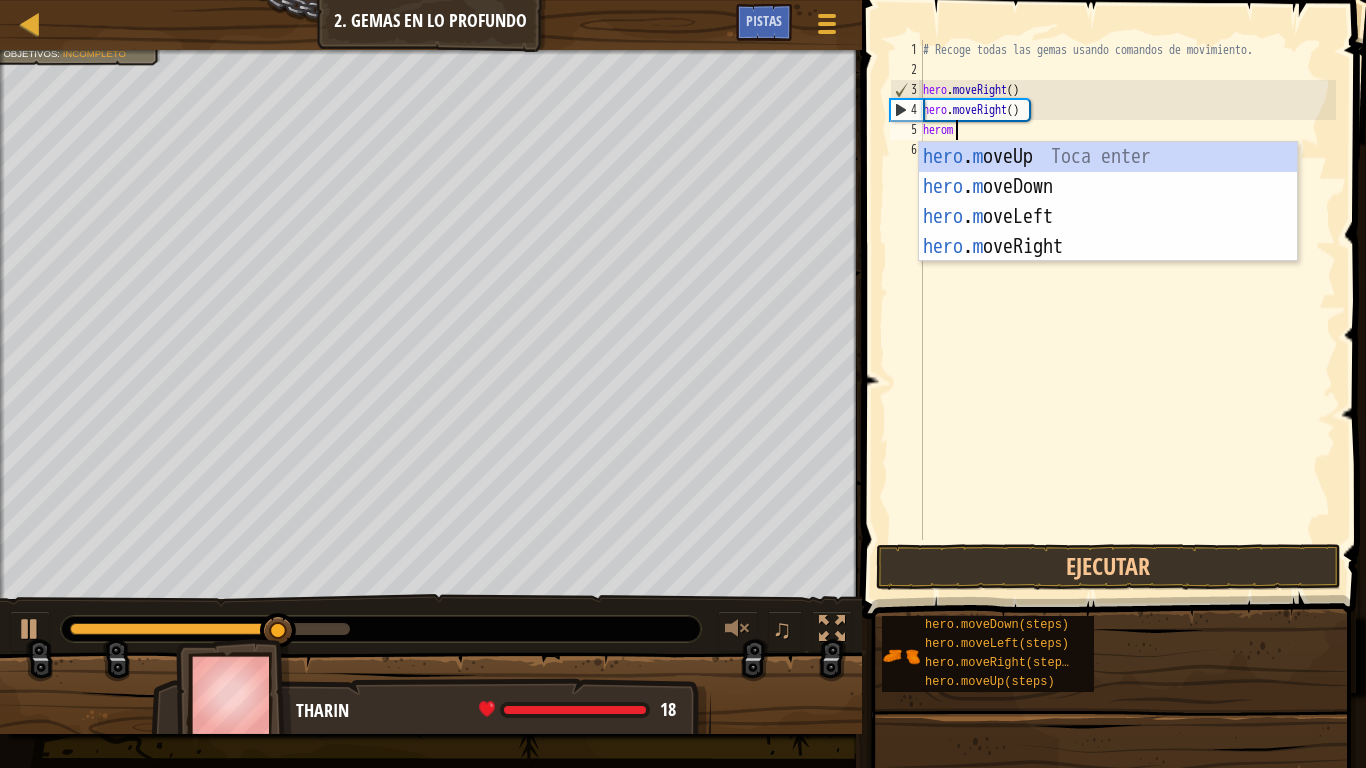 type on "heromo" 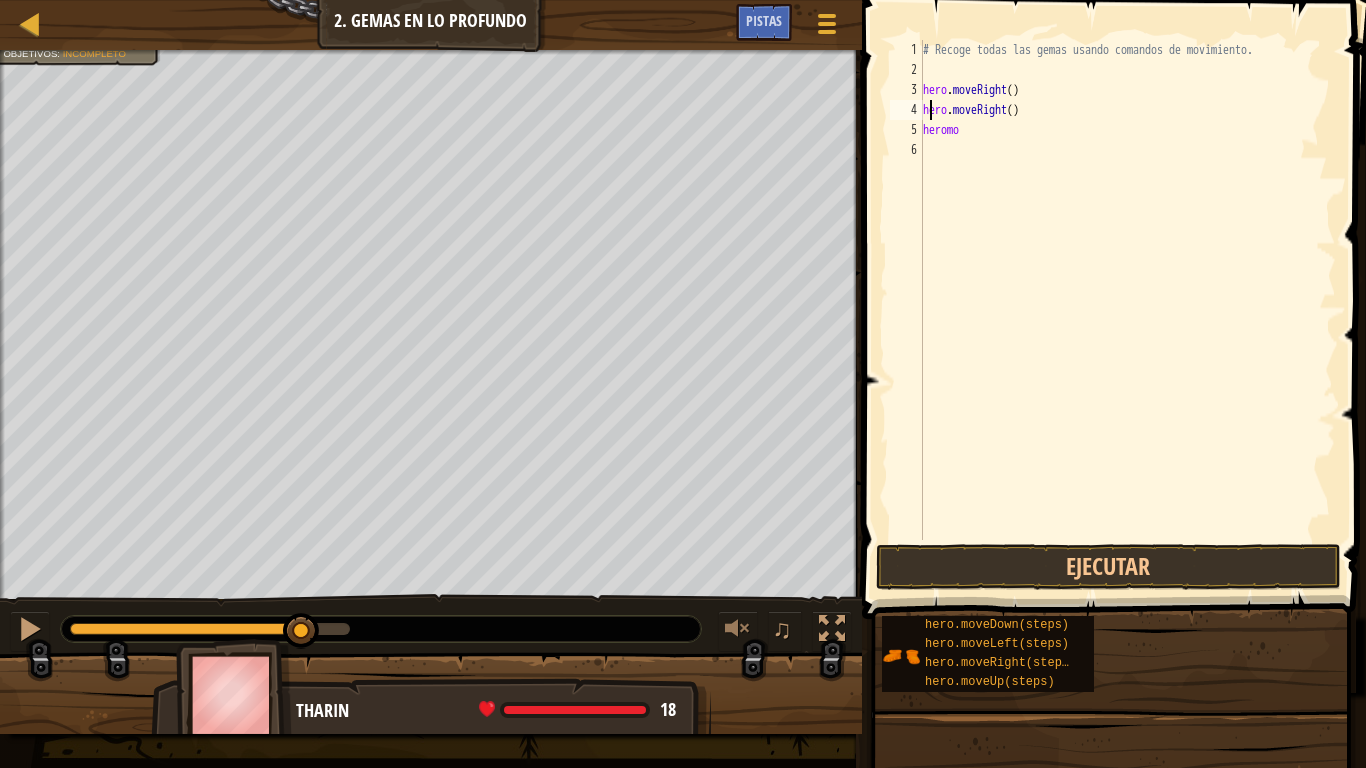 scroll, scrollTop: 9, scrollLeft: 1, axis: both 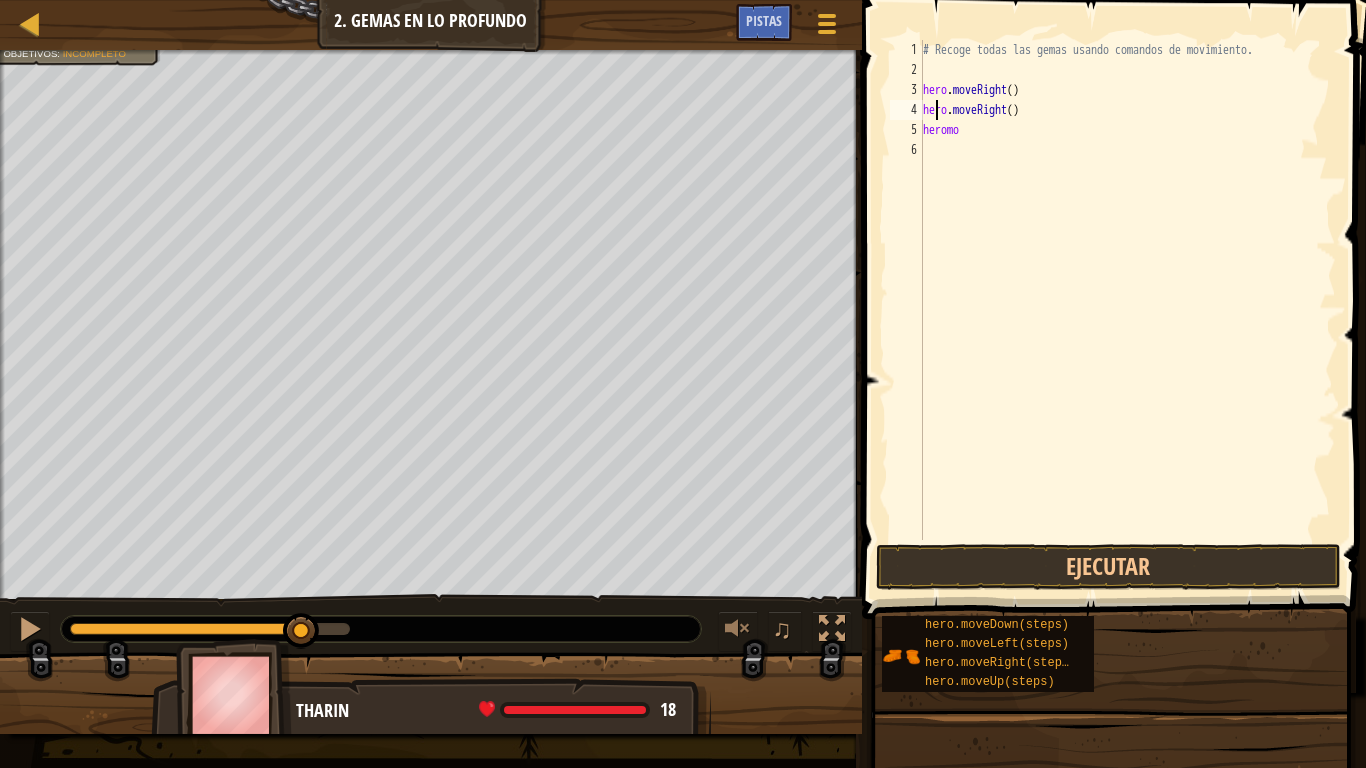 type on "heromo" 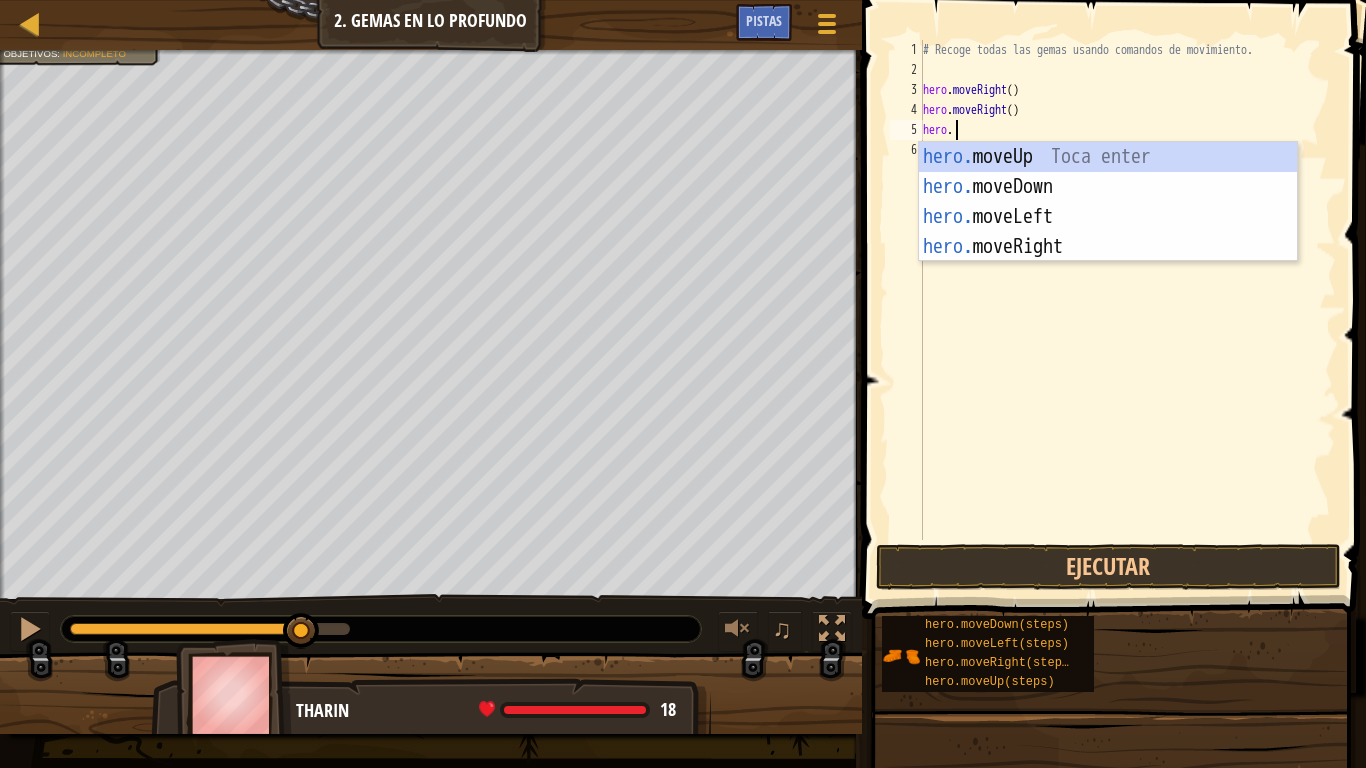 scroll, scrollTop: 9, scrollLeft: 2, axis: both 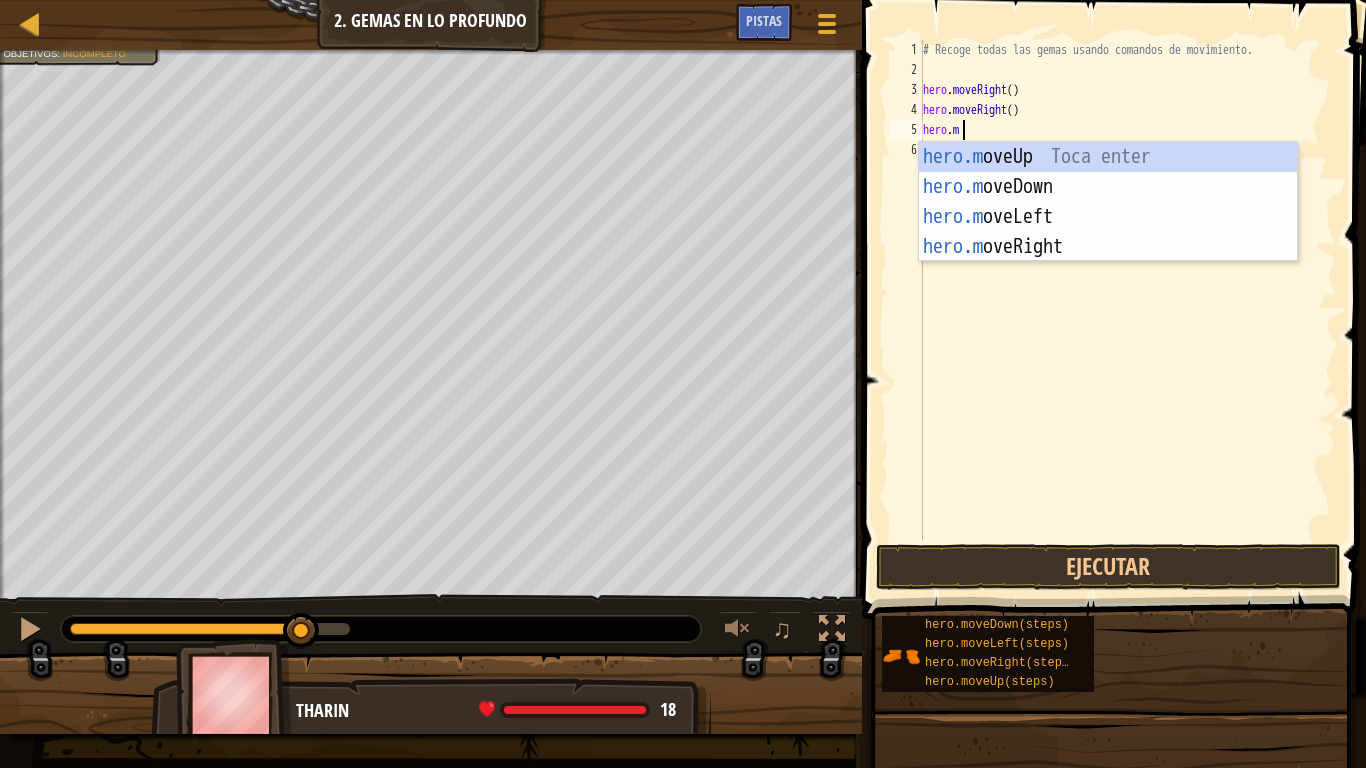 type on "hero.mo" 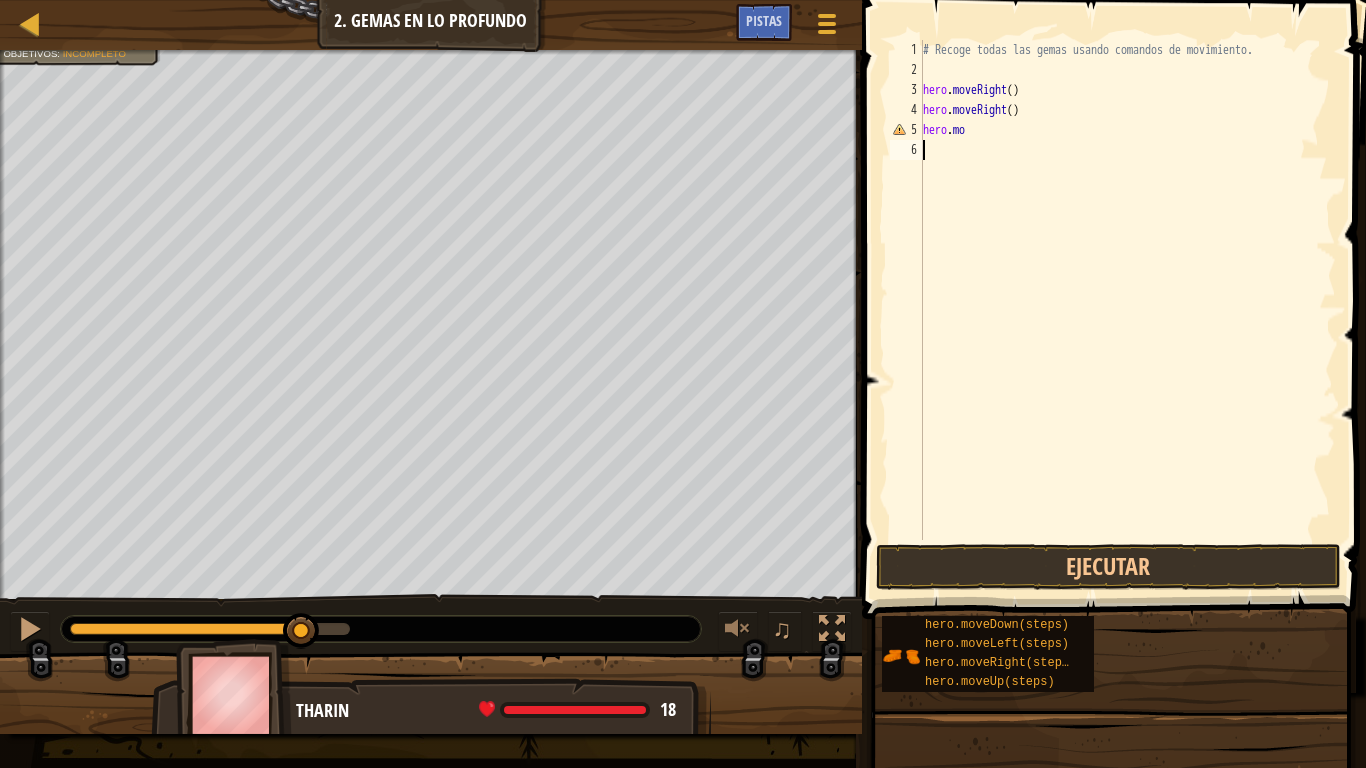 scroll, scrollTop: 9, scrollLeft: 0, axis: vertical 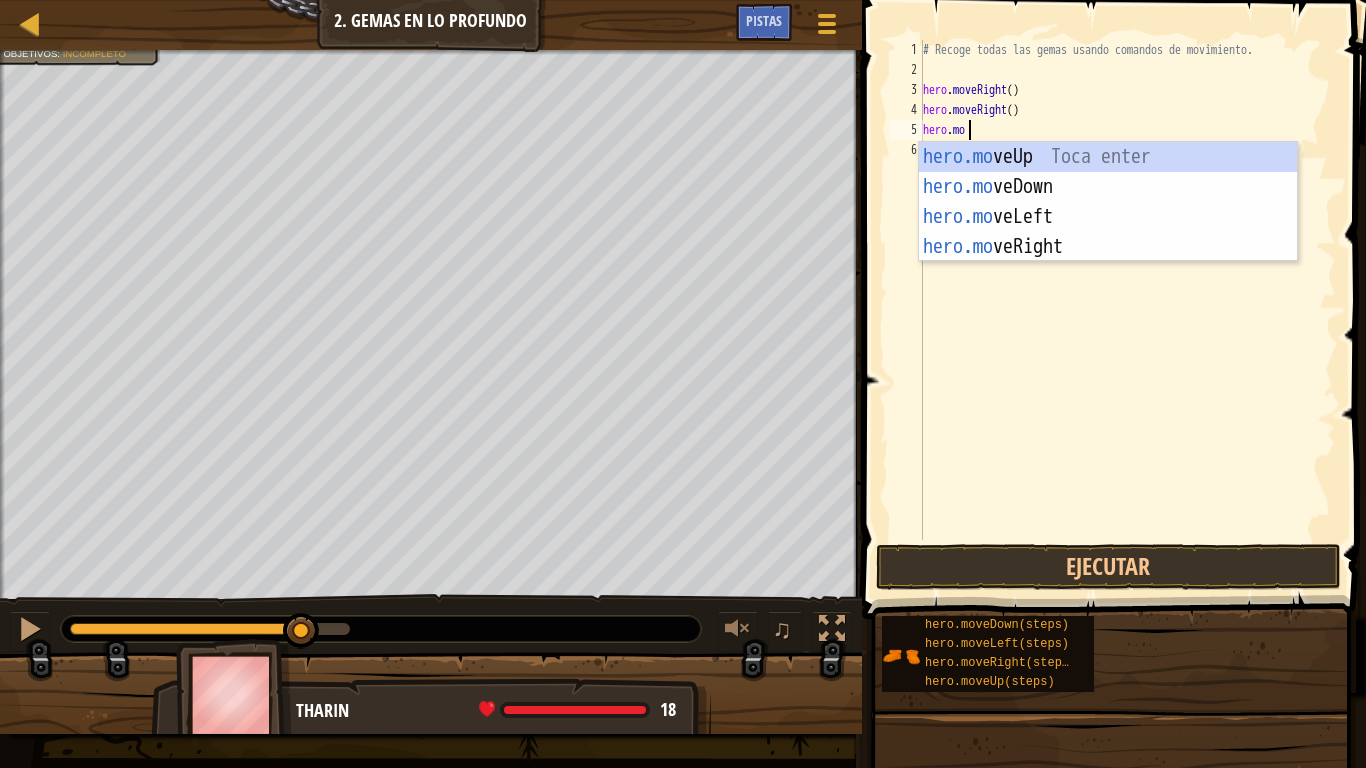 type on "hero.m" 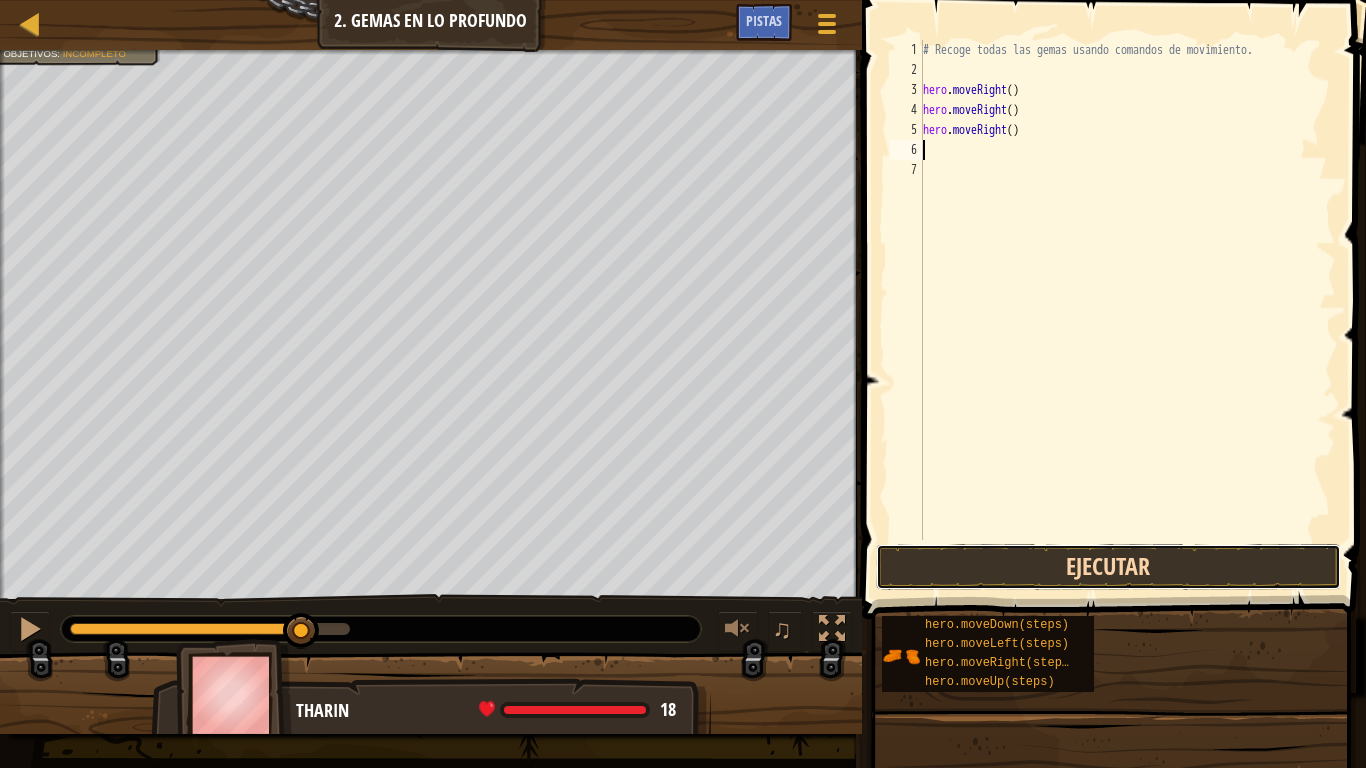 click on "Ejecutar" at bounding box center (1109, 567) 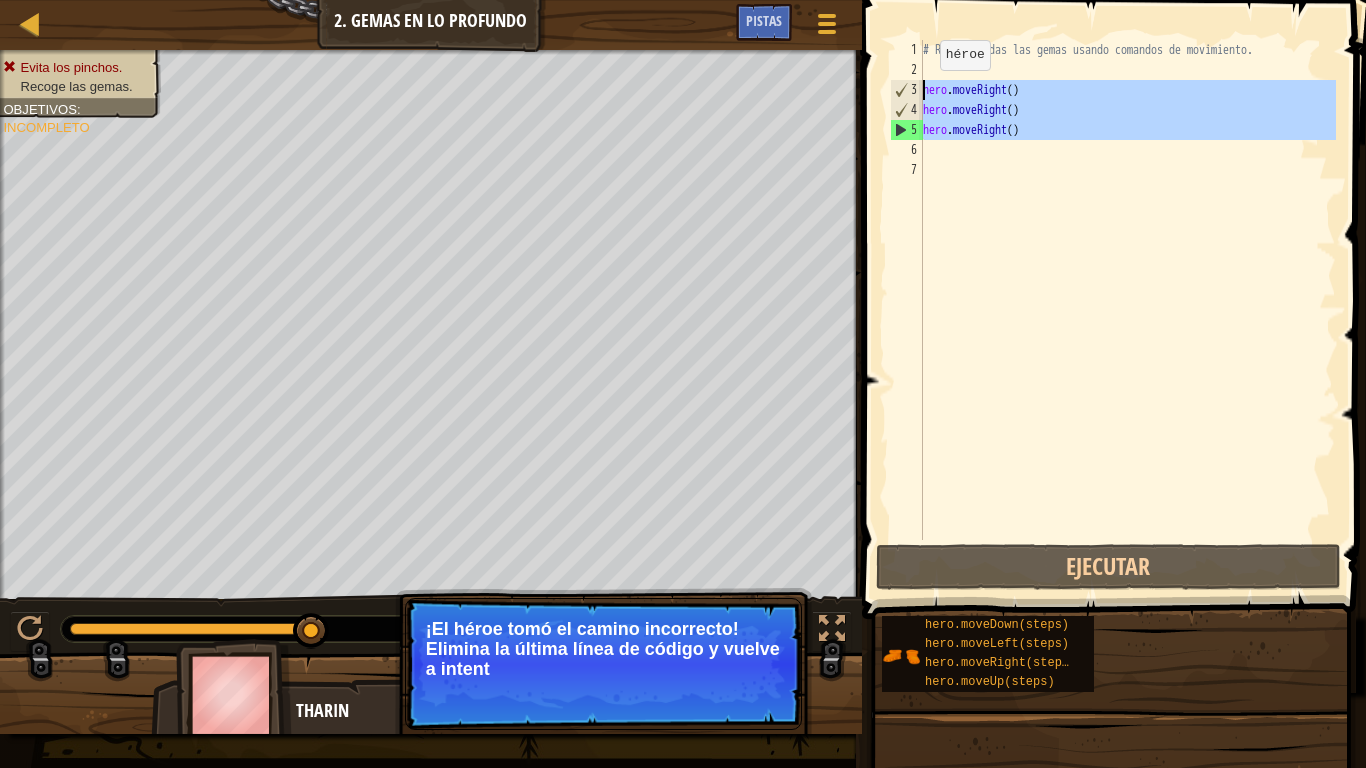 drag, startPoint x: 963, startPoint y: 157, endPoint x: 914, endPoint y: 86, distance: 86.26703 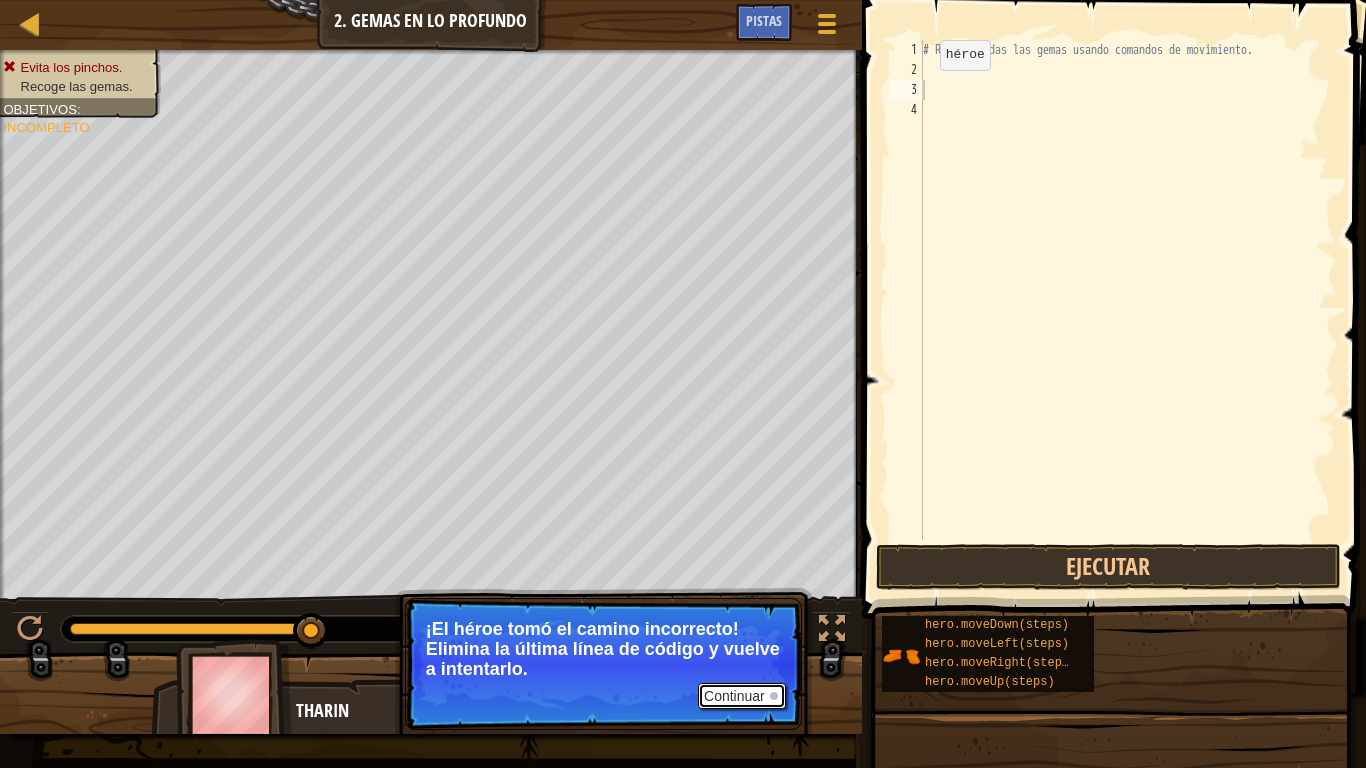 click on "Continuar" at bounding box center (742, 696) 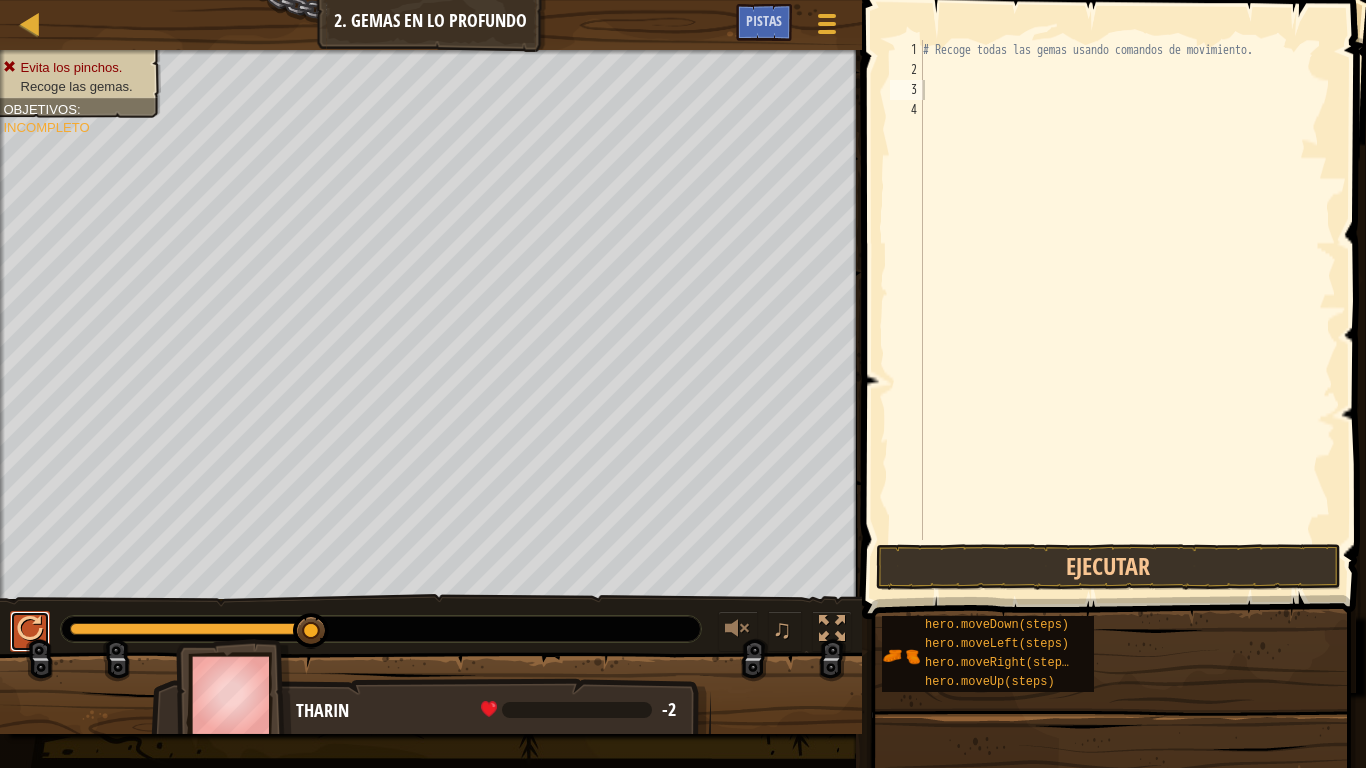 click at bounding box center [30, 629] 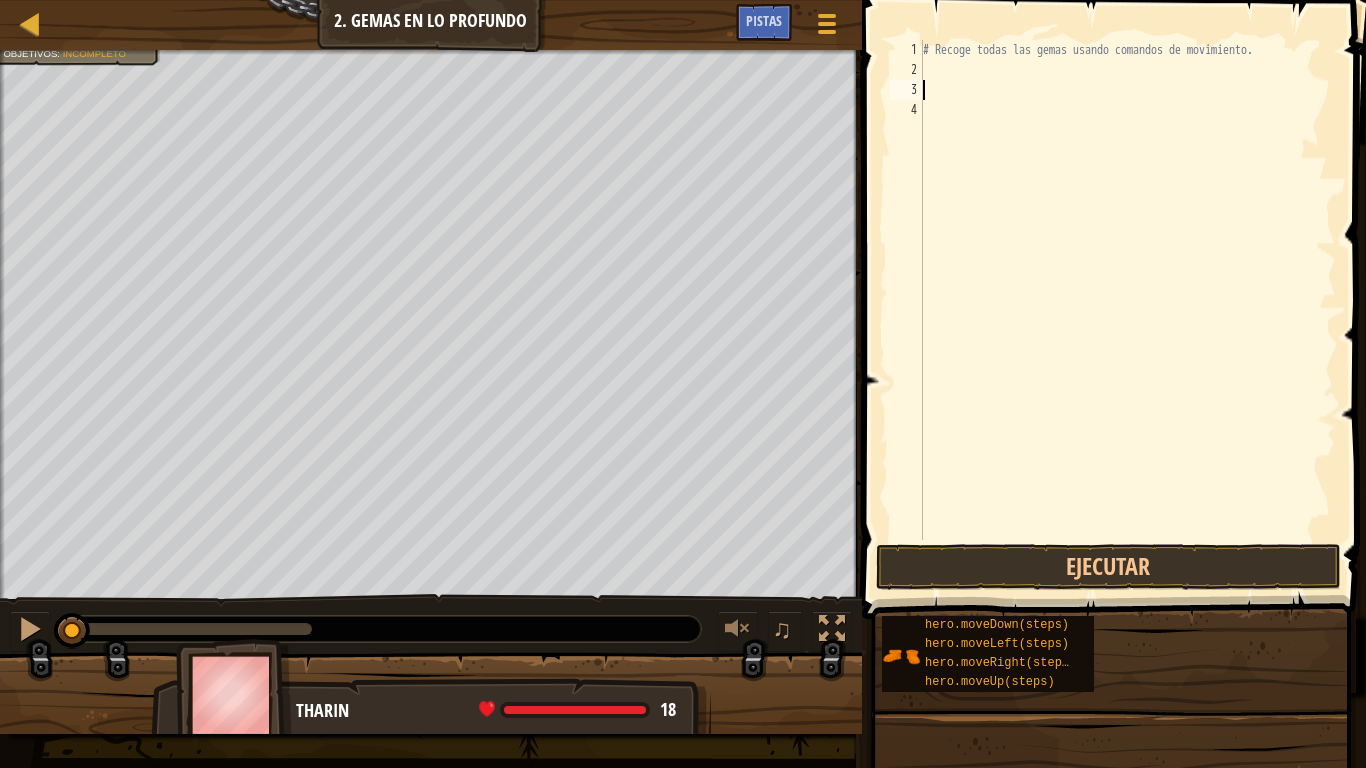 drag, startPoint x: 139, startPoint y: 625, endPoint x: 50, endPoint y: 618, distance: 89.27486 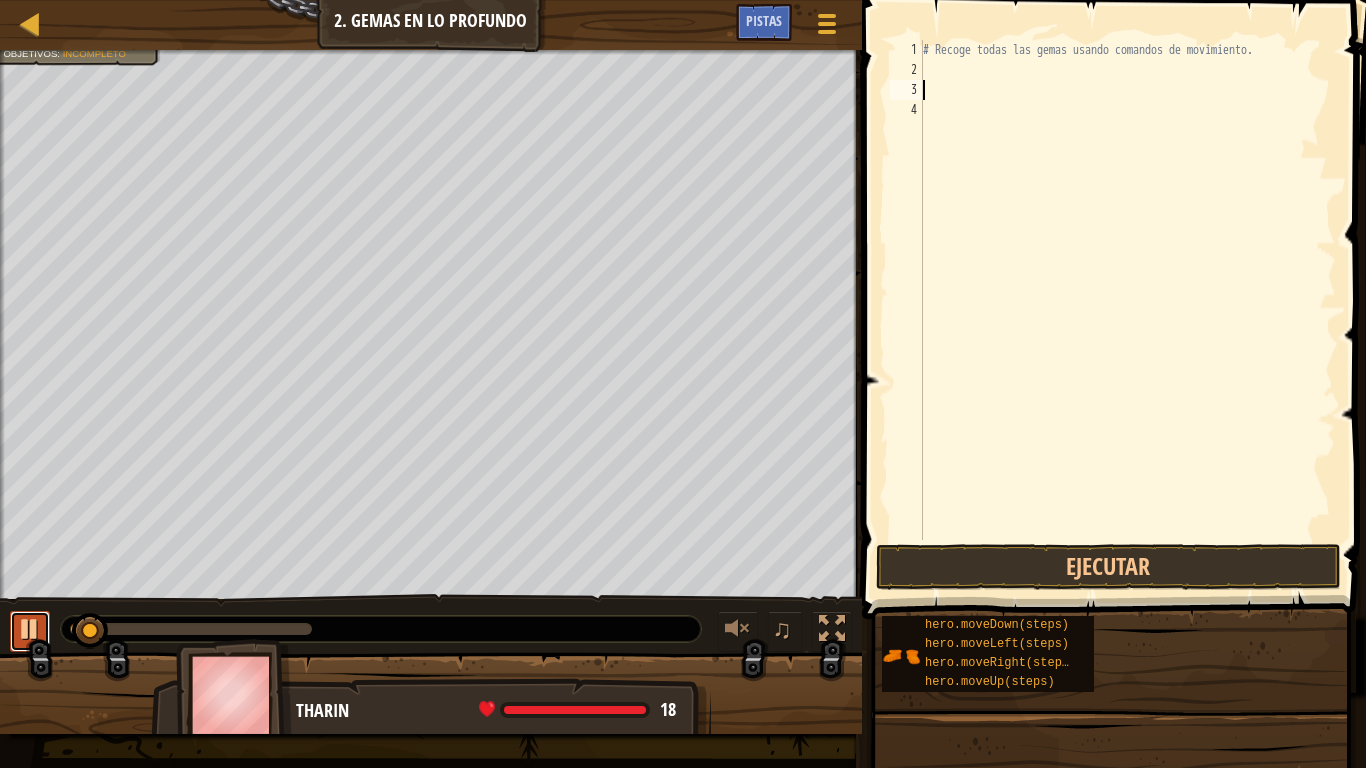 click at bounding box center (30, 629) 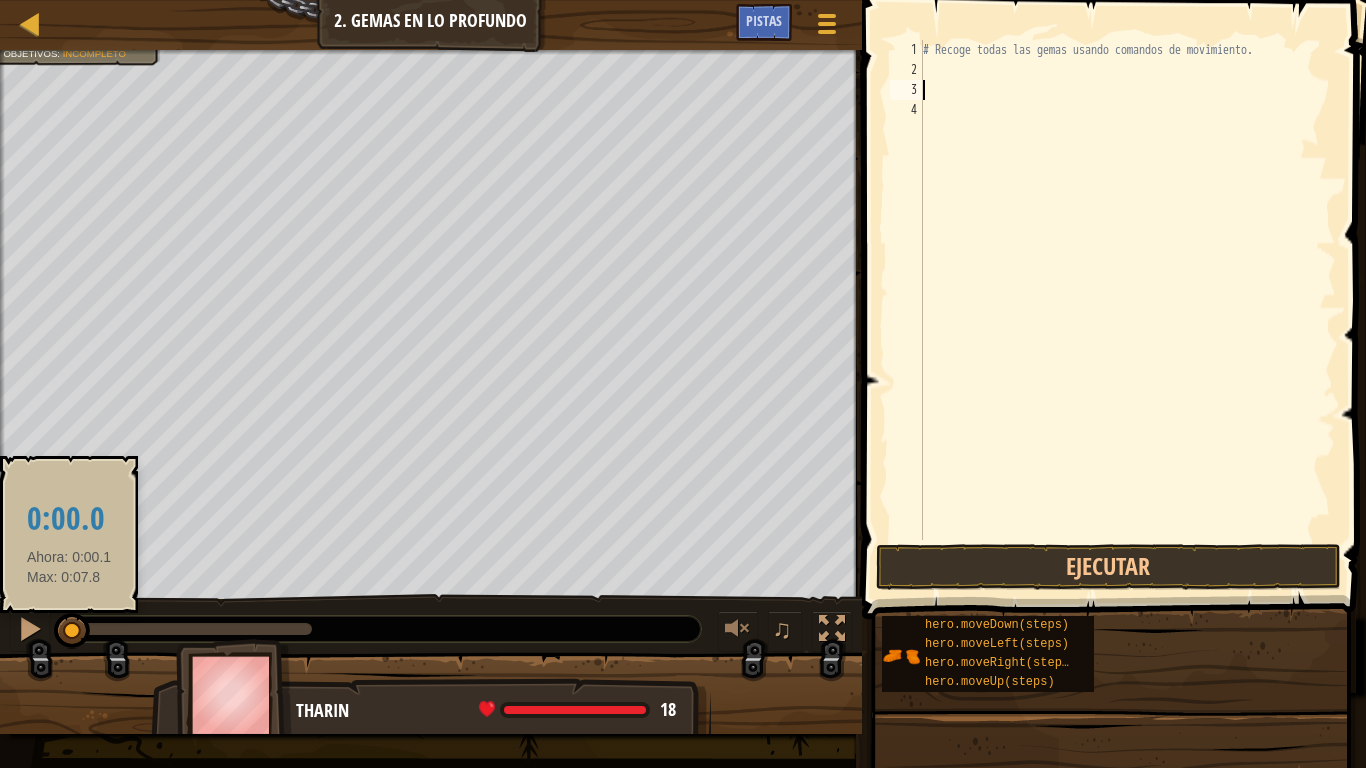 drag, startPoint x: 110, startPoint y: 628, endPoint x: 69, endPoint y: 624, distance: 41.19466 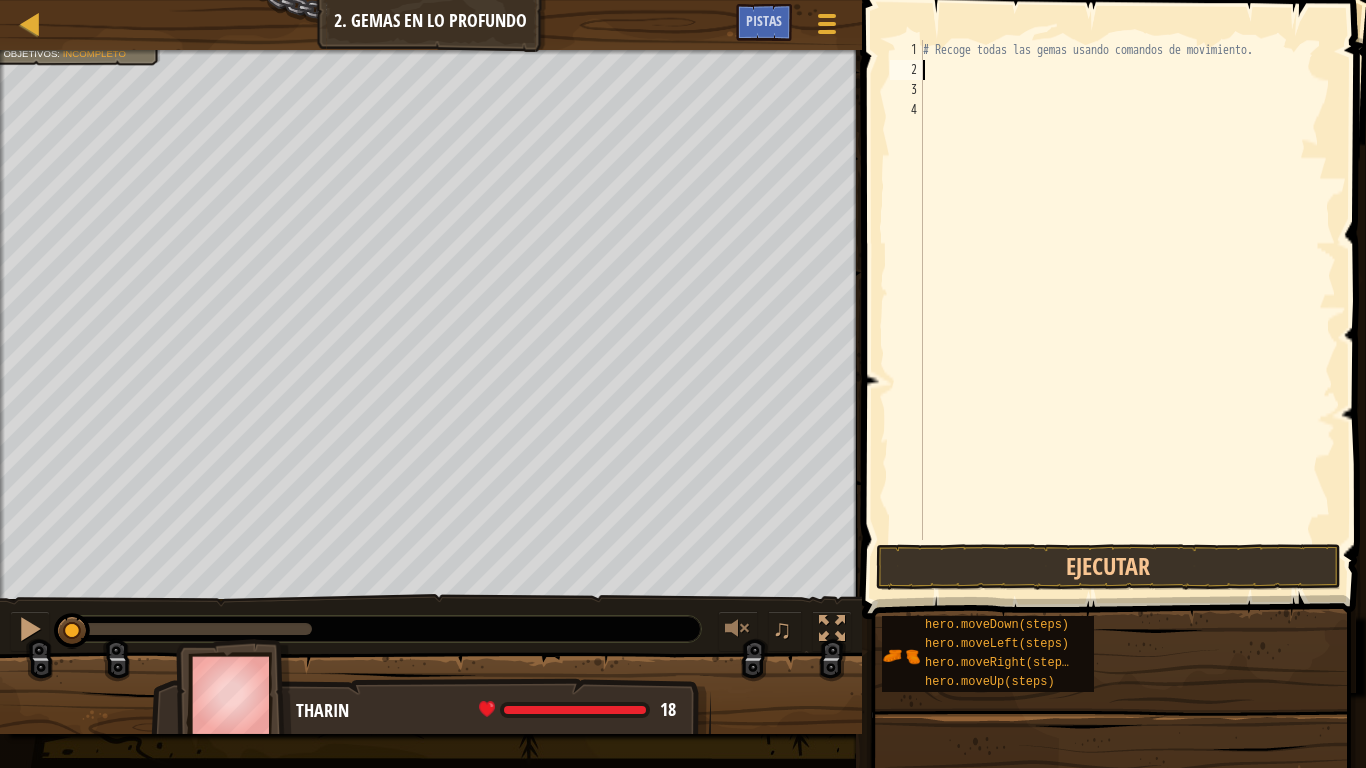 click on "# Recoge todas las gemas usando comandos de movimiento." at bounding box center (1127, 310) 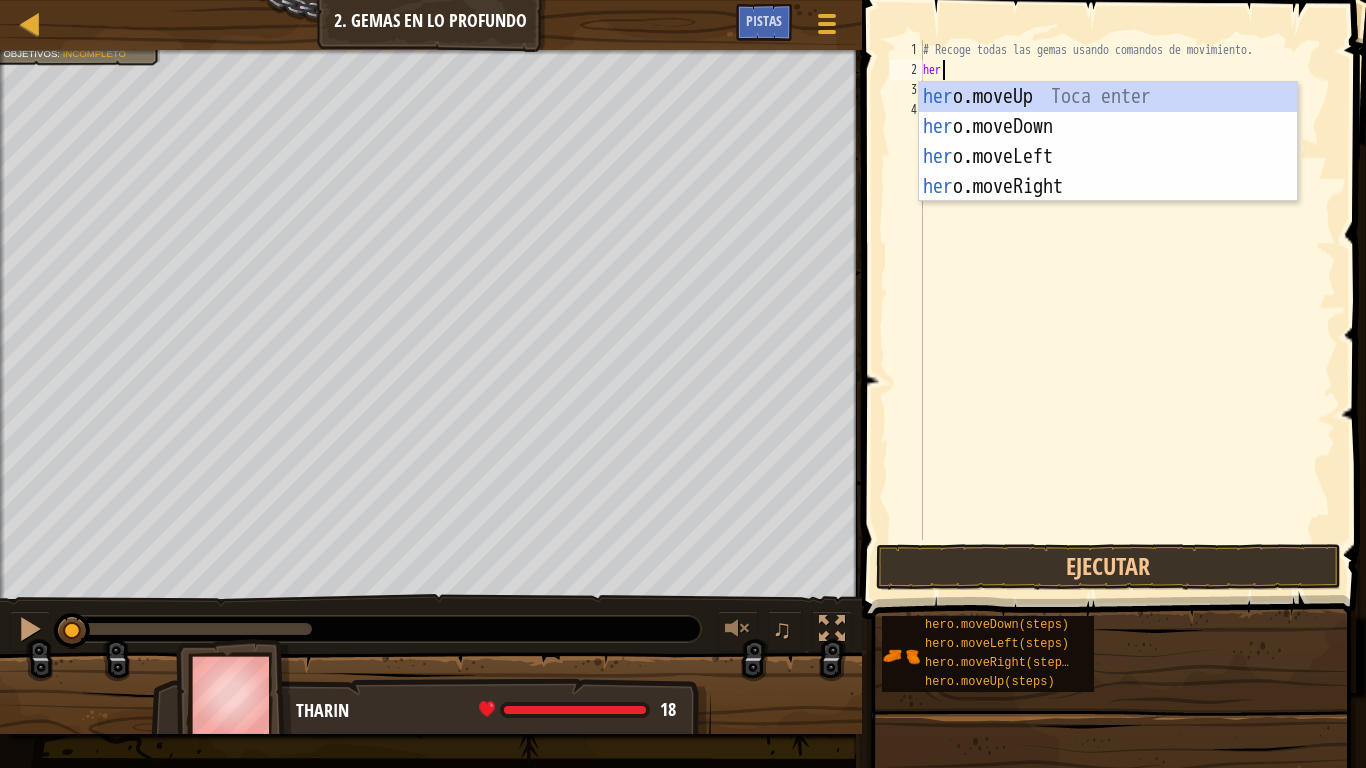 type on "hero" 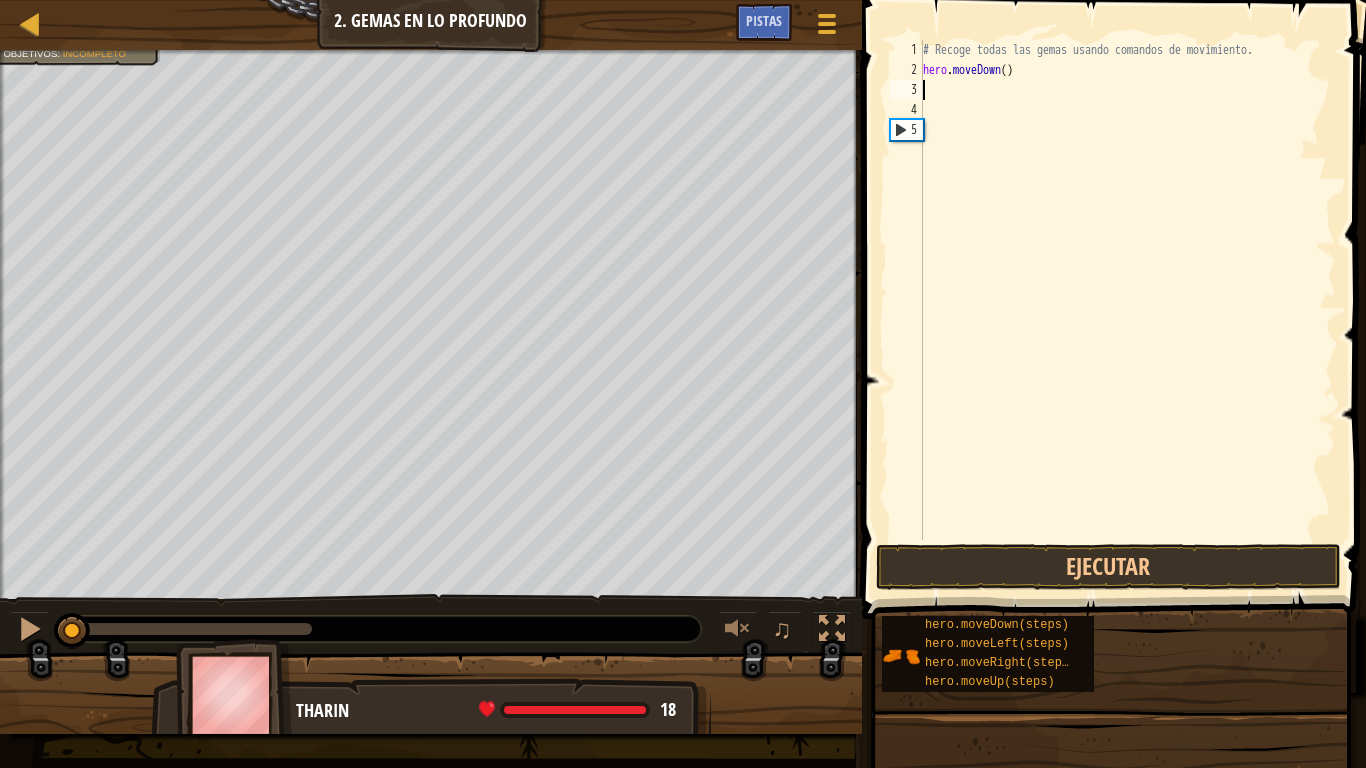 scroll, scrollTop: 9, scrollLeft: 0, axis: vertical 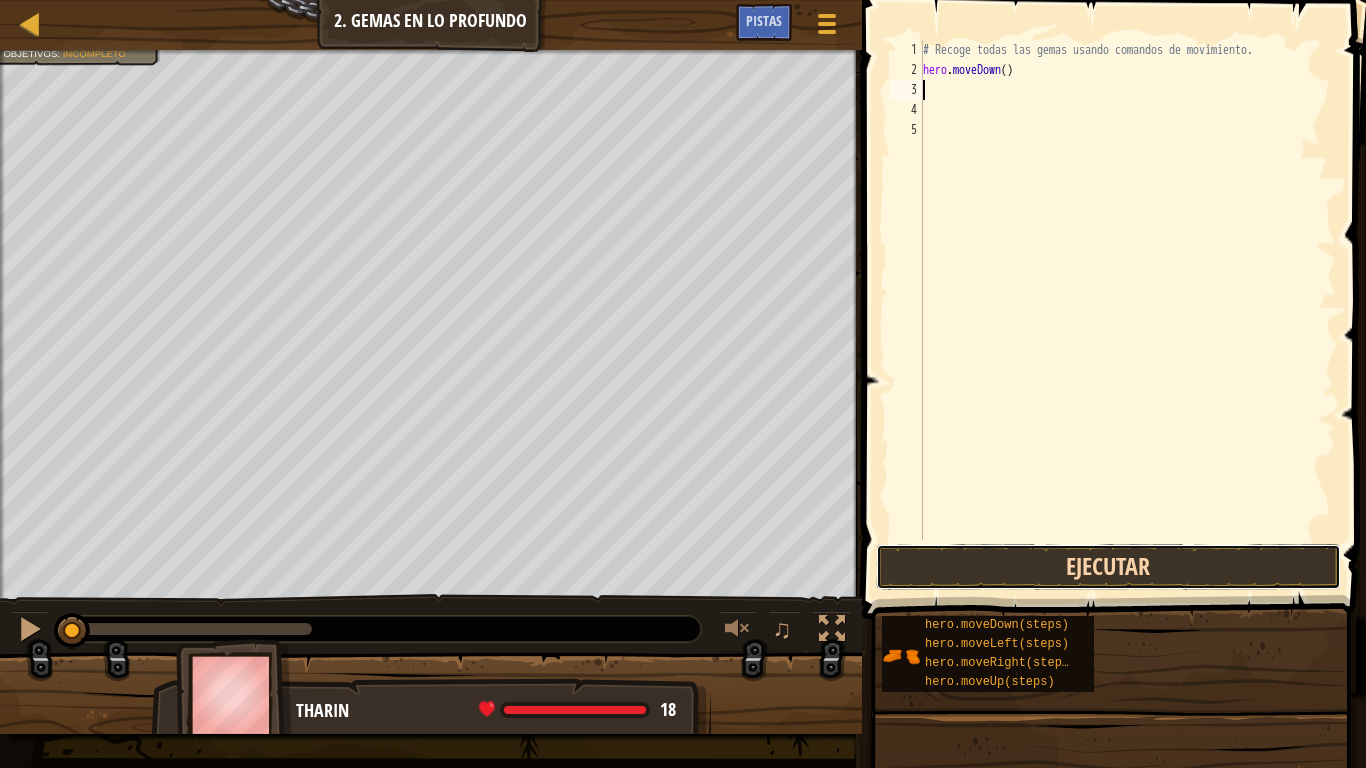 click on "Ejecutar" at bounding box center [1109, 567] 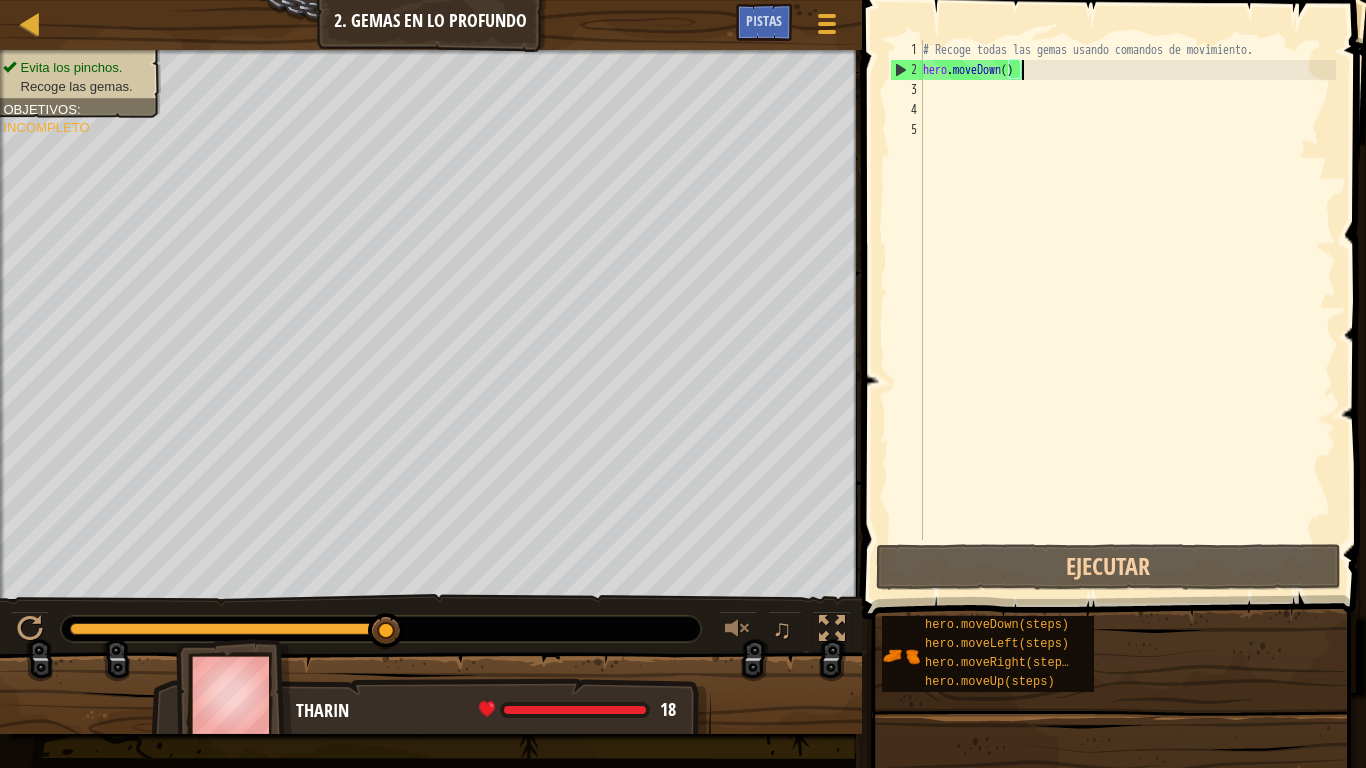 click on "# Recoge todas las gemas usando comandos de movimiento. hero . moveDown ( )" at bounding box center (1127, 310) 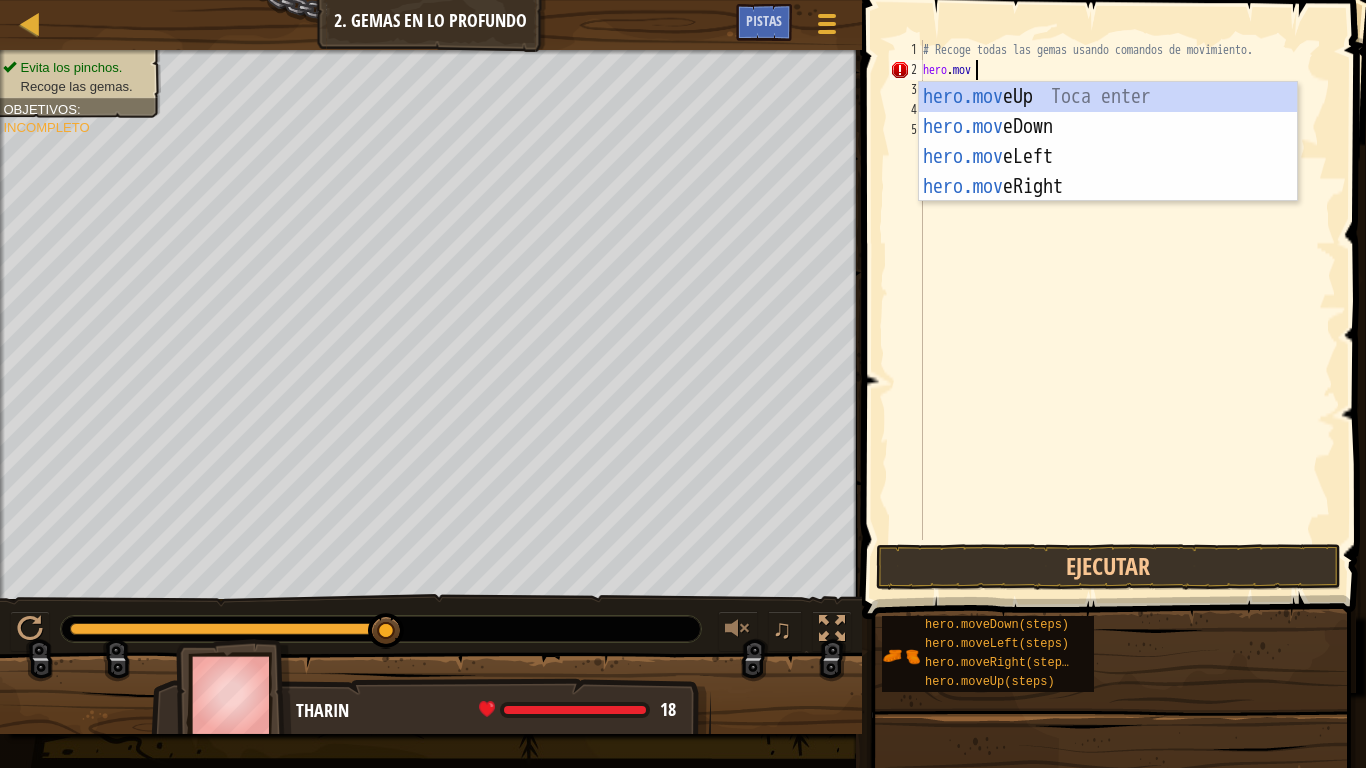 scroll, scrollTop: 9, scrollLeft: 3, axis: both 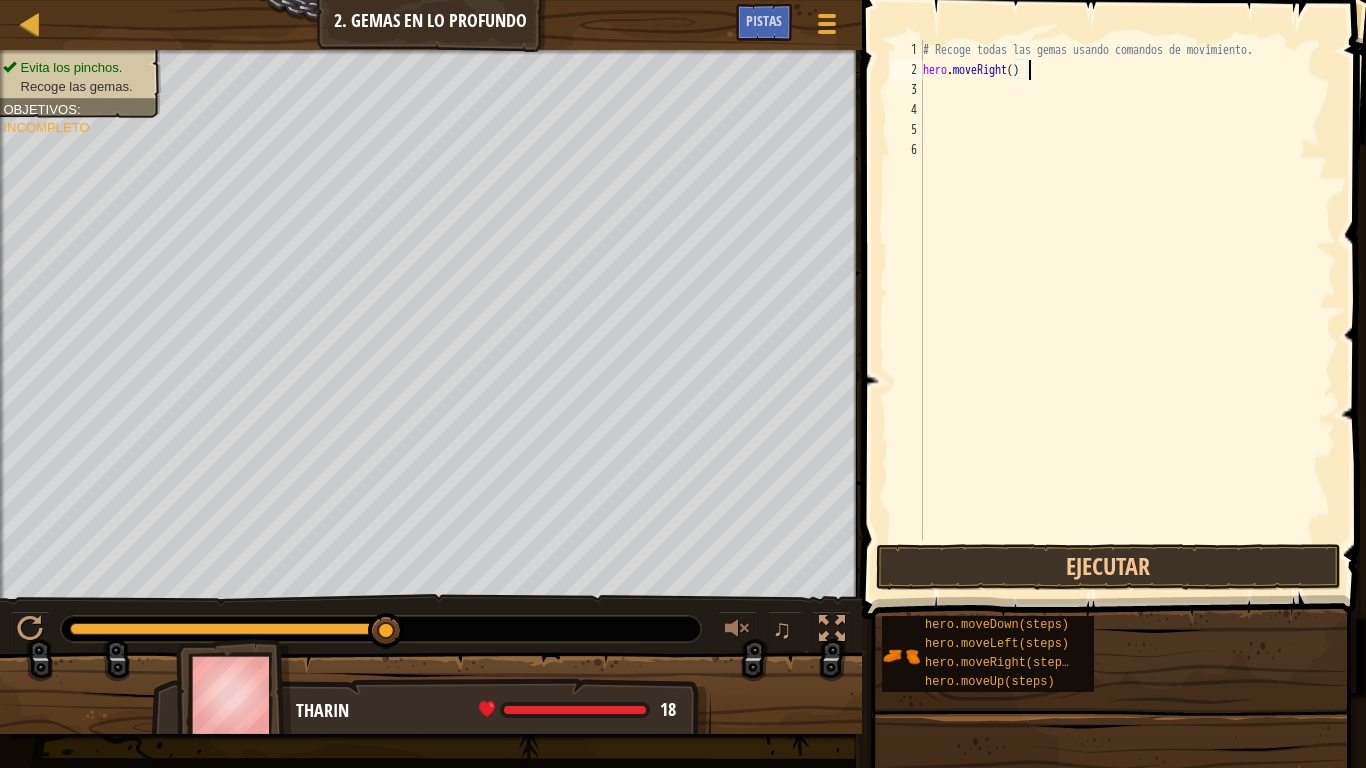 click on "# Recoge todas las gemas usando comandos de movimiento. hero . moveRight ( )" at bounding box center [1127, 310] 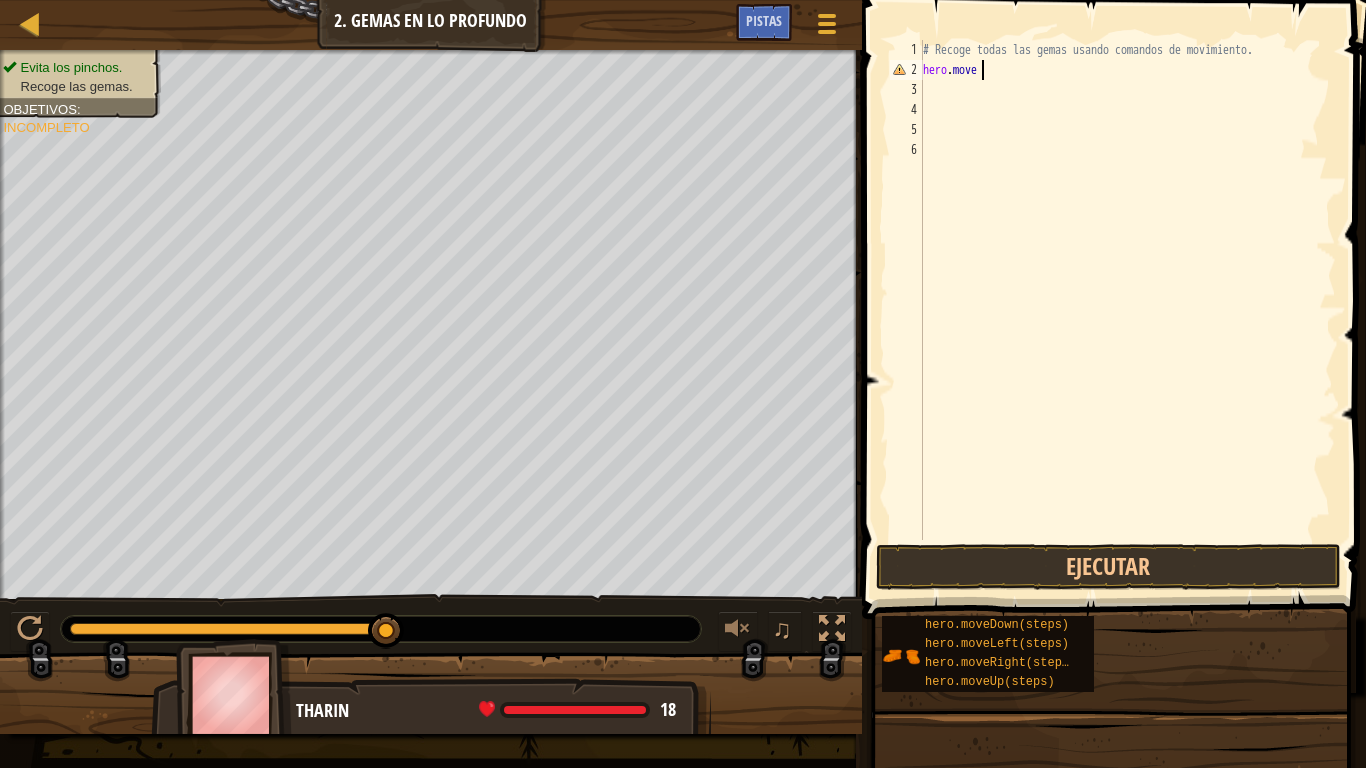 type on "hero.movele" 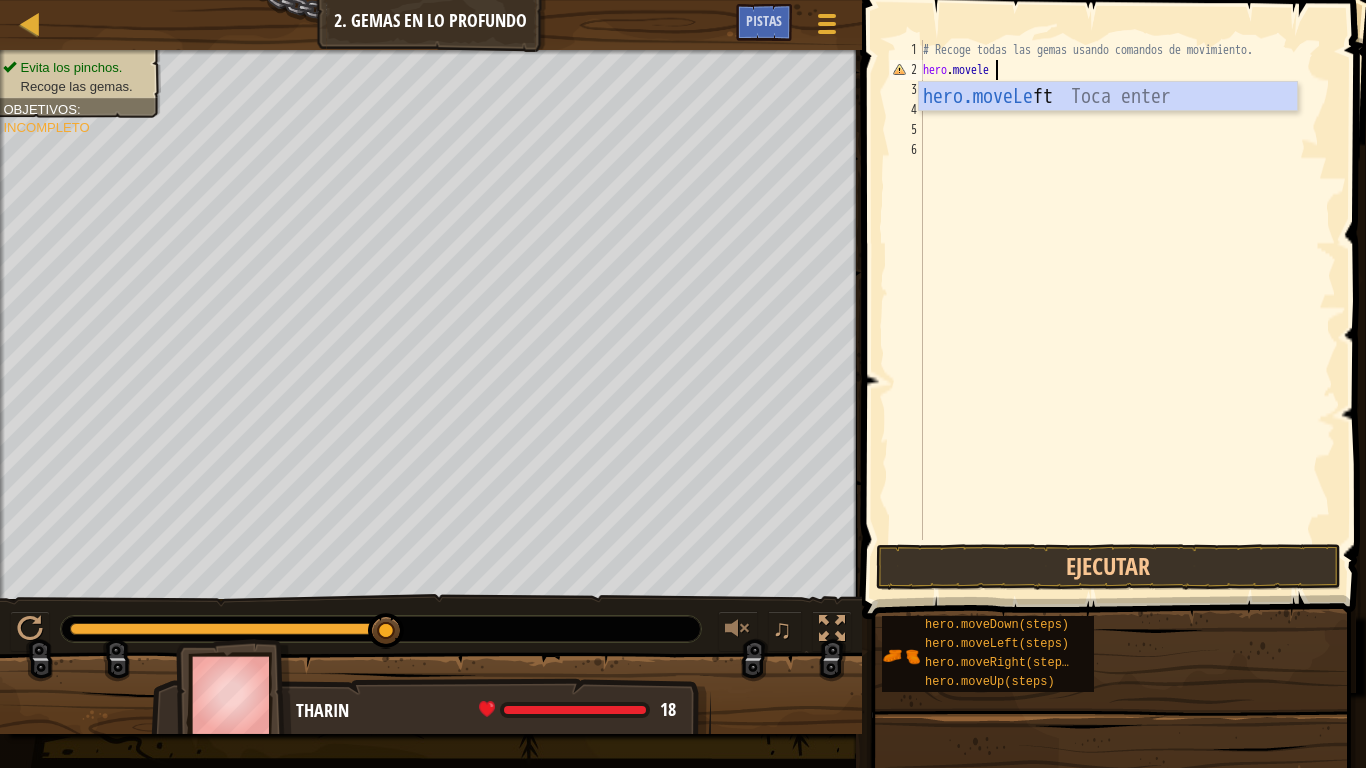 scroll, scrollTop: 9, scrollLeft: 0, axis: vertical 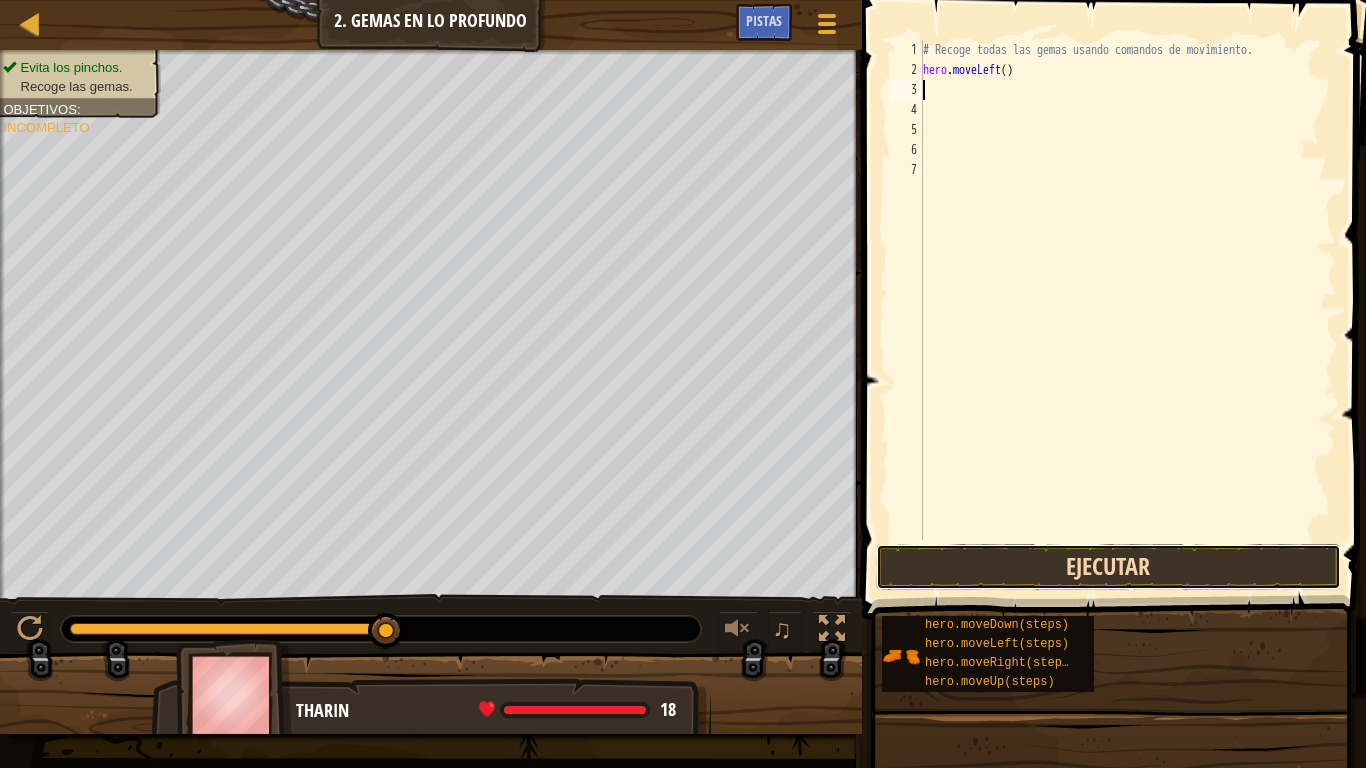 click on "Ejecutar" at bounding box center (1109, 567) 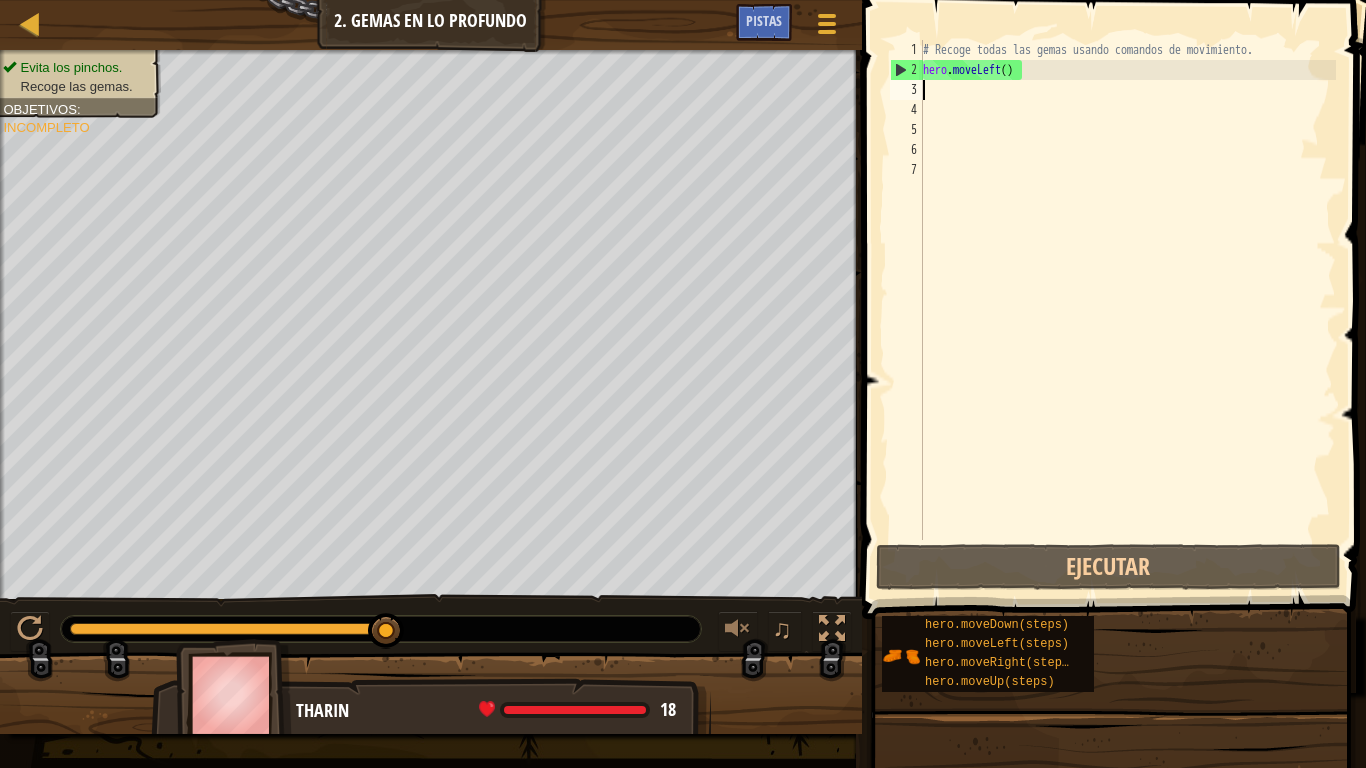 click on "# Recoge todas las gemas usando comandos de movimiento. hero . moveLeft ( )" at bounding box center [1127, 310] 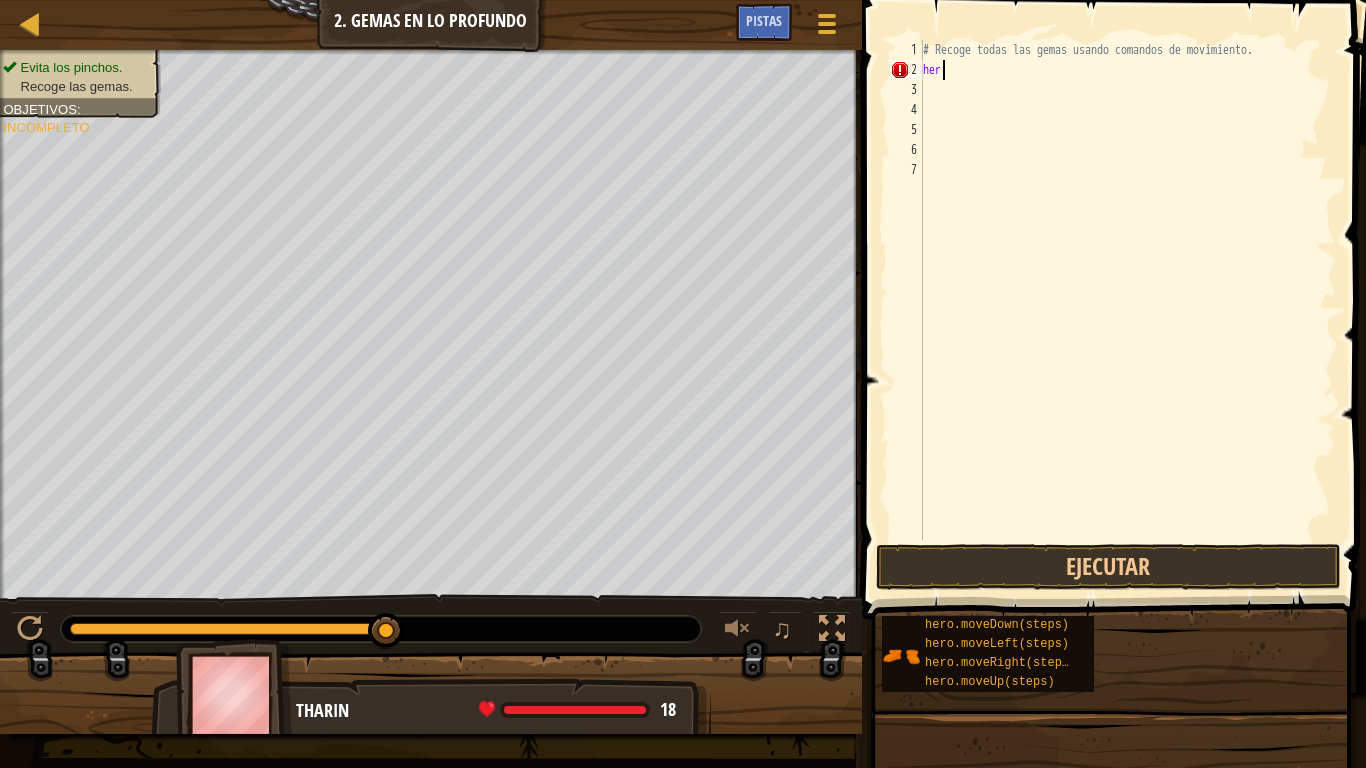 type on "h" 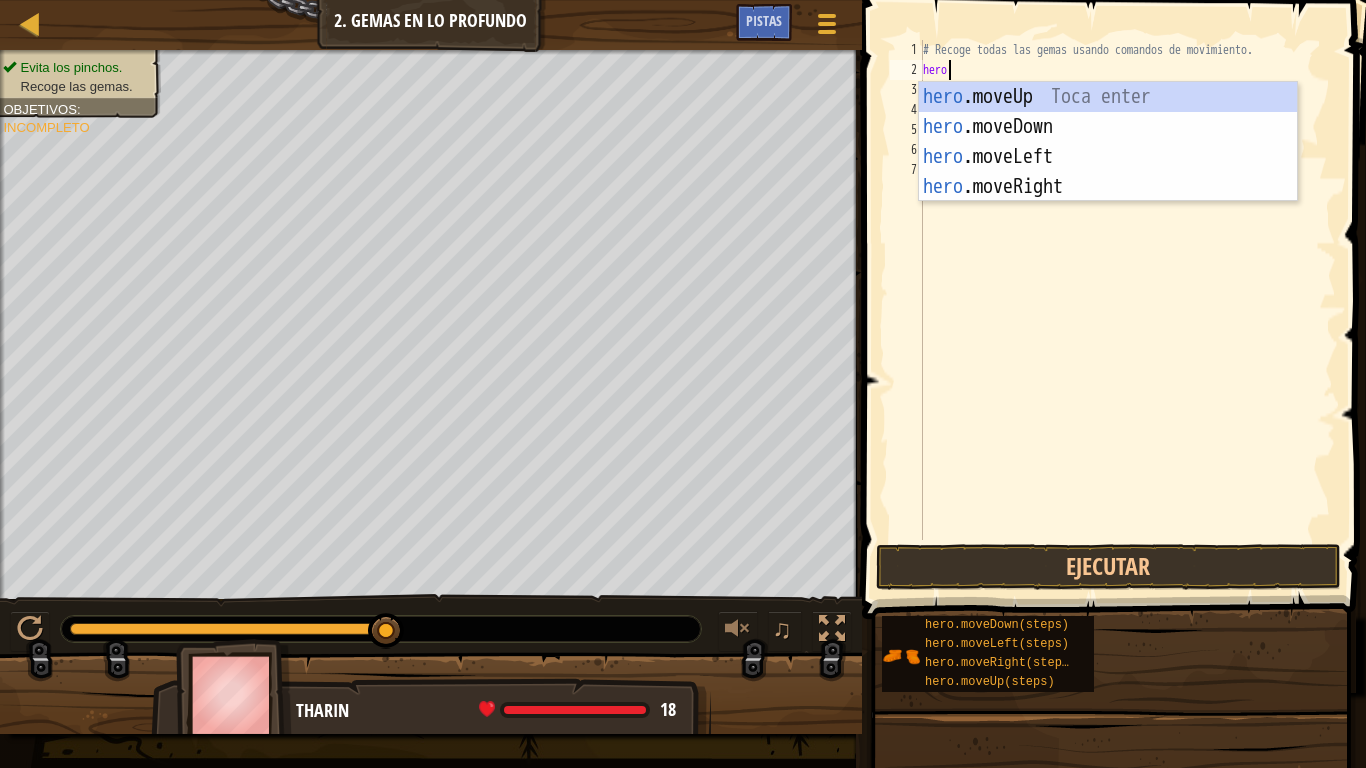 scroll, scrollTop: 9, scrollLeft: 1, axis: both 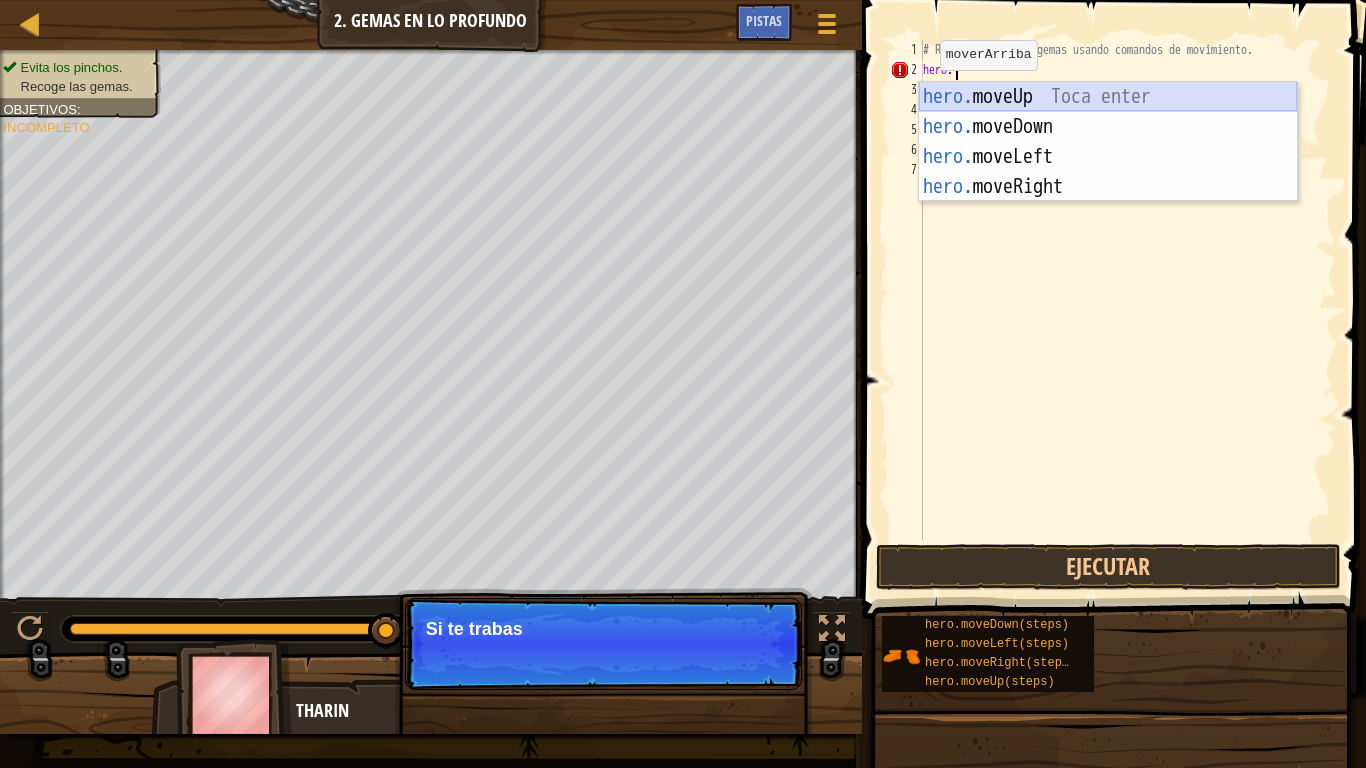 click on "hero. moveUp Toca enter hero. moveDown Toca enter hero. moveLeft Toca enter hero. moveRight Toca enter" at bounding box center (1108, 172) 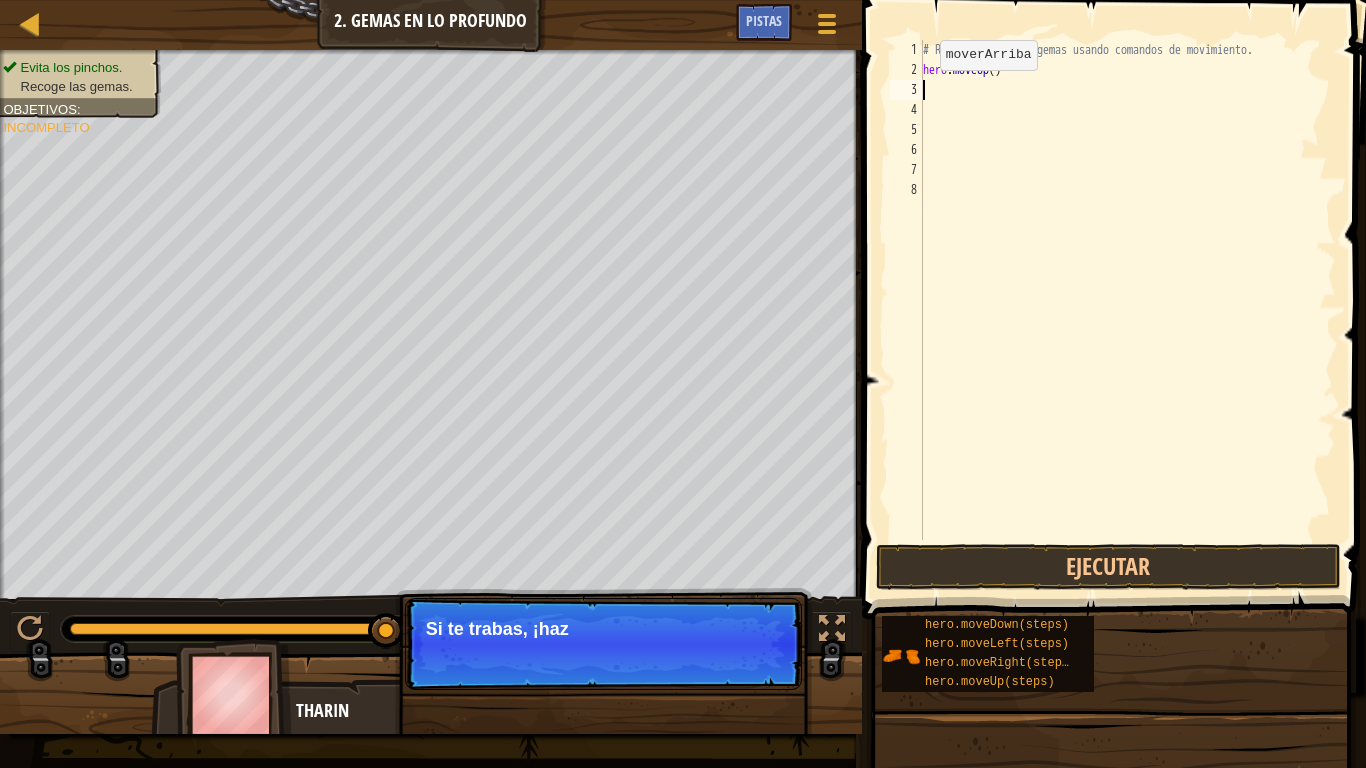 scroll, scrollTop: 9, scrollLeft: 0, axis: vertical 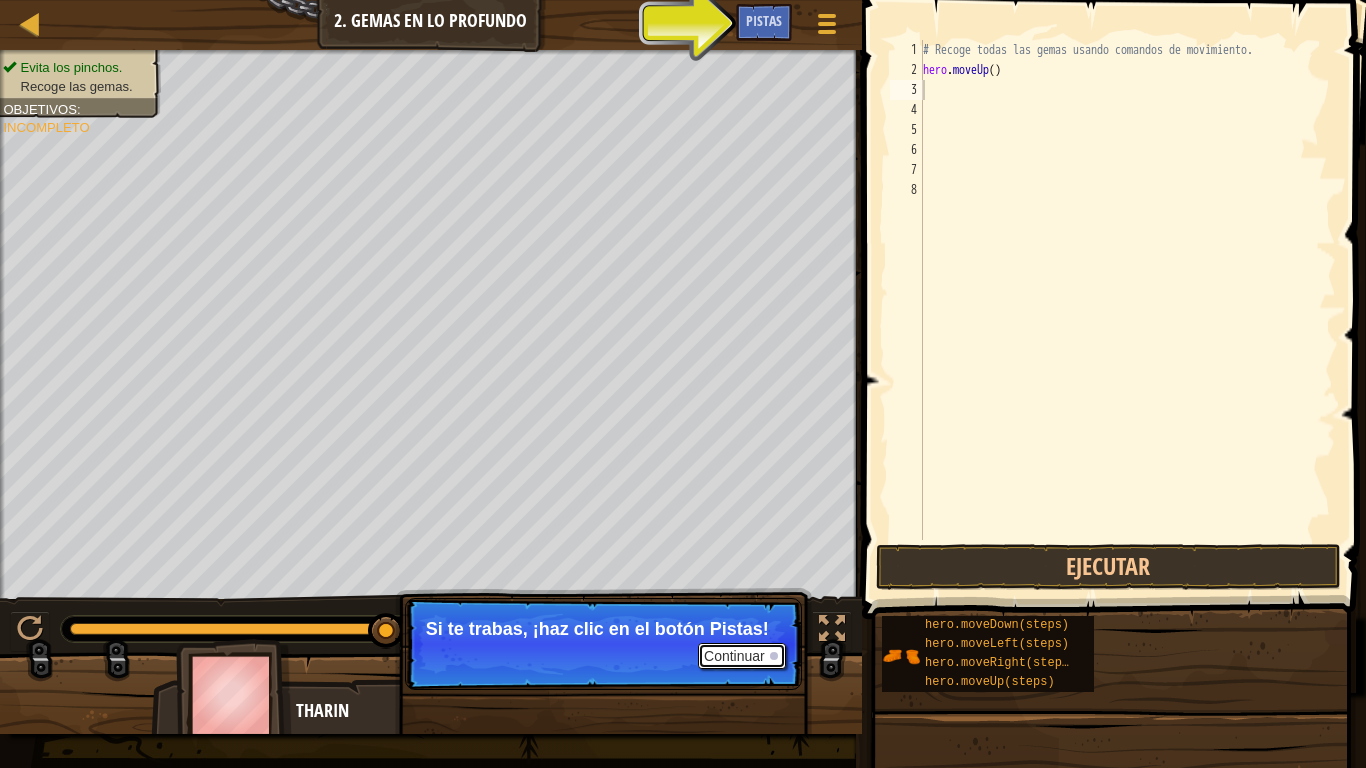 click on "Continuar" at bounding box center [742, 656] 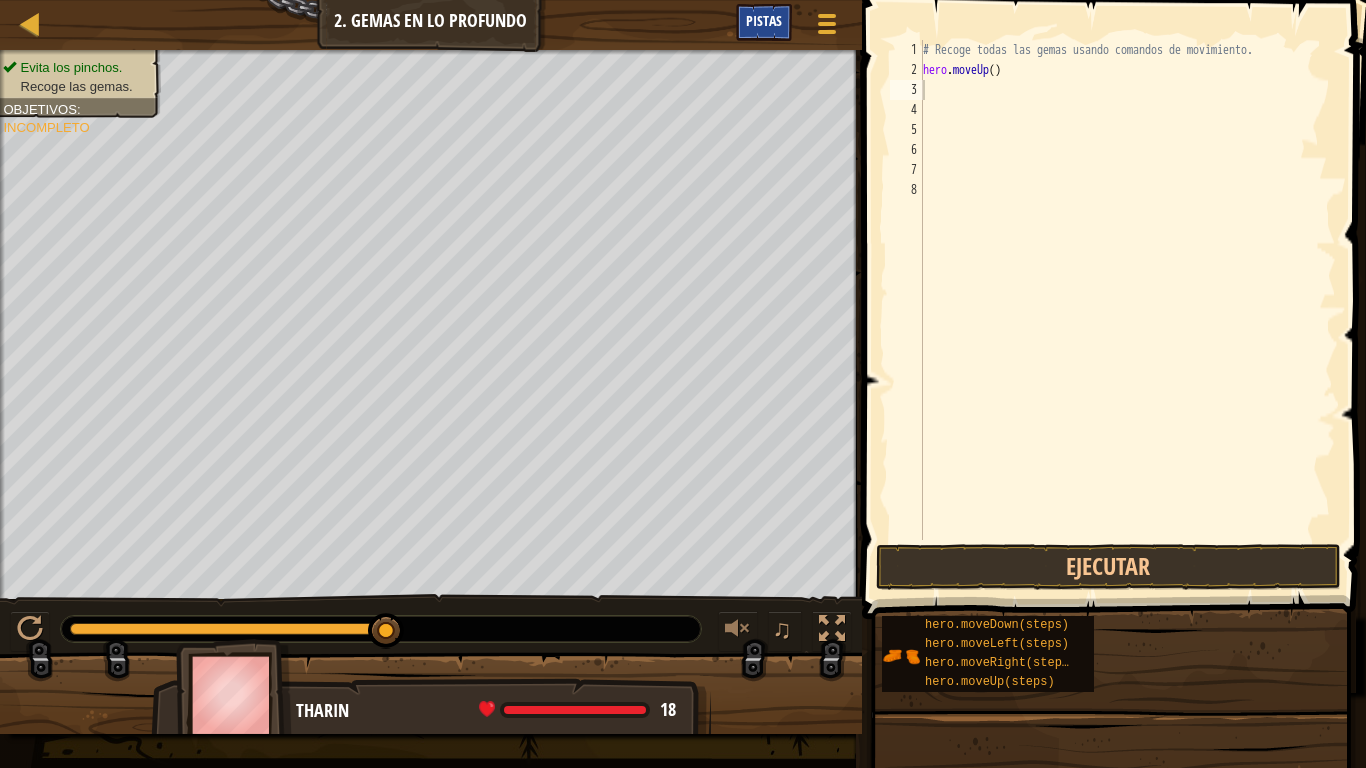 click on "Pistas" at bounding box center (764, 20) 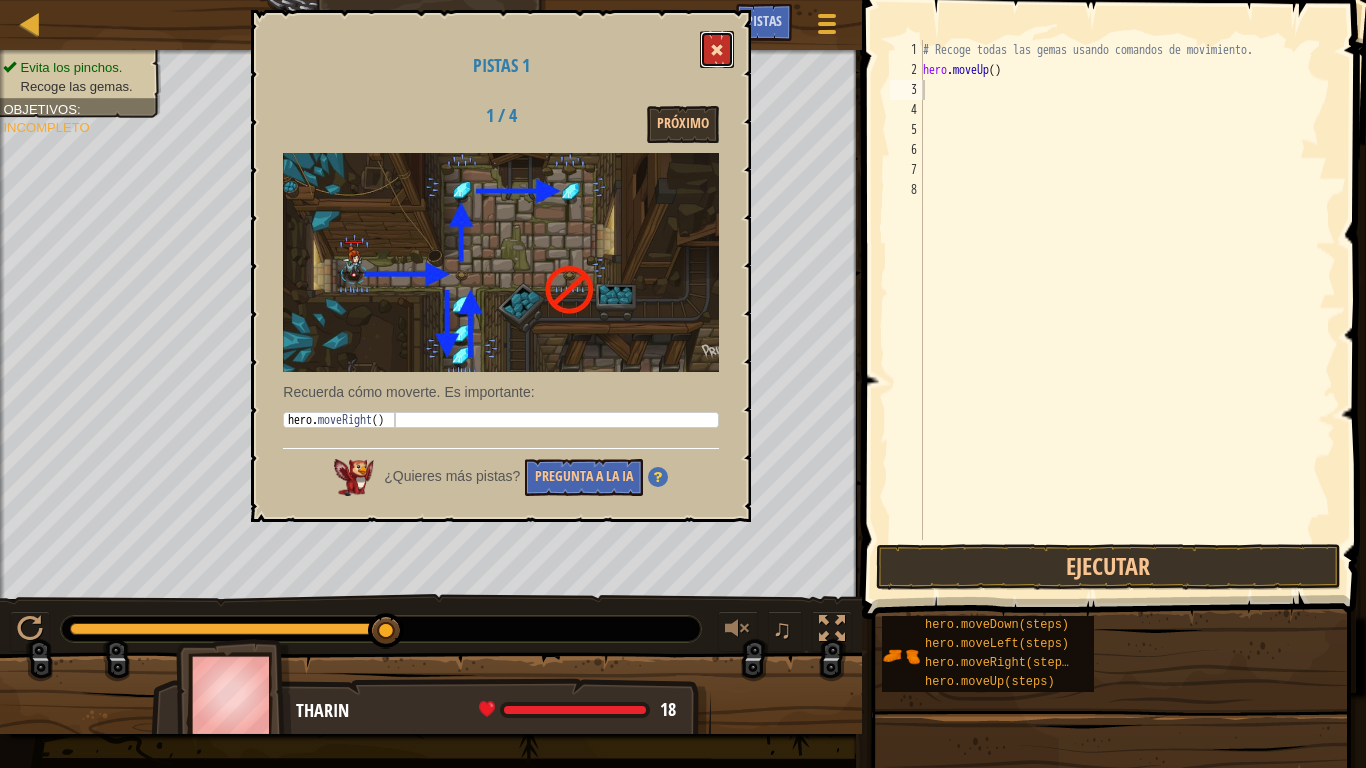 click at bounding box center [717, 49] 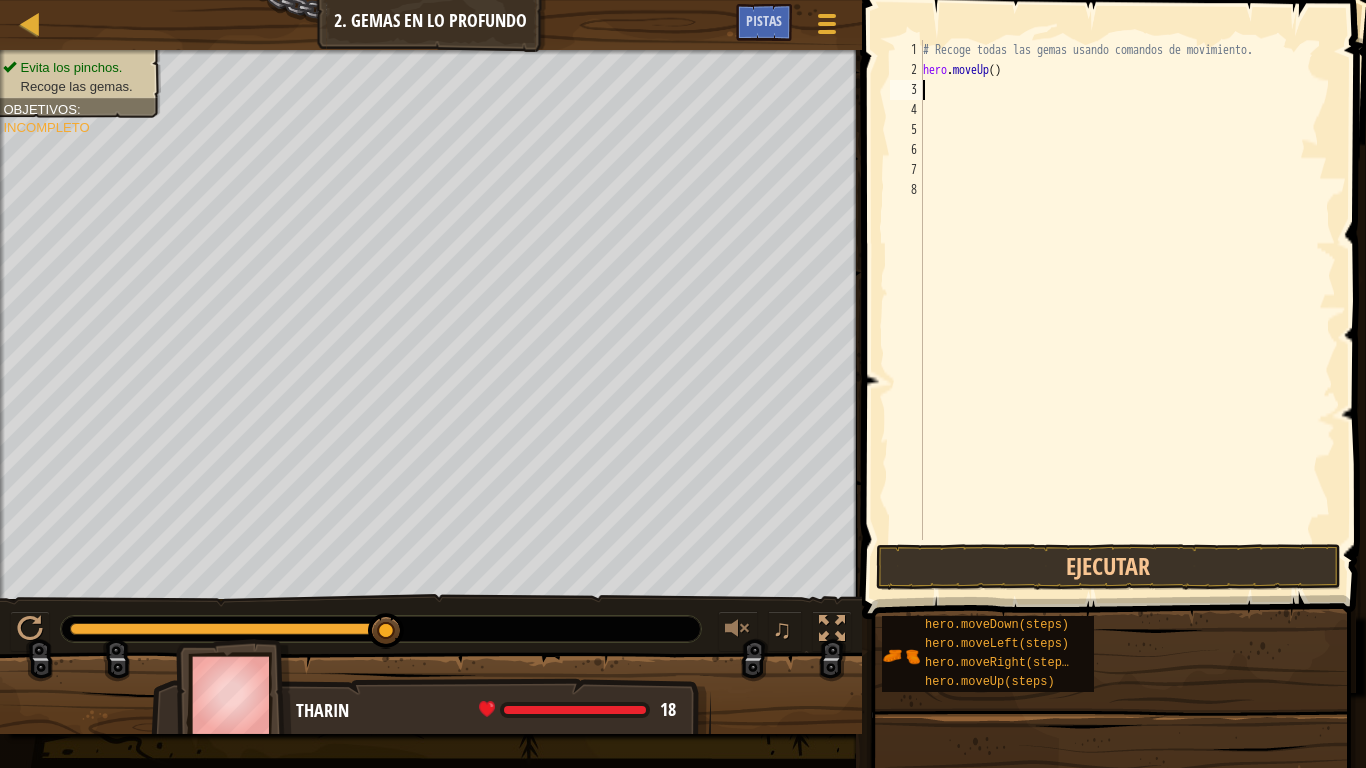 click on "# Recoge todas las gemas usando comandos de movimiento. hero . moveUp ( )" at bounding box center [1127, 310] 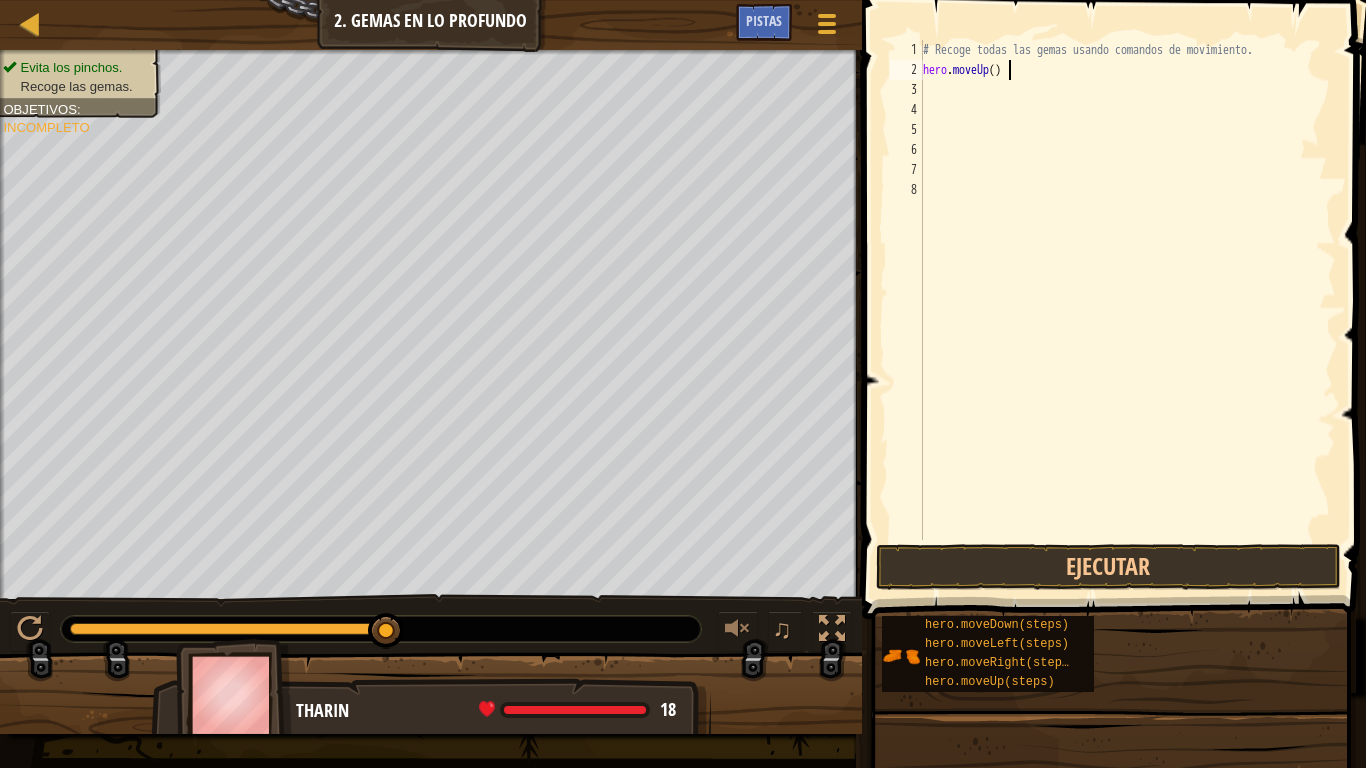 click on "# Recoge todas las gemas usando comandos de movimiento. hero . moveUp ( )" at bounding box center [1127, 310] 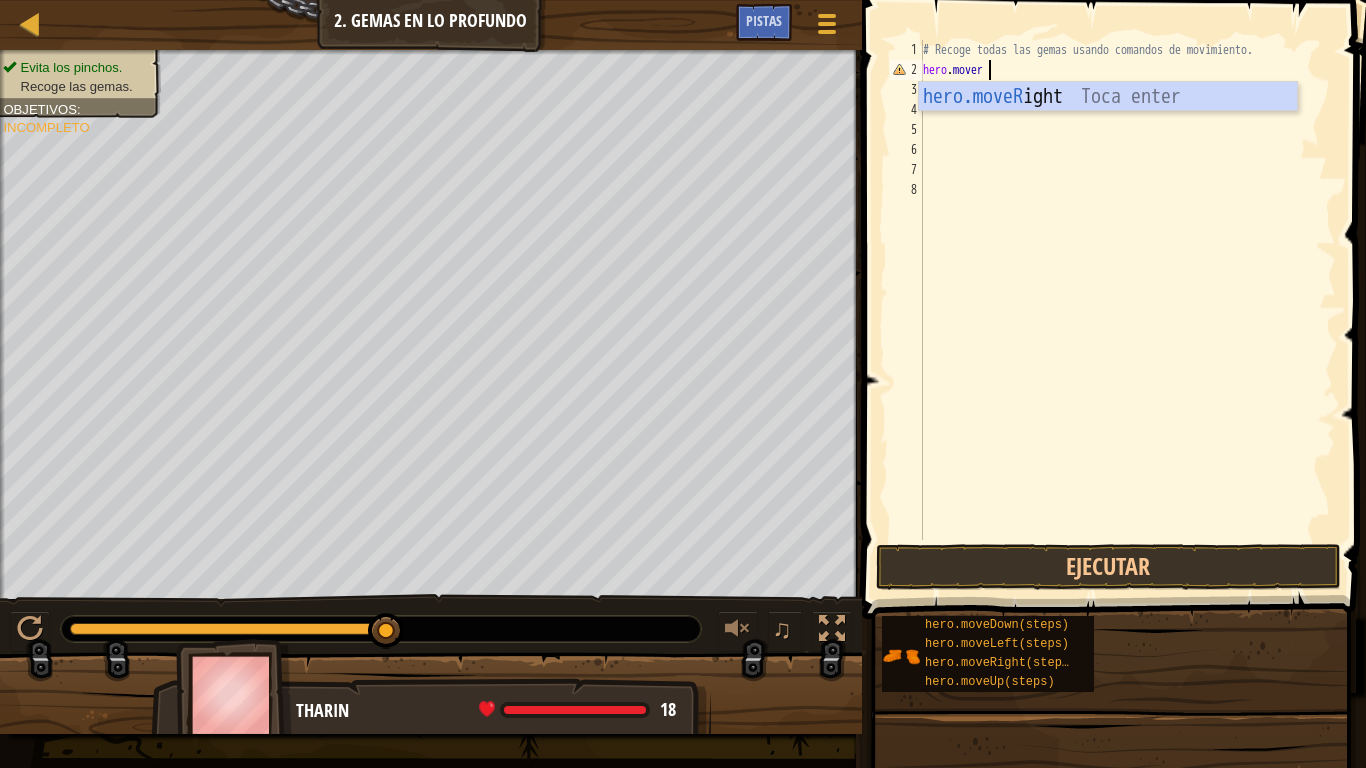 scroll, scrollTop: 9, scrollLeft: 5, axis: both 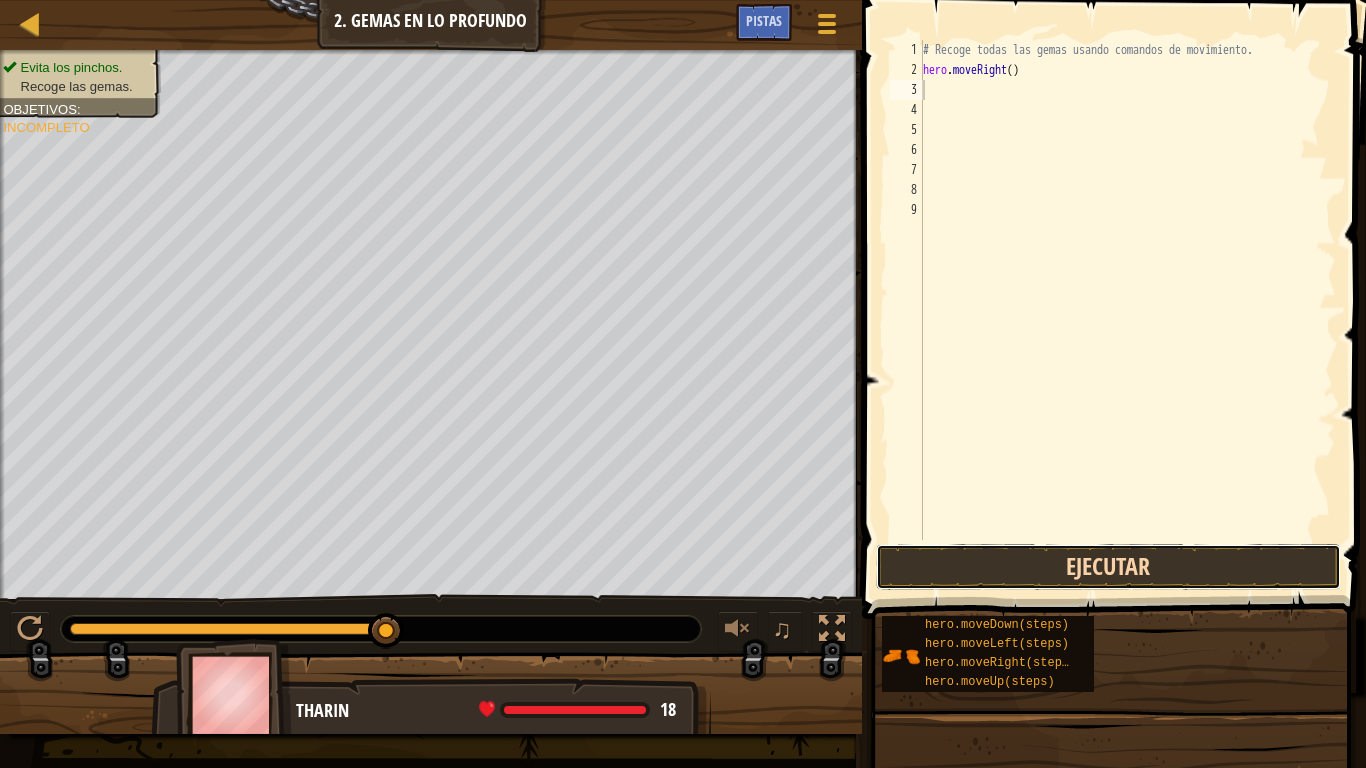 click on "Ejecutar" at bounding box center (1109, 567) 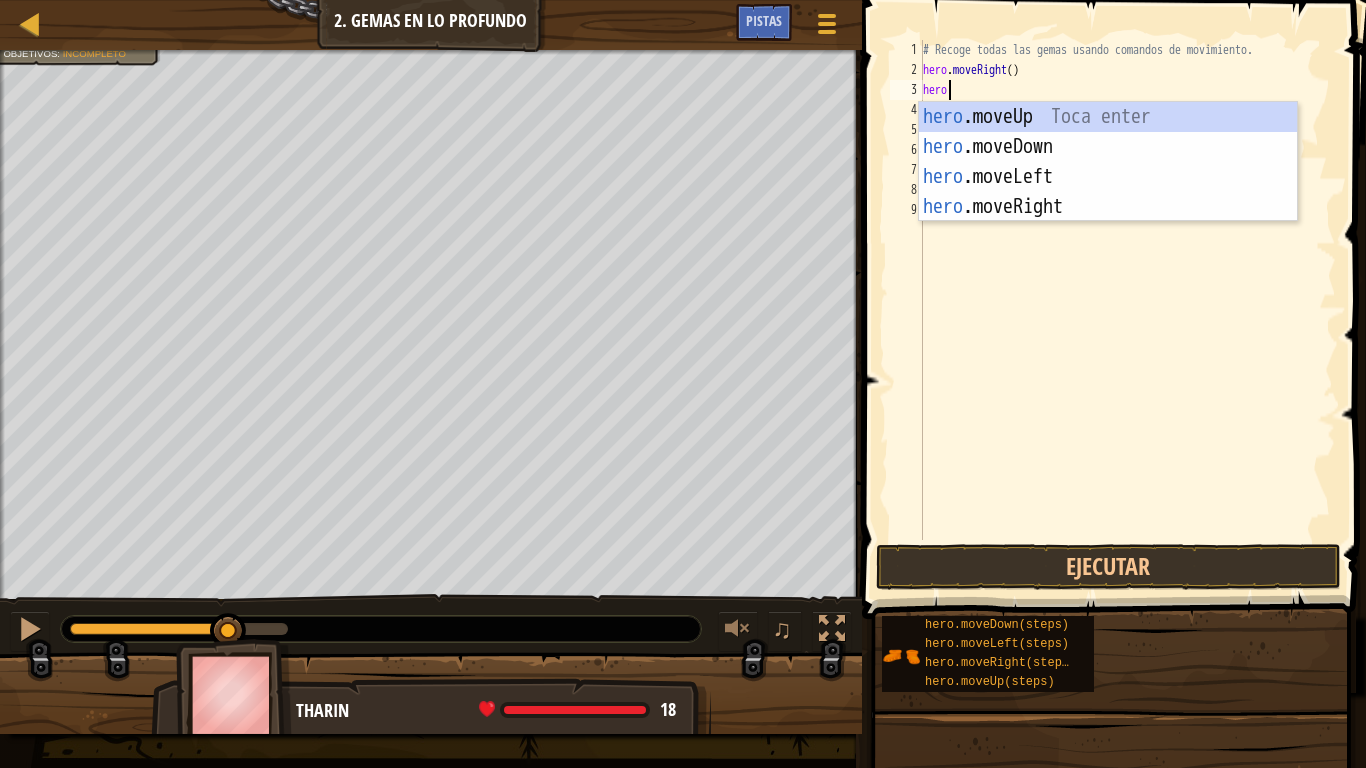 scroll, scrollTop: 9, scrollLeft: 1, axis: both 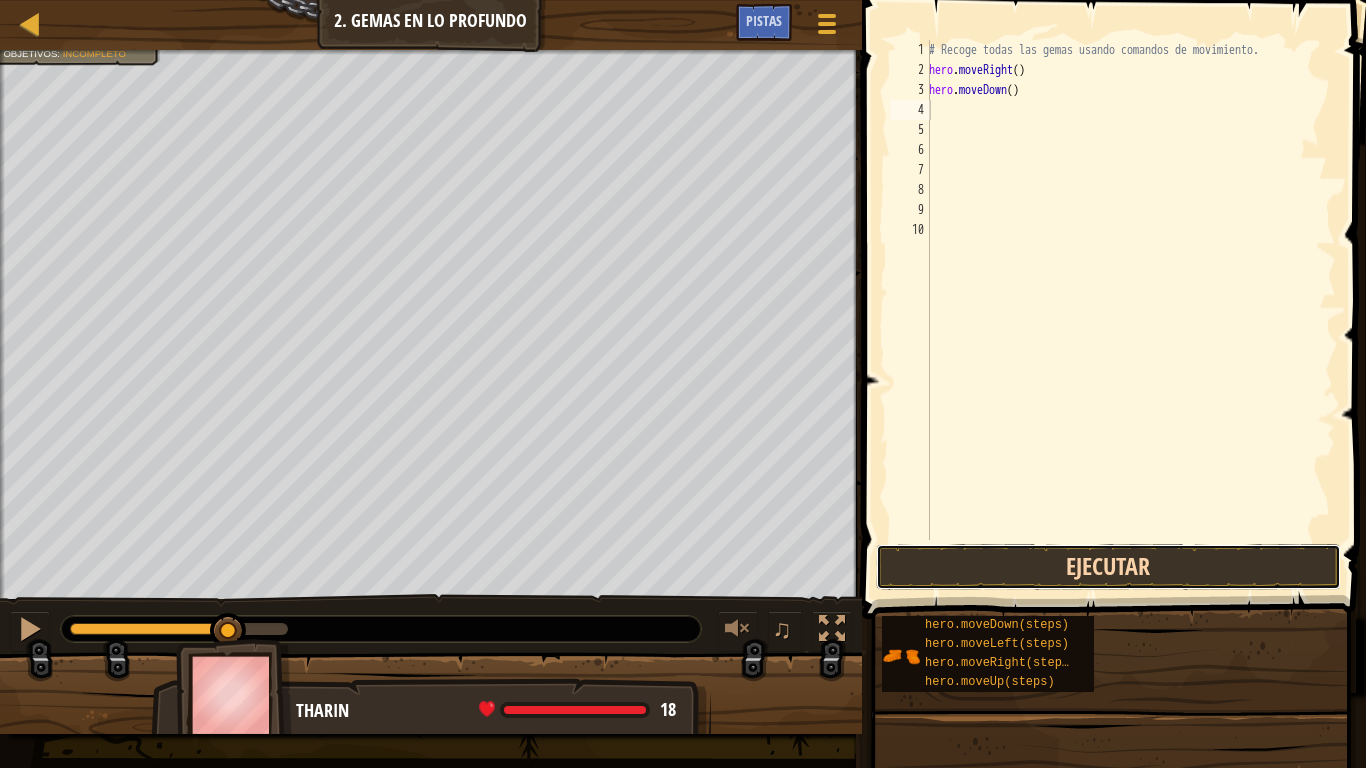 click on "Ejecutar" at bounding box center (1109, 567) 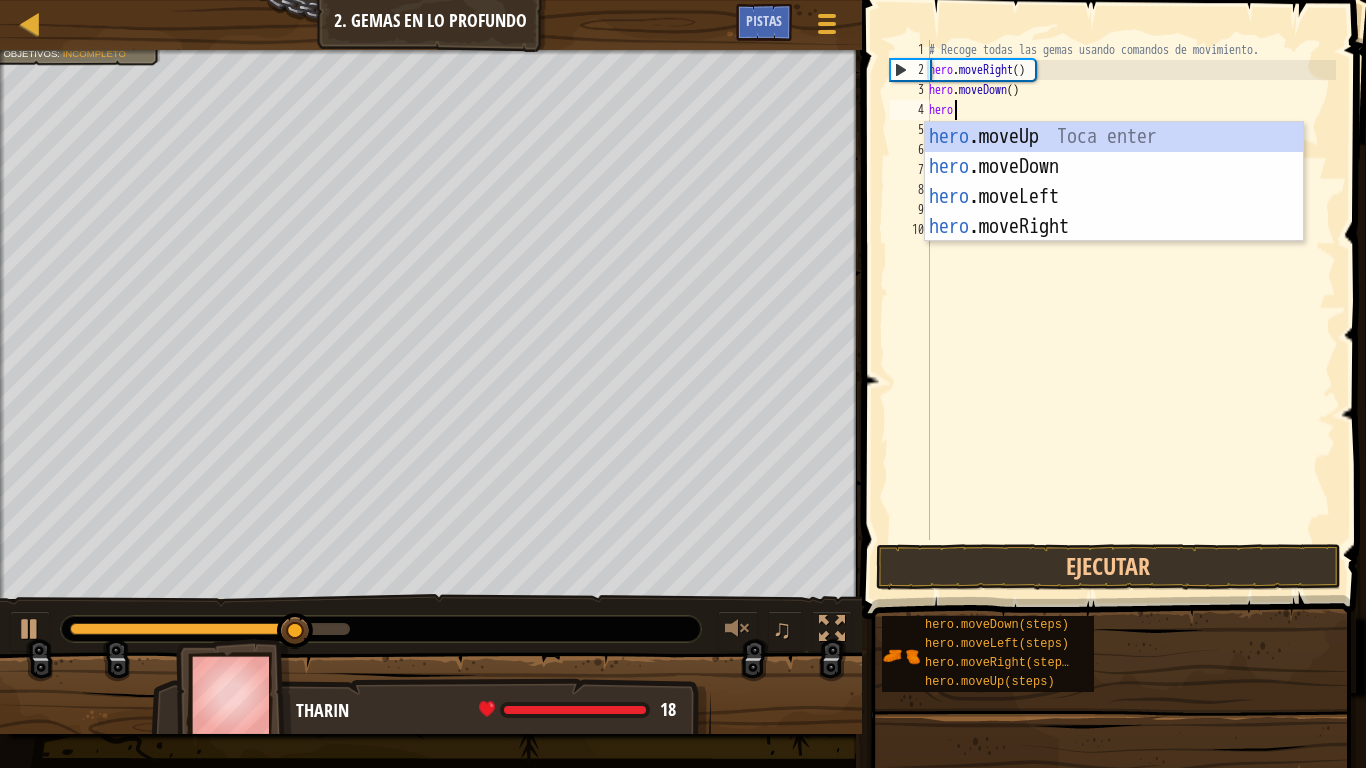 scroll, scrollTop: 9, scrollLeft: 1, axis: both 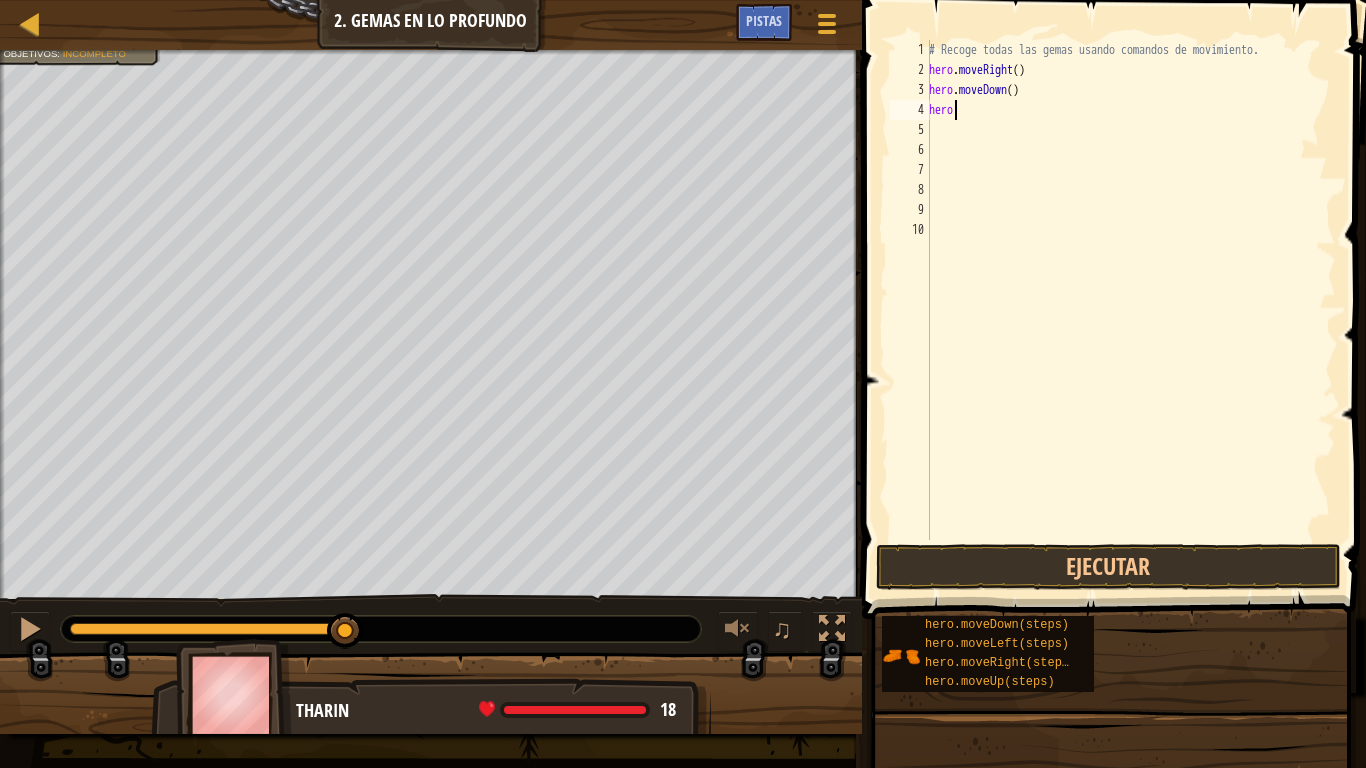 type on "hero." 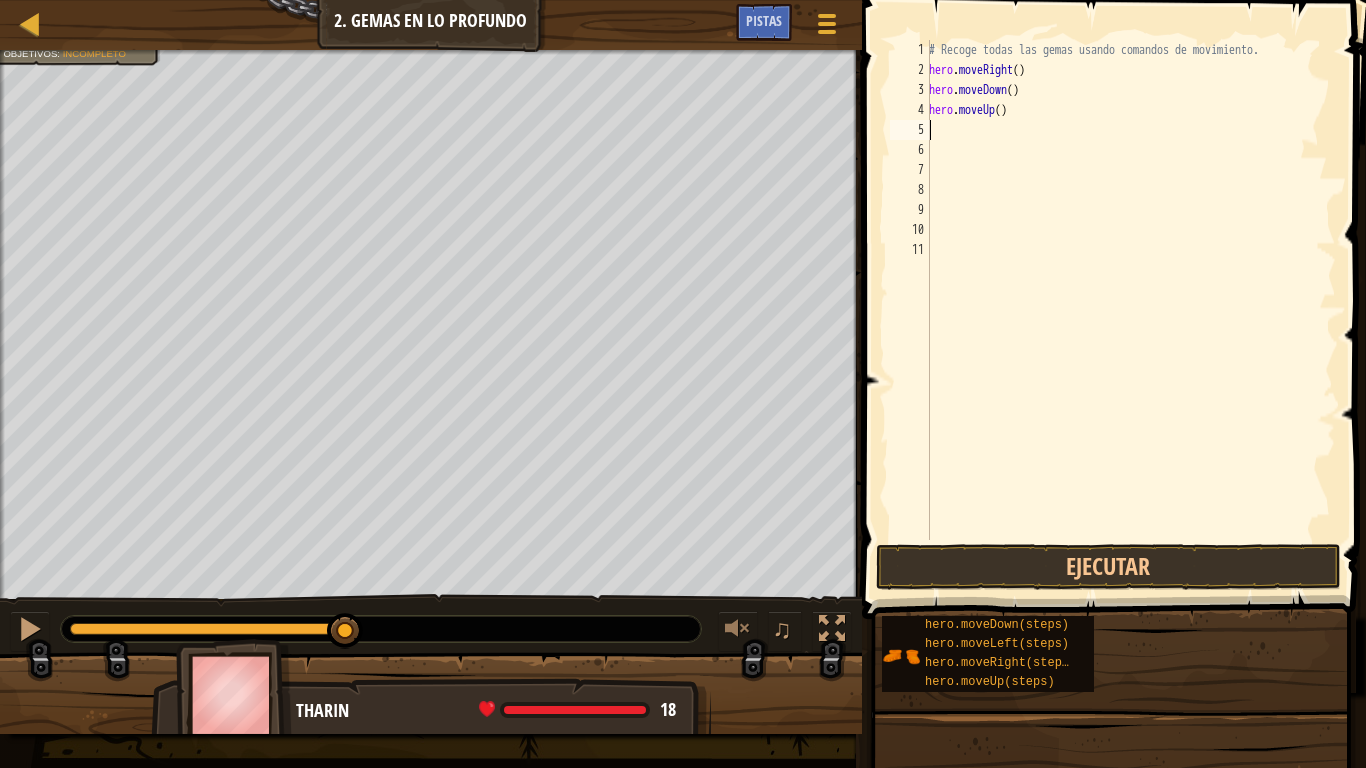 scroll, scrollTop: 9, scrollLeft: 0, axis: vertical 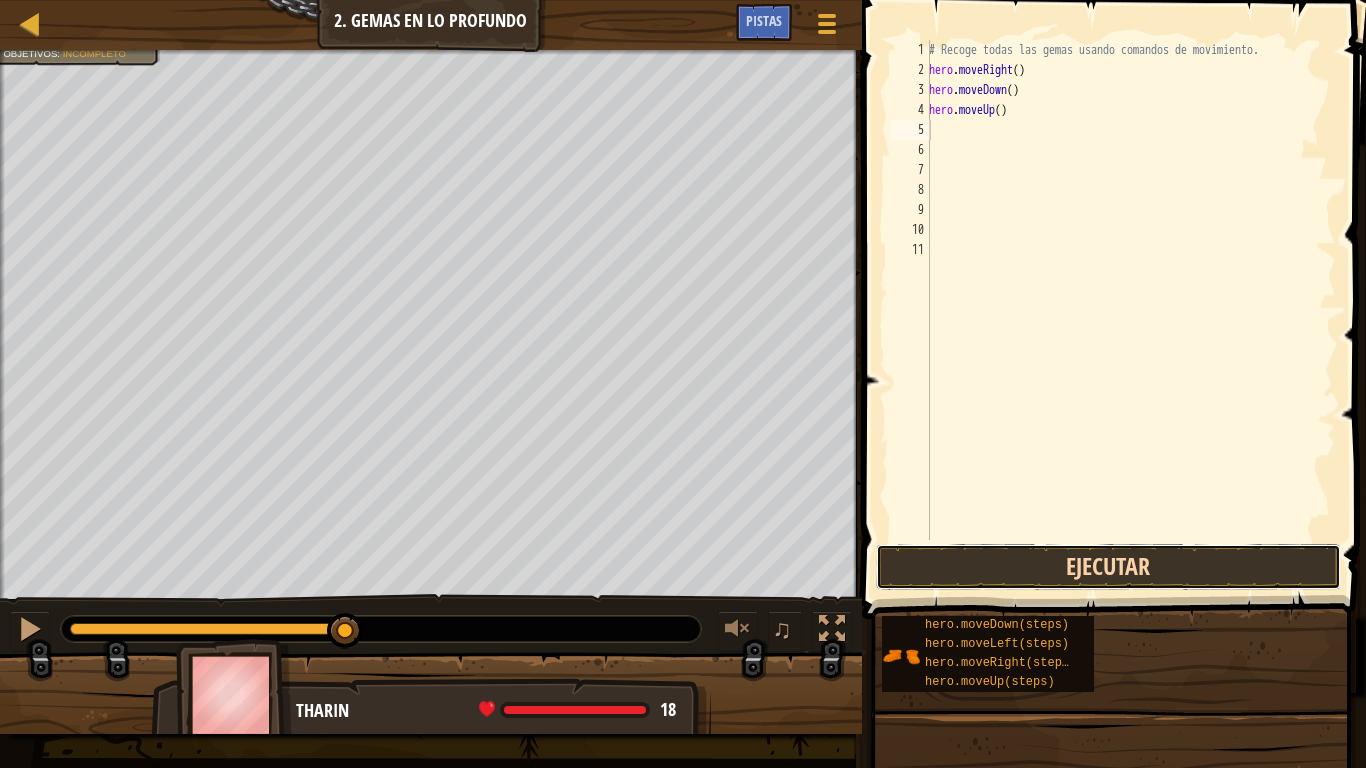 click on "Ejecutar" at bounding box center (1109, 567) 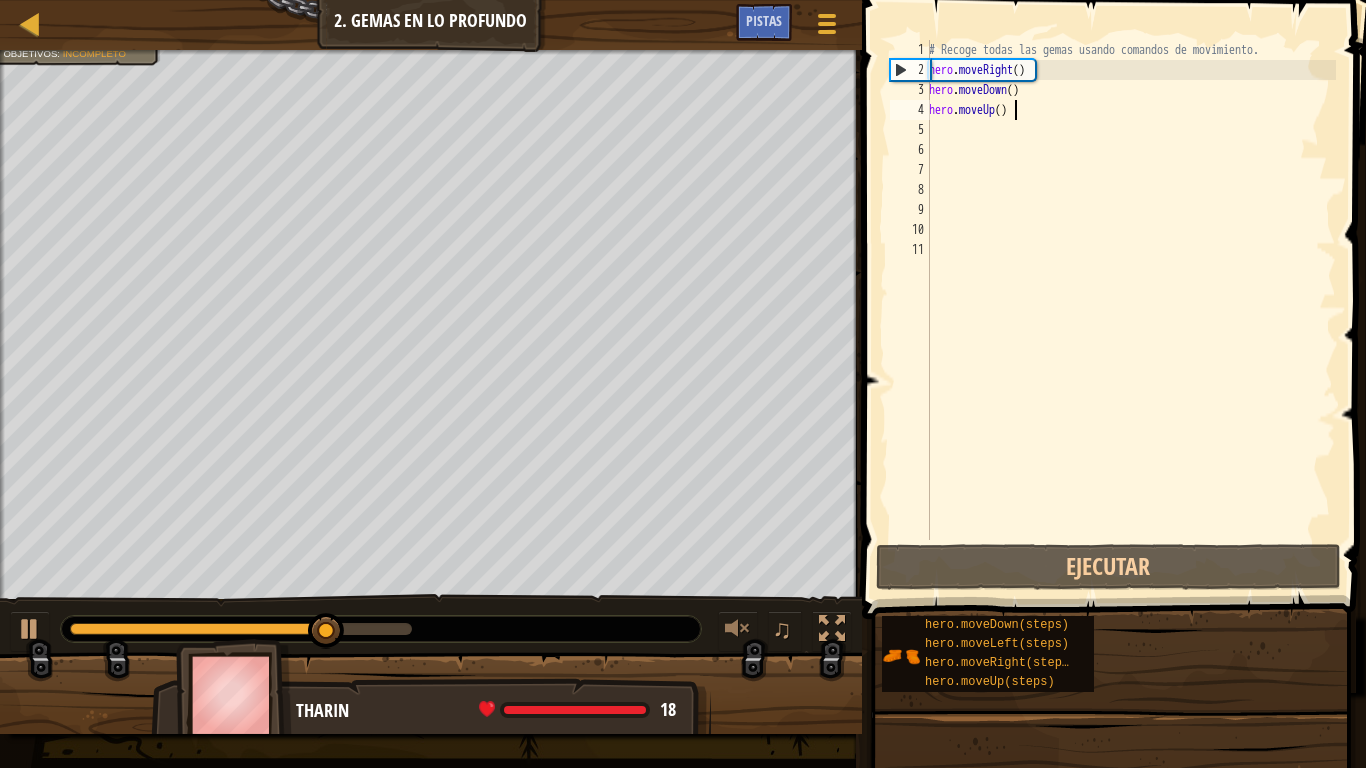 click on "# Recoge todas las gemas usando comandos de movimiento. hero . moveRight ( ) hero . moveDown ( ) hero . moveUp ( )" at bounding box center (1130, 310) 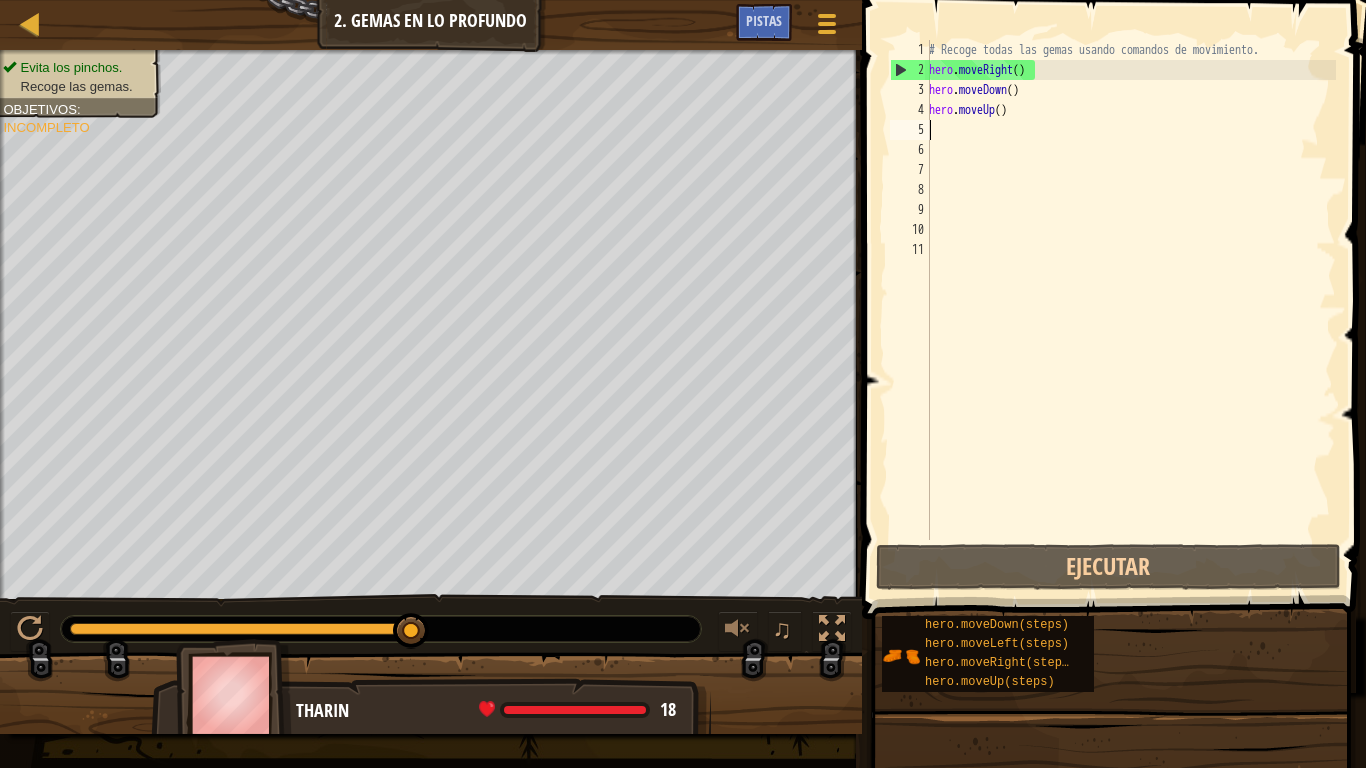 paste on "hero.moveUp()" 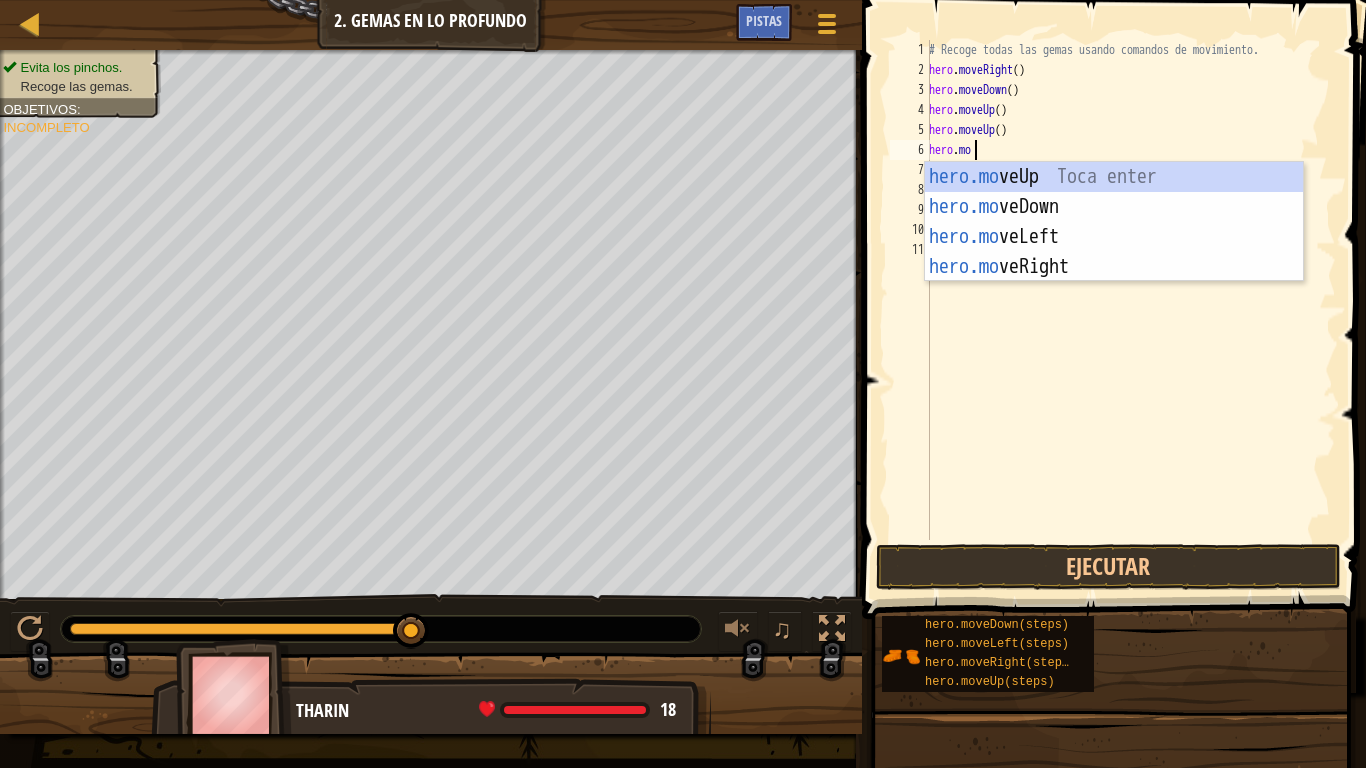 scroll, scrollTop: 9, scrollLeft: 3, axis: both 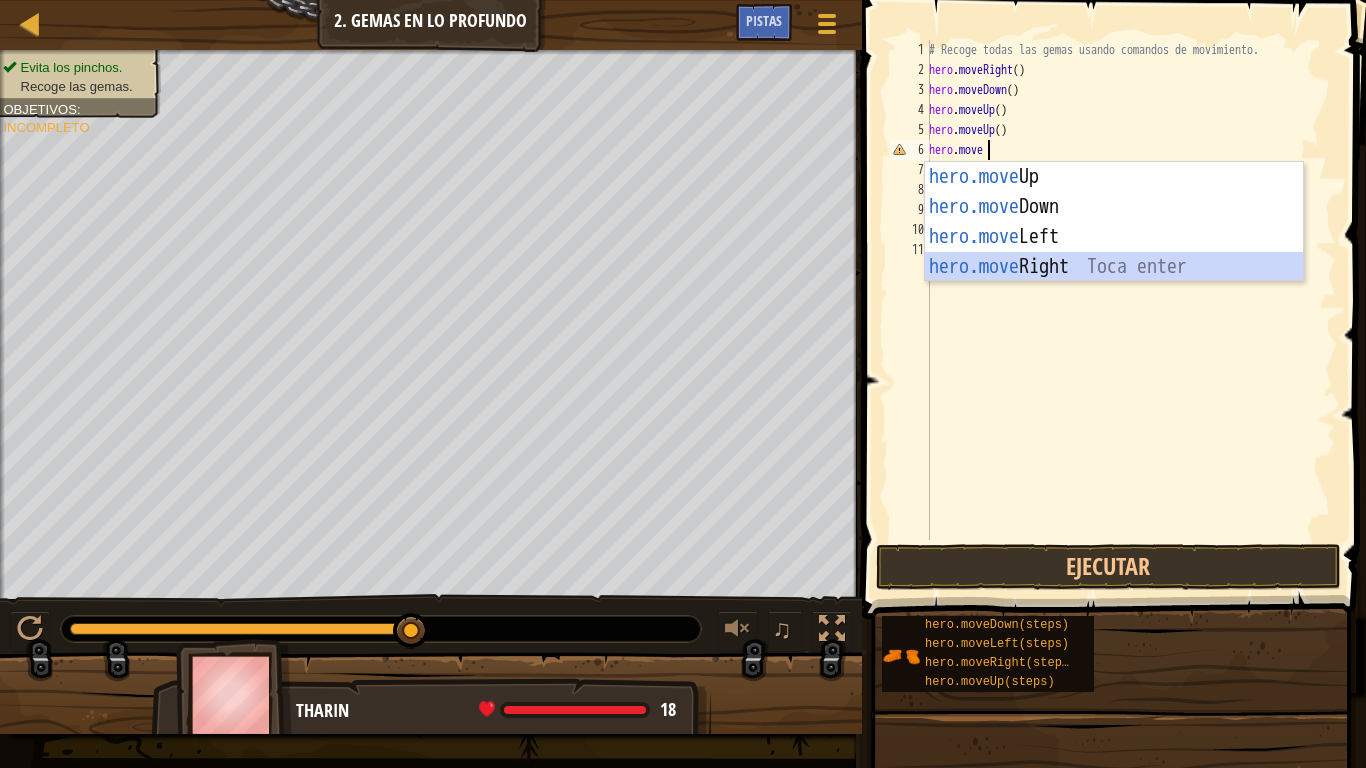 type 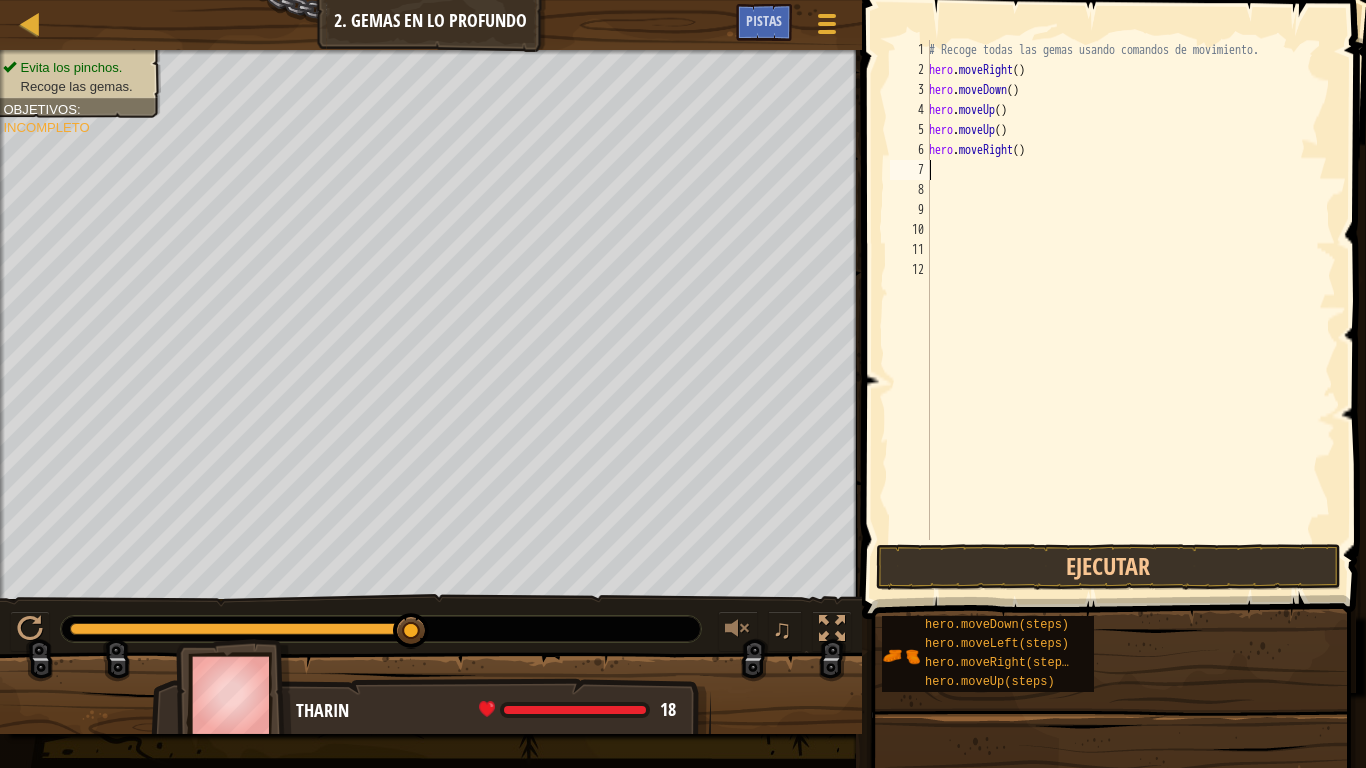 scroll, scrollTop: 9, scrollLeft: 0, axis: vertical 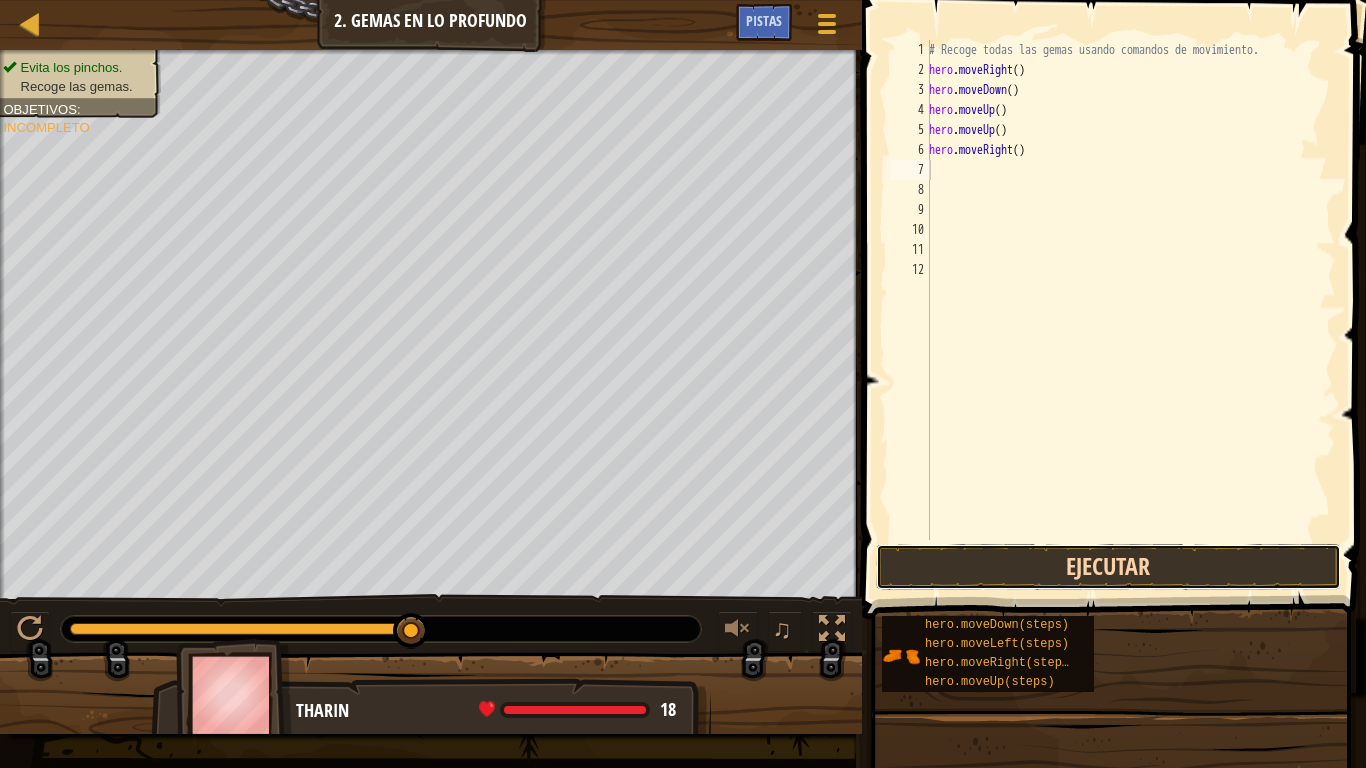 click on "Ejecutar" at bounding box center [1109, 567] 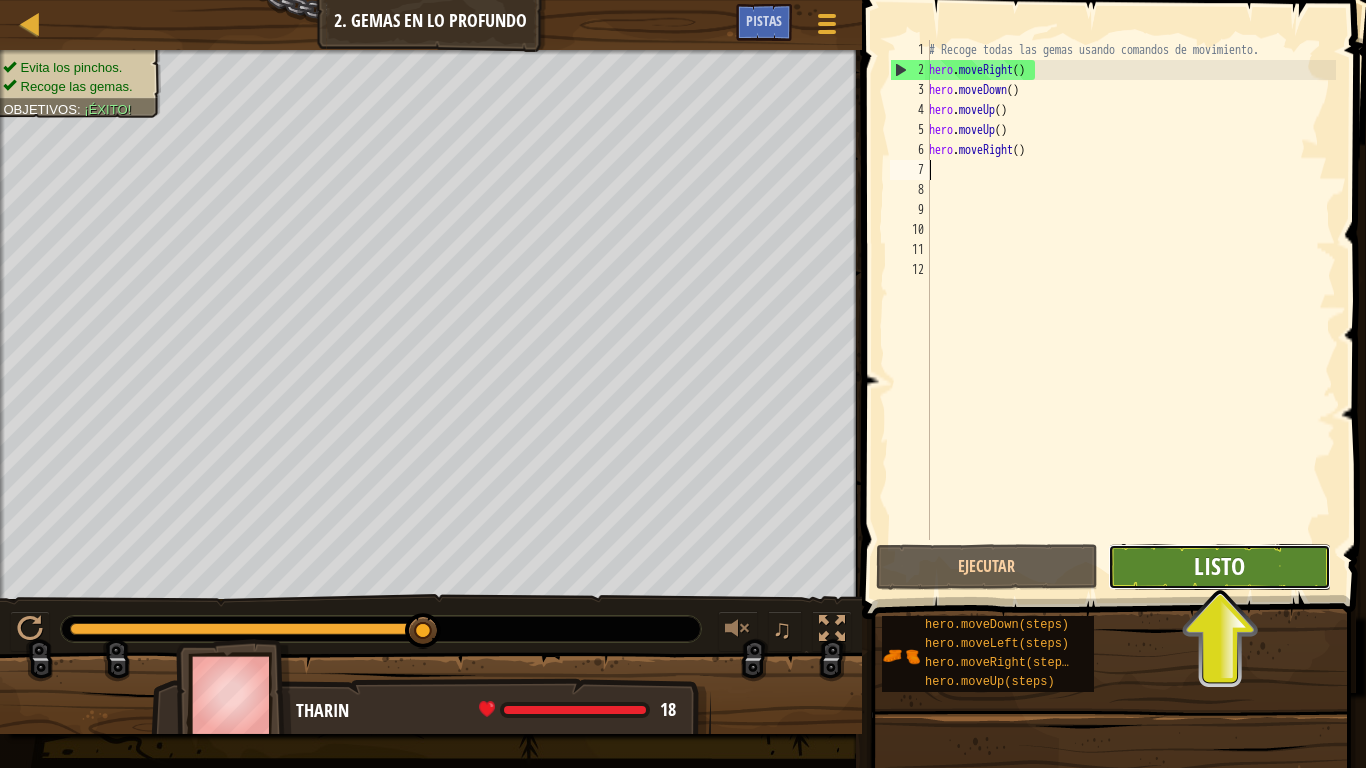 click on "Listo" at bounding box center (1219, 566) 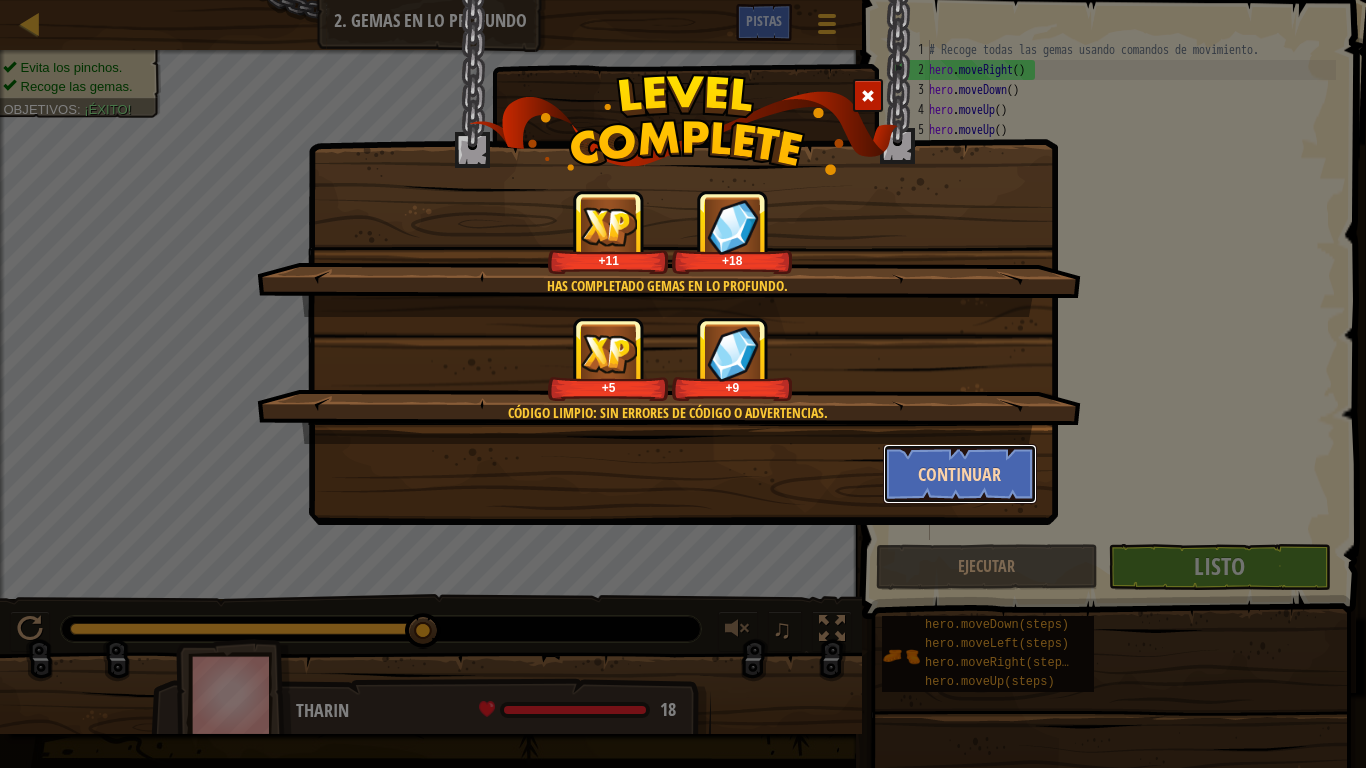 click on "Continuar" at bounding box center (960, 474) 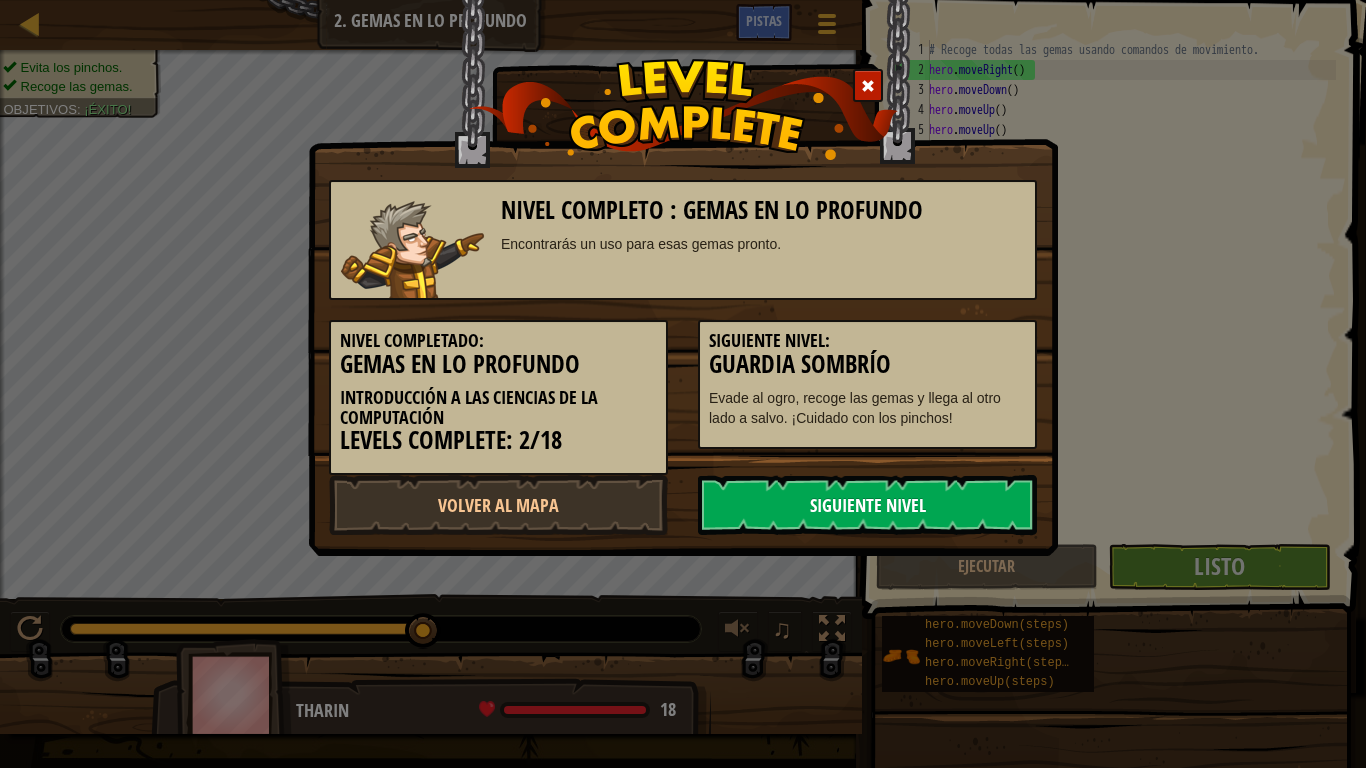 click on "Siguiente Nivel" at bounding box center (867, 505) 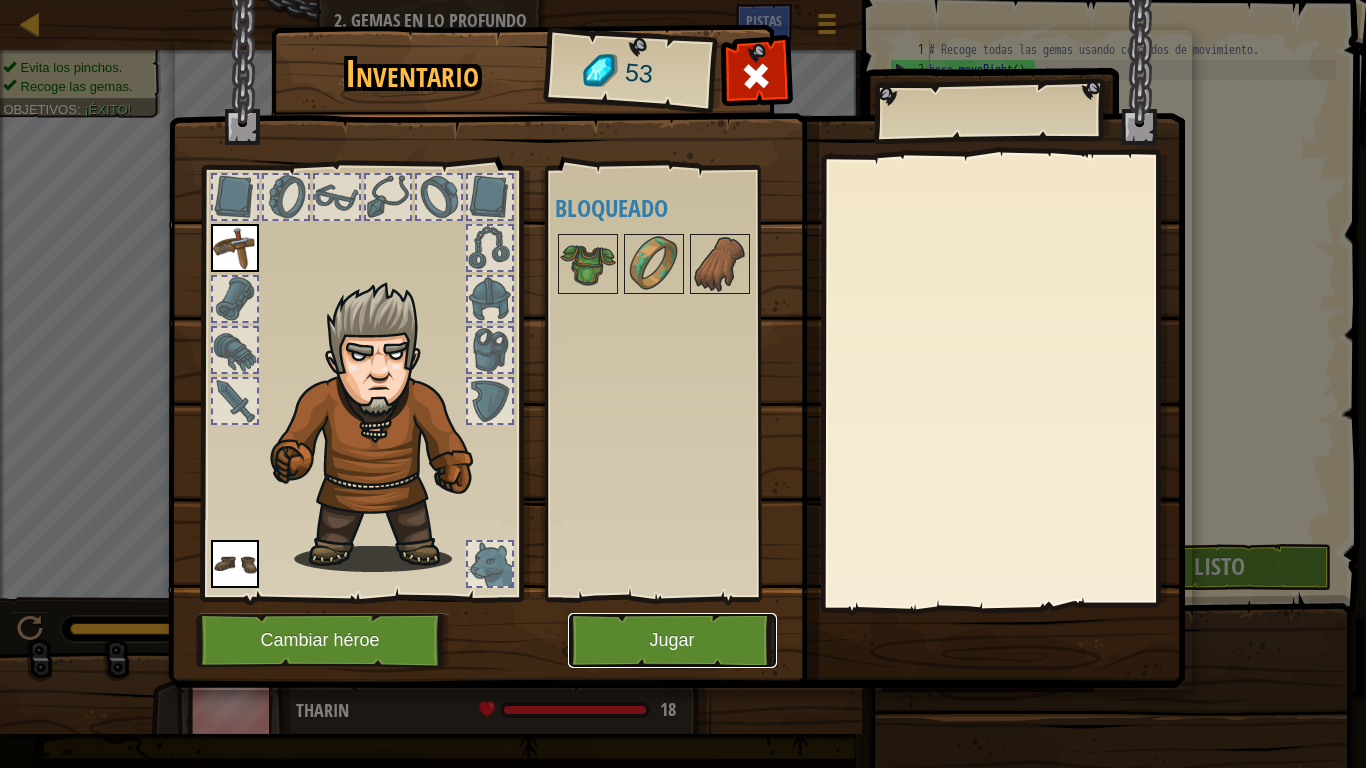 click on "Jugar" at bounding box center (672, 640) 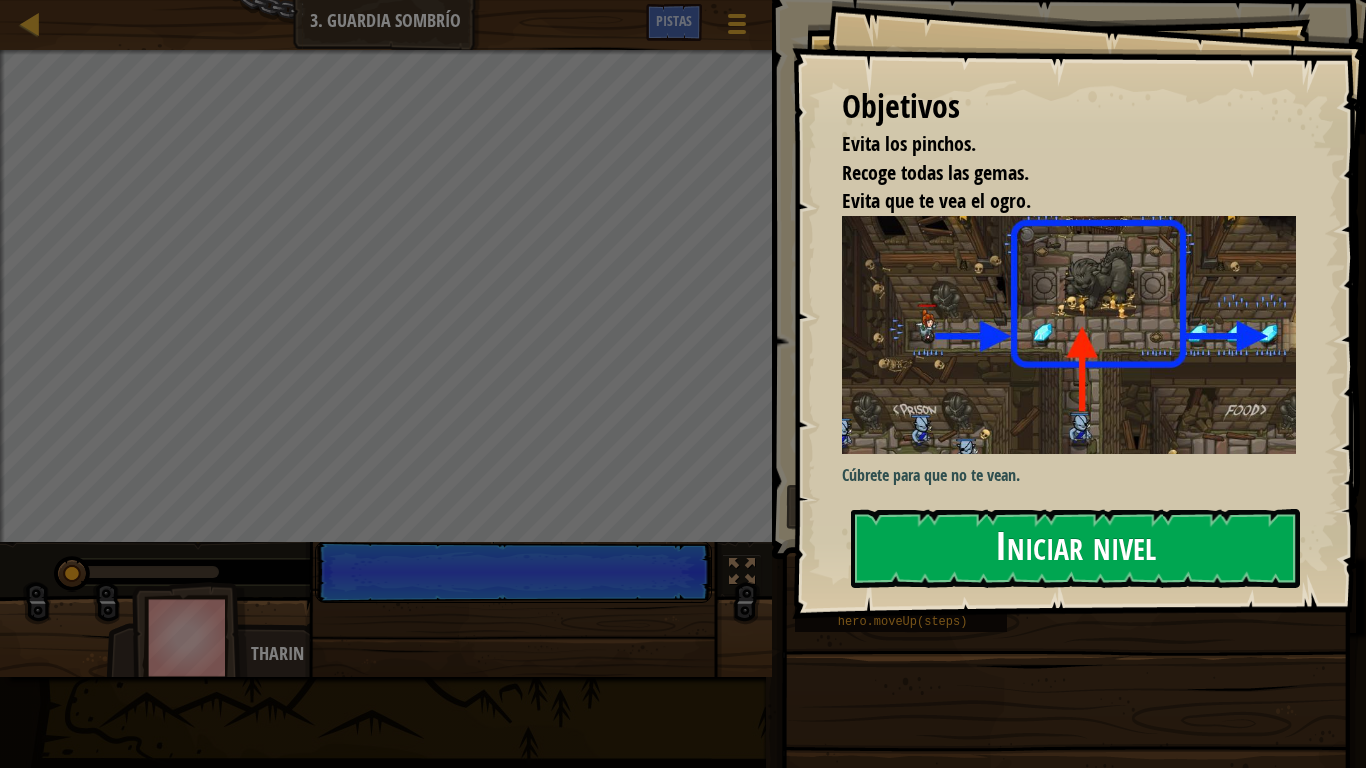click on "Iniciar nivel" at bounding box center (1075, 548) 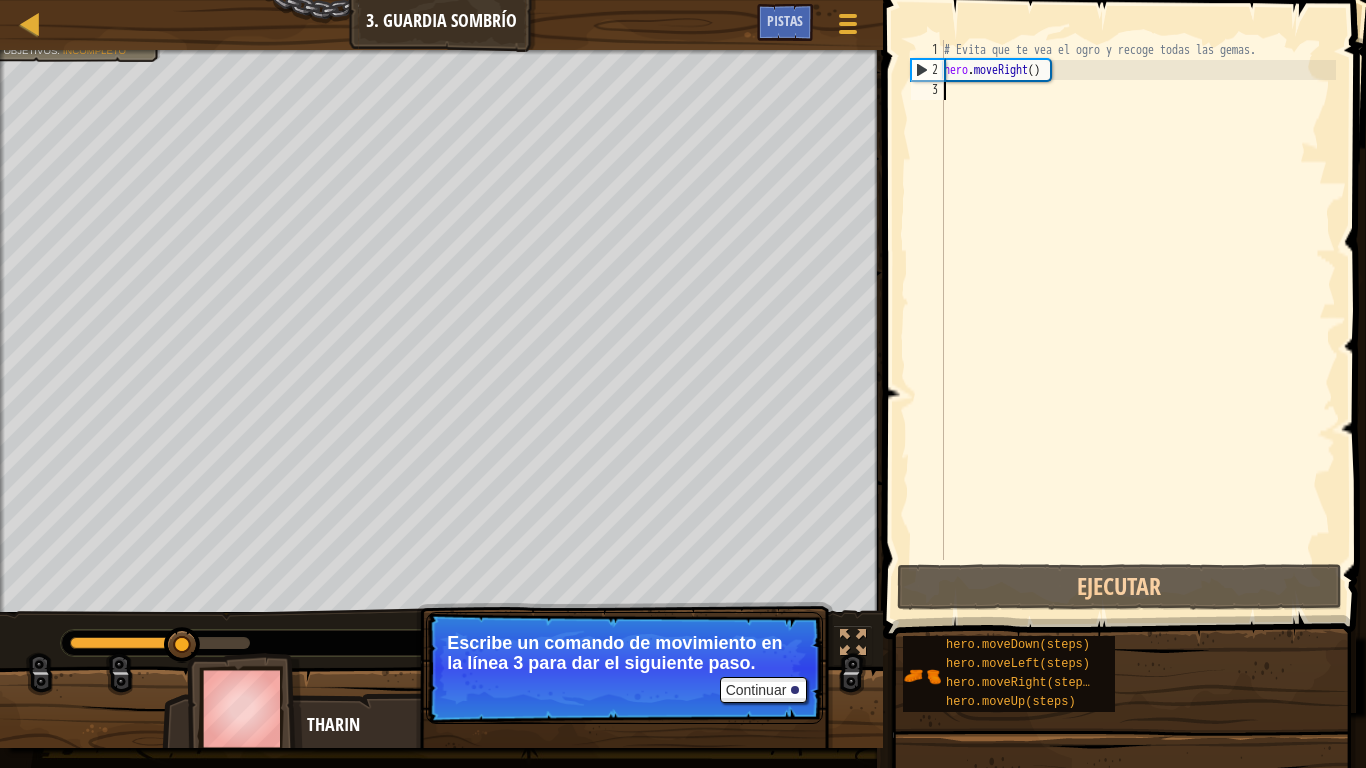 scroll, scrollTop: 9, scrollLeft: 0, axis: vertical 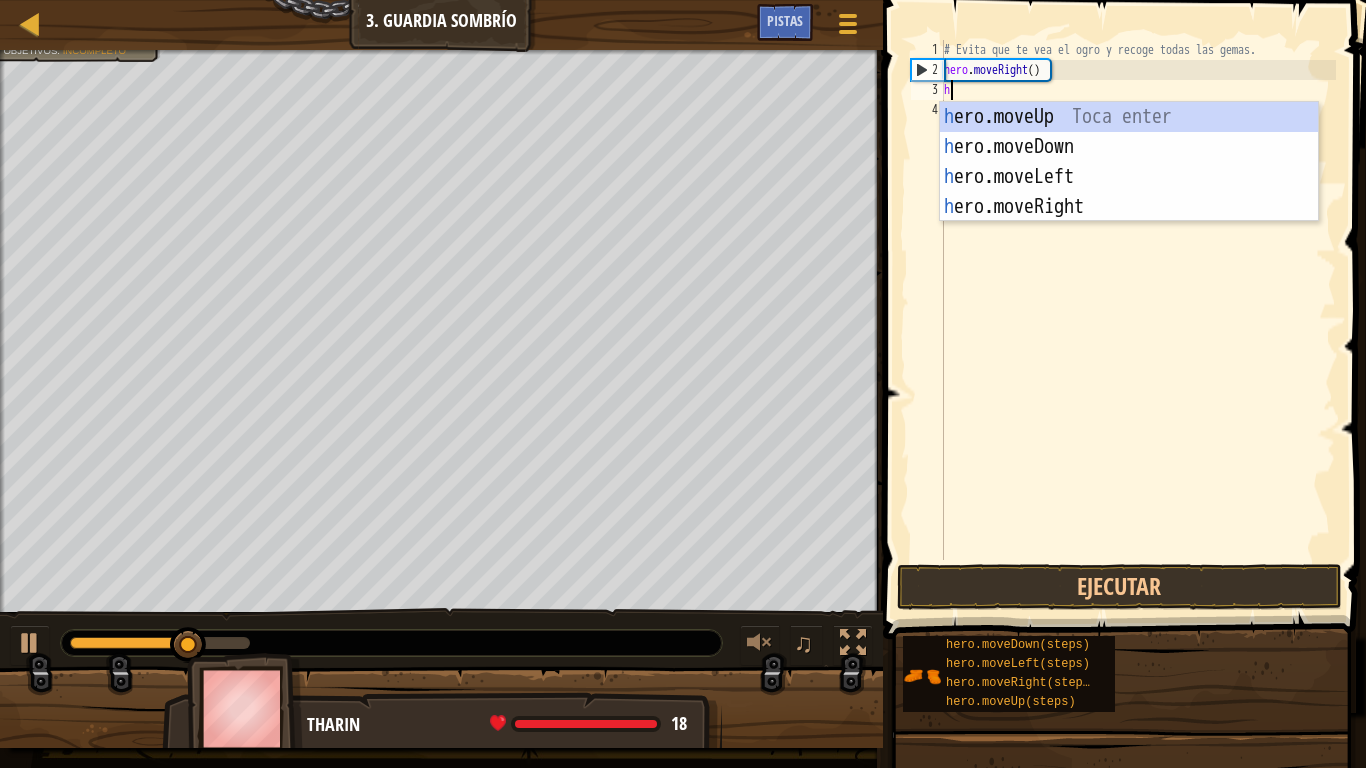 type on "hro" 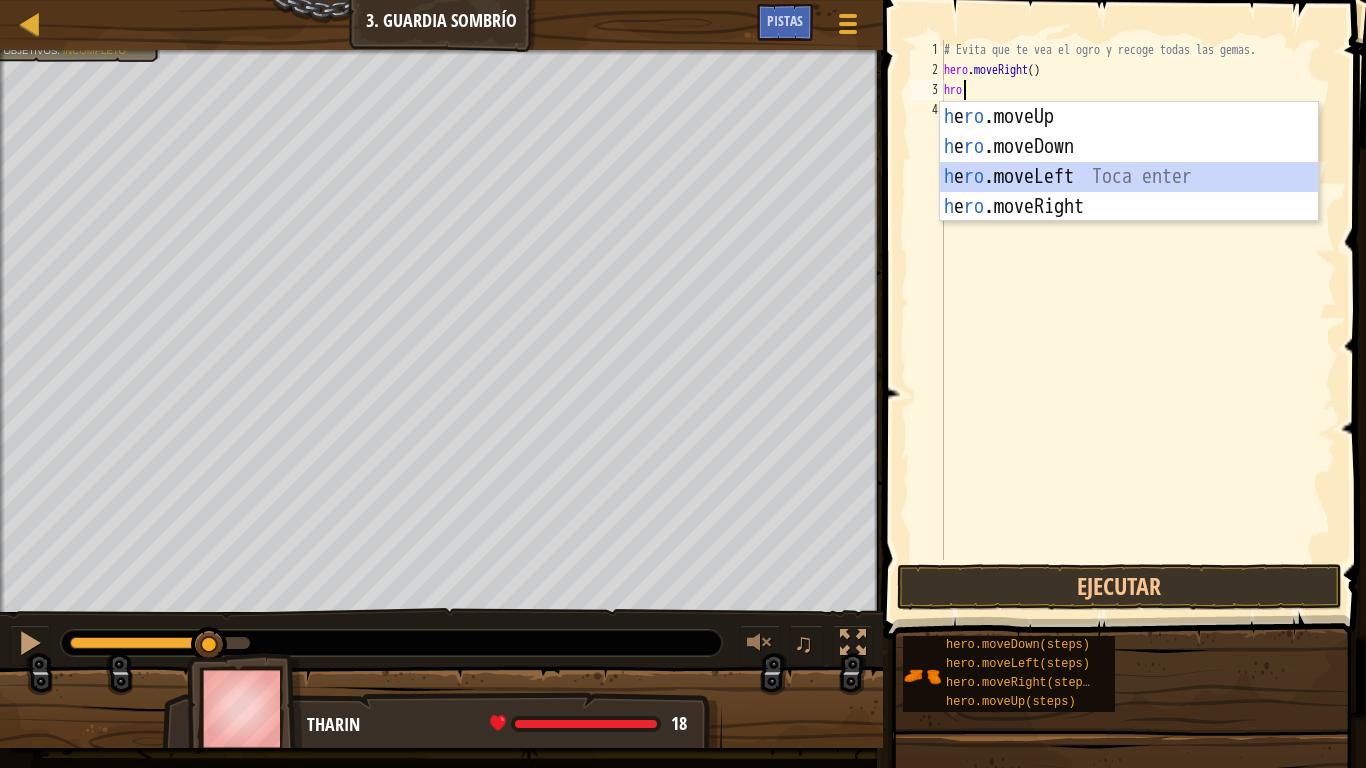 scroll, scrollTop: 9, scrollLeft: 0, axis: vertical 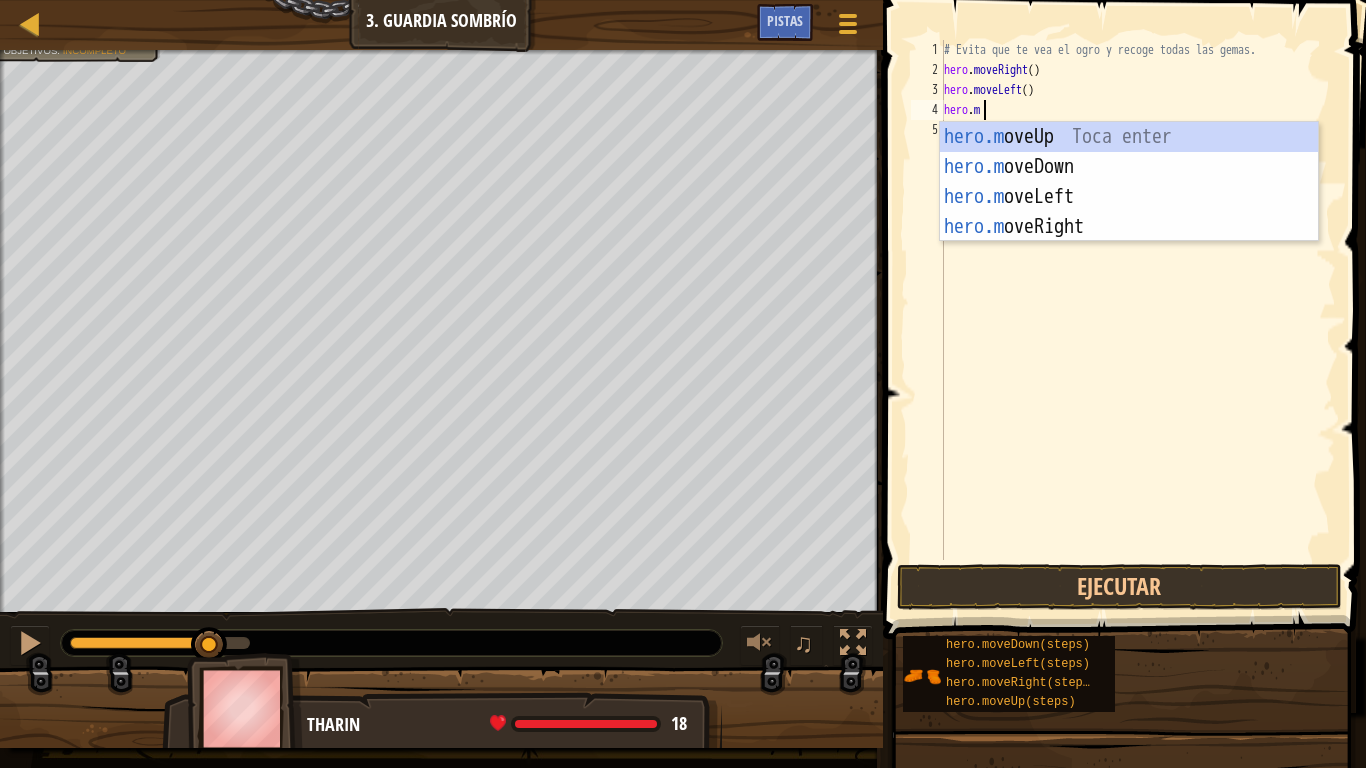 type on "hero.mo" 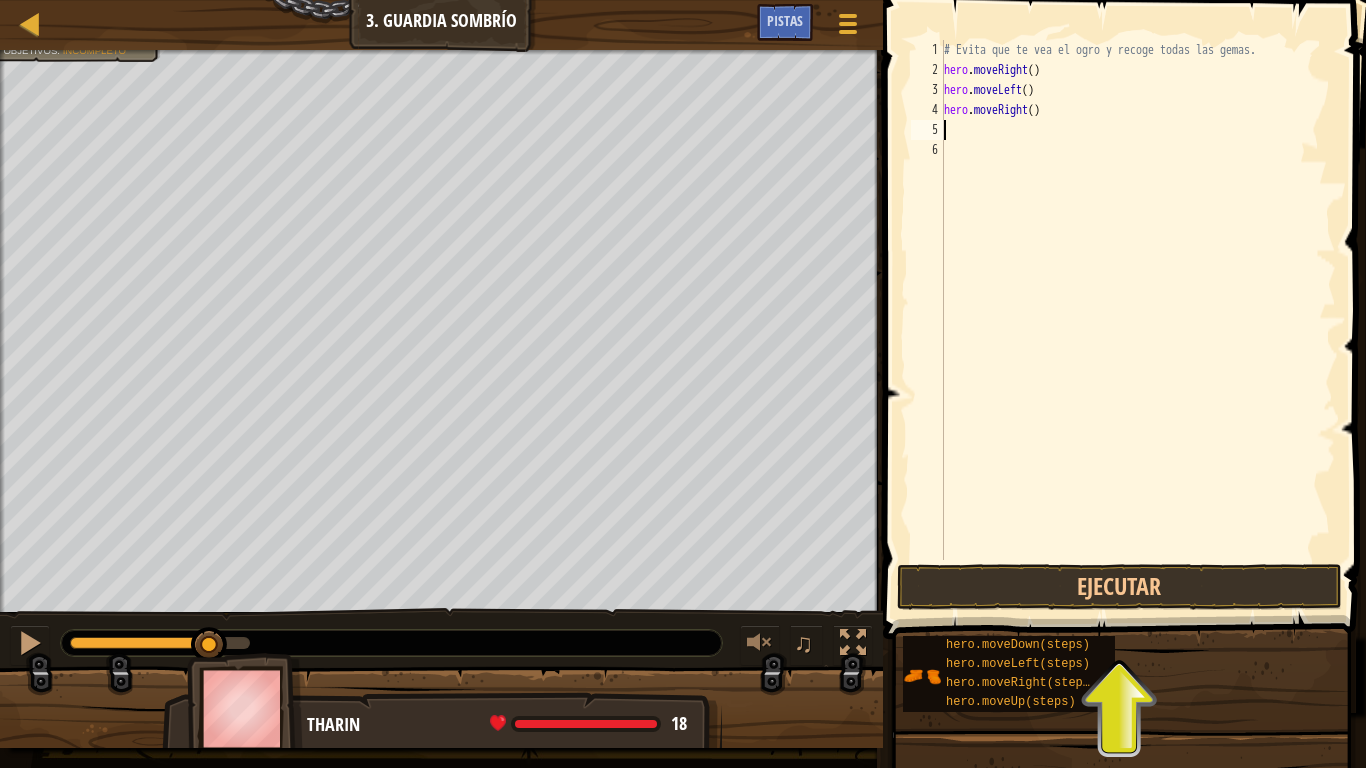 scroll, scrollTop: 9, scrollLeft: 0, axis: vertical 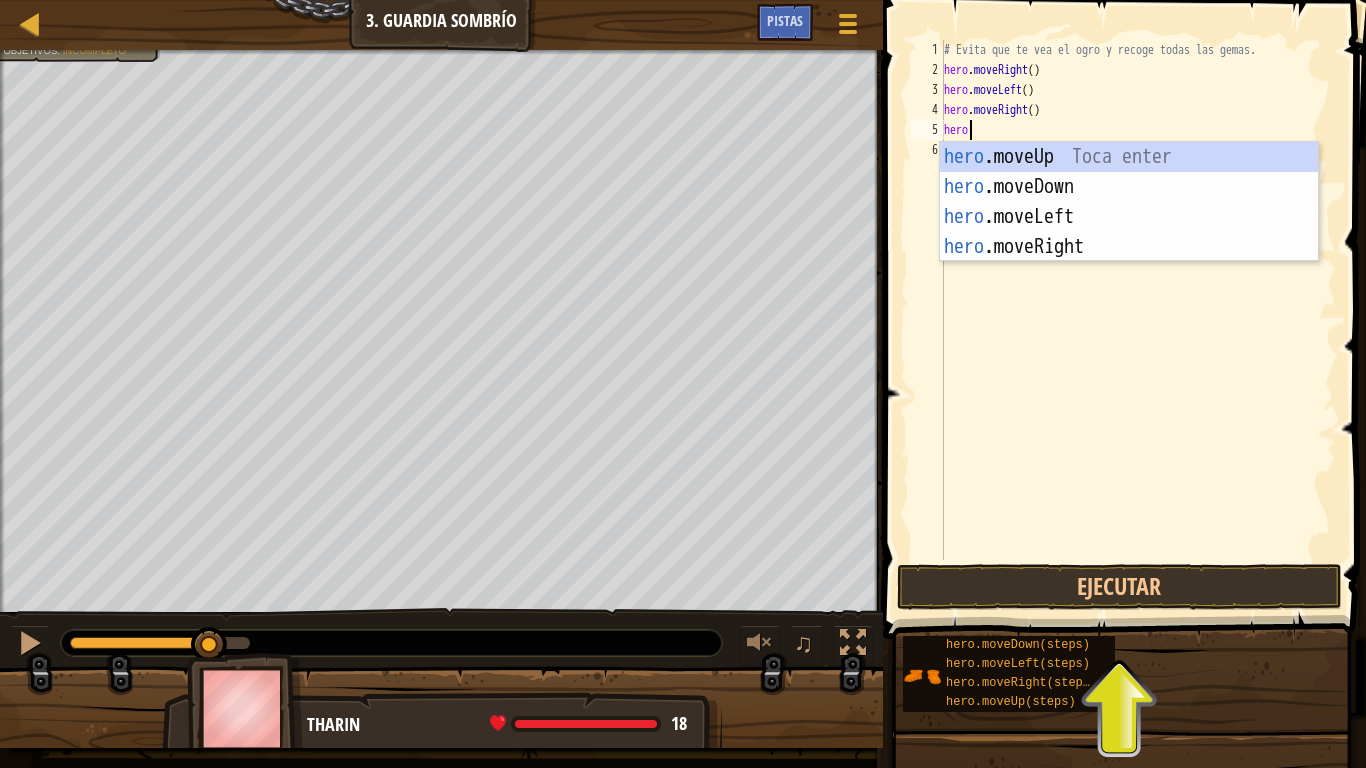 type on "hero." 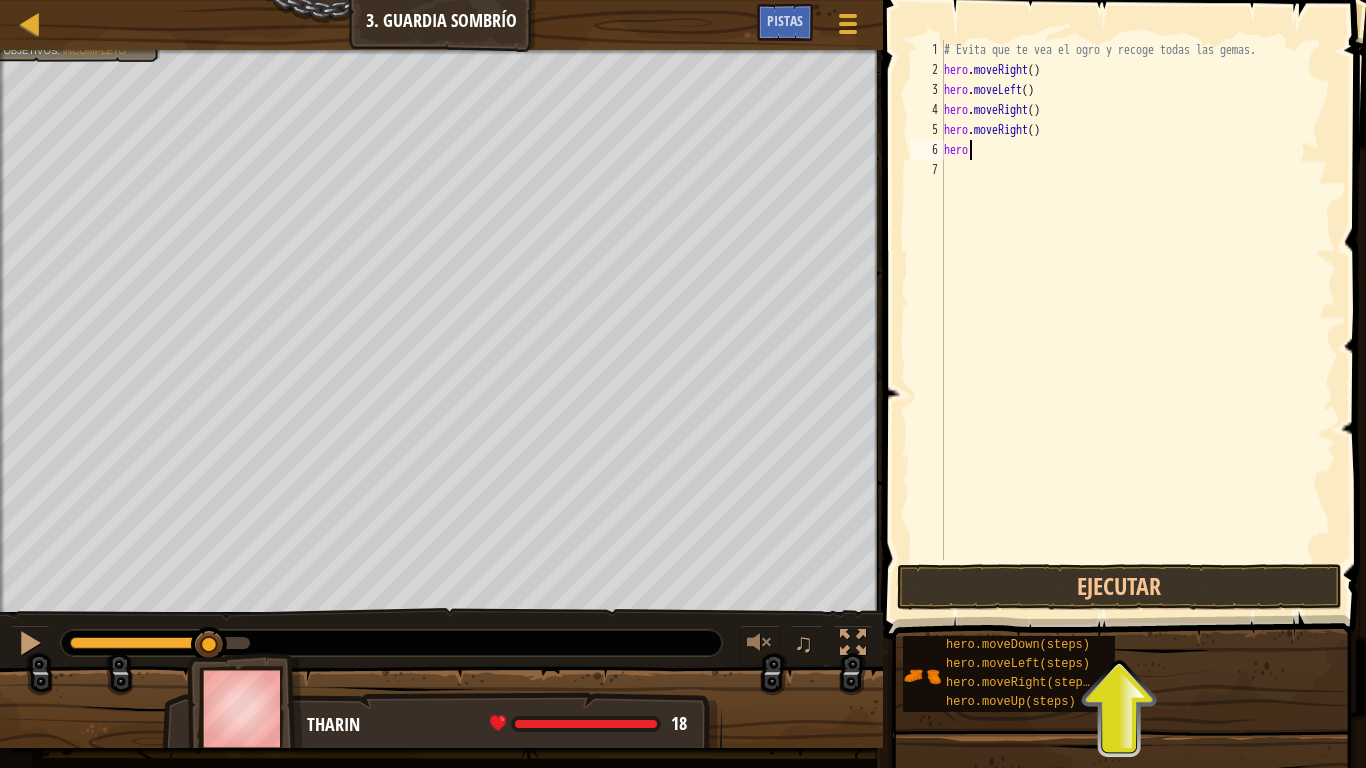 scroll, scrollTop: 9, scrollLeft: 1, axis: both 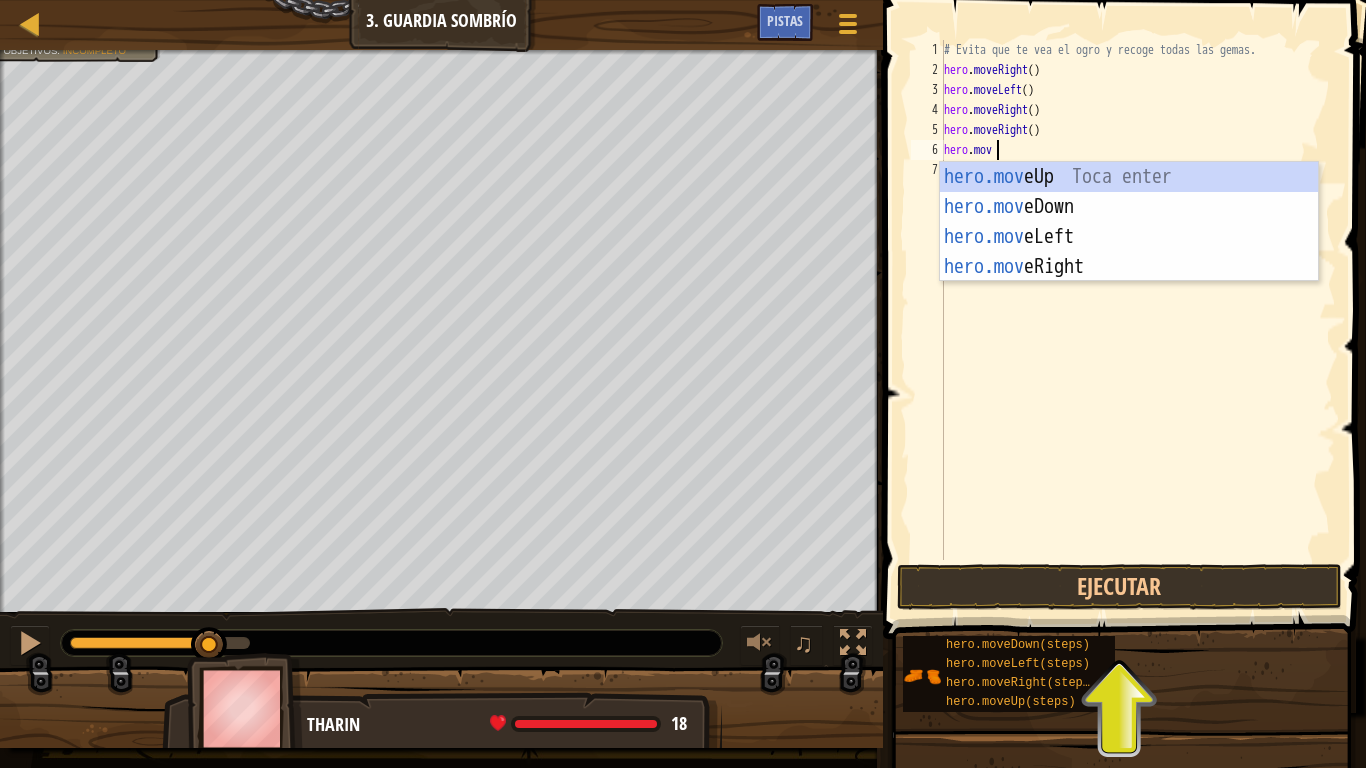 type on "hero.move" 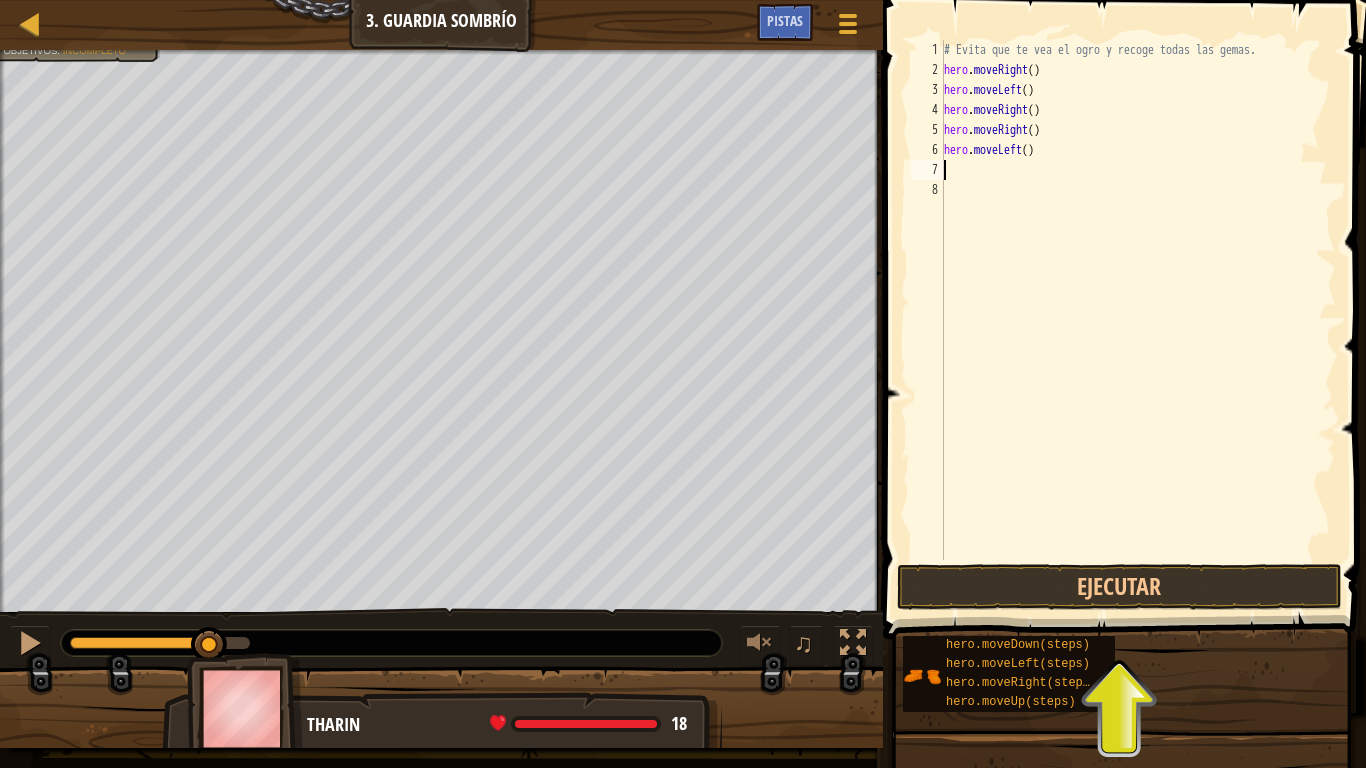 scroll, scrollTop: 9, scrollLeft: 0, axis: vertical 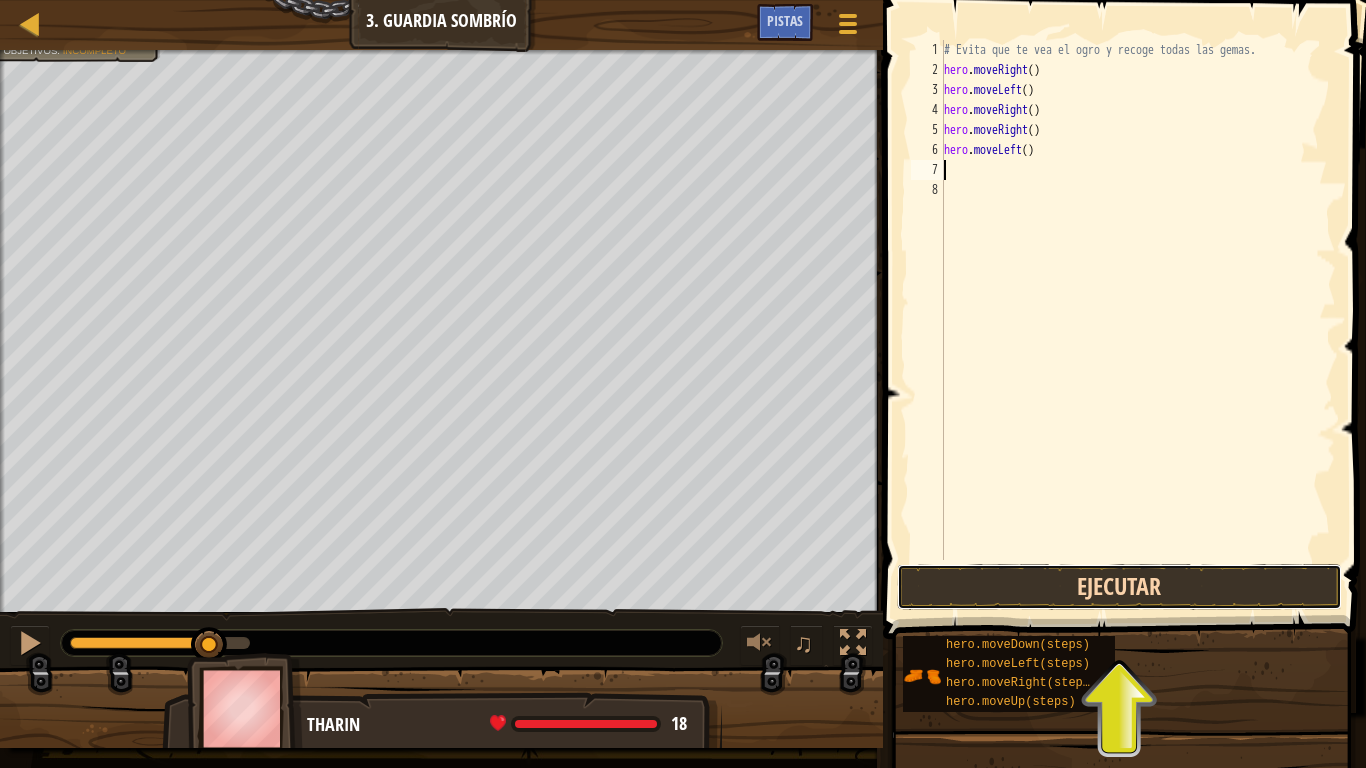 click on "Ejecutar" at bounding box center (1119, 587) 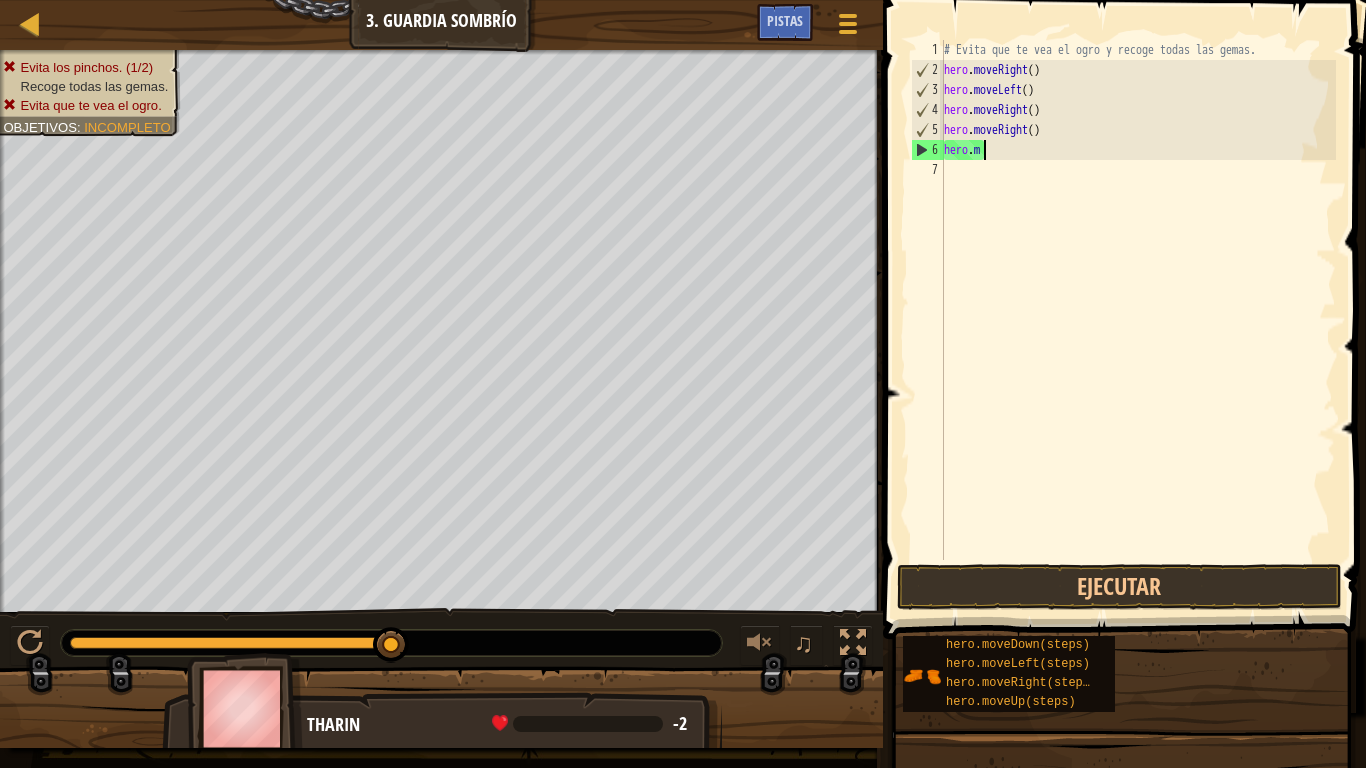 type on "h" 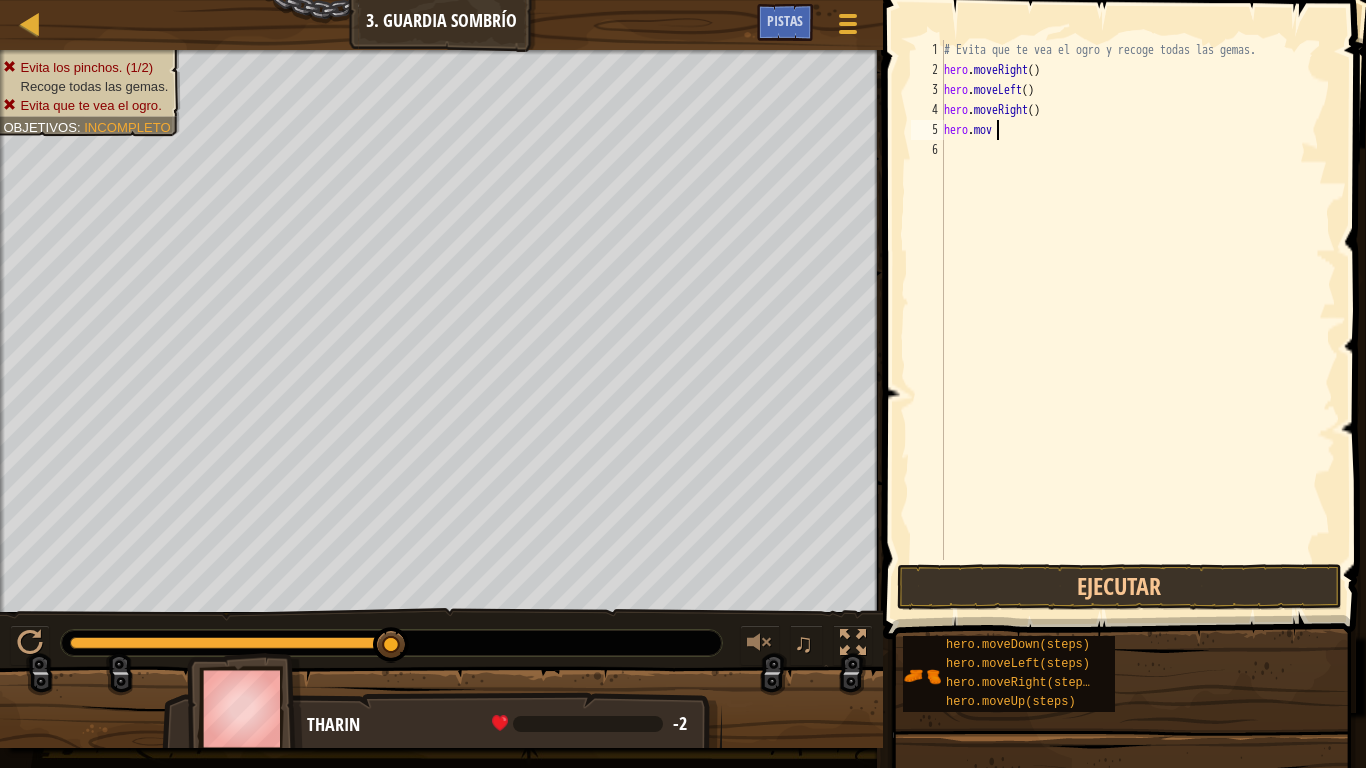 type on "h" 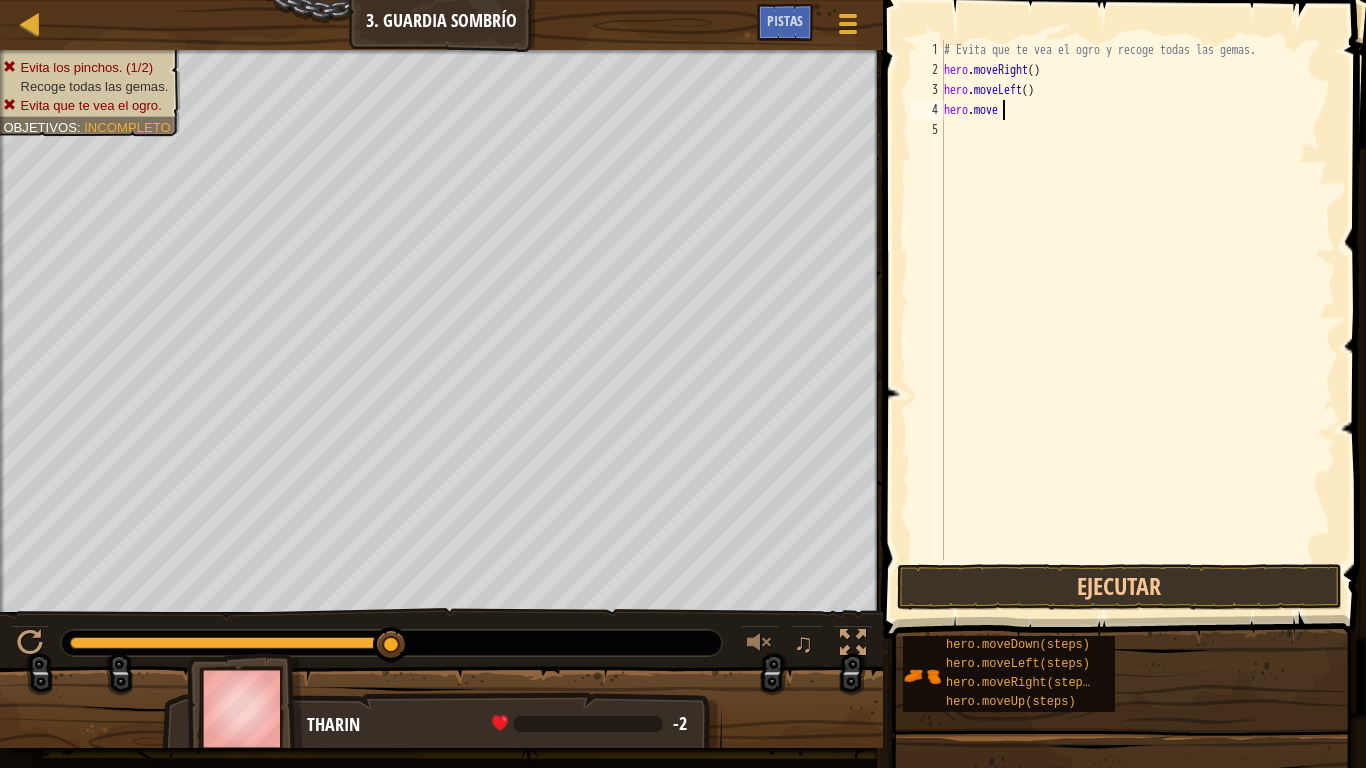 type on "h" 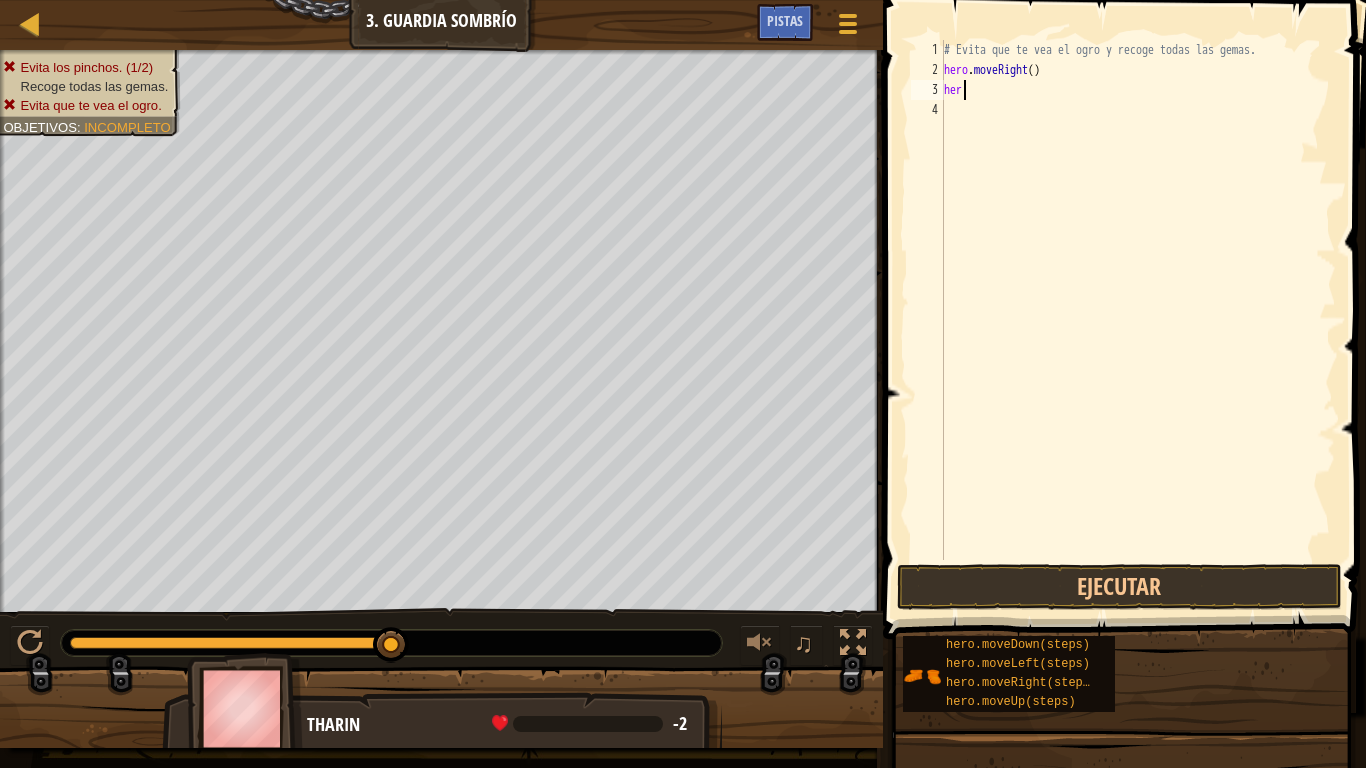 type on "h" 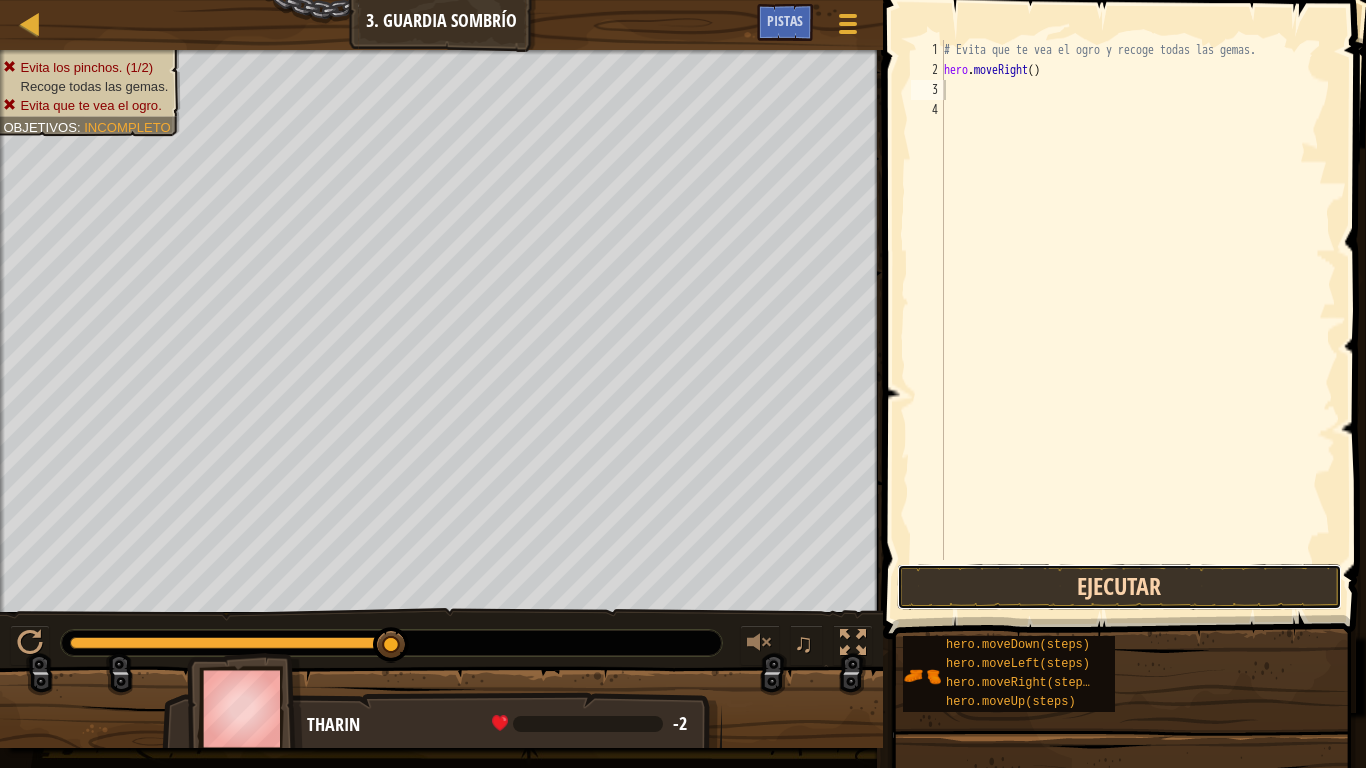 click on "Ejecutar" at bounding box center (1119, 587) 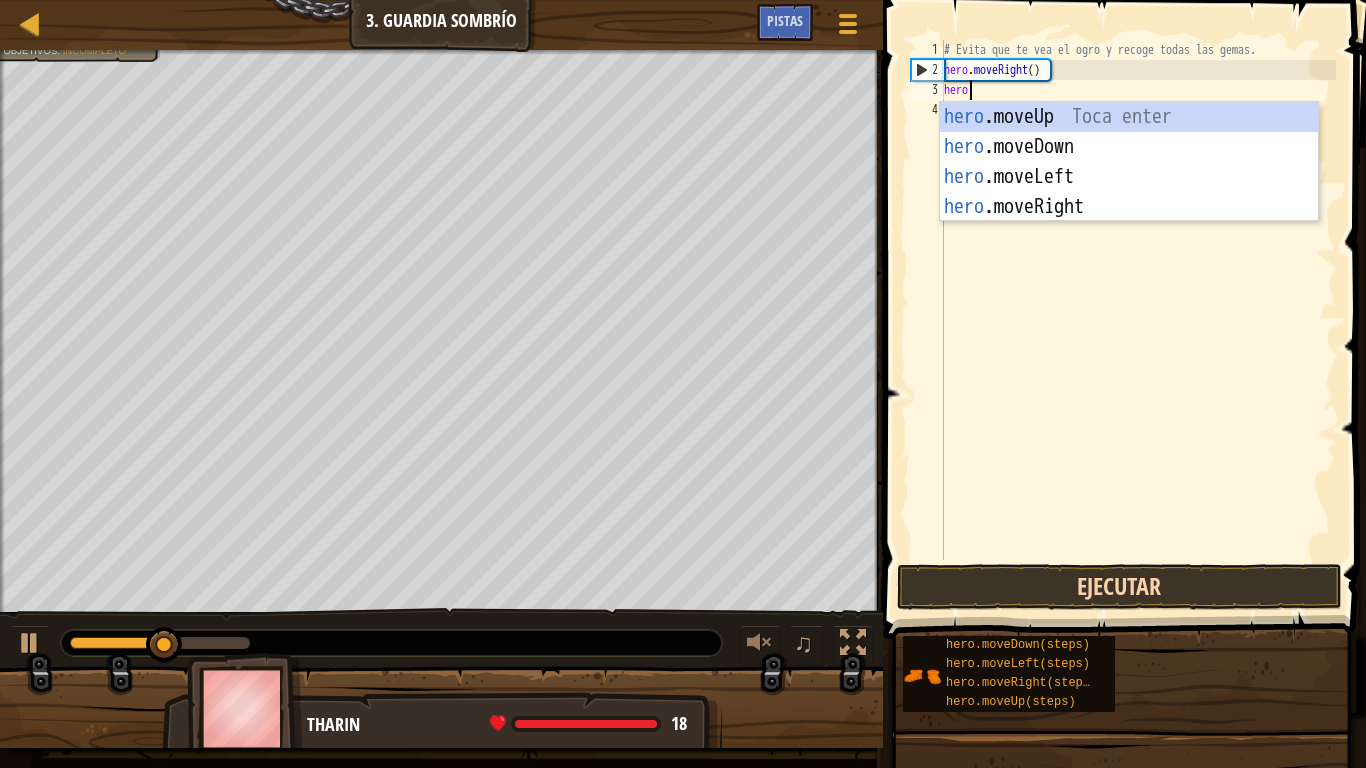 type on "hero." 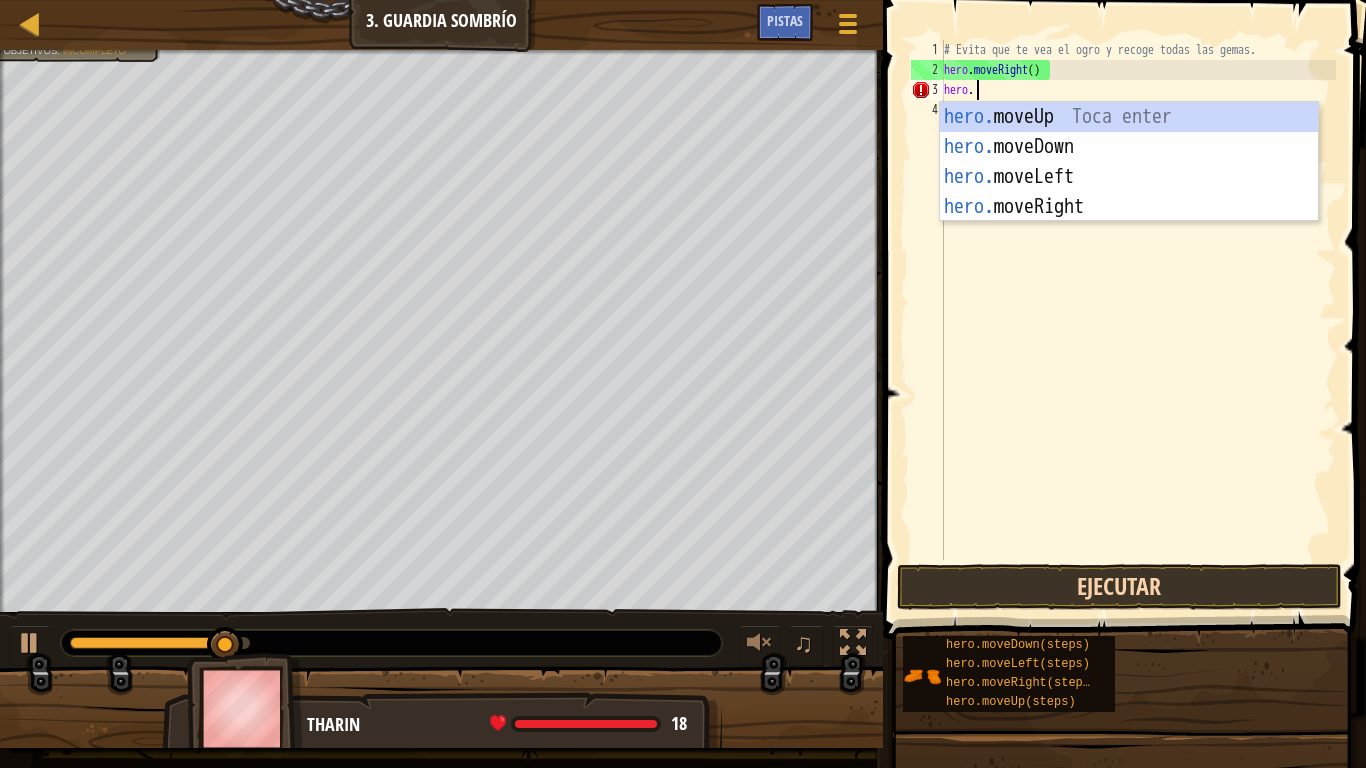 scroll, scrollTop: 9, scrollLeft: 0, axis: vertical 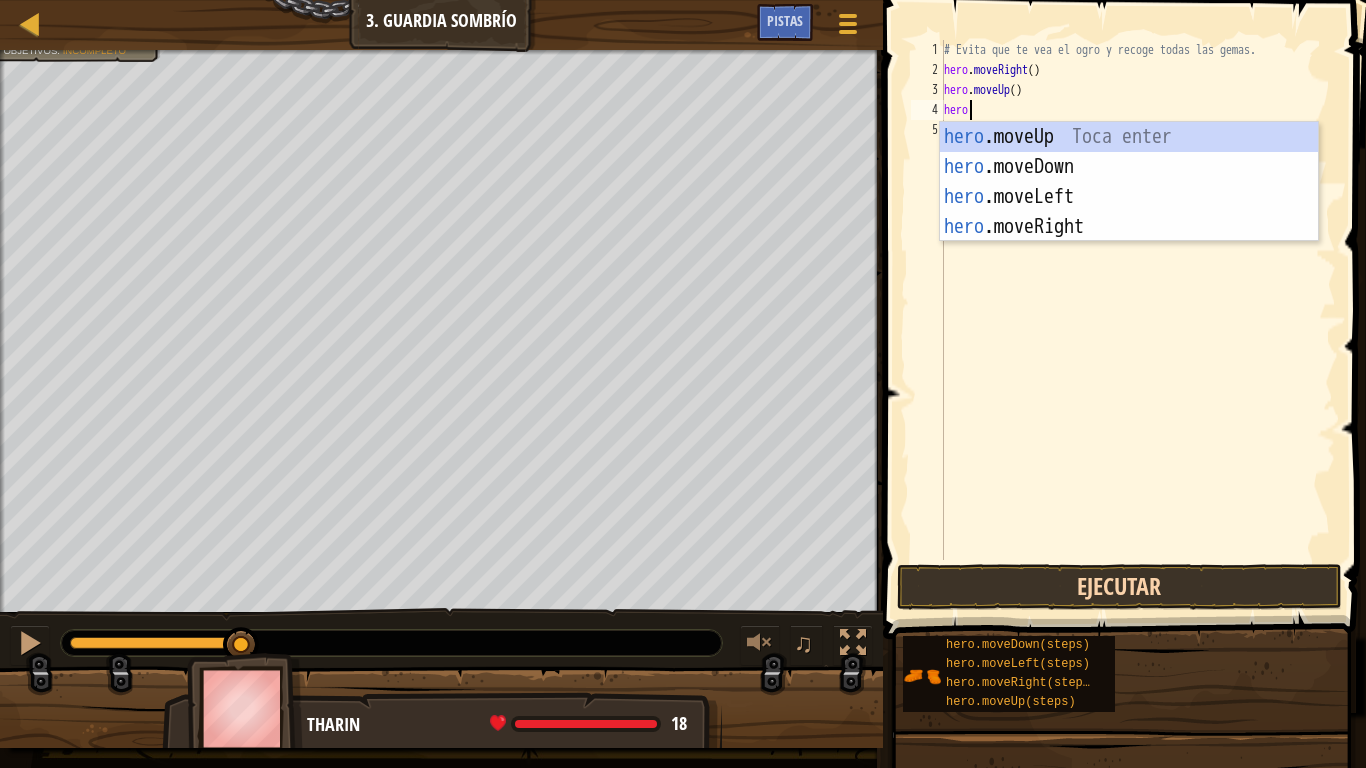 type on "hero." 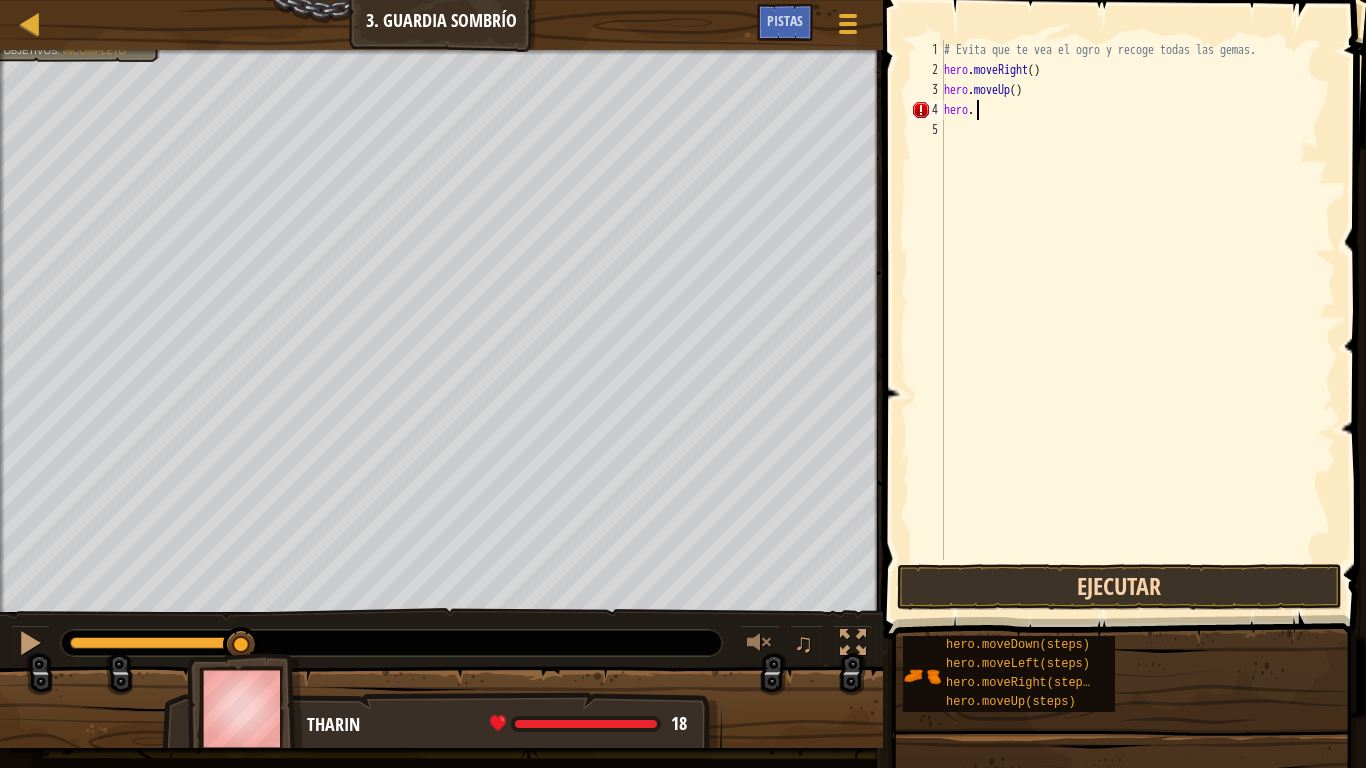 scroll, scrollTop: 9, scrollLeft: 3, axis: both 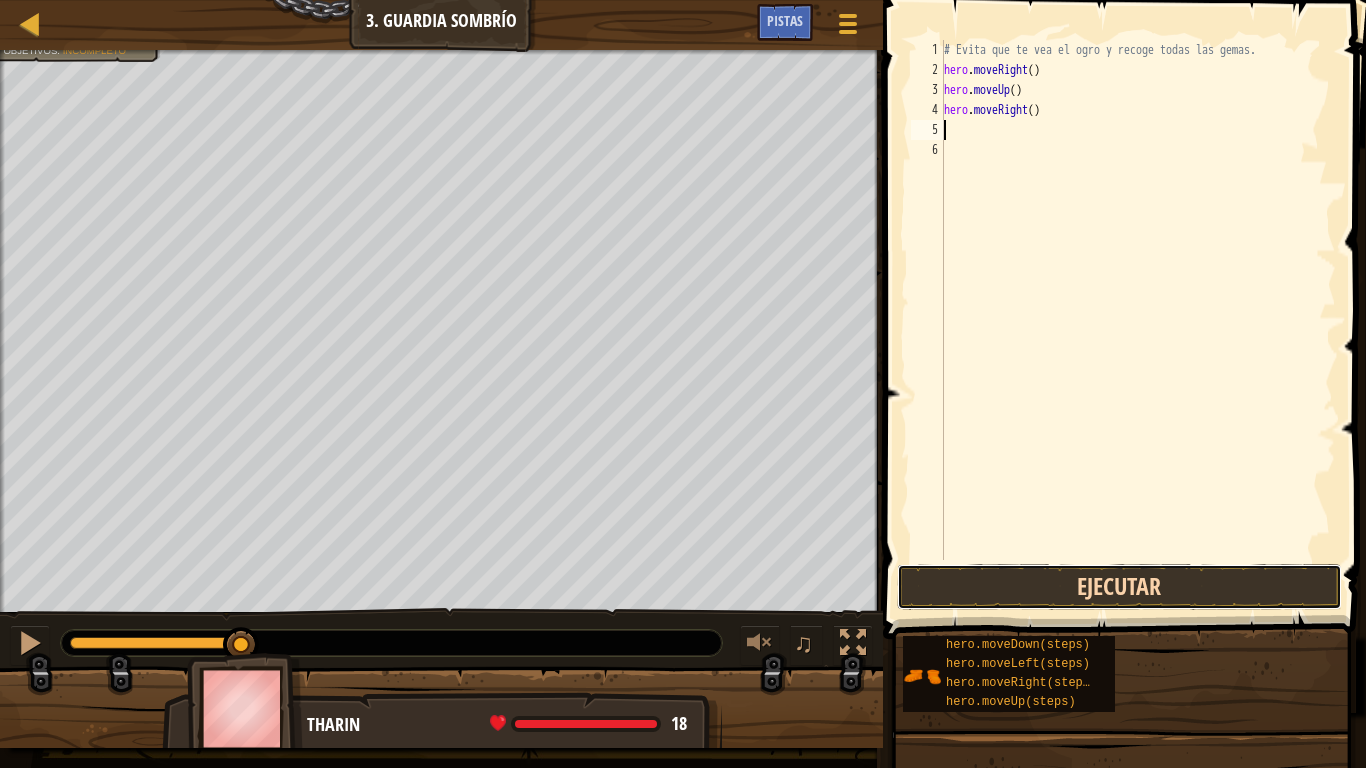 click on "Ejecutar" at bounding box center (1119, 587) 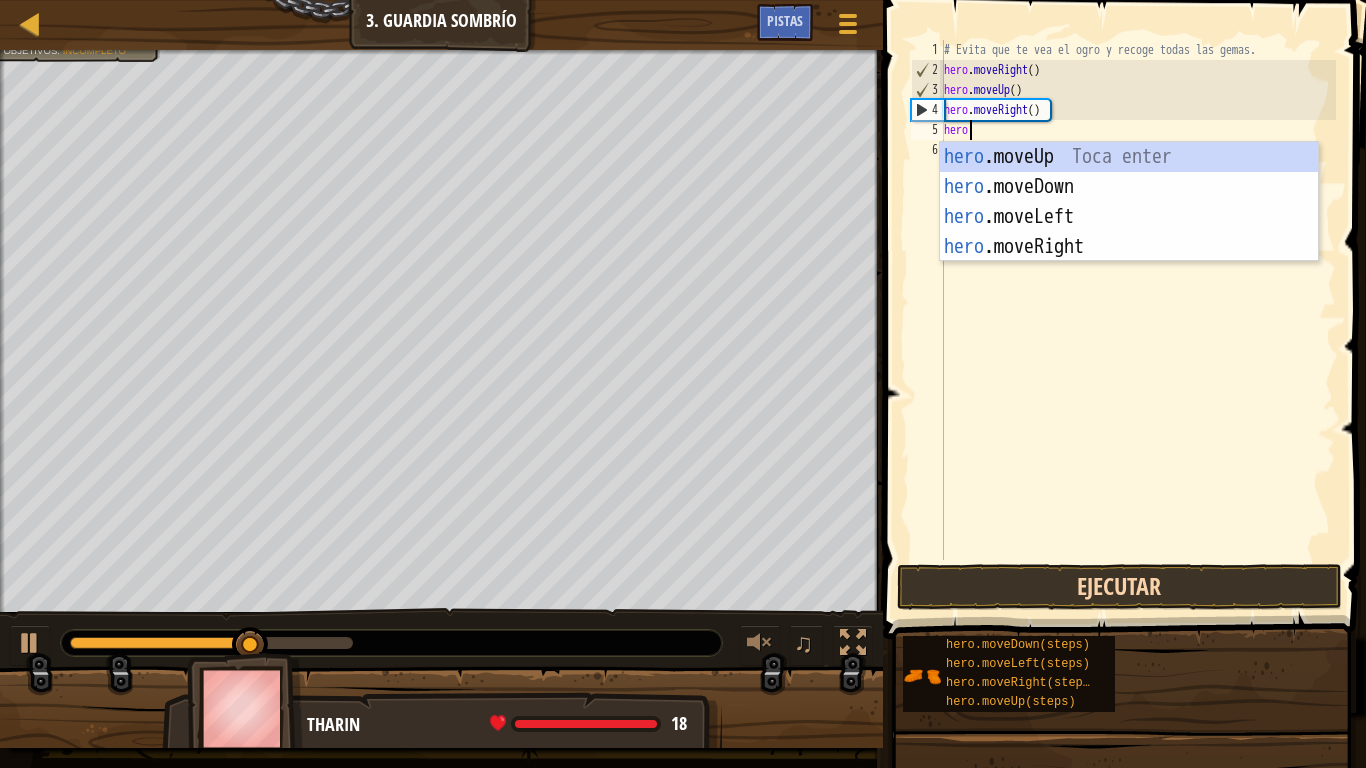 type on "hero." 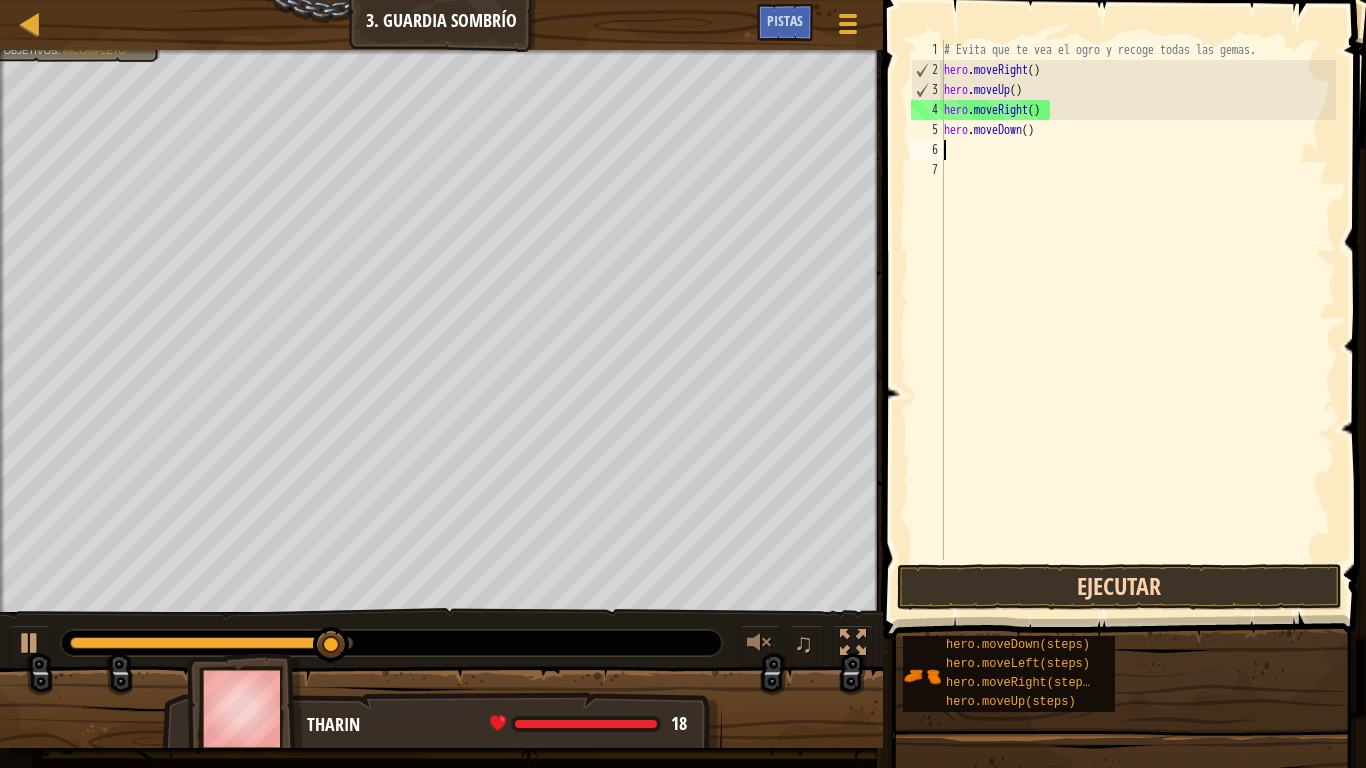 scroll, scrollTop: 9, scrollLeft: 0, axis: vertical 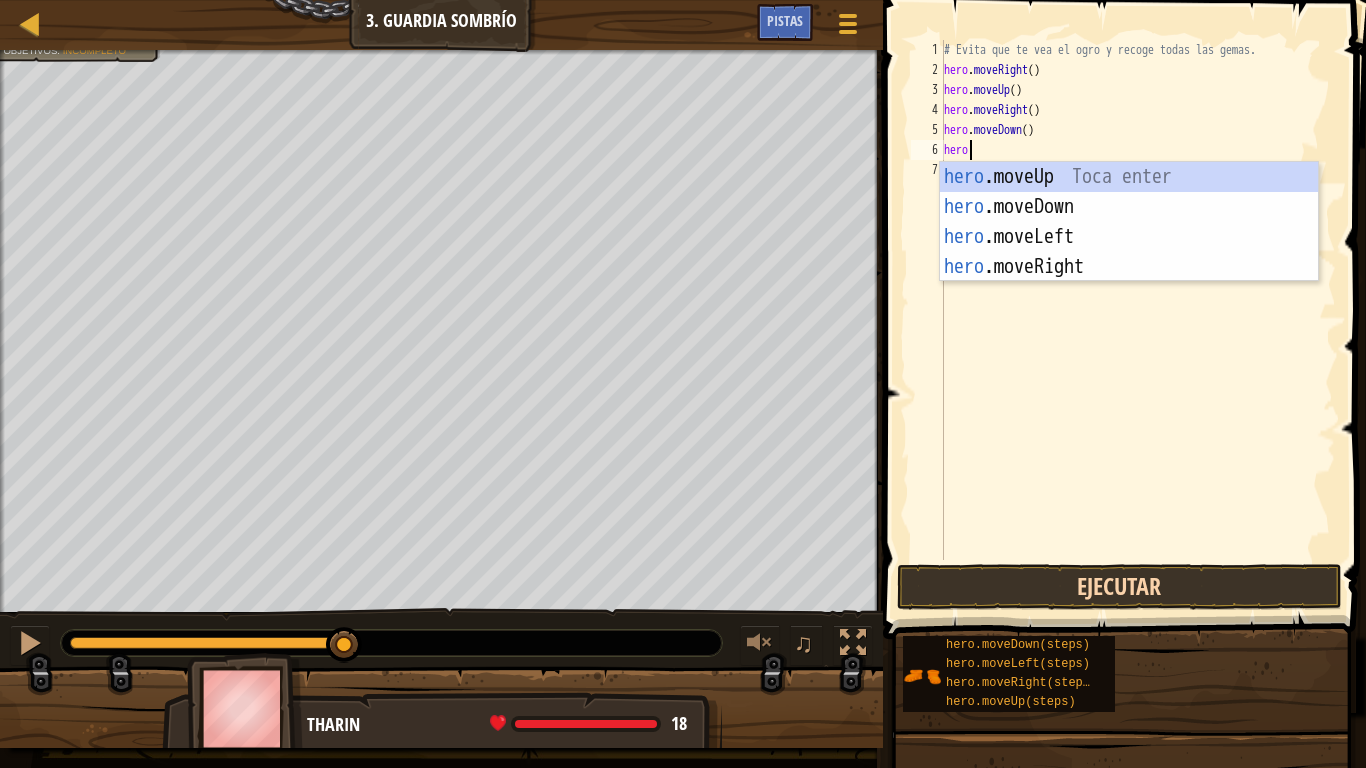 type on "hero." 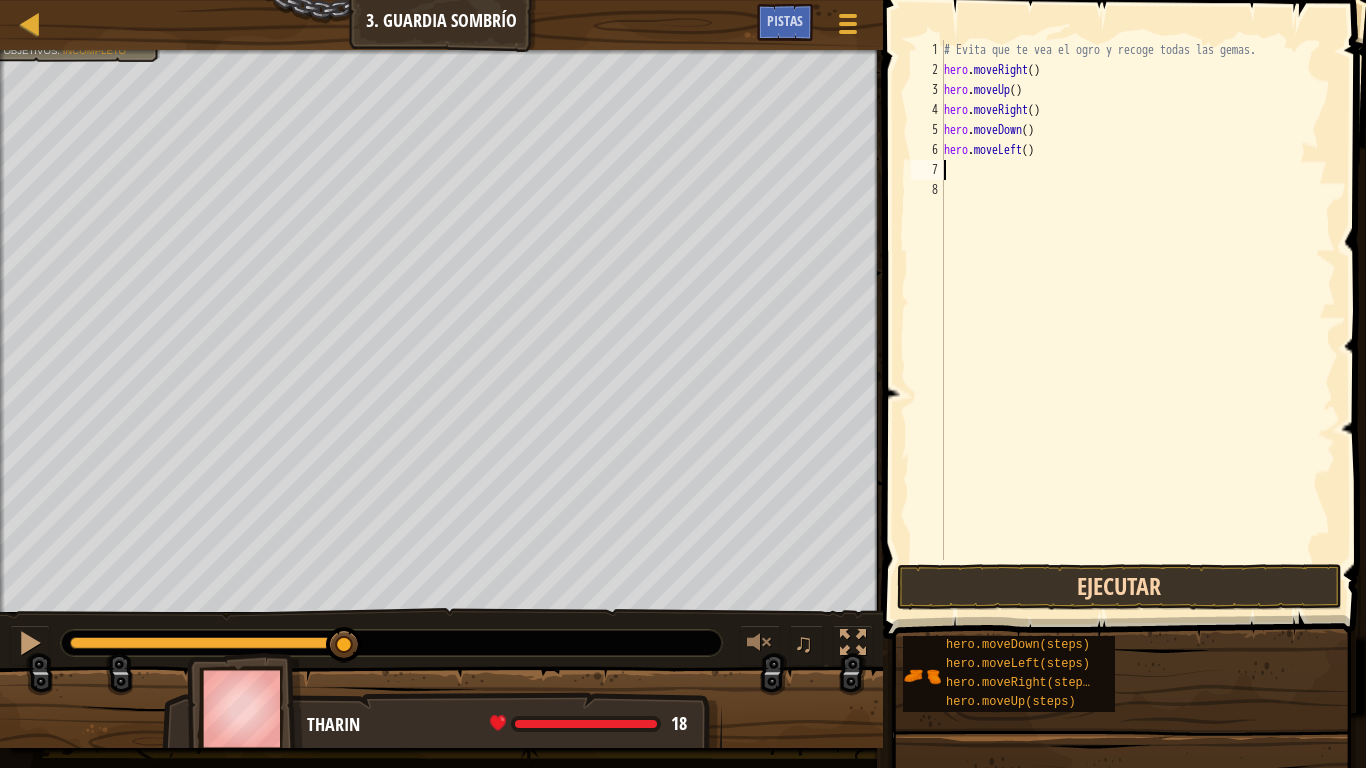 scroll, scrollTop: 9, scrollLeft: 0, axis: vertical 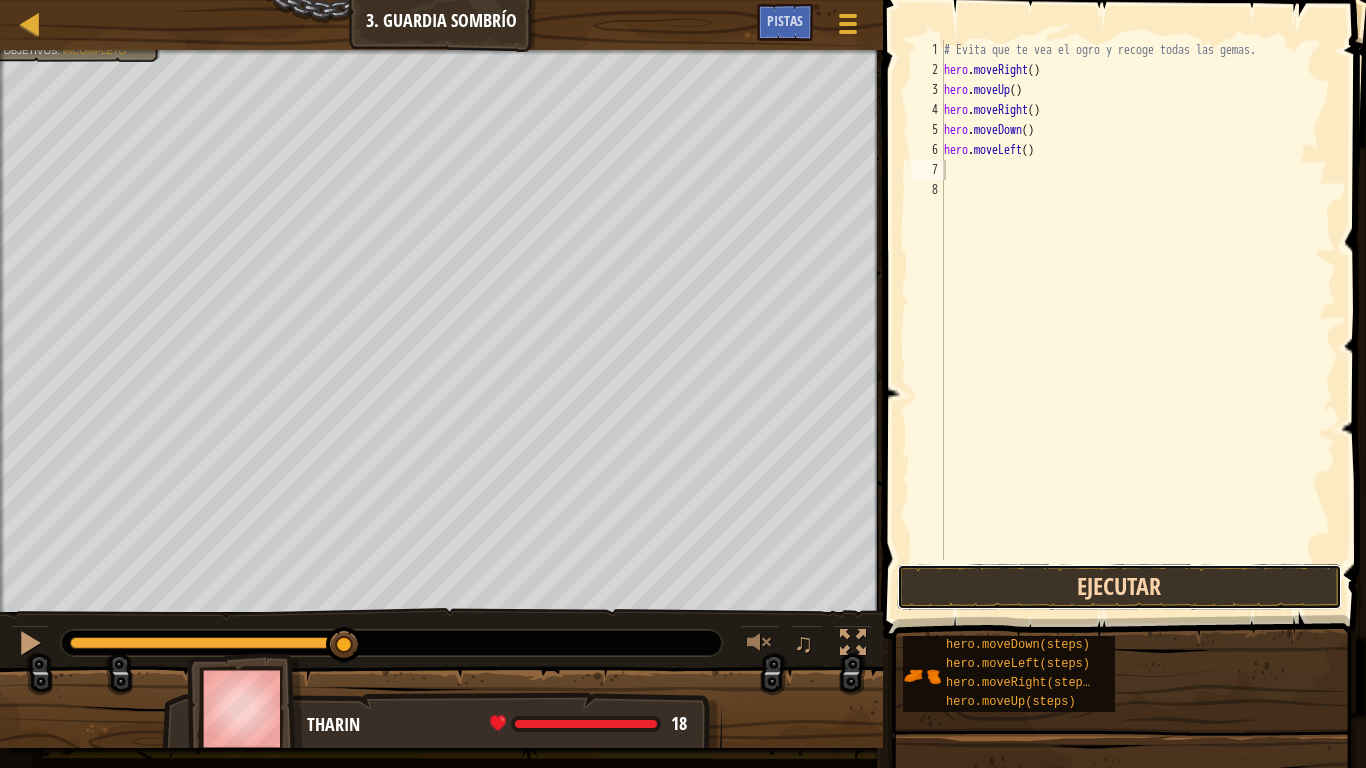 click on "Ejecutar" at bounding box center (1119, 587) 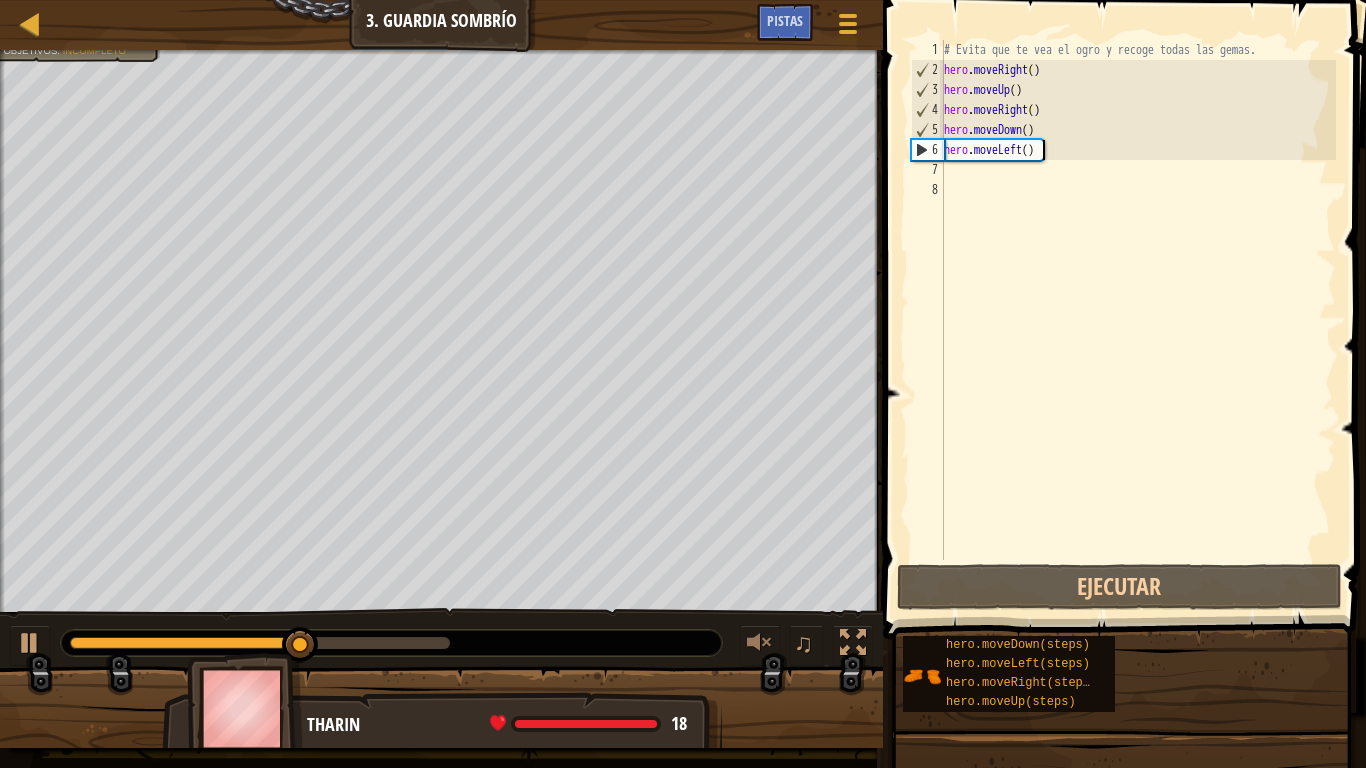 click on "# Evita que te vea el ogro y recoge todas las gemas. hero . moveRight ( ) hero . moveUp ( ) hero . moveRight ( ) hero . moveDown ( ) hero . moveLeft ( )" at bounding box center [1138, 320] 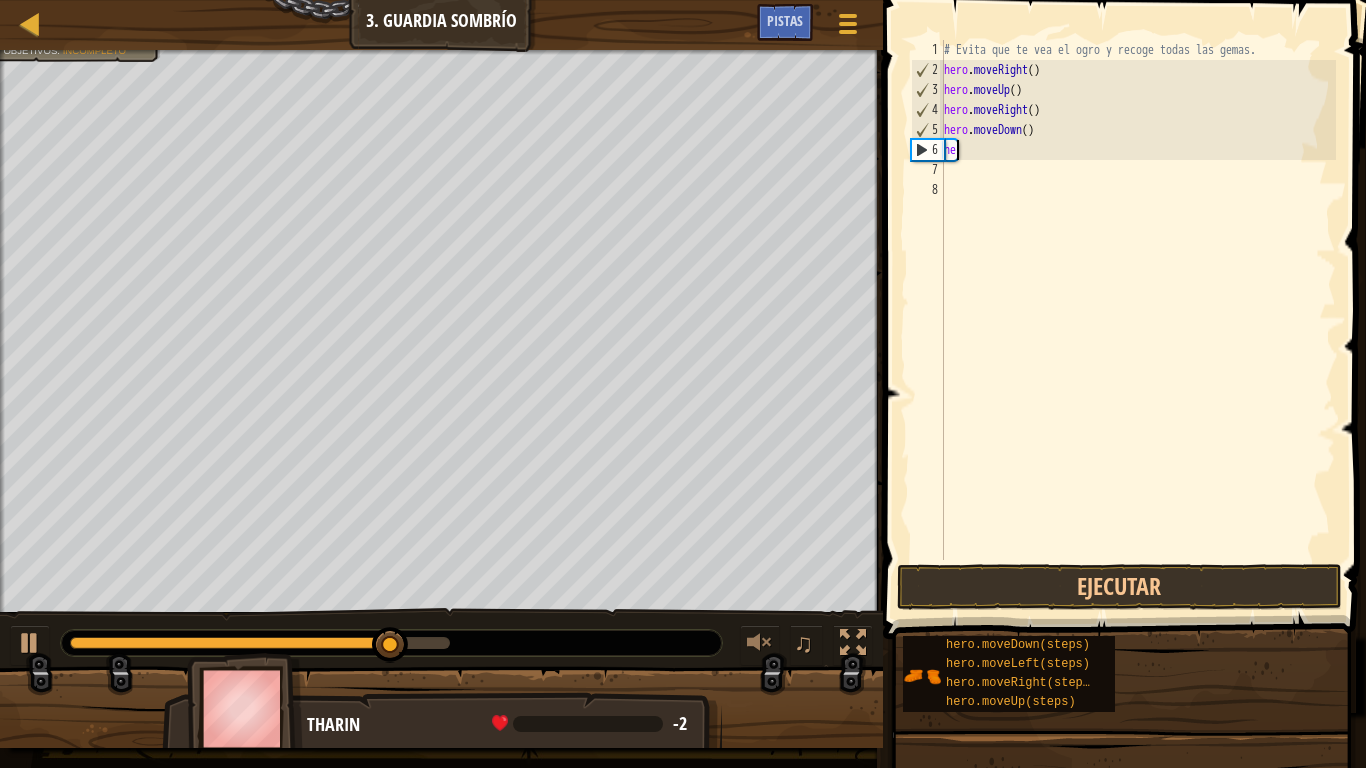 type on "h" 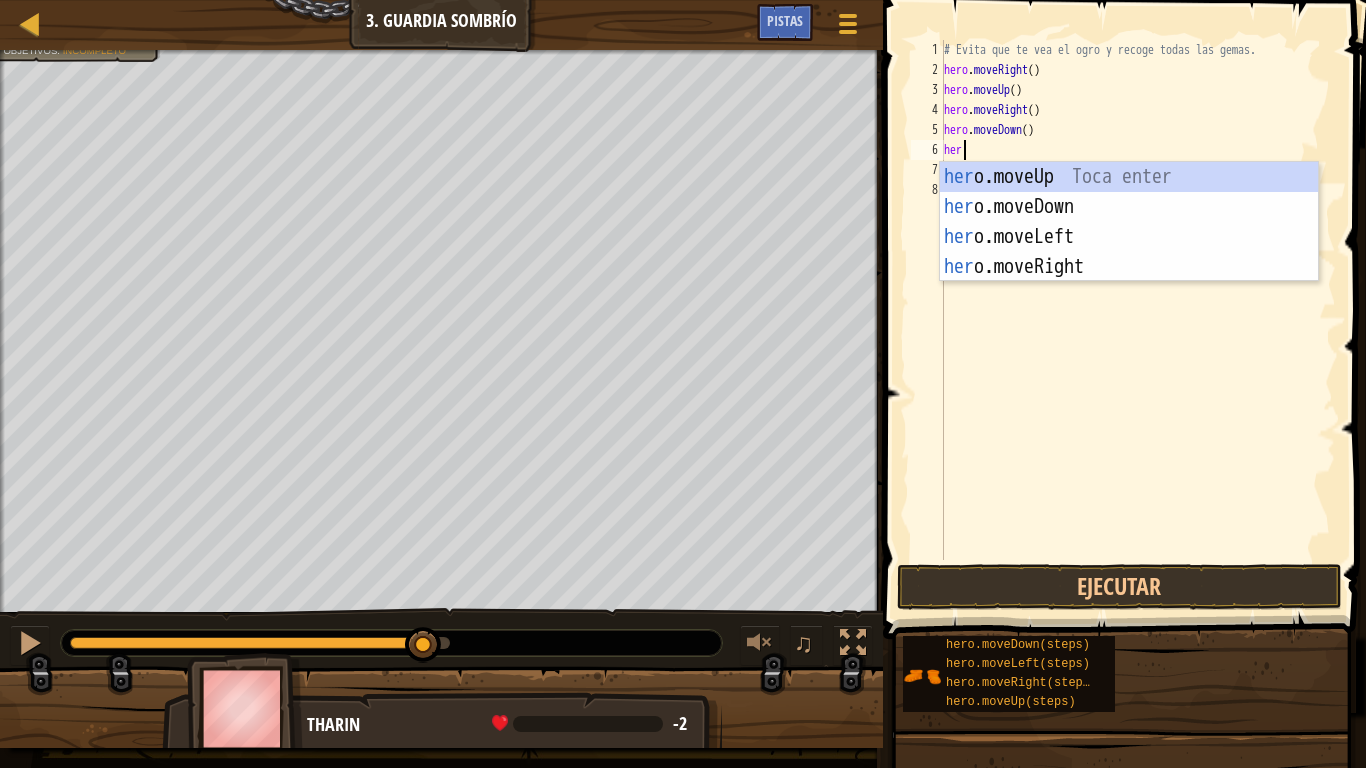 scroll, scrollTop: 9, scrollLeft: 1, axis: both 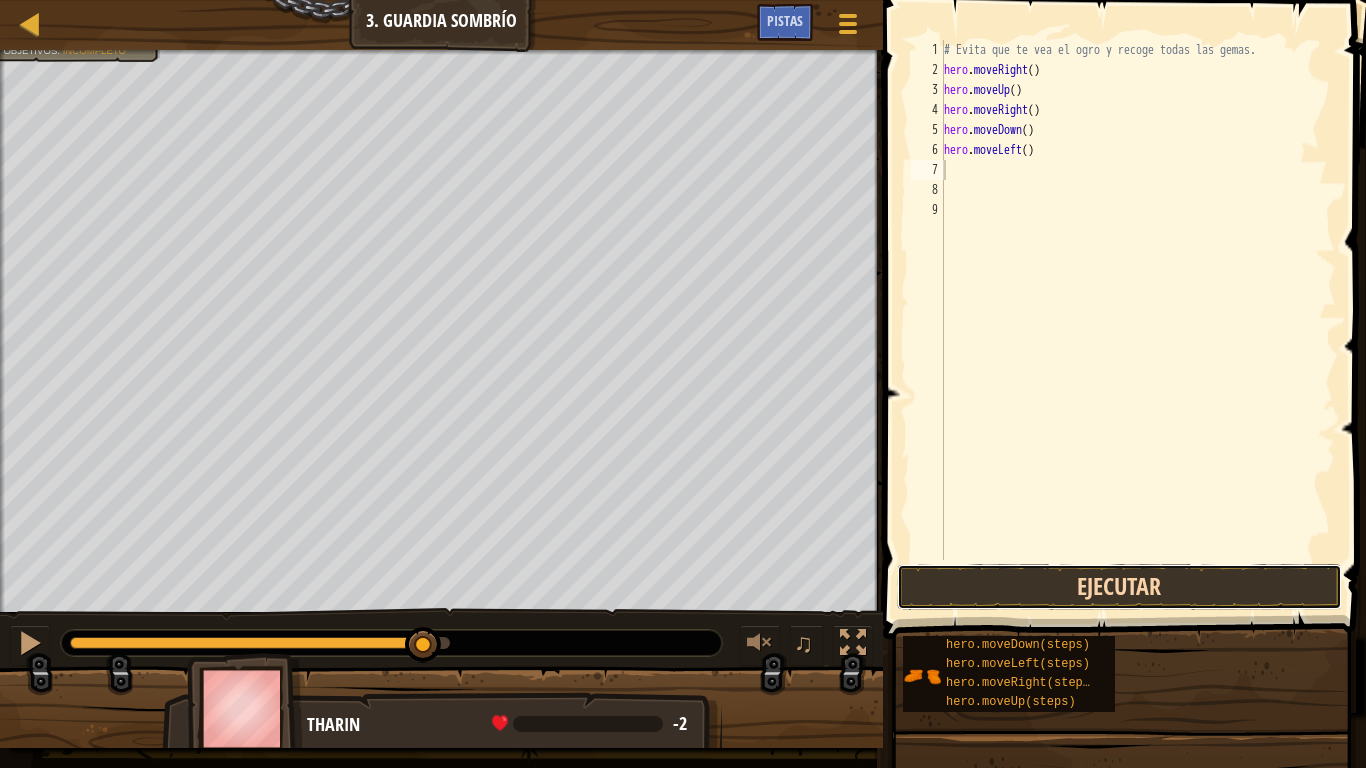 click on "Ejecutar" at bounding box center [1119, 587] 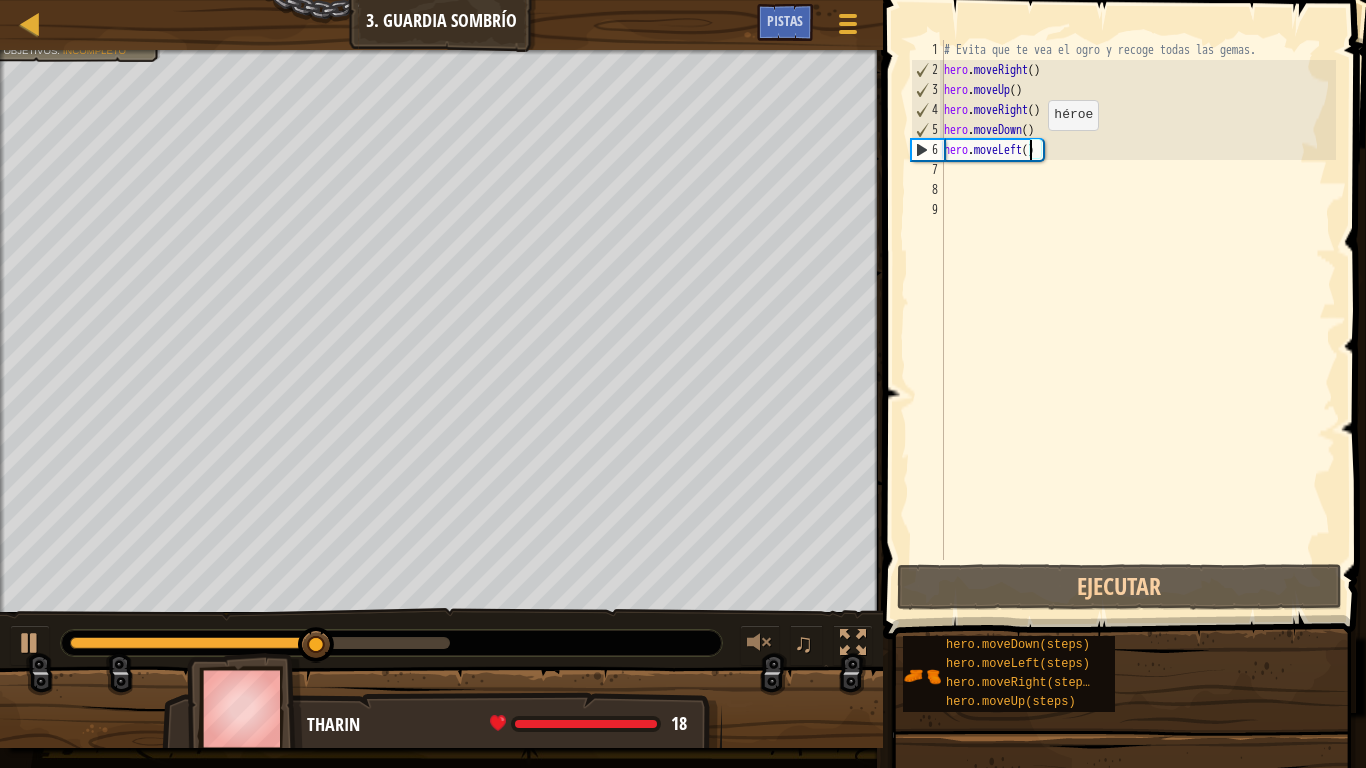 click on "# Evita que te vea el ogro y recoge todas las gemas. hero . moveRight ( ) hero . moveUp ( ) hero . moveRight ( ) hero . moveDown ( ) hero . moveLeft ( )" at bounding box center (1138, 320) 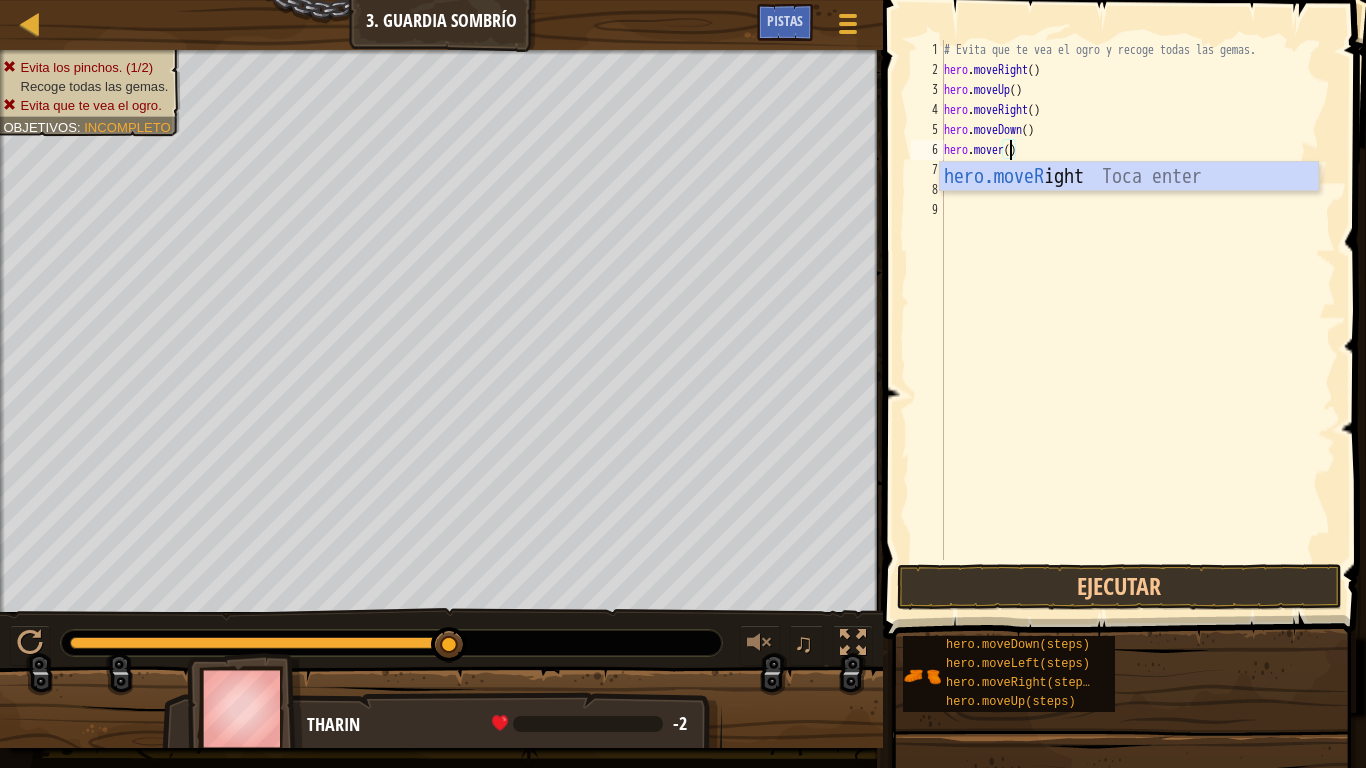 scroll, scrollTop: 9, scrollLeft: 6, axis: both 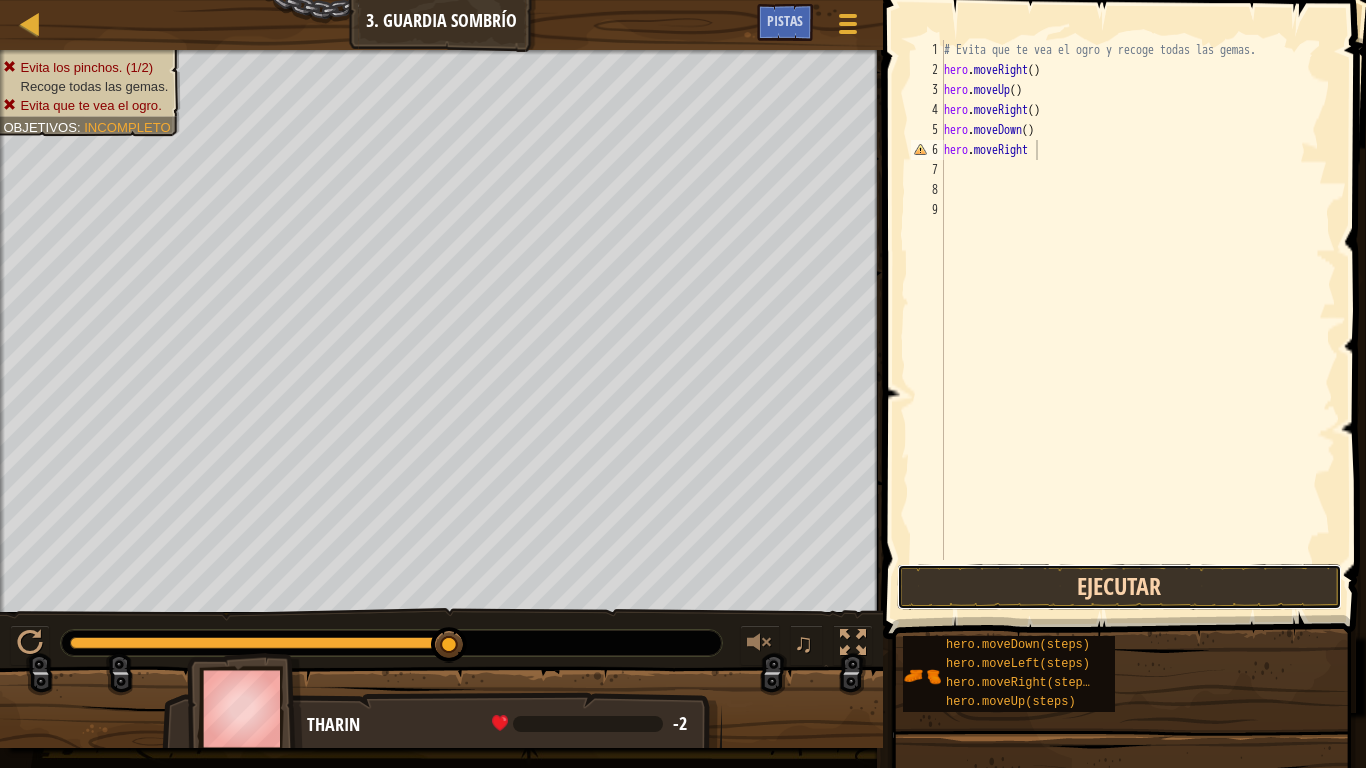 click on "Ejecutar" at bounding box center [1119, 587] 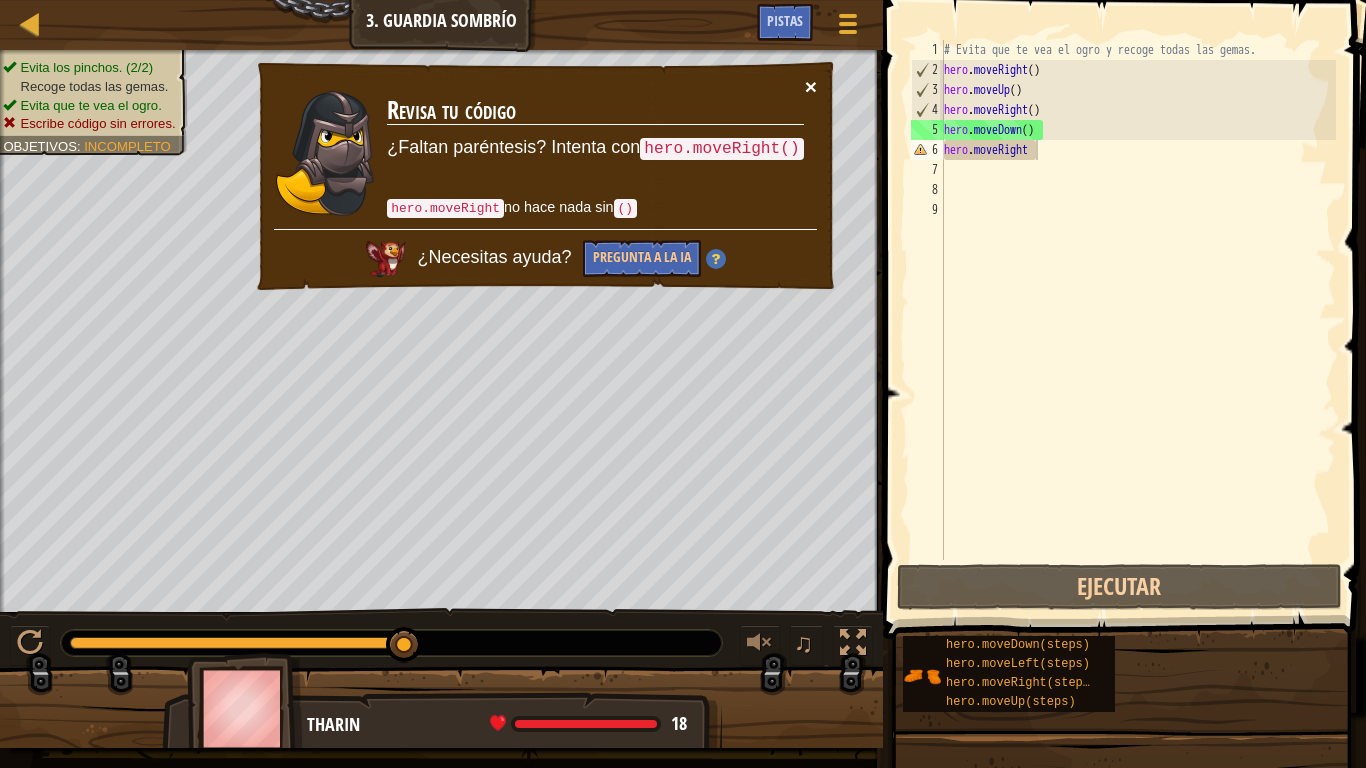 click on "×" at bounding box center (811, 86) 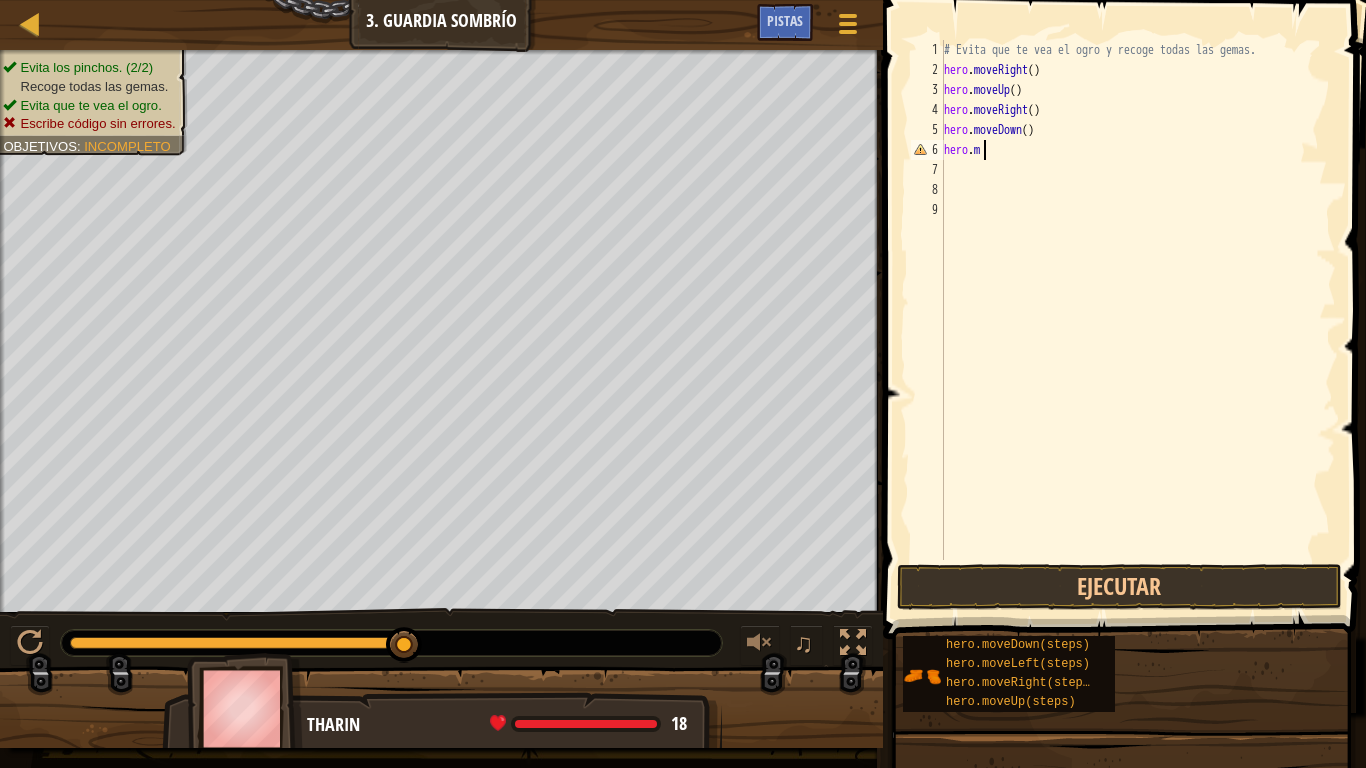 scroll, scrollTop: 9, scrollLeft: 2, axis: both 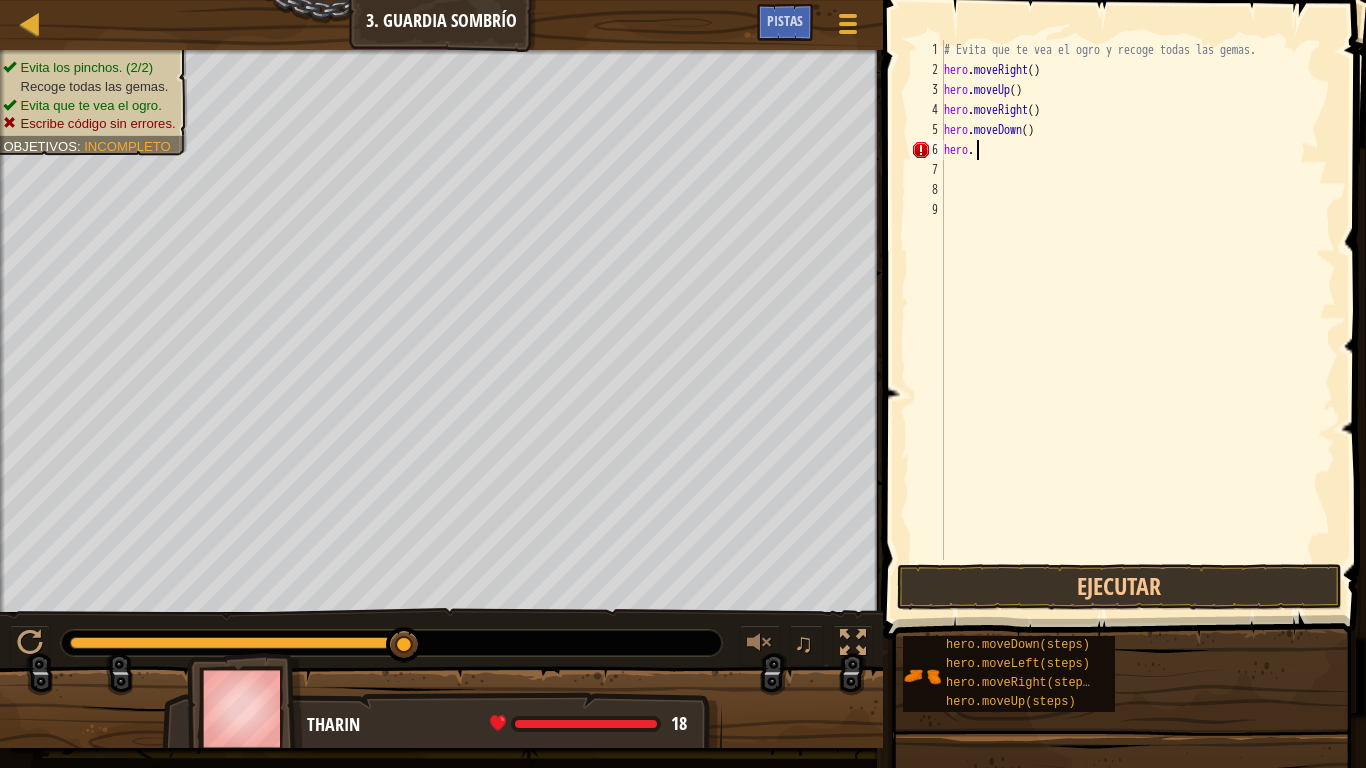 type on "hero.mo" 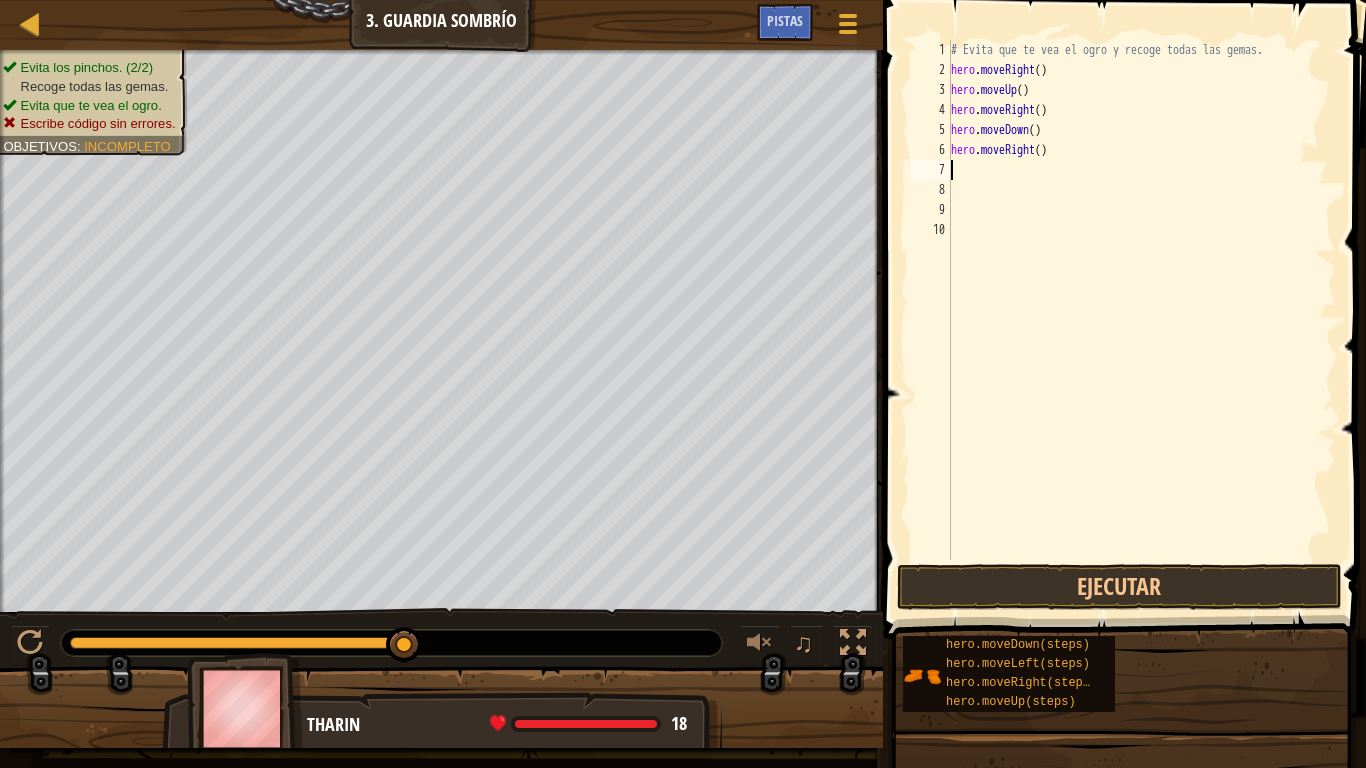 scroll, scrollTop: 9, scrollLeft: 0, axis: vertical 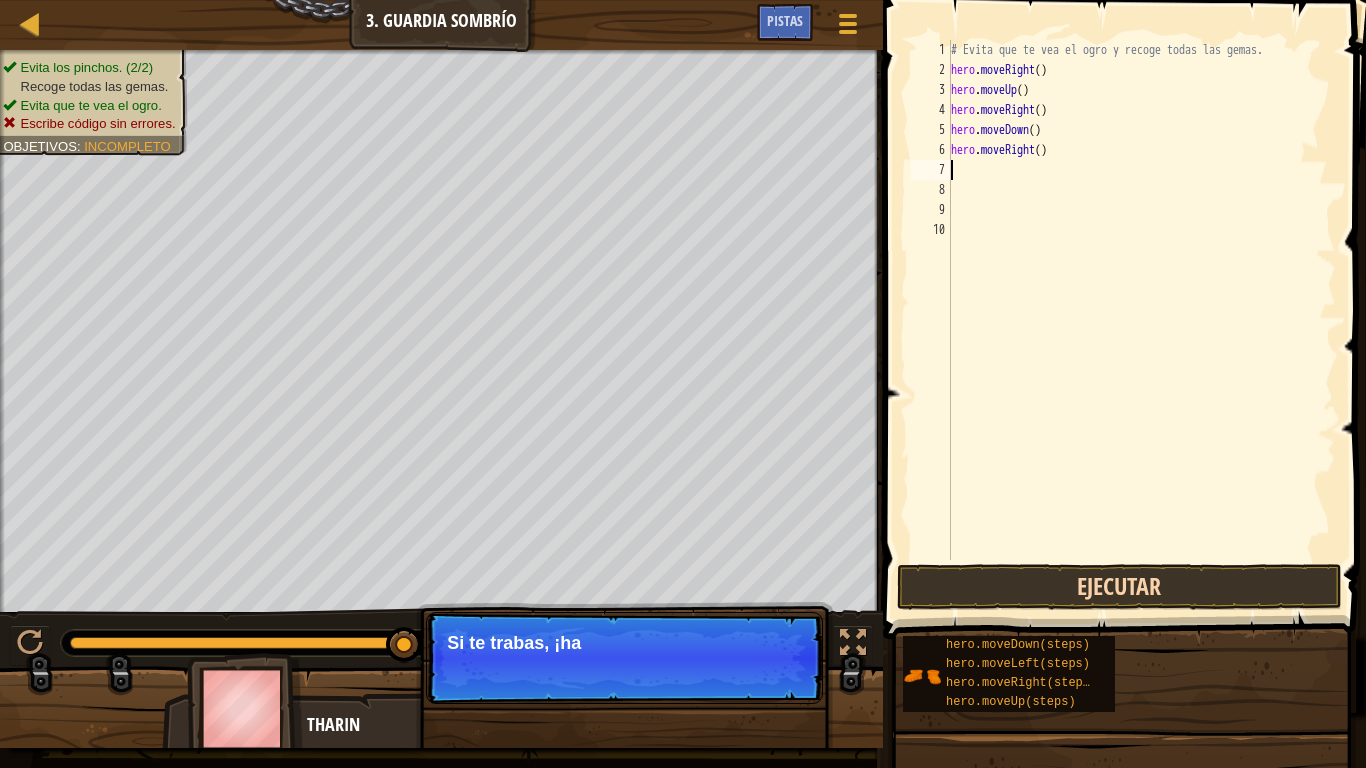 type 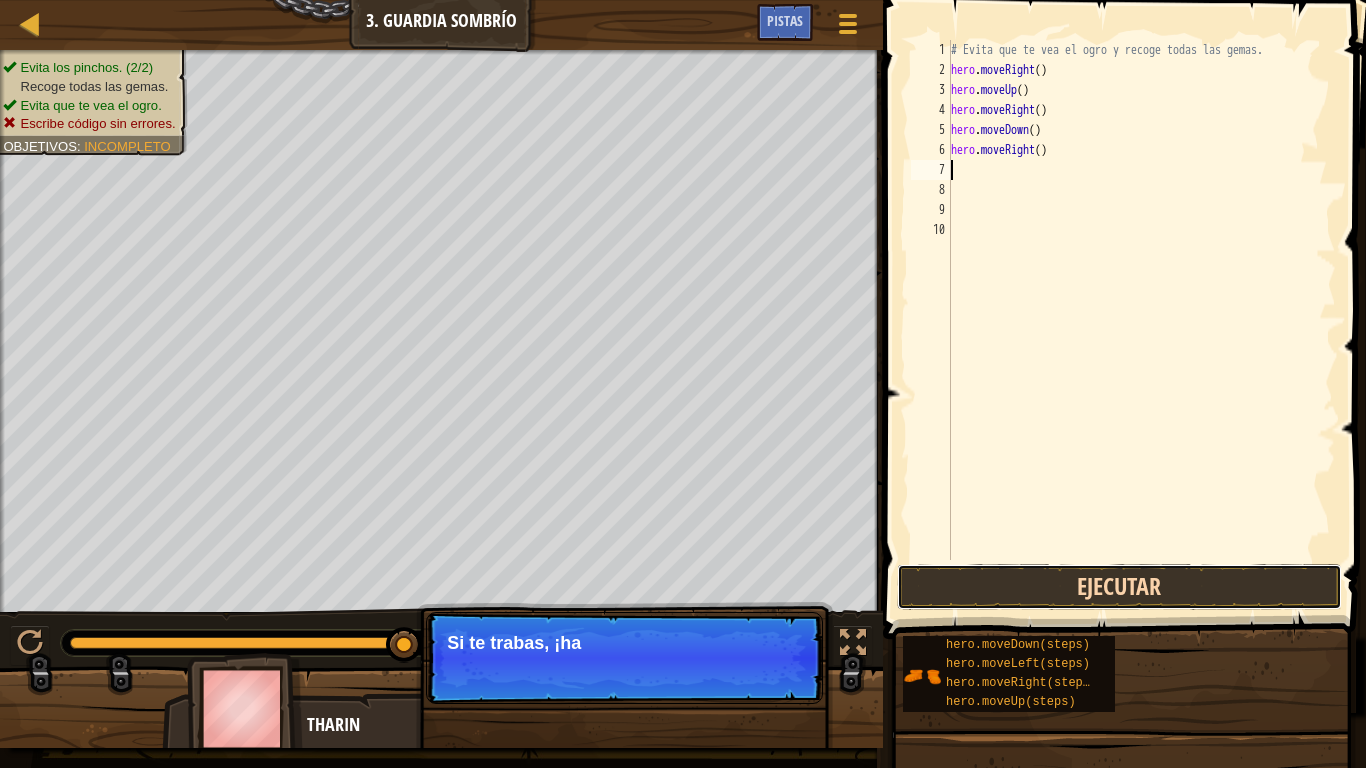 click on "Ejecutar" at bounding box center (1119, 587) 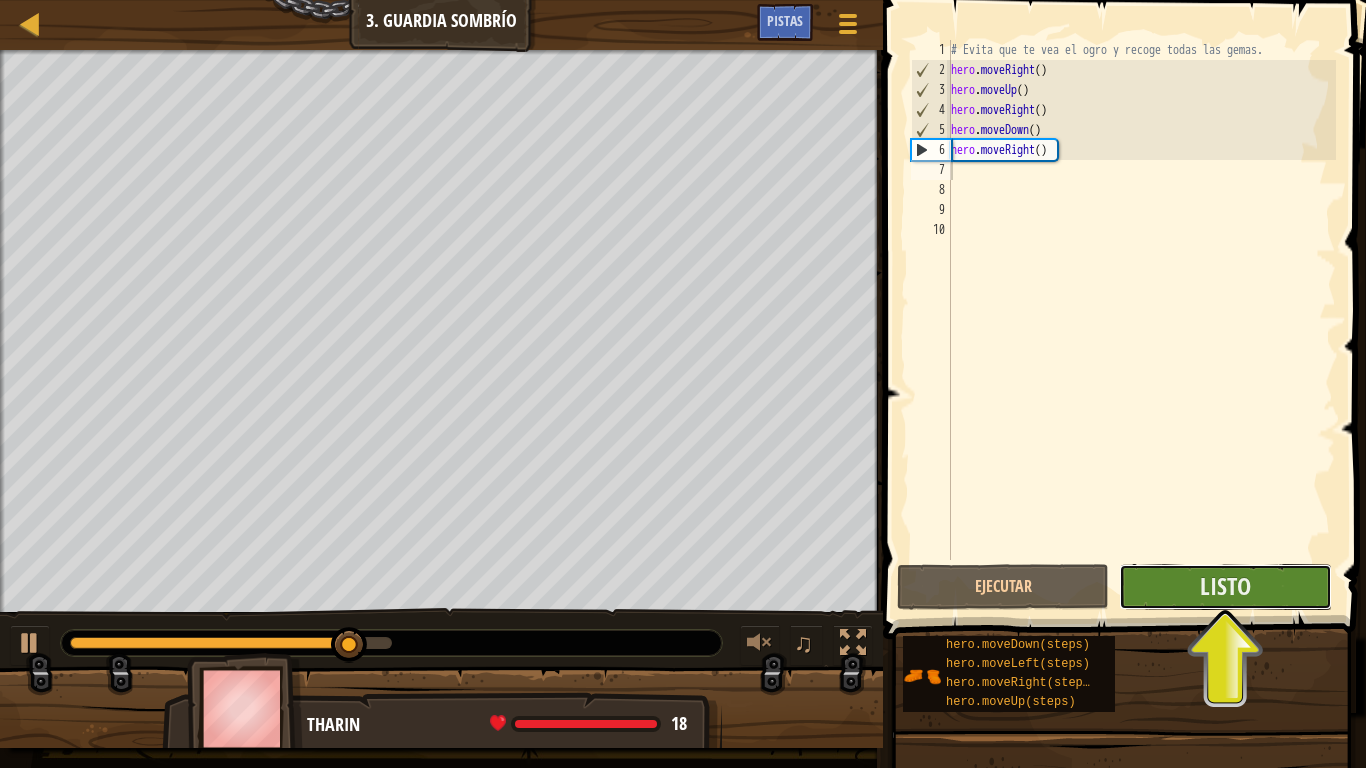 click on "Listo" at bounding box center (1225, 587) 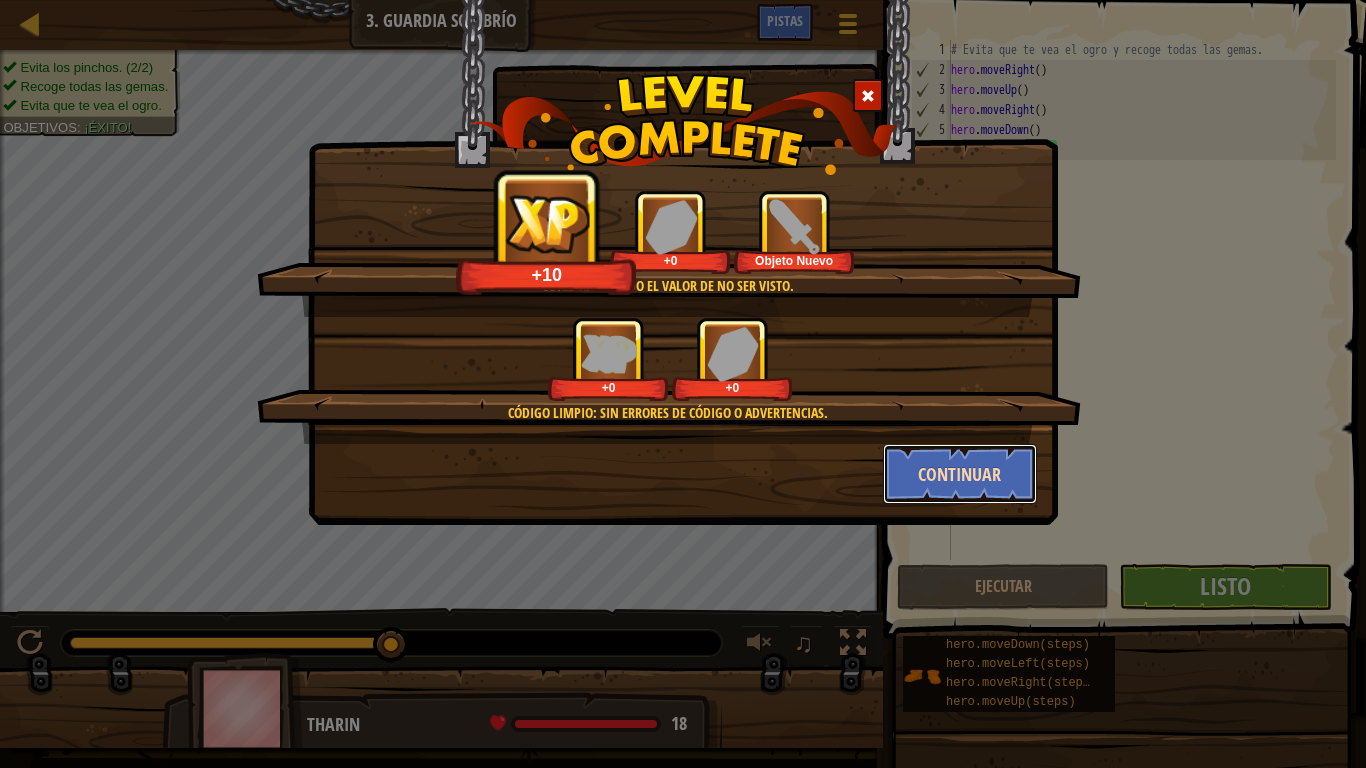 click on "Continuar" at bounding box center (960, 474) 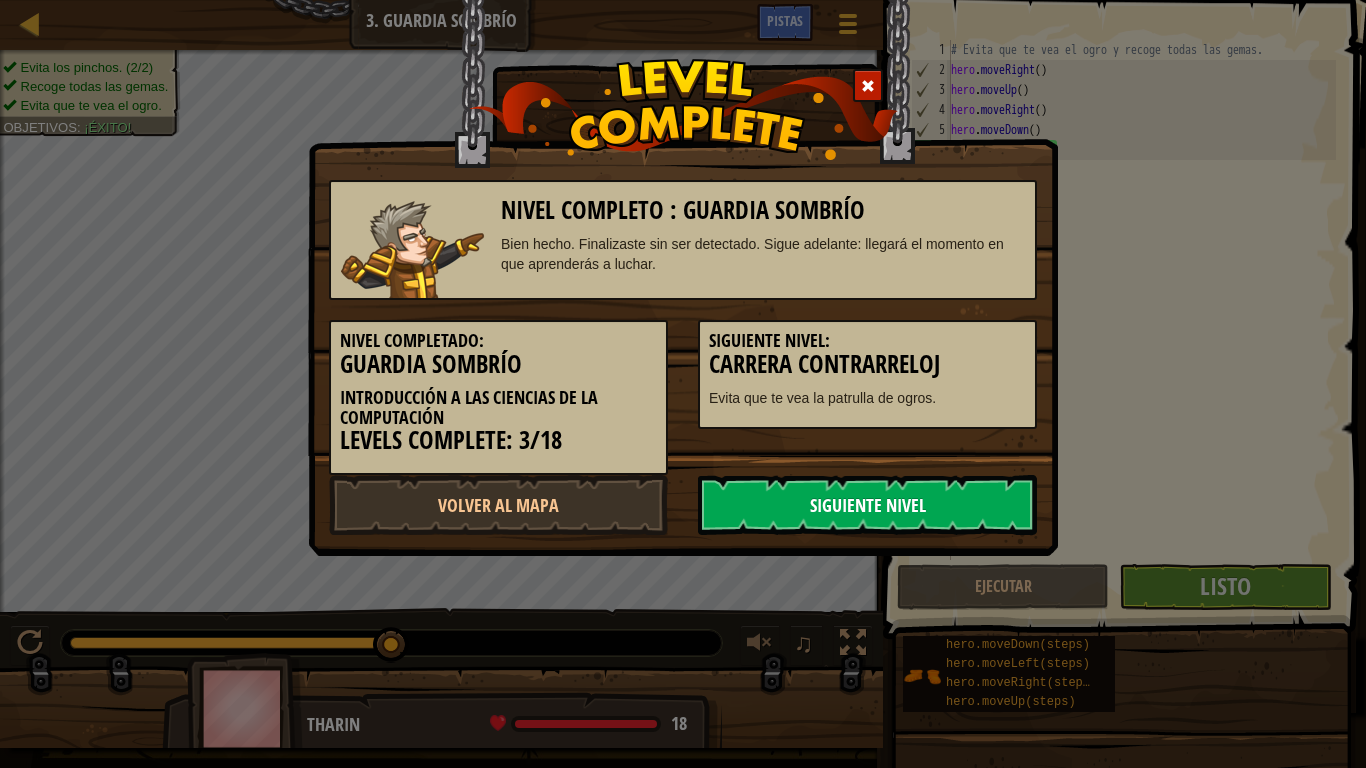 click on "Siguiente Nivel" at bounding box center (867, 505) 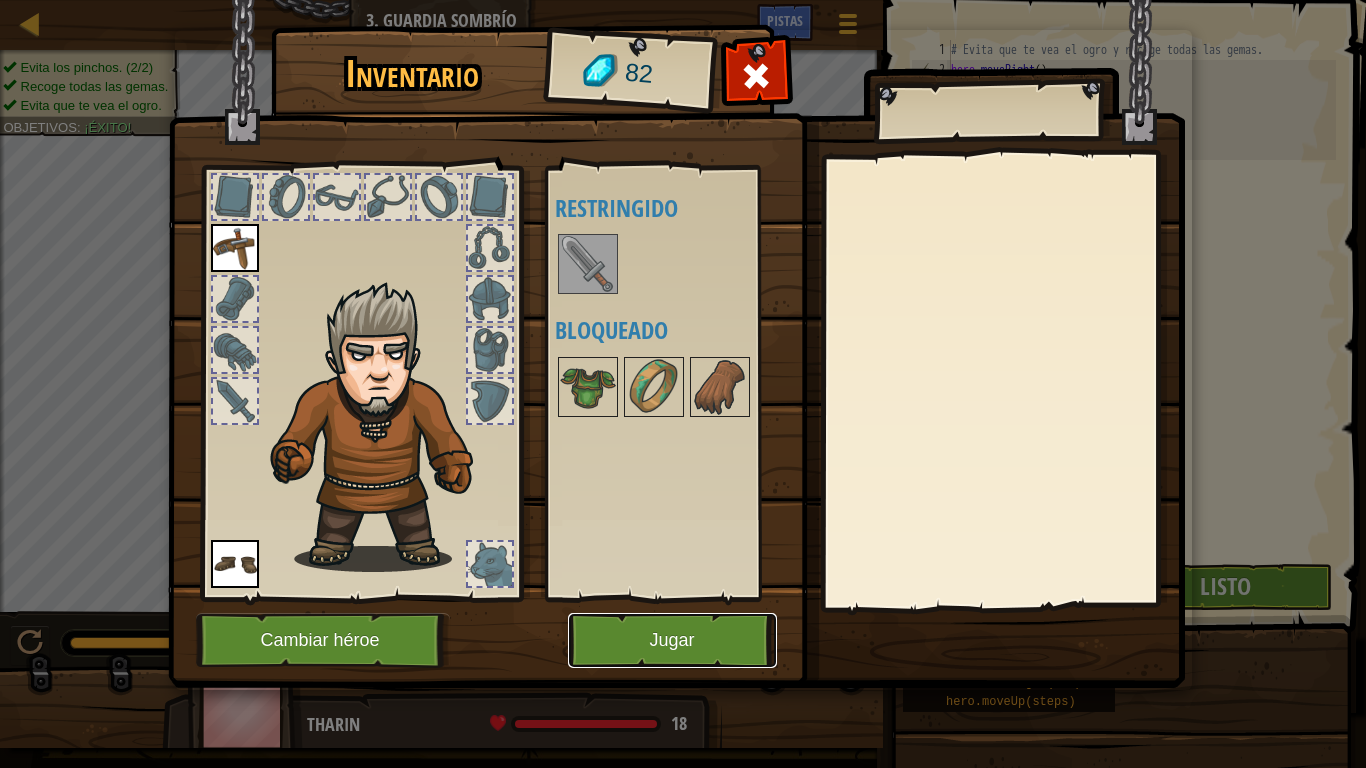 click on "Jugar" at bounding box center [672, 640] 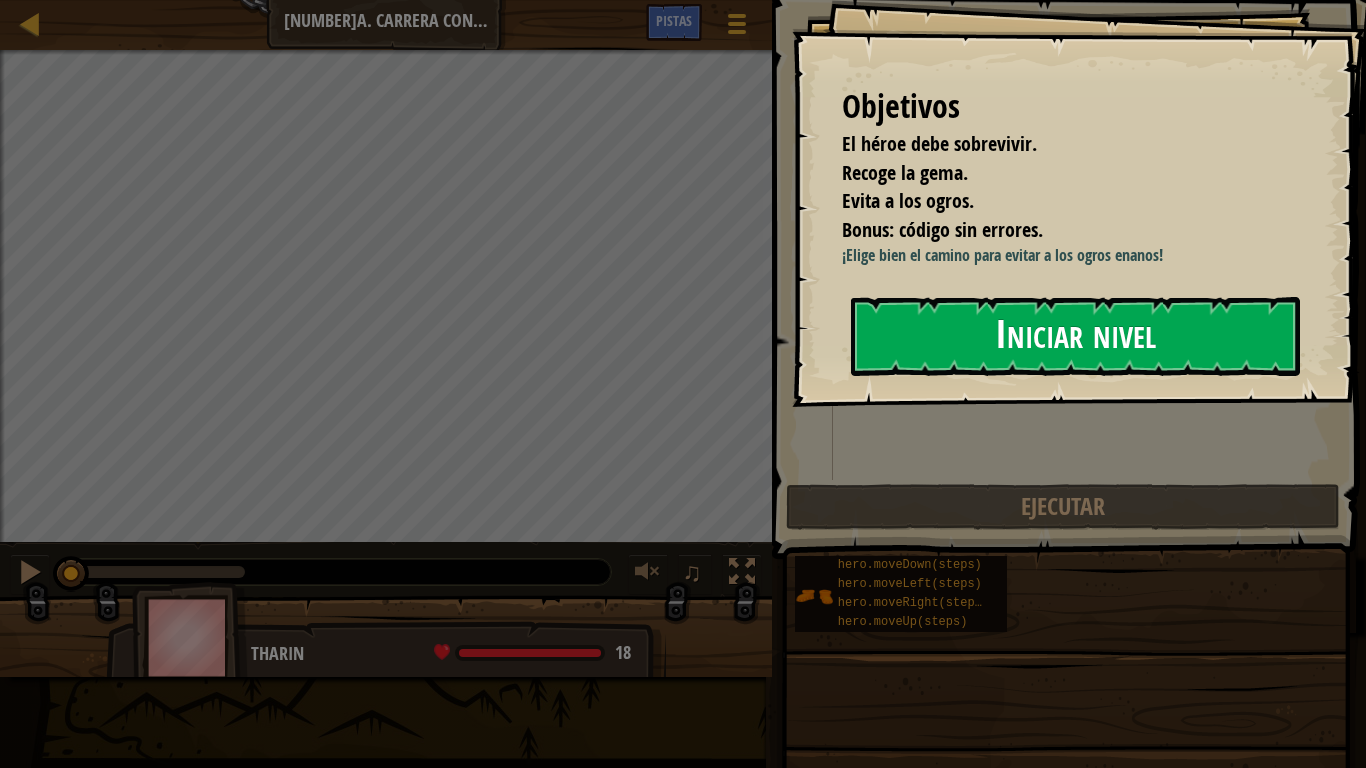 click on "Iniciar nivel" at bounding box center [1075, 336] 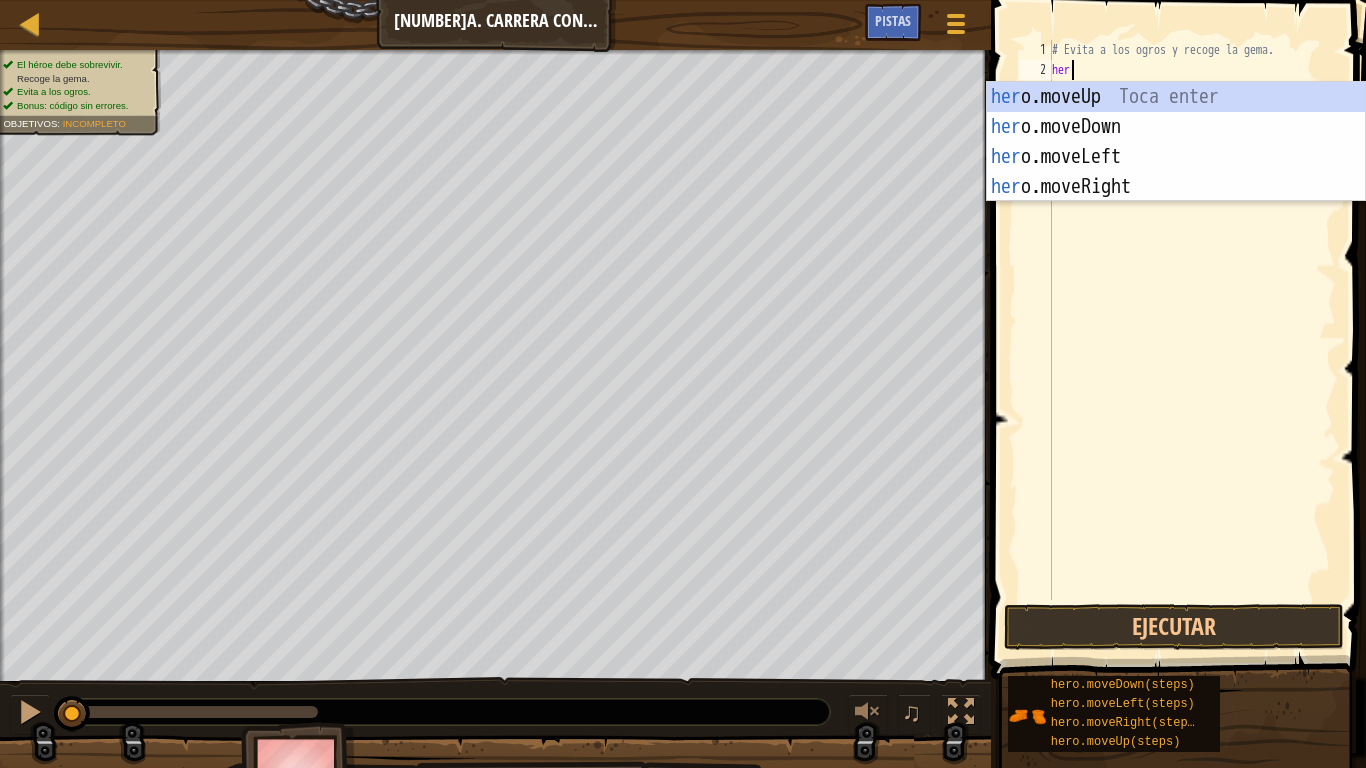 scroll, scrollTop: 9, scrollLeft: 1, axis: both 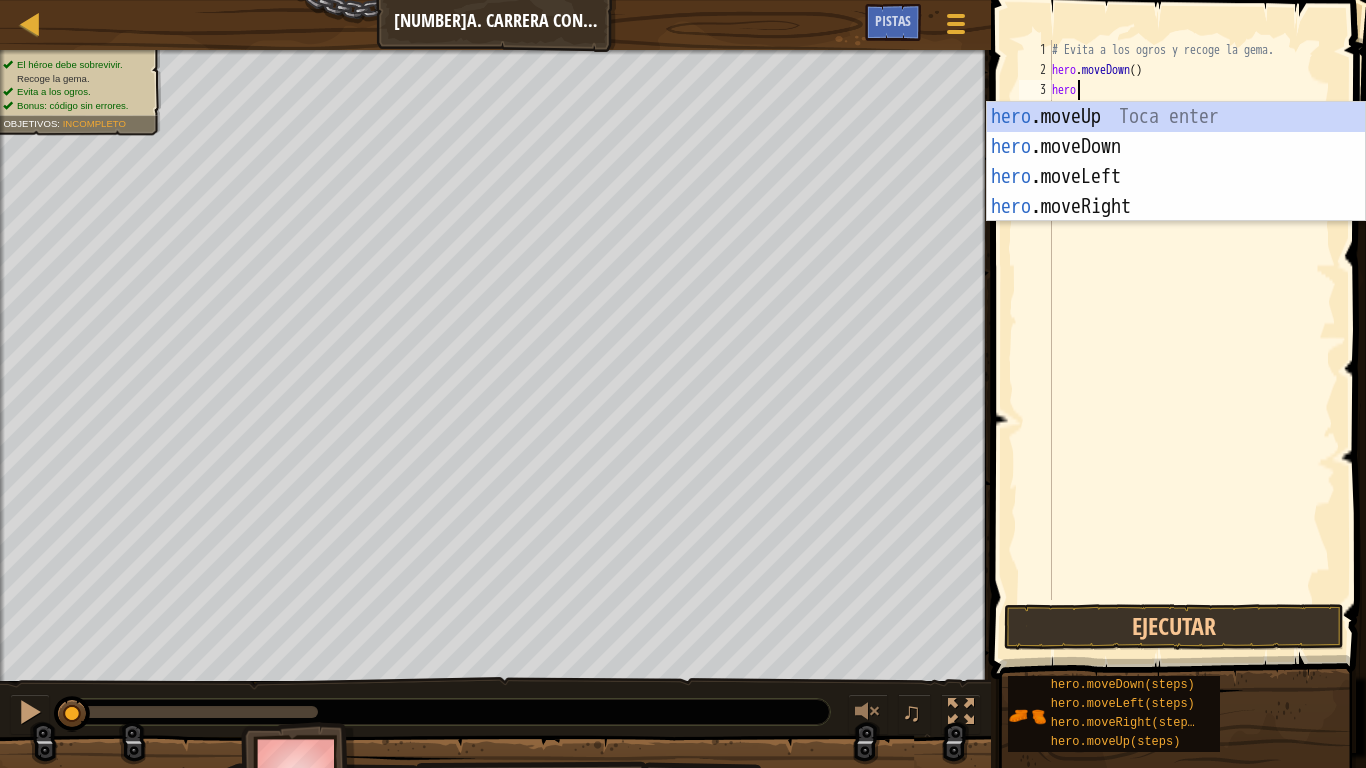 type on "hero." 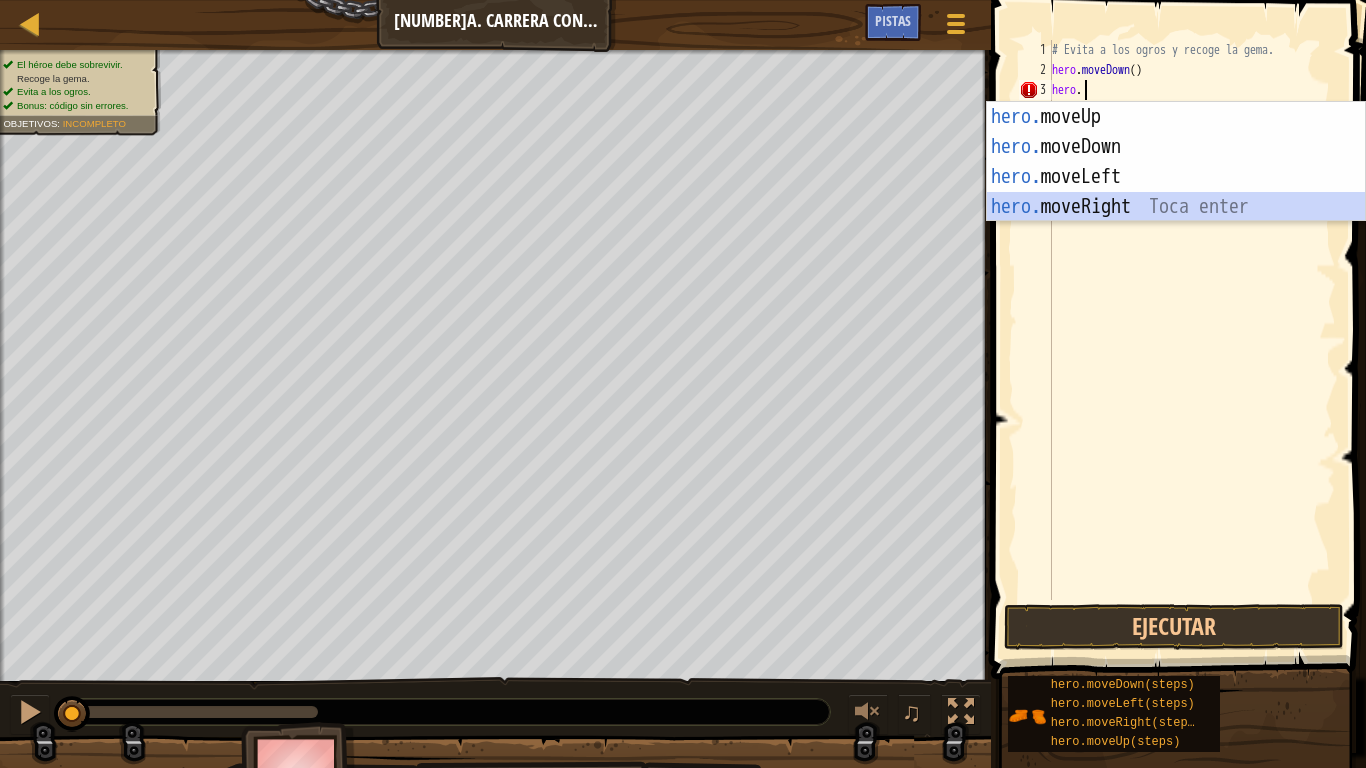 scroll, scrollTop: 9, scrollLeft: 0, axis: vertical 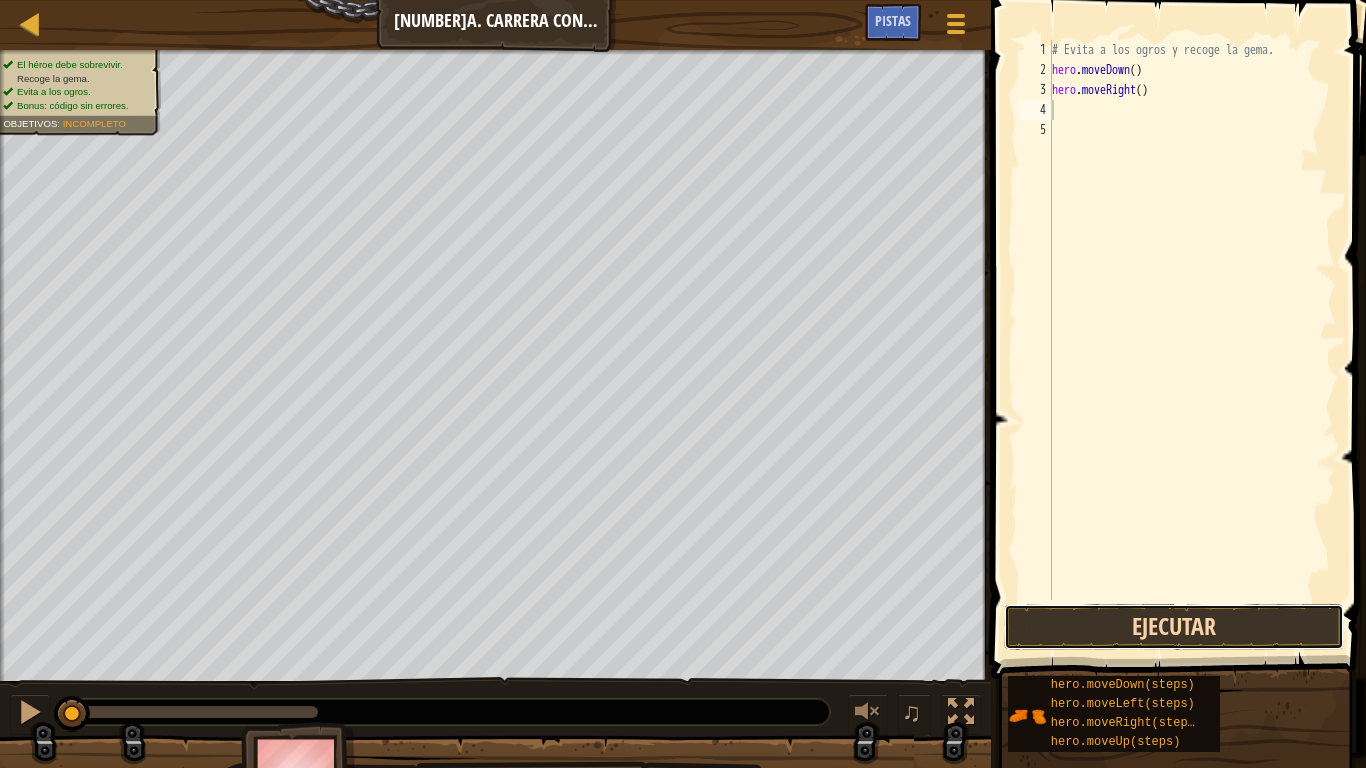 click on "Ejecutar" at bounding box center (1174, 627) 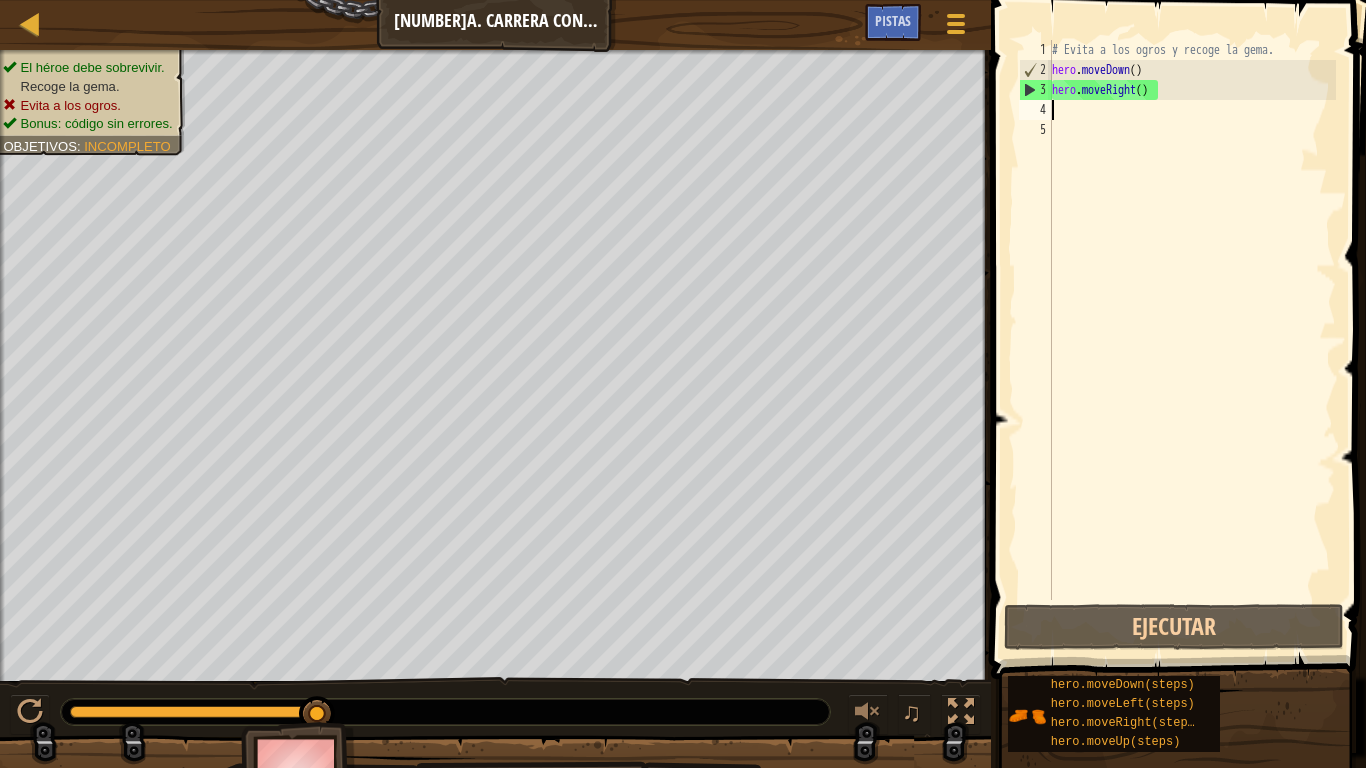 click on "# Evita a los ogros y recoge la gema. hero . moveDown ( ) hero . moveRight ( )" at bounding box center (1192, 340) 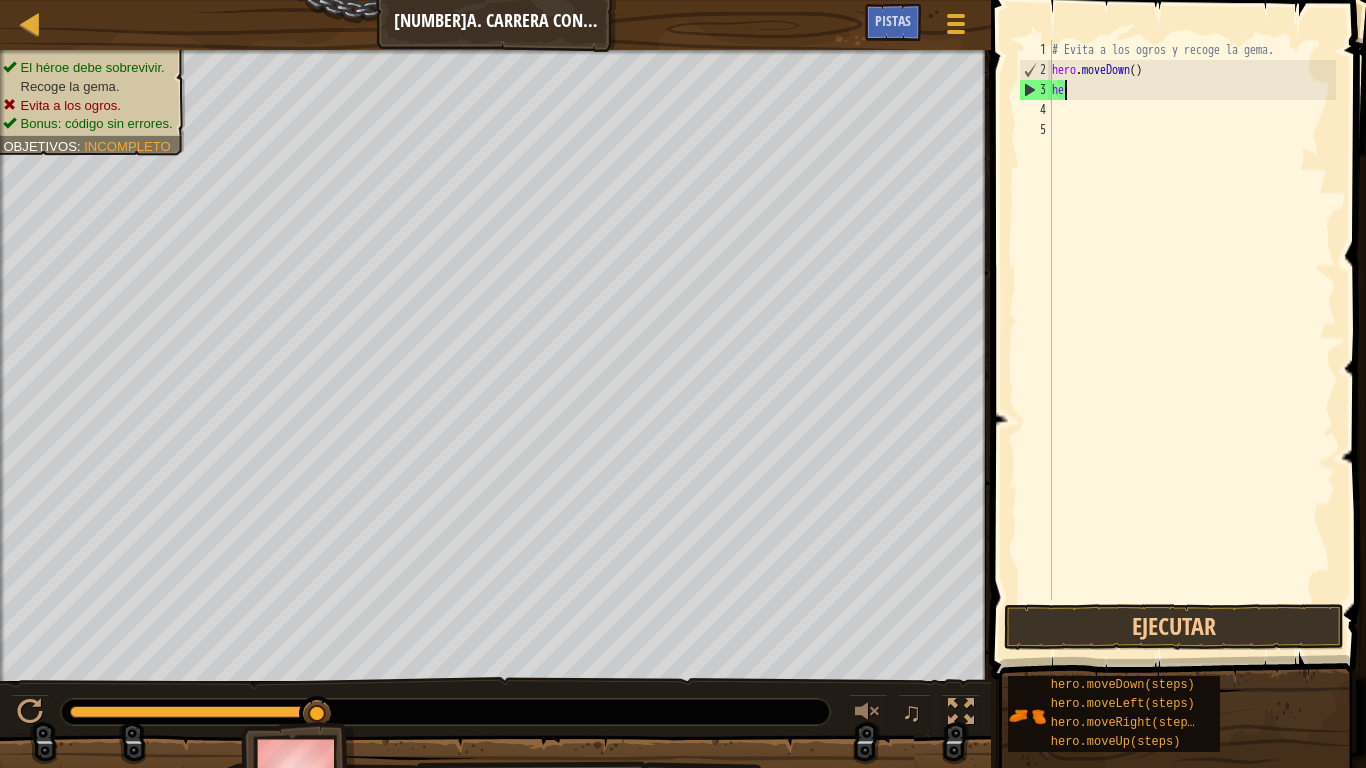 type on "h" 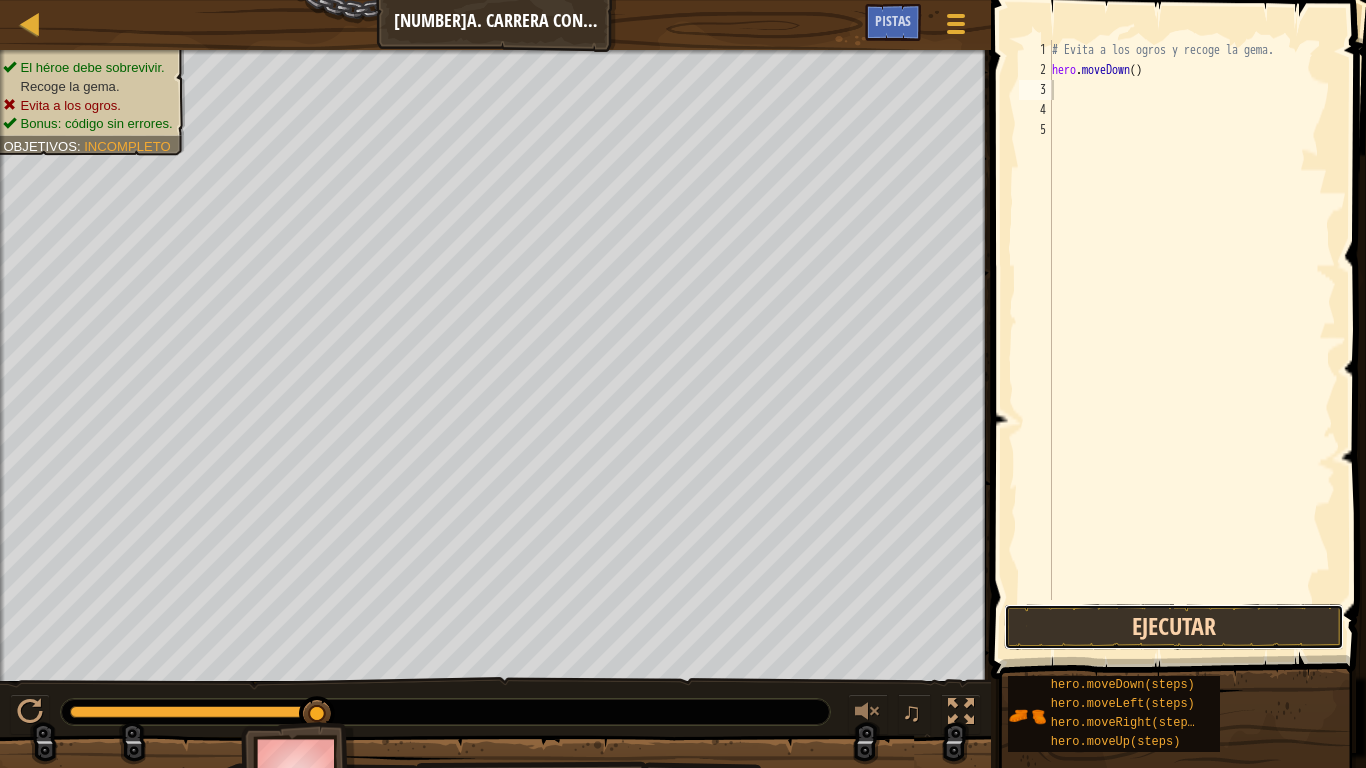 click on "Ejecutar" at bounding box center (1174, 627) 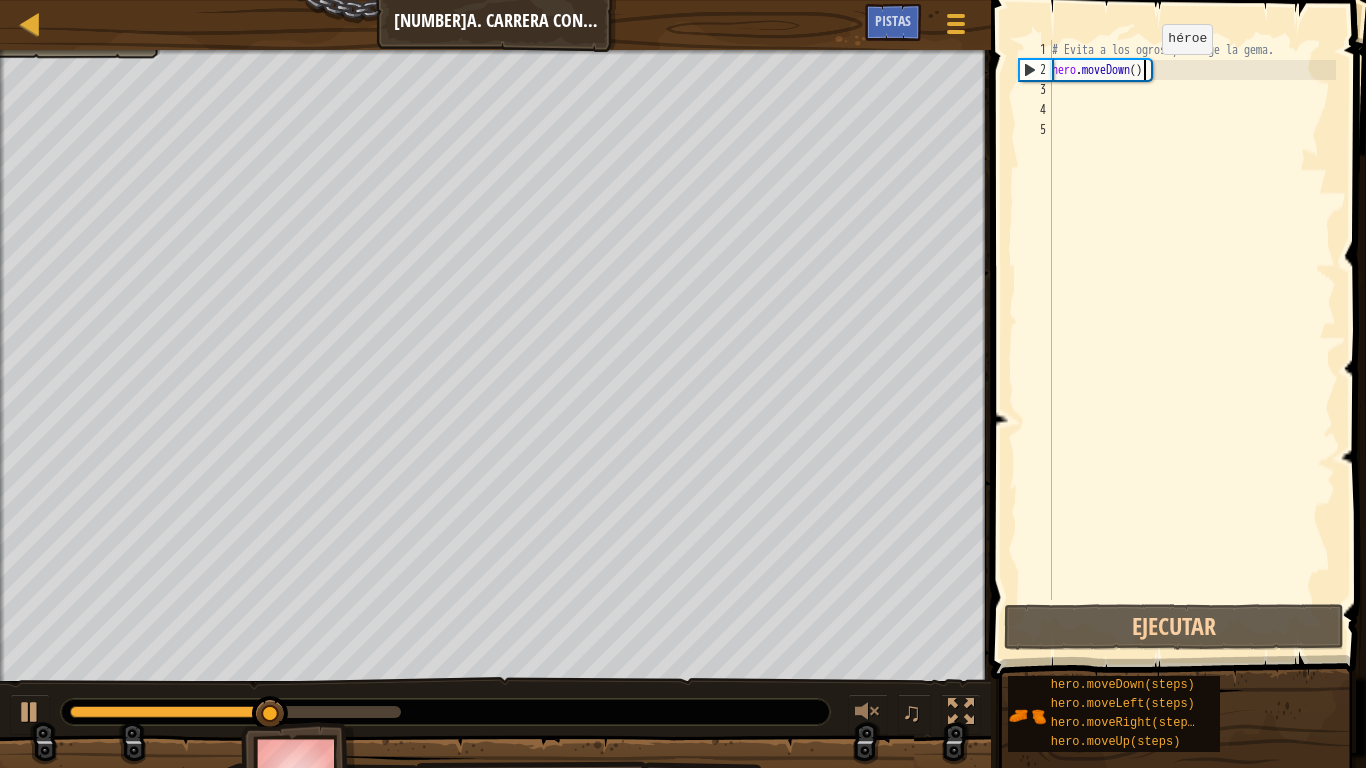 click on "# Evita a los ogros y recoge la gema. hero . moveDown ( )" at bounding box center [1192, 340] 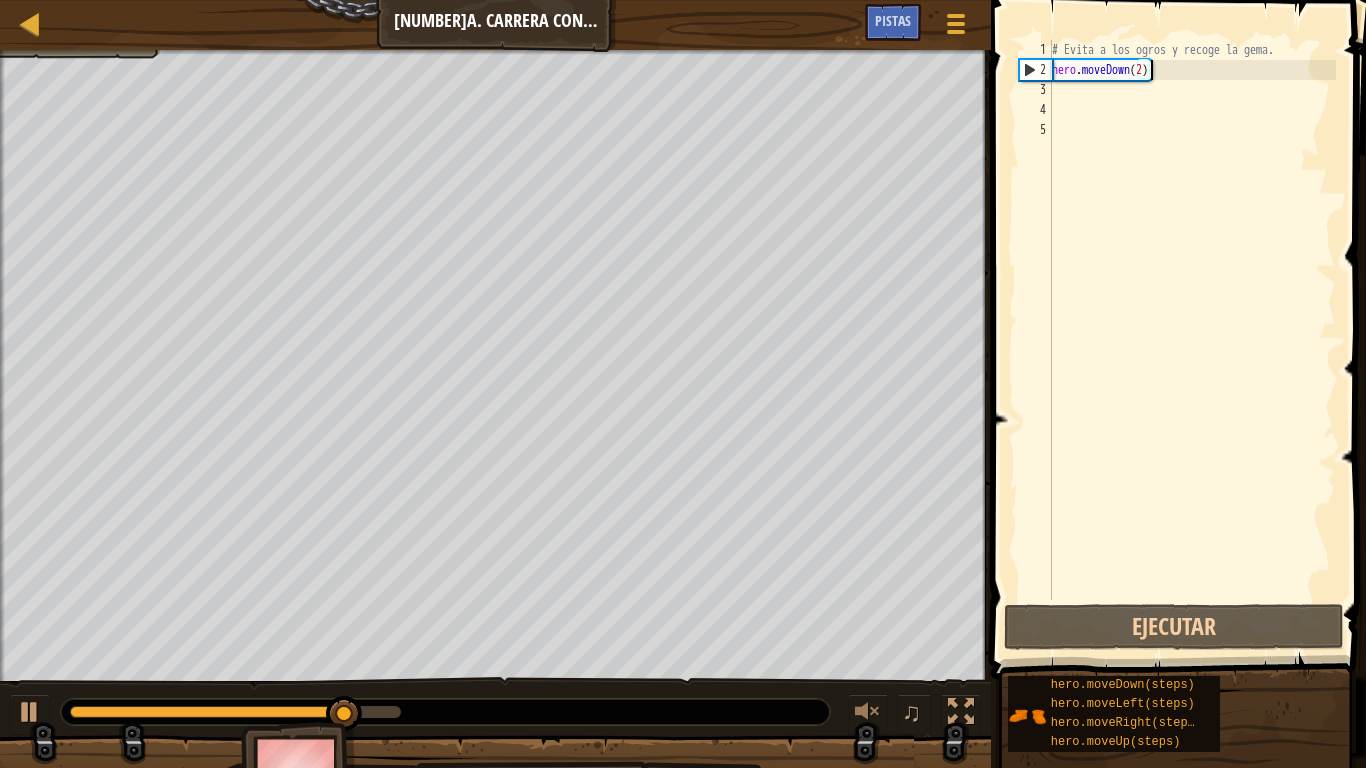 scroll, scrollTop: 9, scrollLeft: 8, axis: both 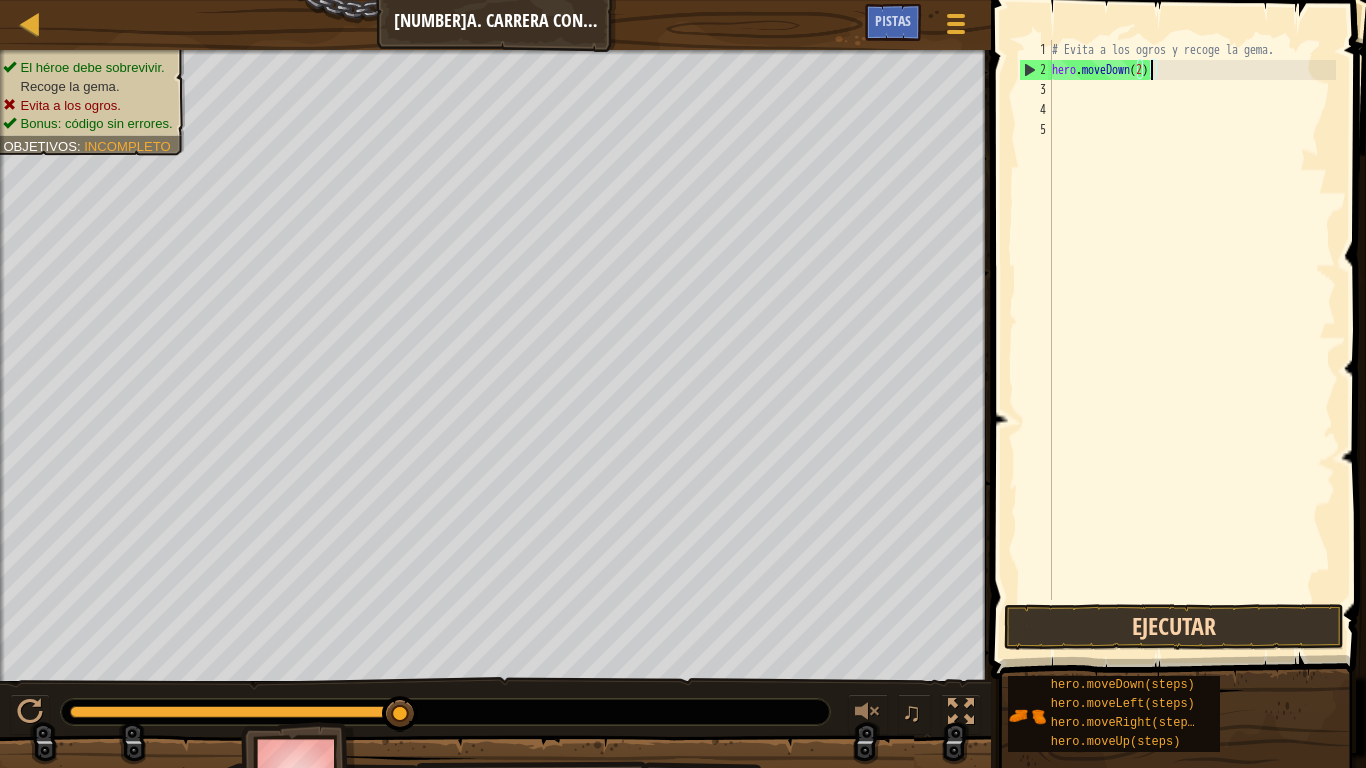 type on "hero.moveDown(2)" 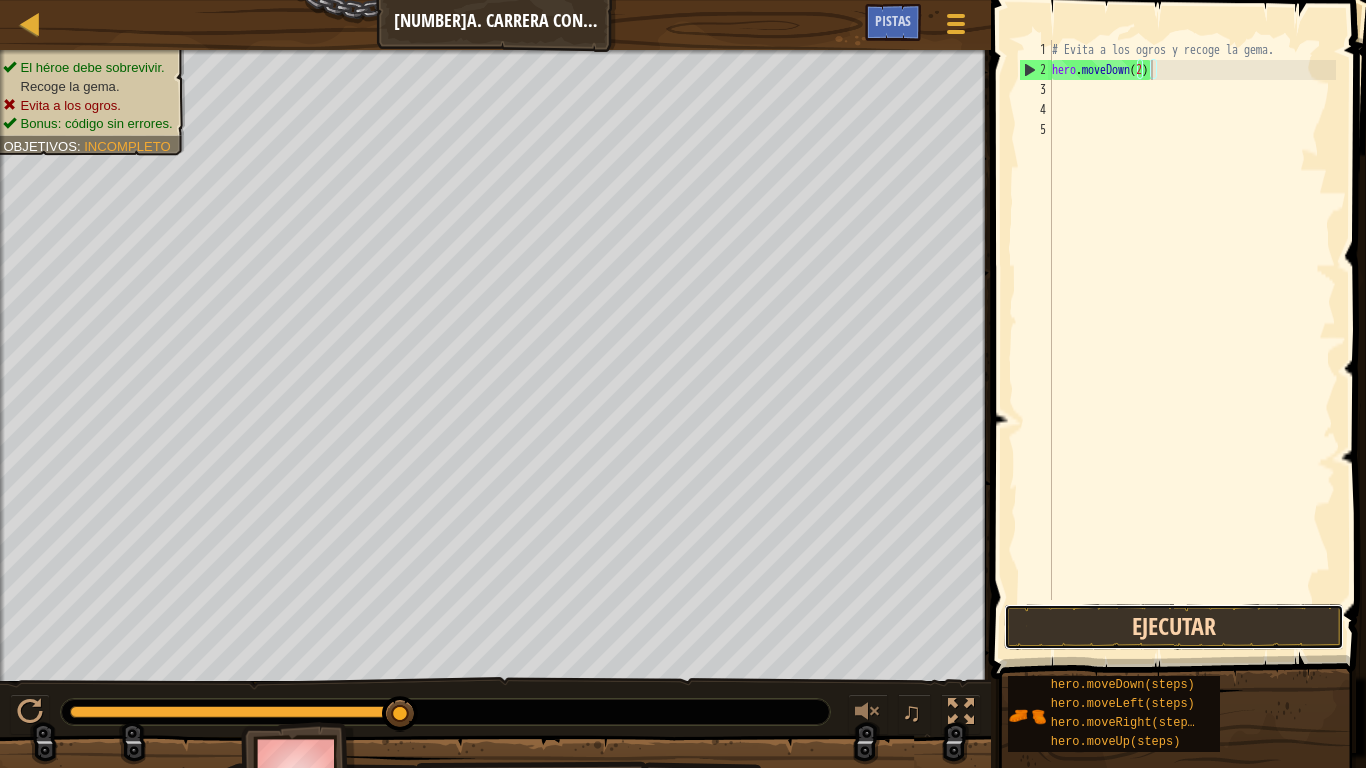 click on "Ejecutar" at bounding box center (1174, 627) 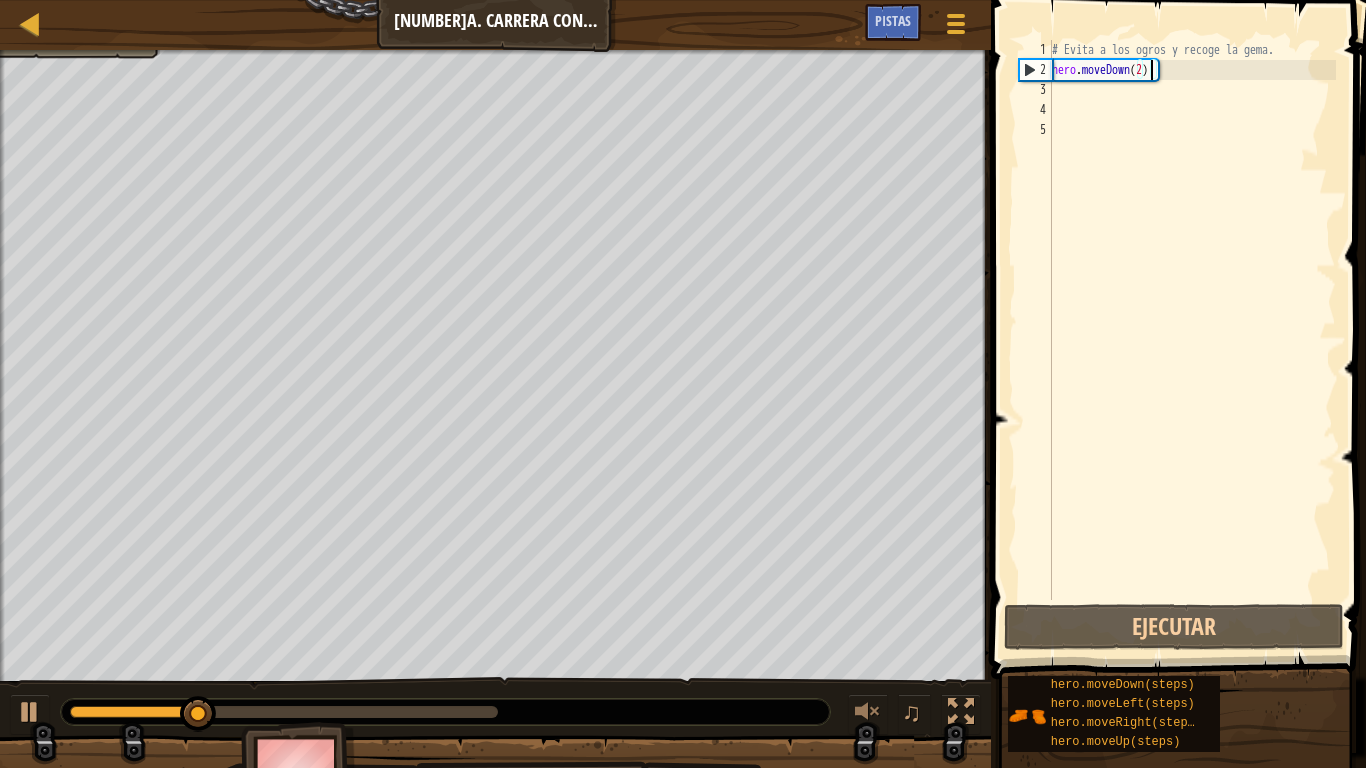 click on "# Evita a los ogros y recoge la gema. hero . moveDown ( [NUMBER] )" at bounding box center (1192, 340) 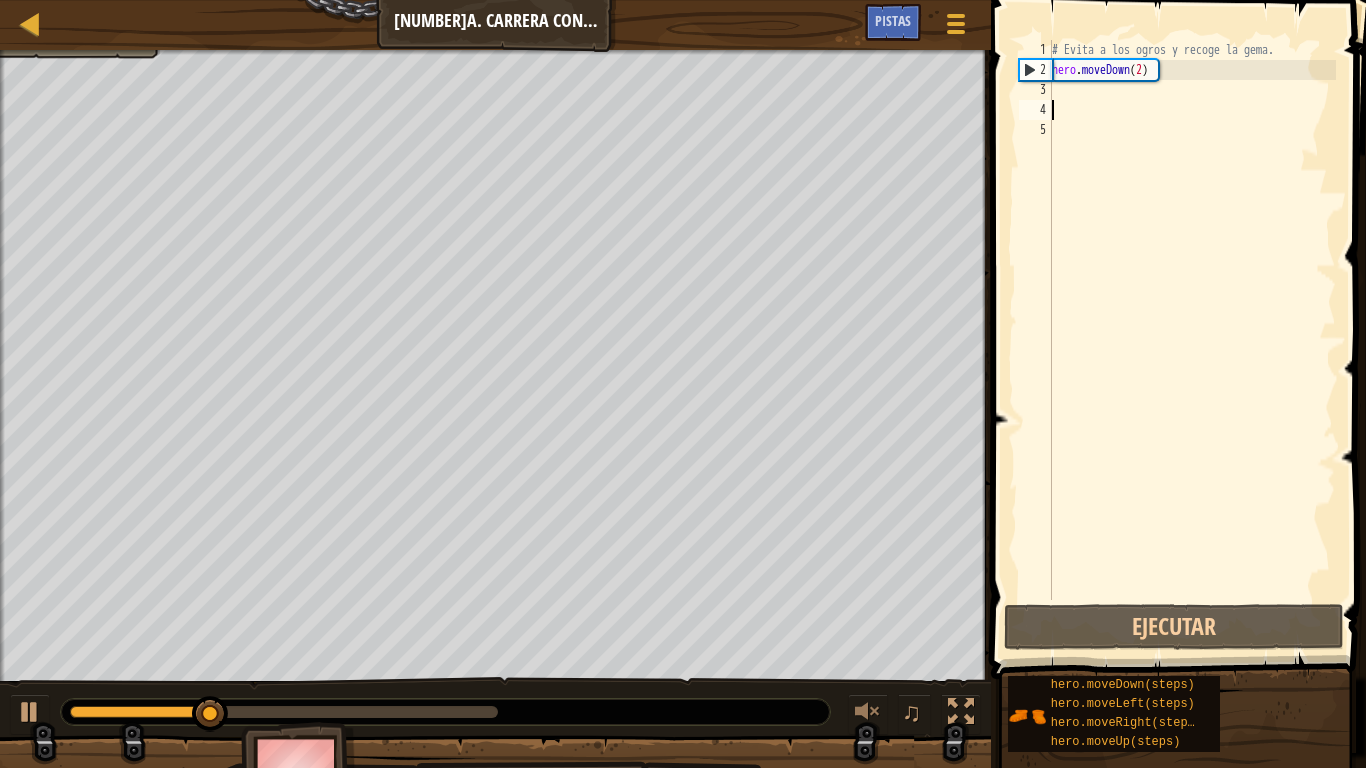 scroll, scrollTop: 9, scrollLeft: 0, axis: vertical 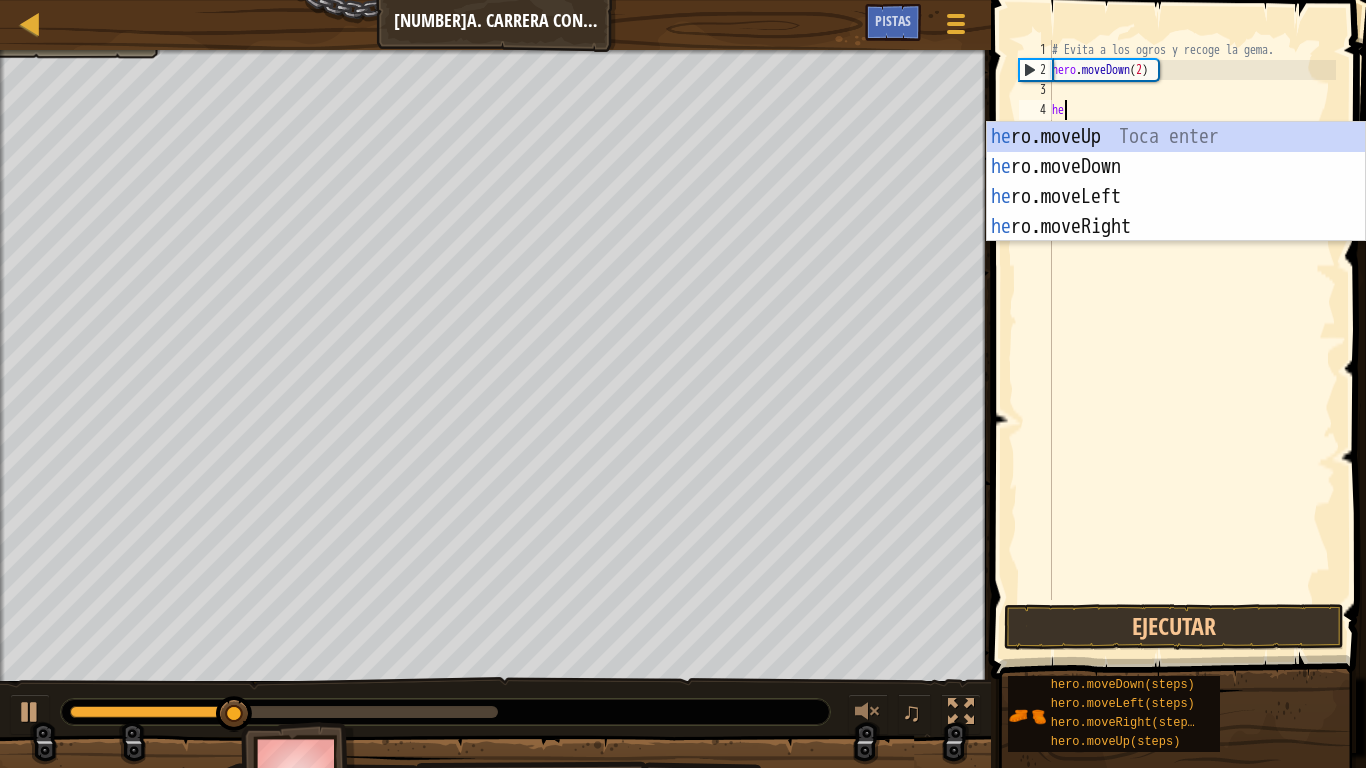 type on "hero" 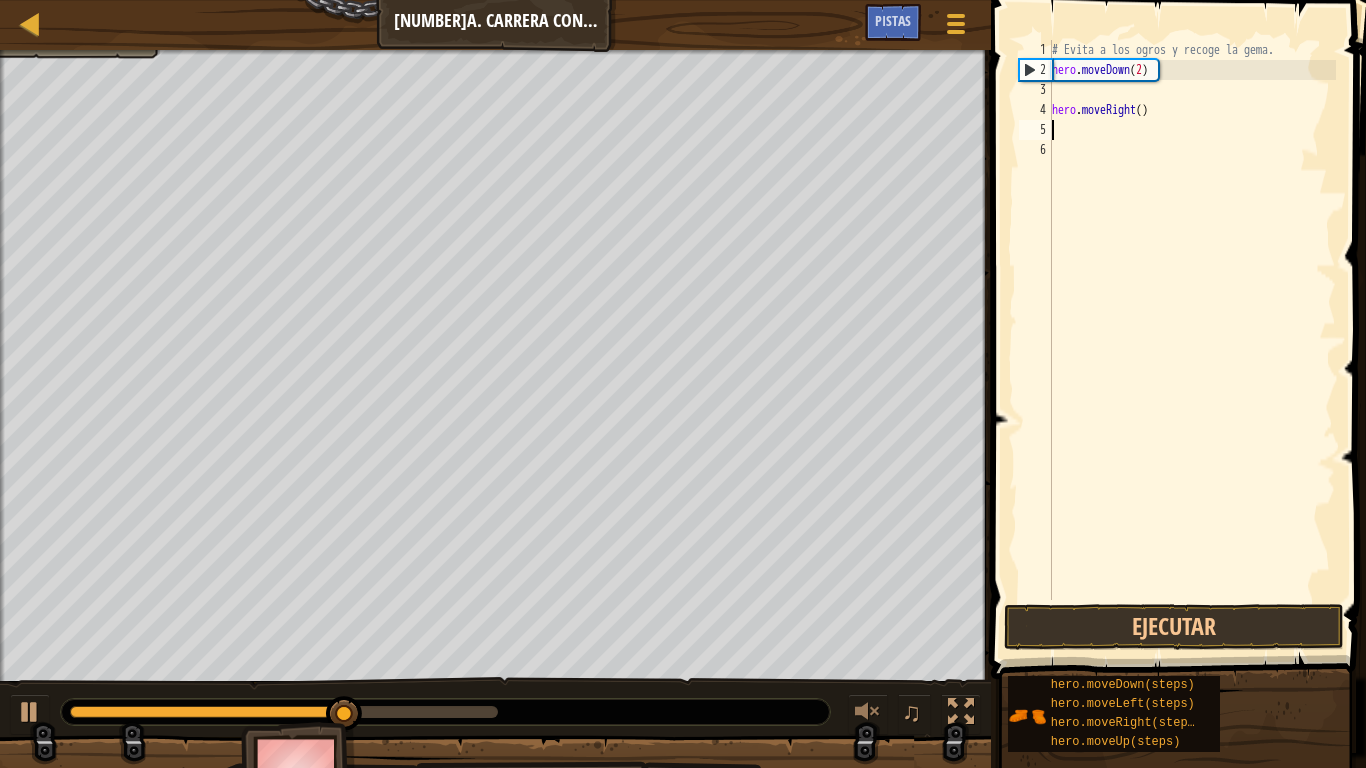 scroll, scrollTop: 9, scrollLeft: 0, axis: vertical 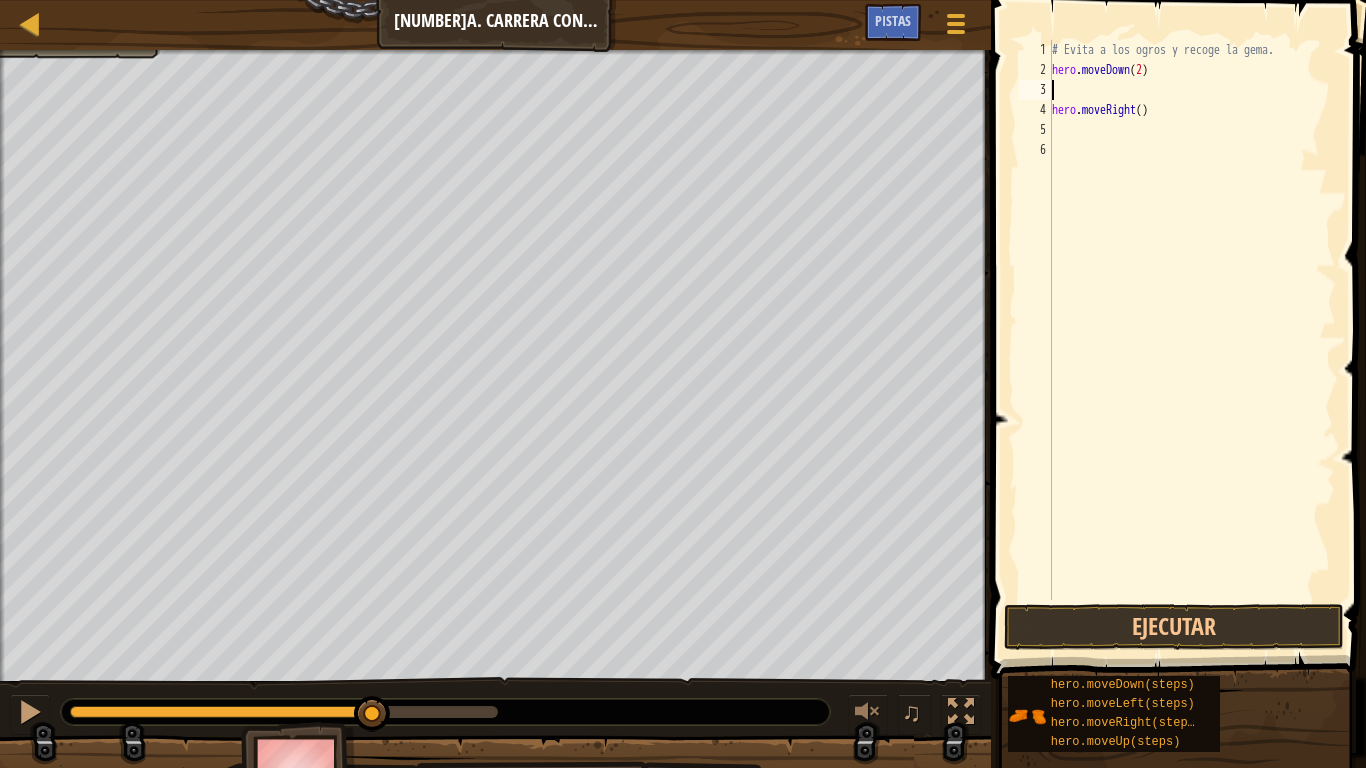 click on "# Evita a los ogros y recoge la gema. hero . moveDown ( 2 ) hero . moveRight ( )" at bounding box center [1192, 340] 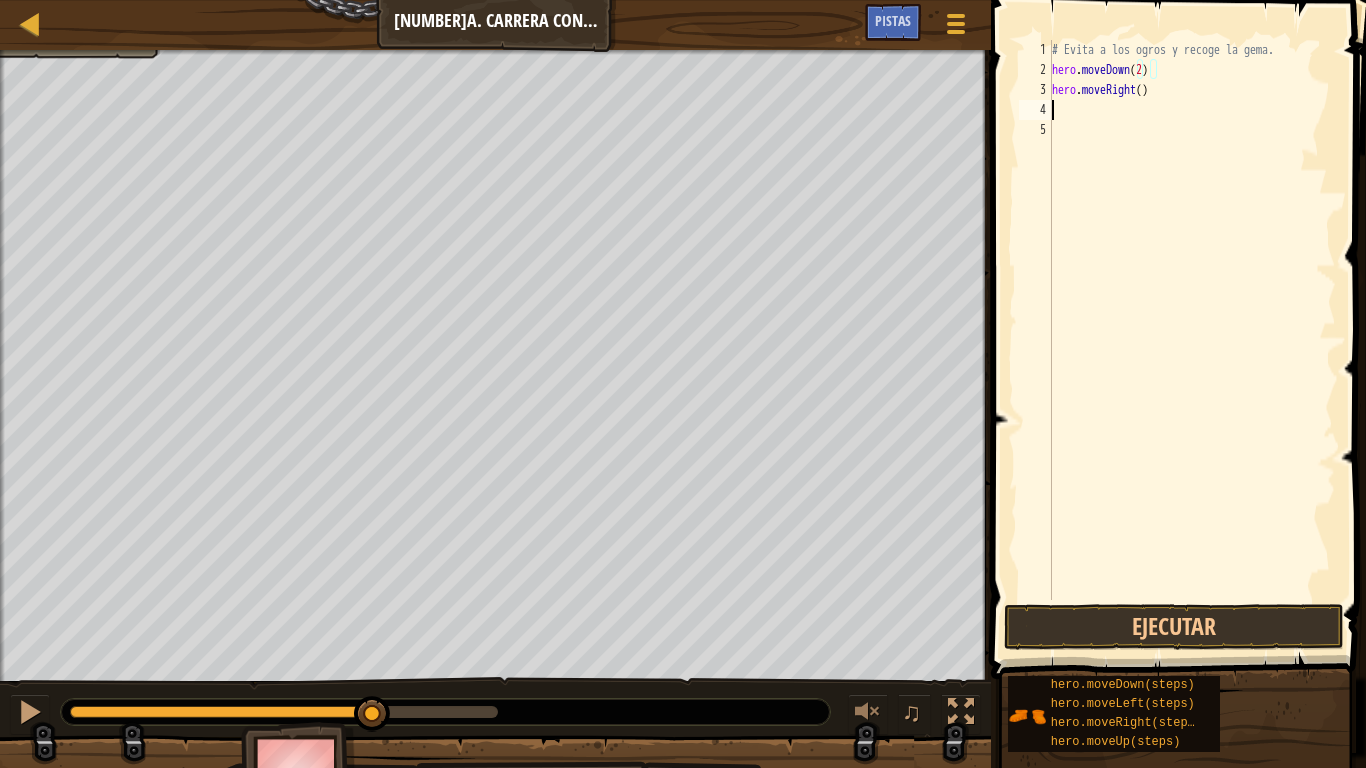 click on "# Evita a los ogros y recoge la gema. hero . moveDown ( 2 ) hero . moveRight ( )" at bounding box center (1192, 340) 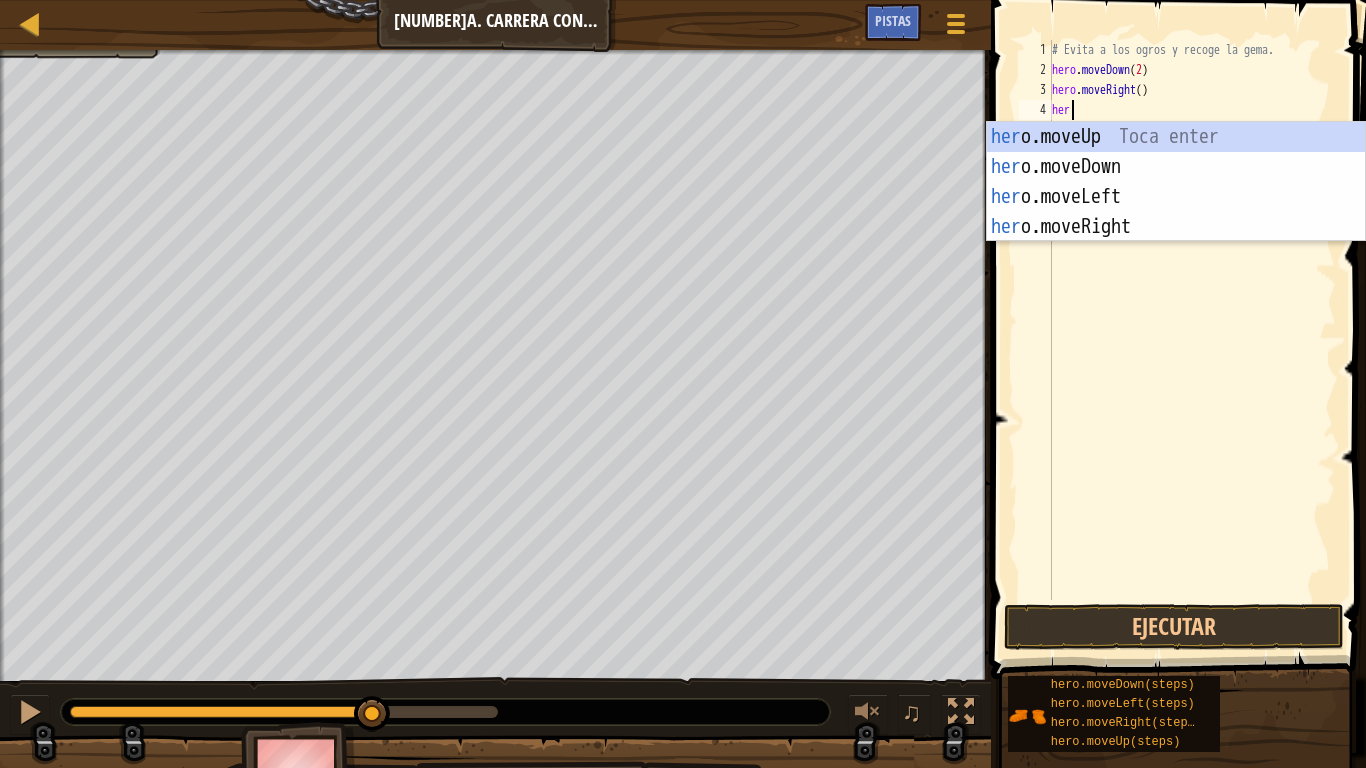 type on "hero" 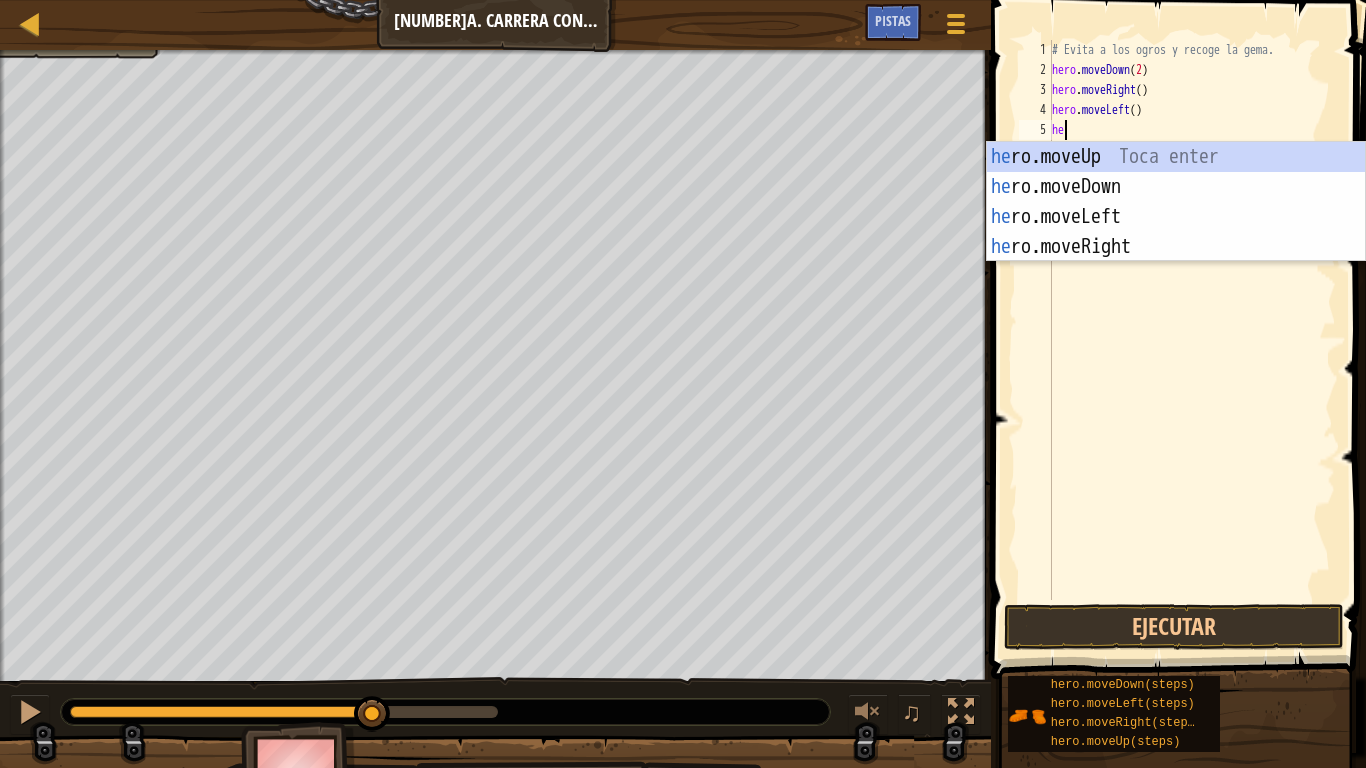 scroll, scrollTop: 9, scrollLeft: 1, axis: both 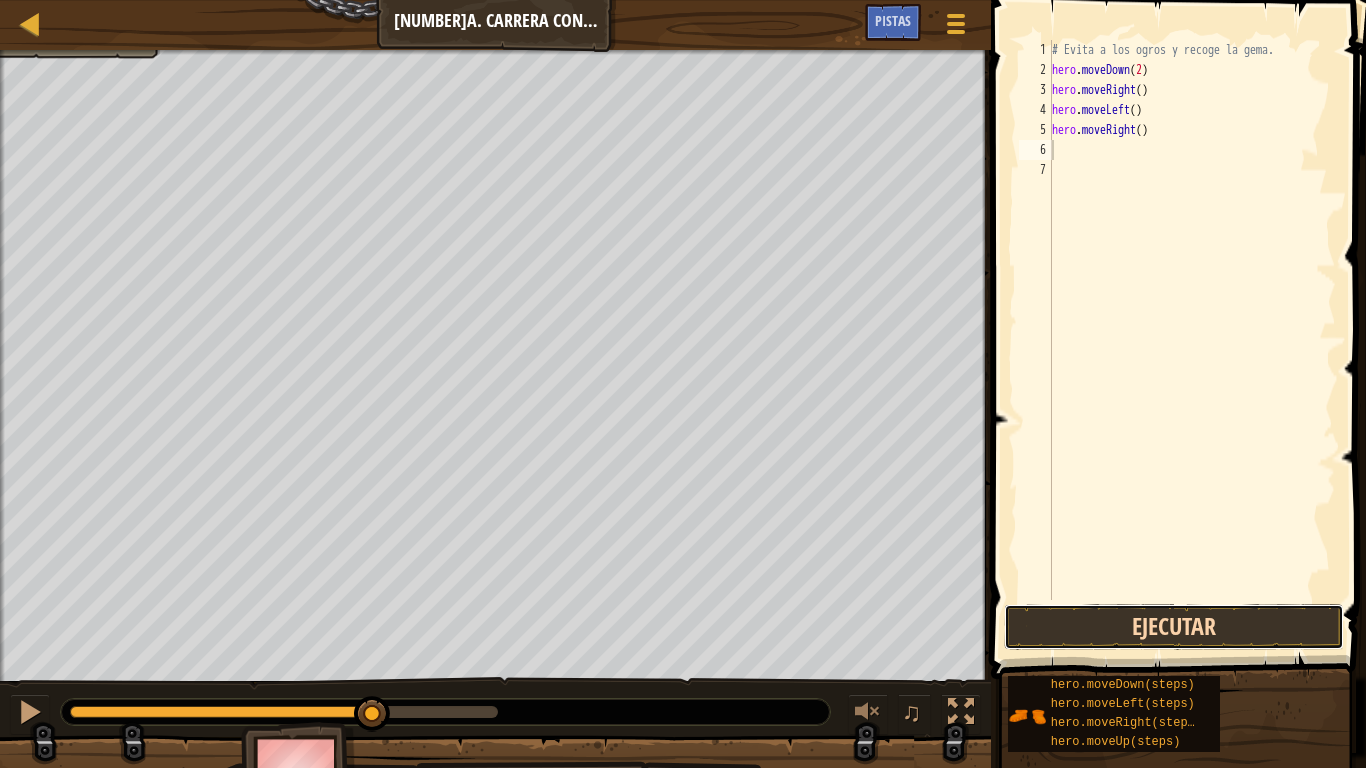 click on "Ejecutar" at bounding box center (1174, 627) 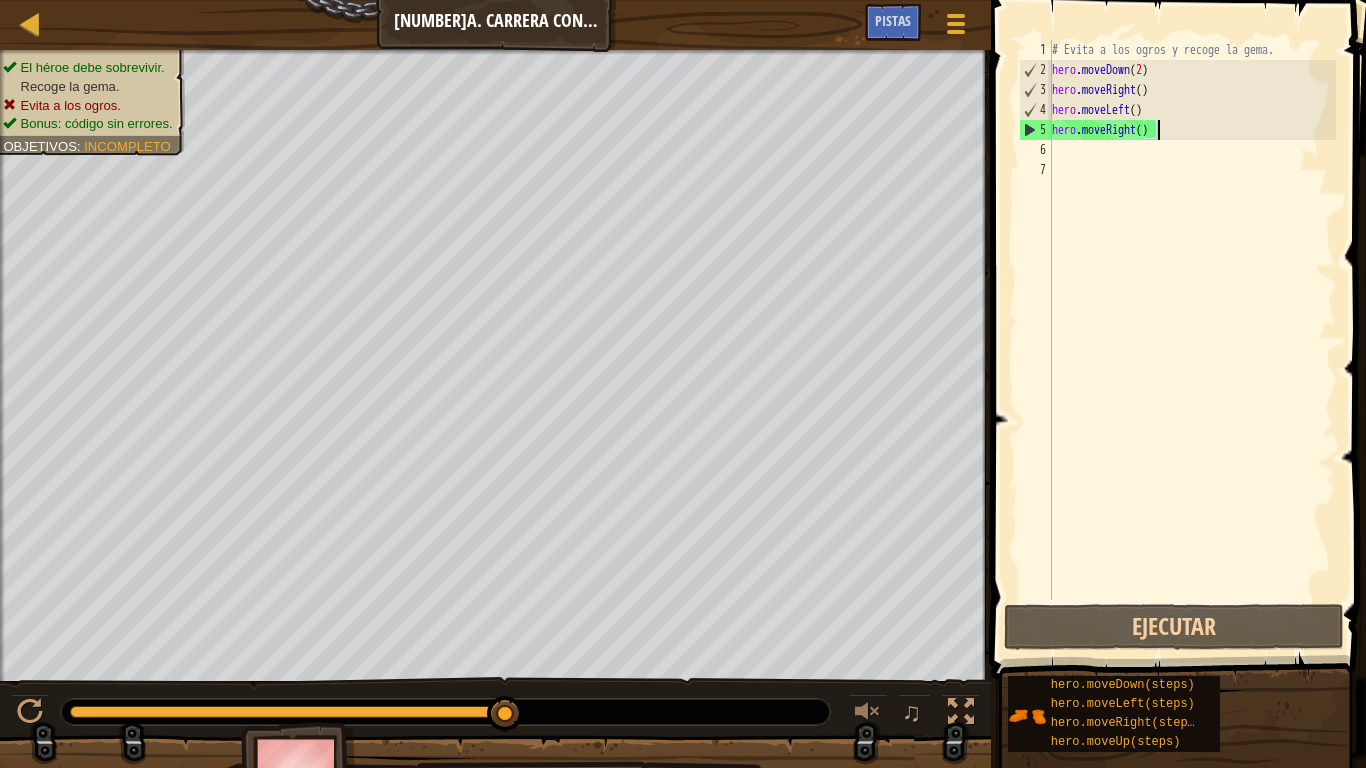 click on "# Evita a los ogros y recoge la gema. hero . moveDown ( [NUMBER] ) hero . moveRight ( ) hero . moveLeft ( ) hero . moveRight ( )" at bounding box center (1192, 340) 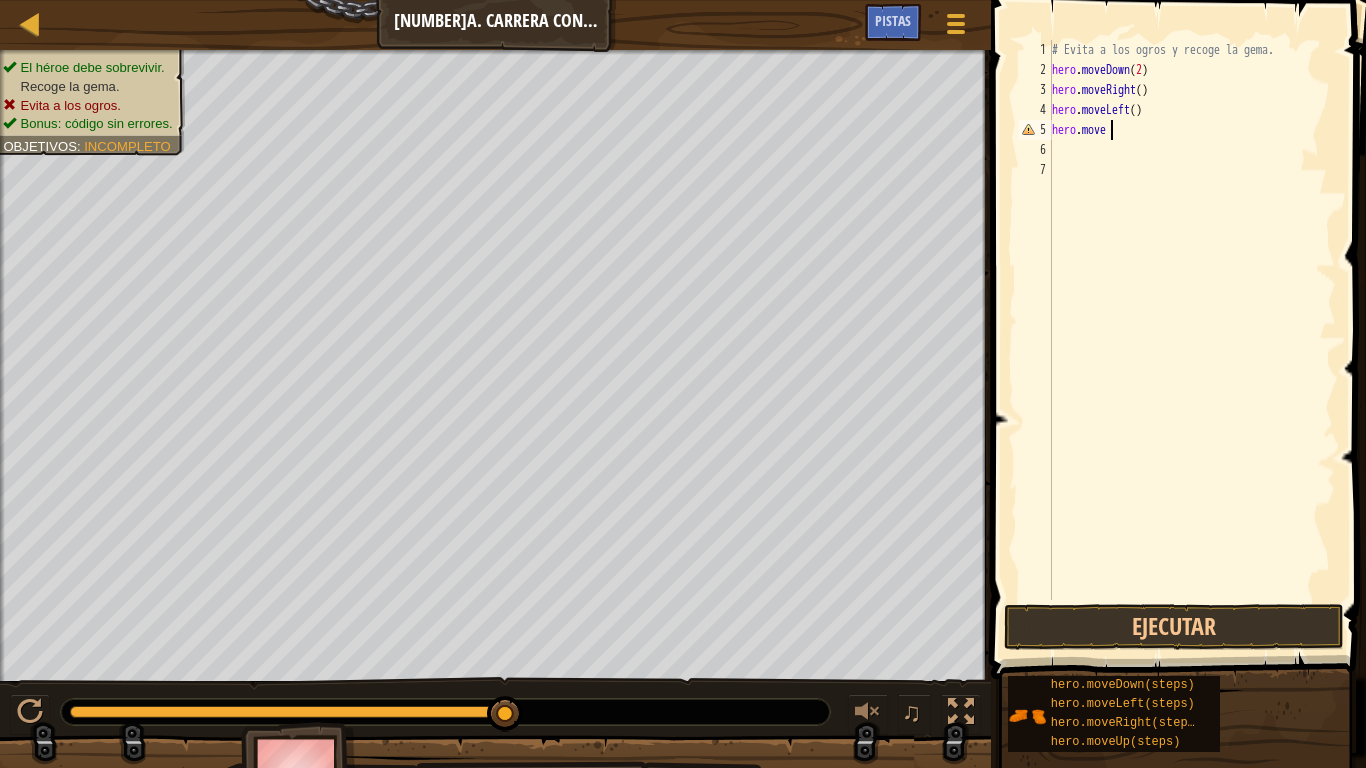 type on "hero.moveu" 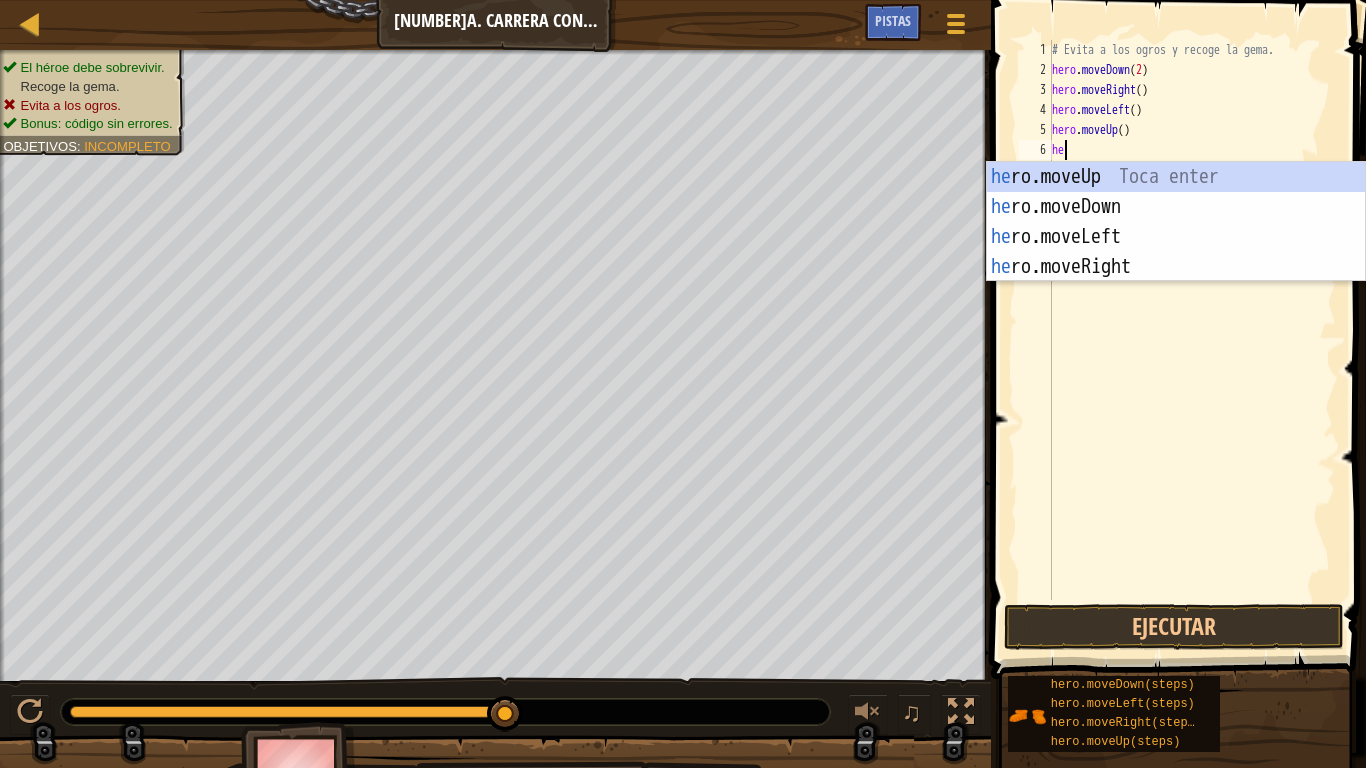 scroll, scrollTop: 9, scrollLeft: 1, axis: both 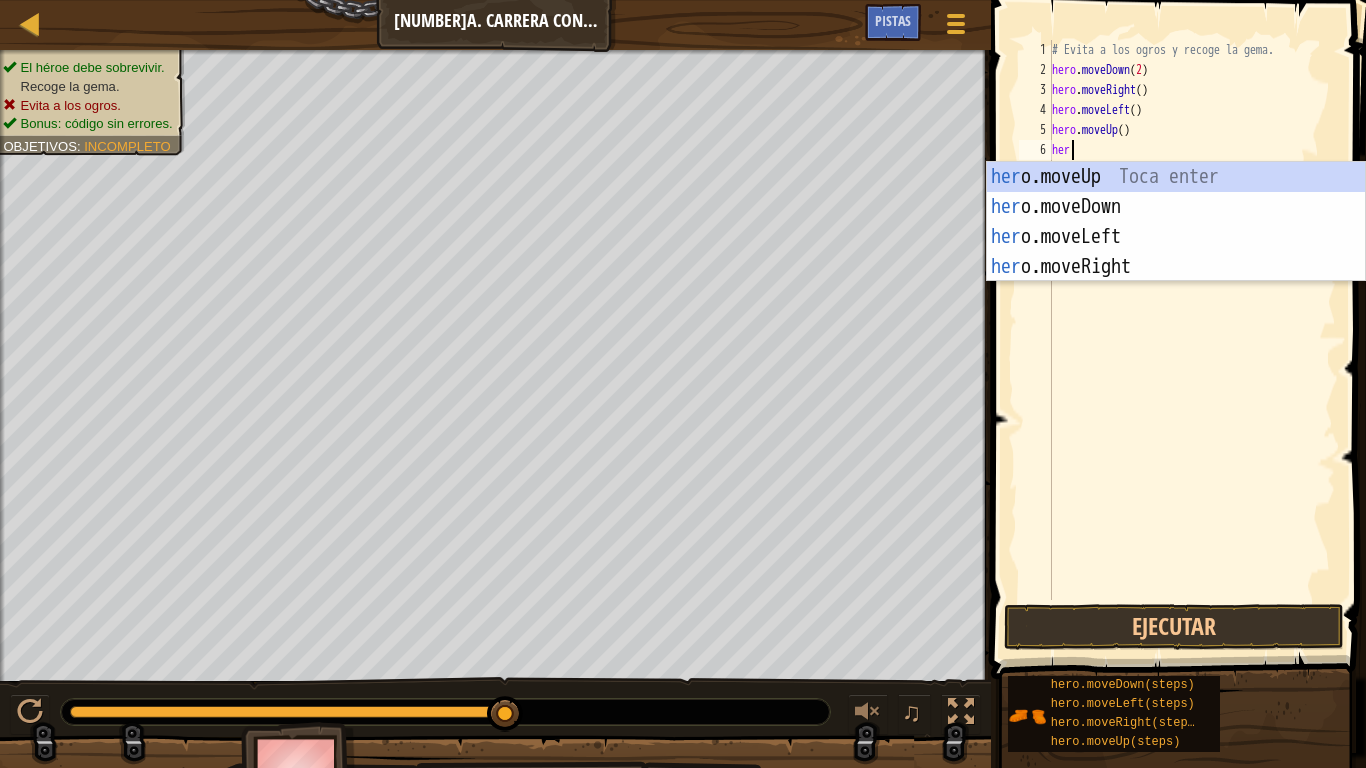 type on "hero" 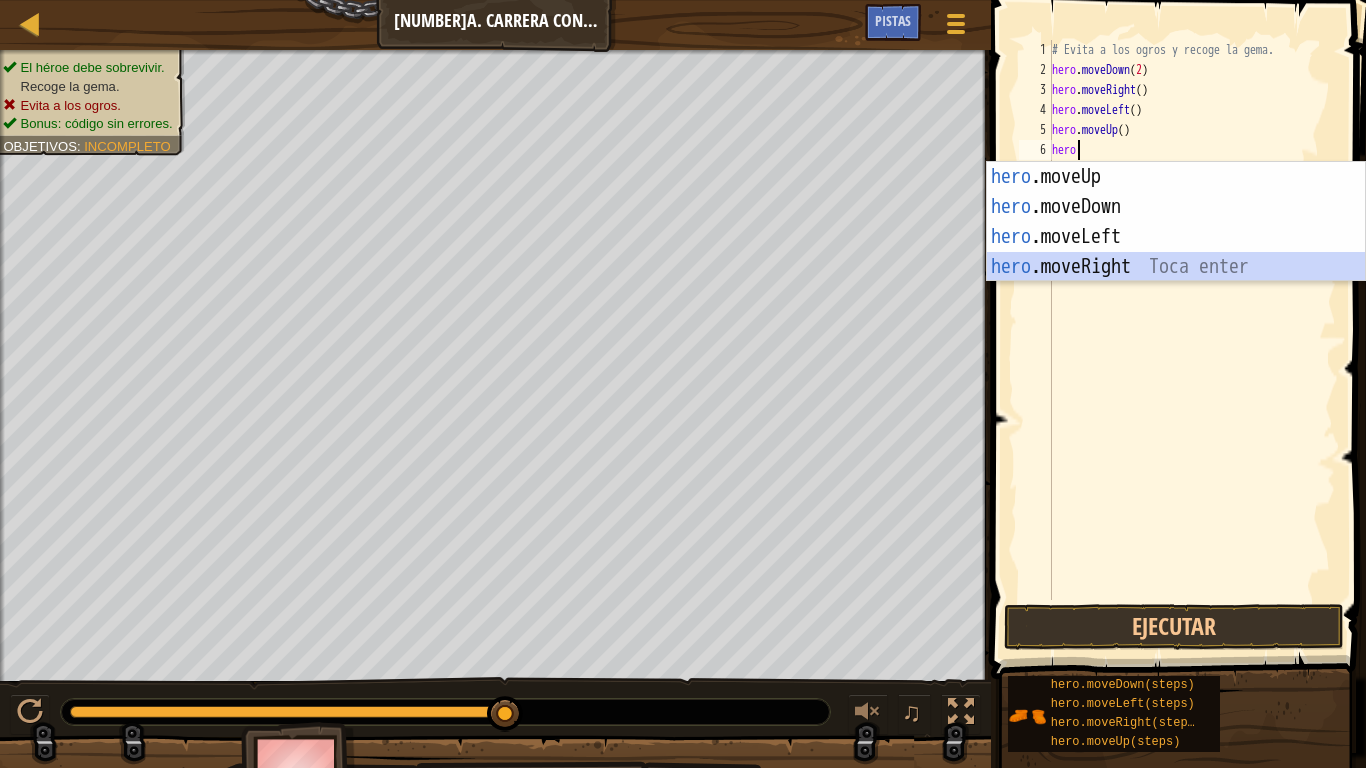 scroll, scrollTop: 9, scrollLeft: 0, axis: vertical 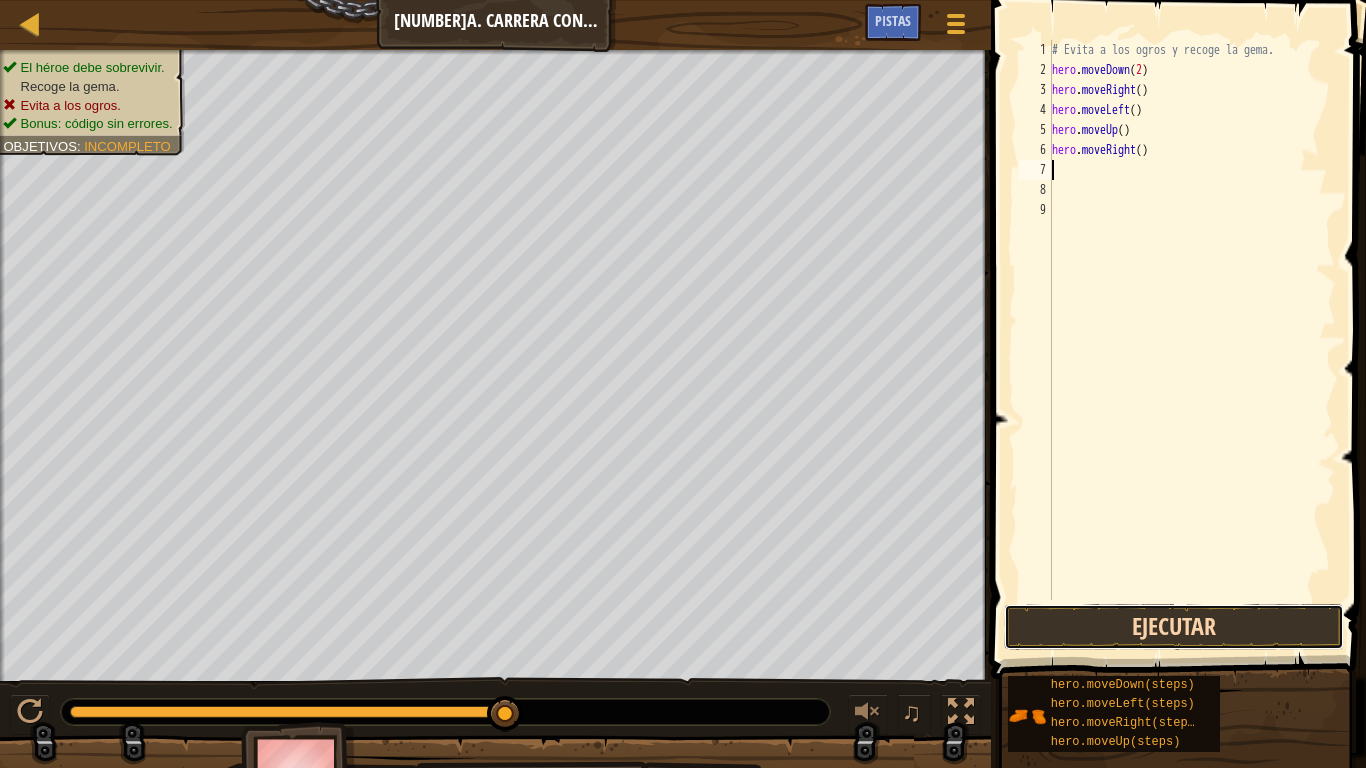 click on "Ejecutar" at bounding box center (1174, 627) 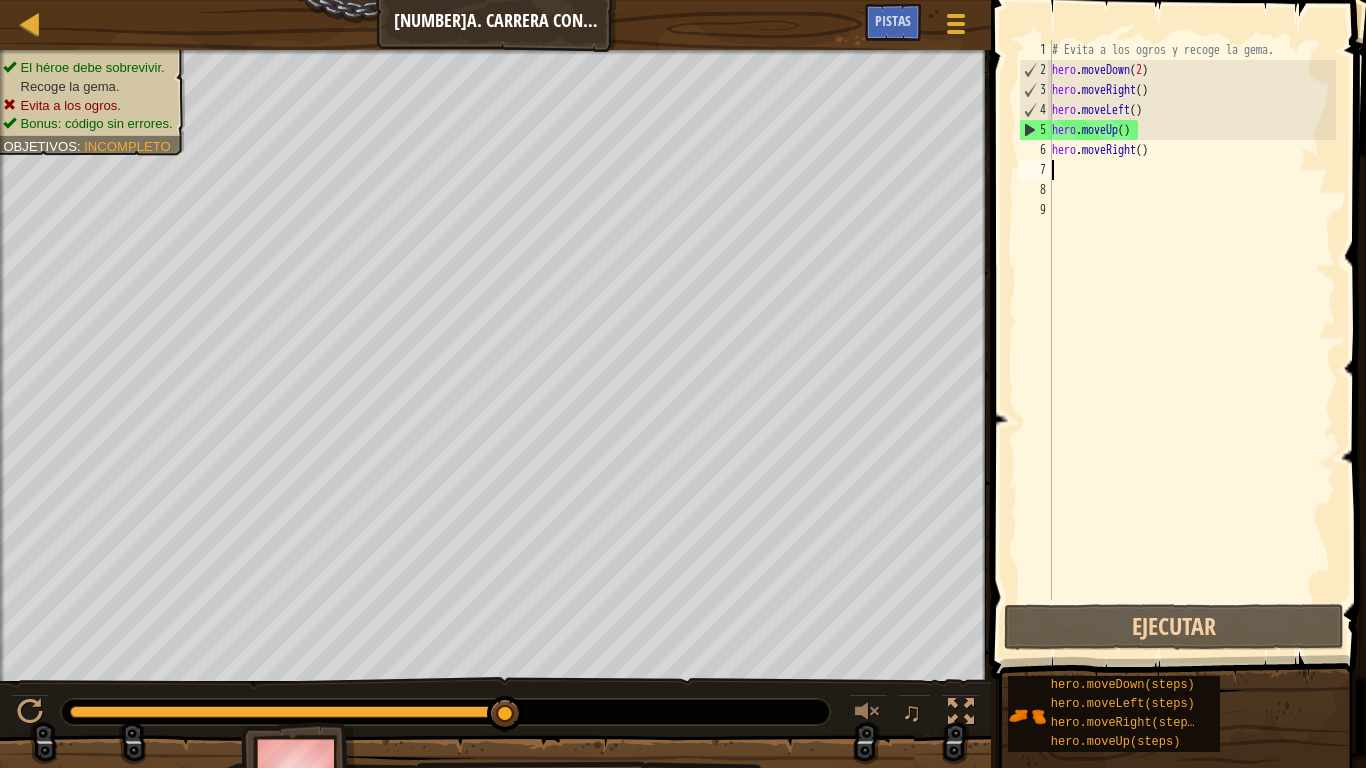 click on "# Evita a los ogros y recoge la gema. hero . moveDown ( [NUMBER] ) hero . moveRight ( ) hero . moveLeft ( ) hero . moveUp ( ) hero . moveRight ( )" at bounding box center (1192, 340) 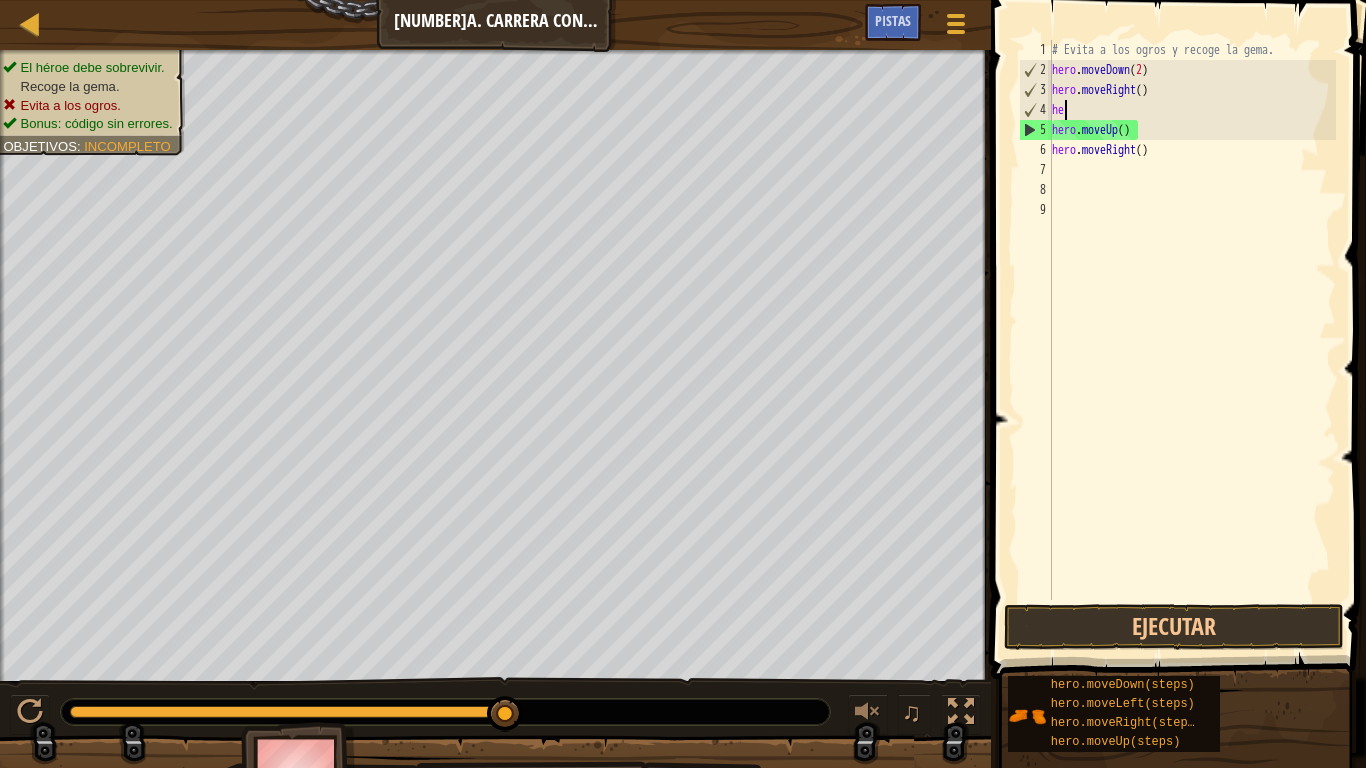 type on "h" 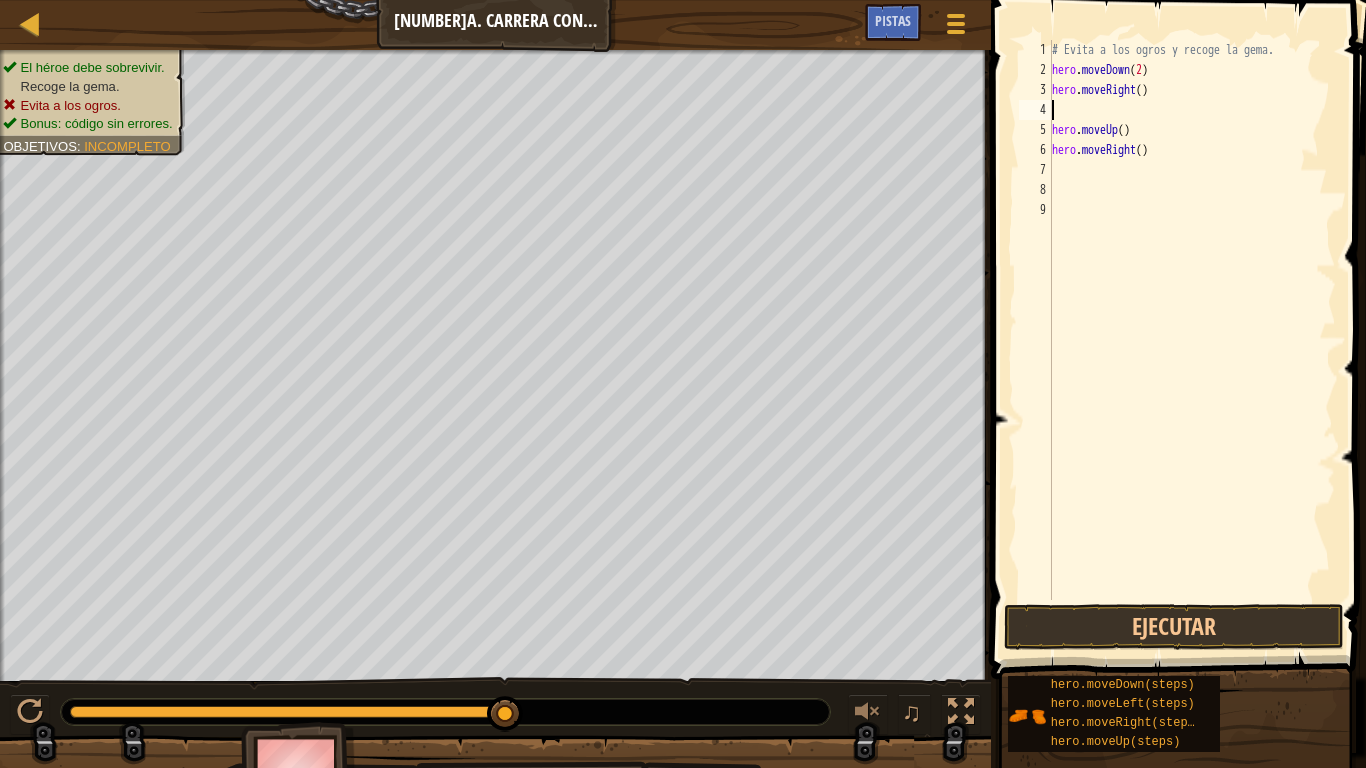 type on "hero.moveRight()" 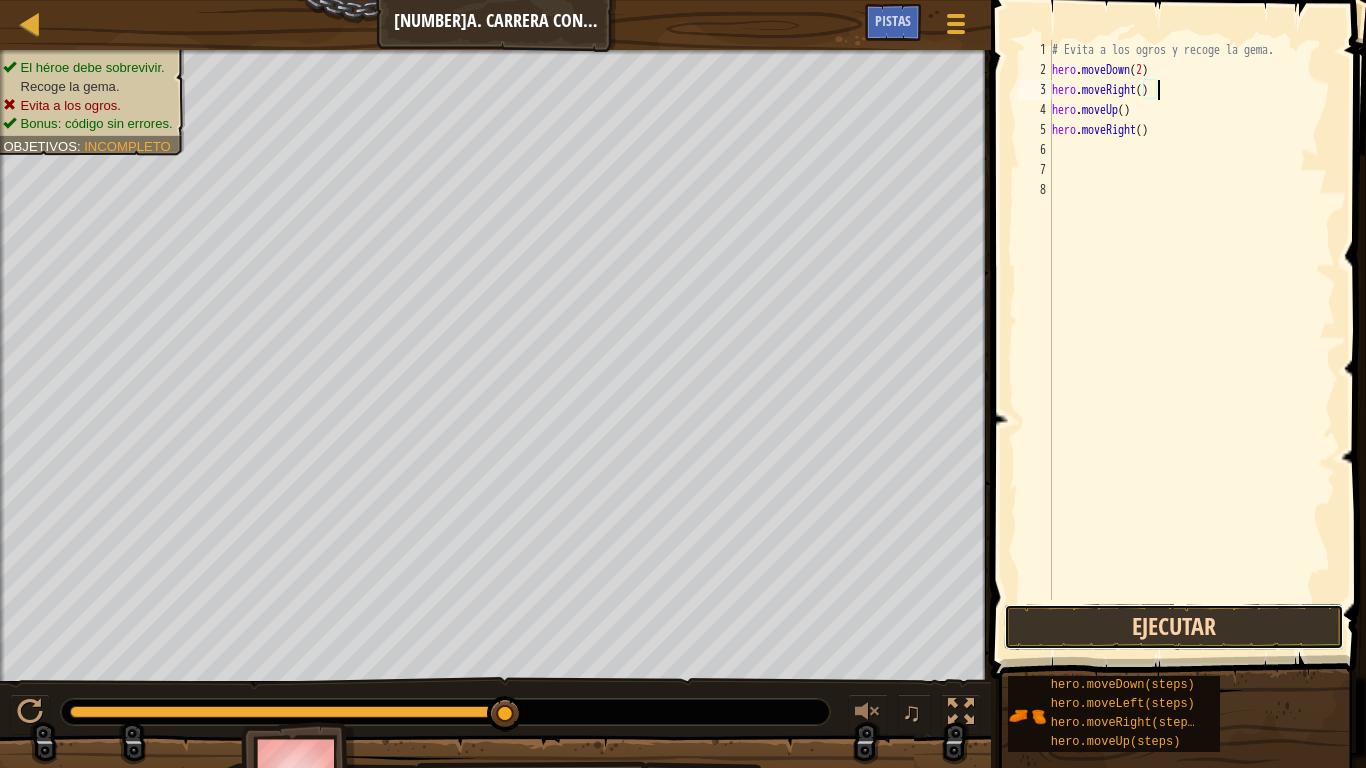 click on "Ejecutar" at bounding box center (1174, 627) 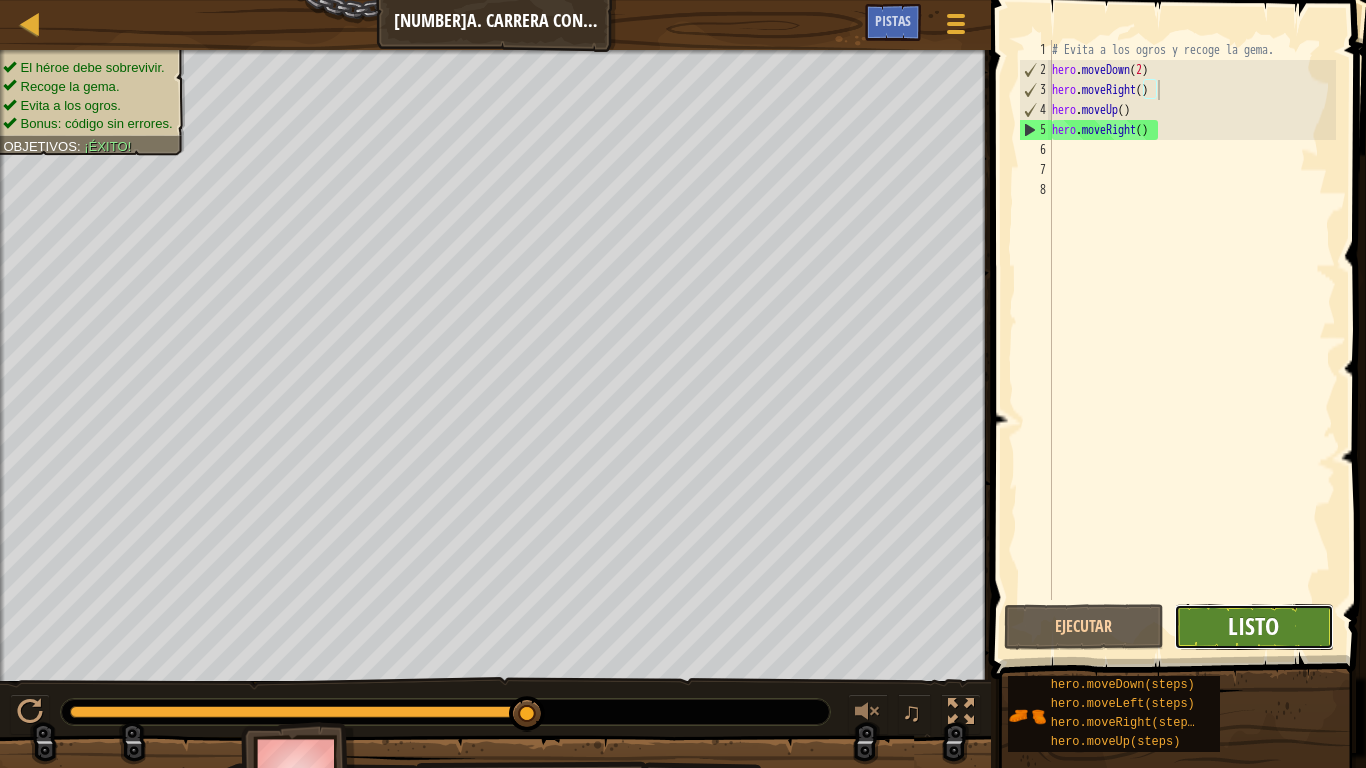 click on "Listo" at bounding box center [1253, 626] 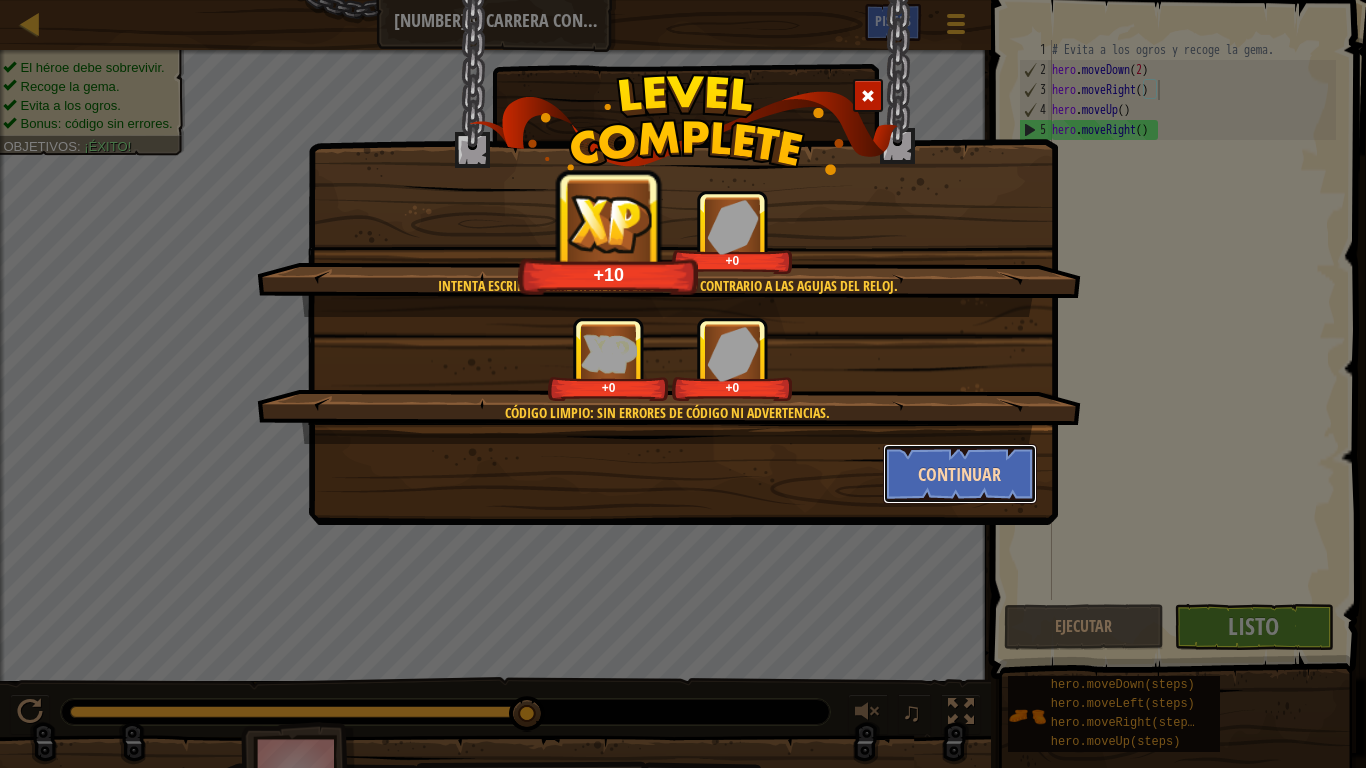 click on "Continuar" at bounding box center [960, 474] 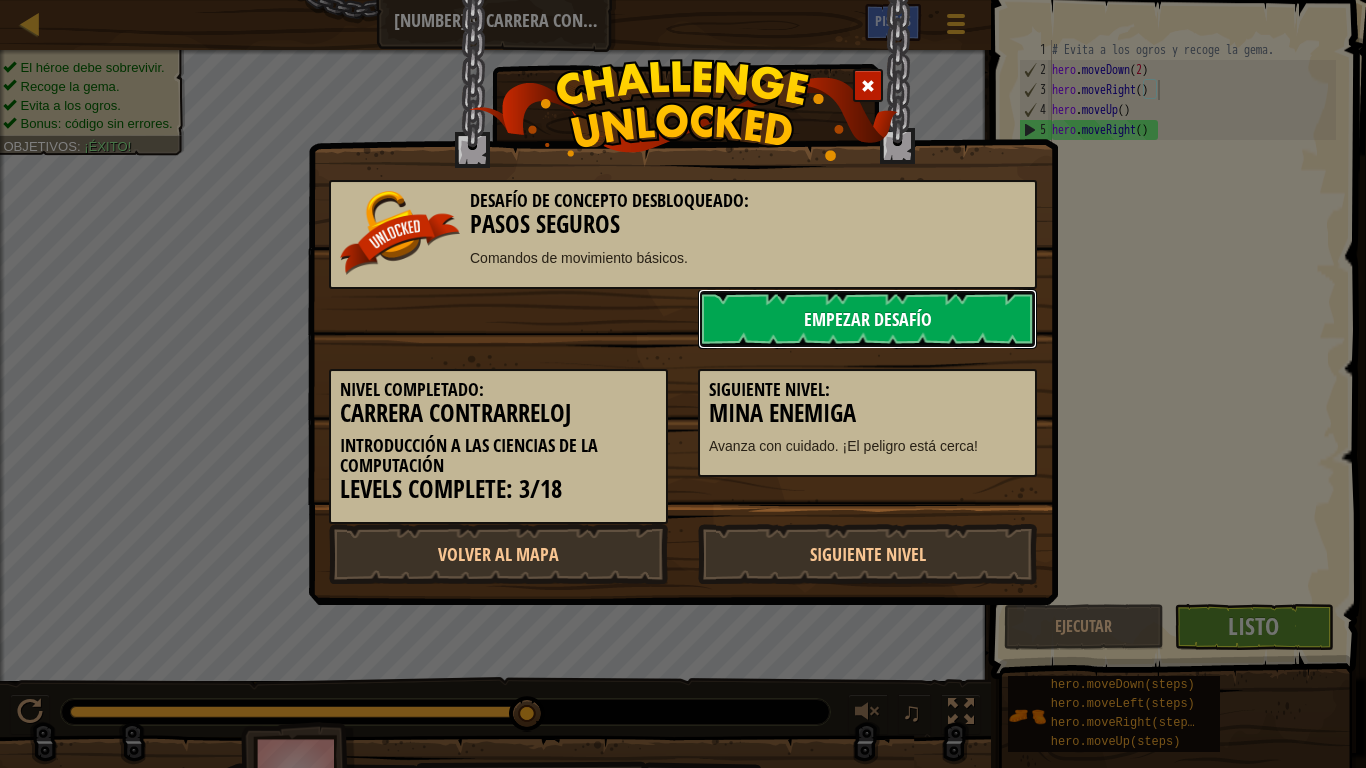click on "Empezar Desafío" at bounding box center [867, 319] 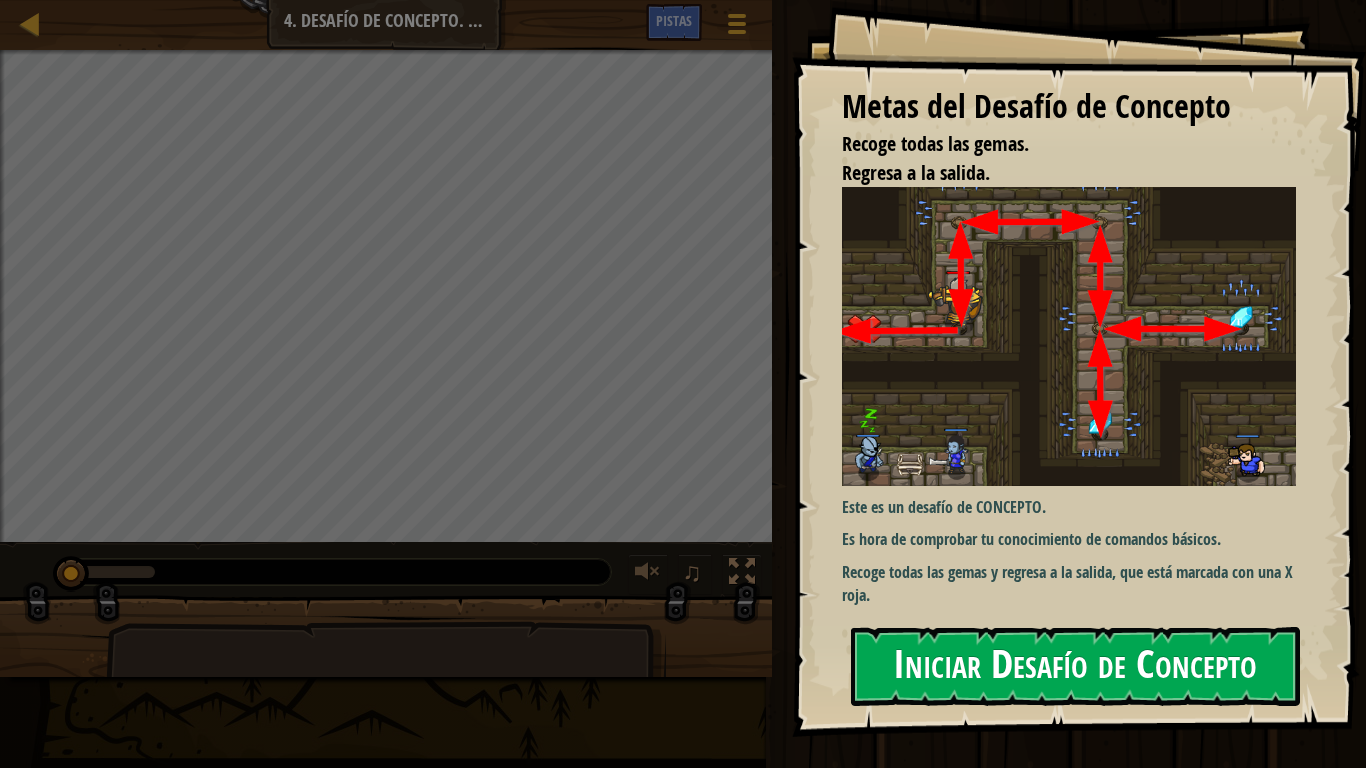 click on "Iniciar Desafío de Concepto" at bounding box center (1075, 666) 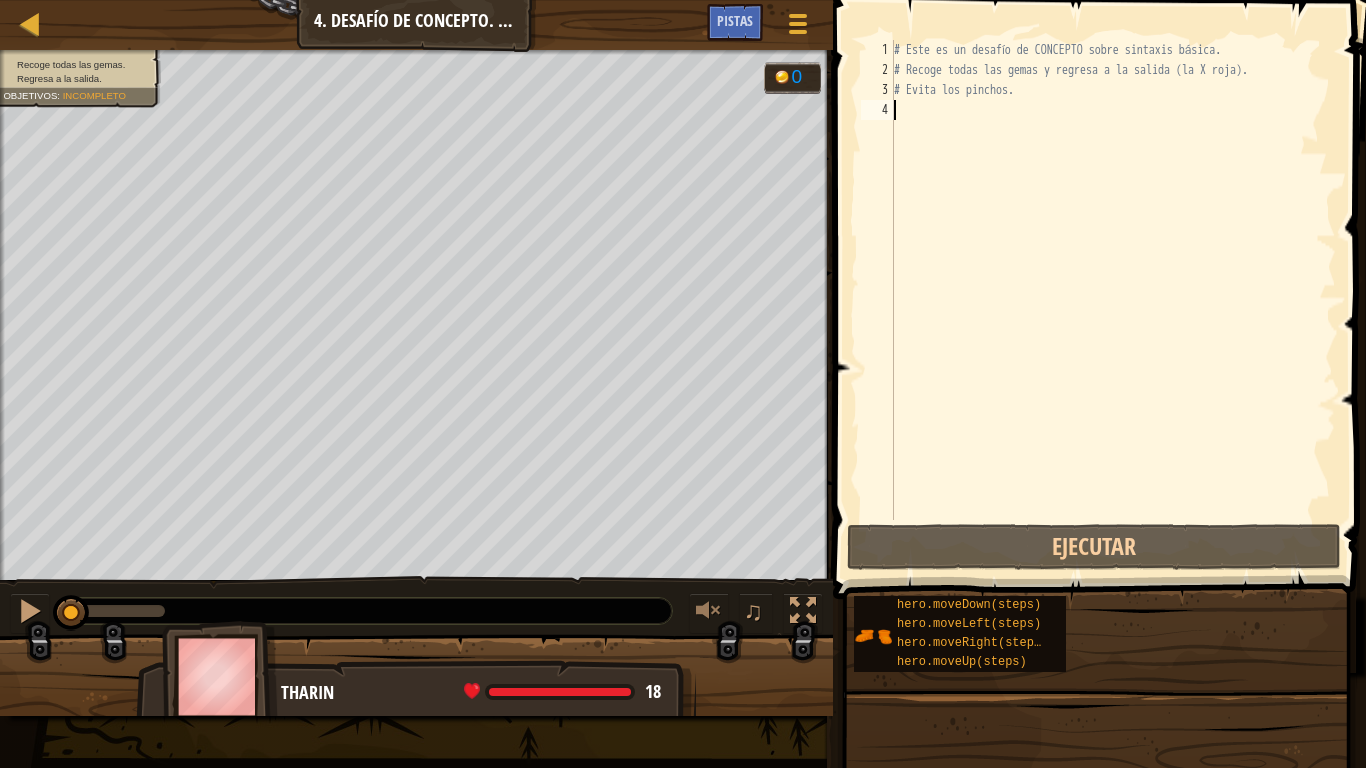 scroll, scrollTop: 9, scrollLeft: 0, axis: vertical 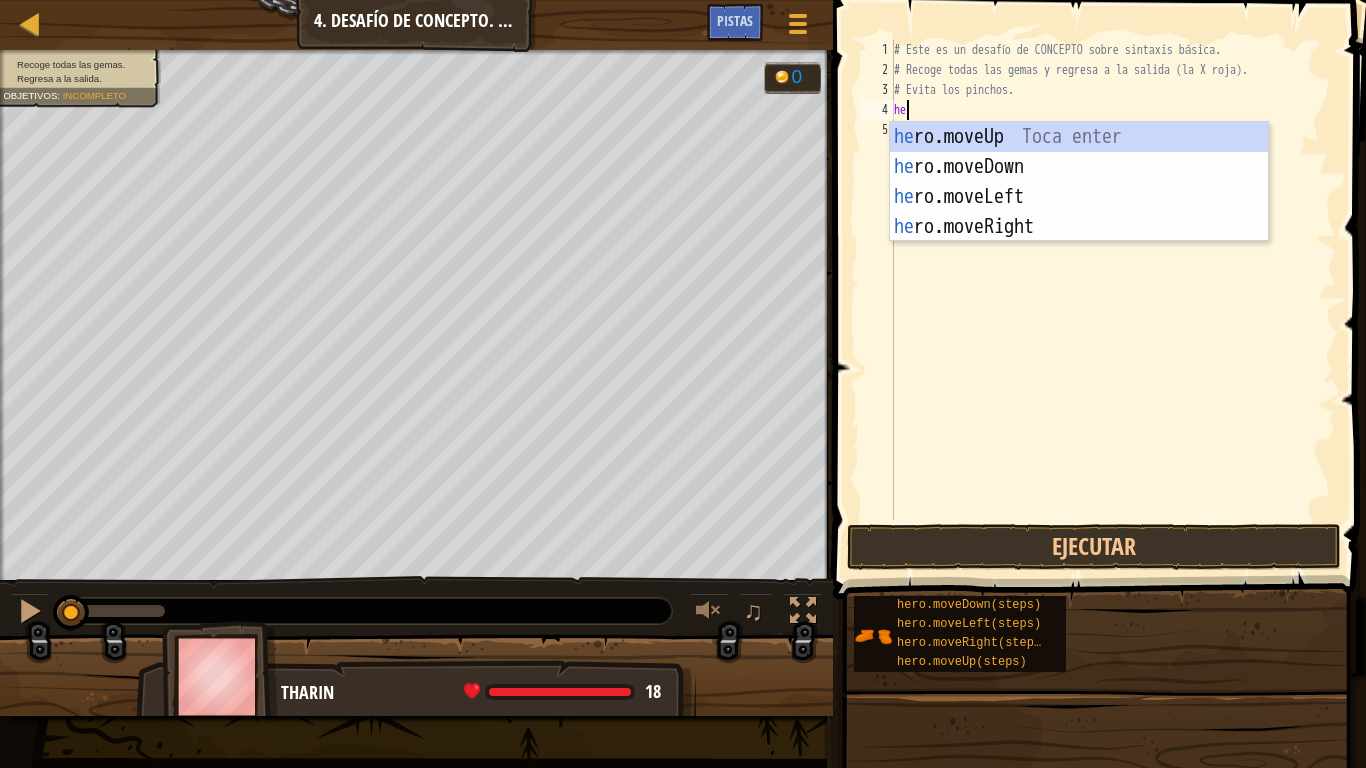 type on "hero" 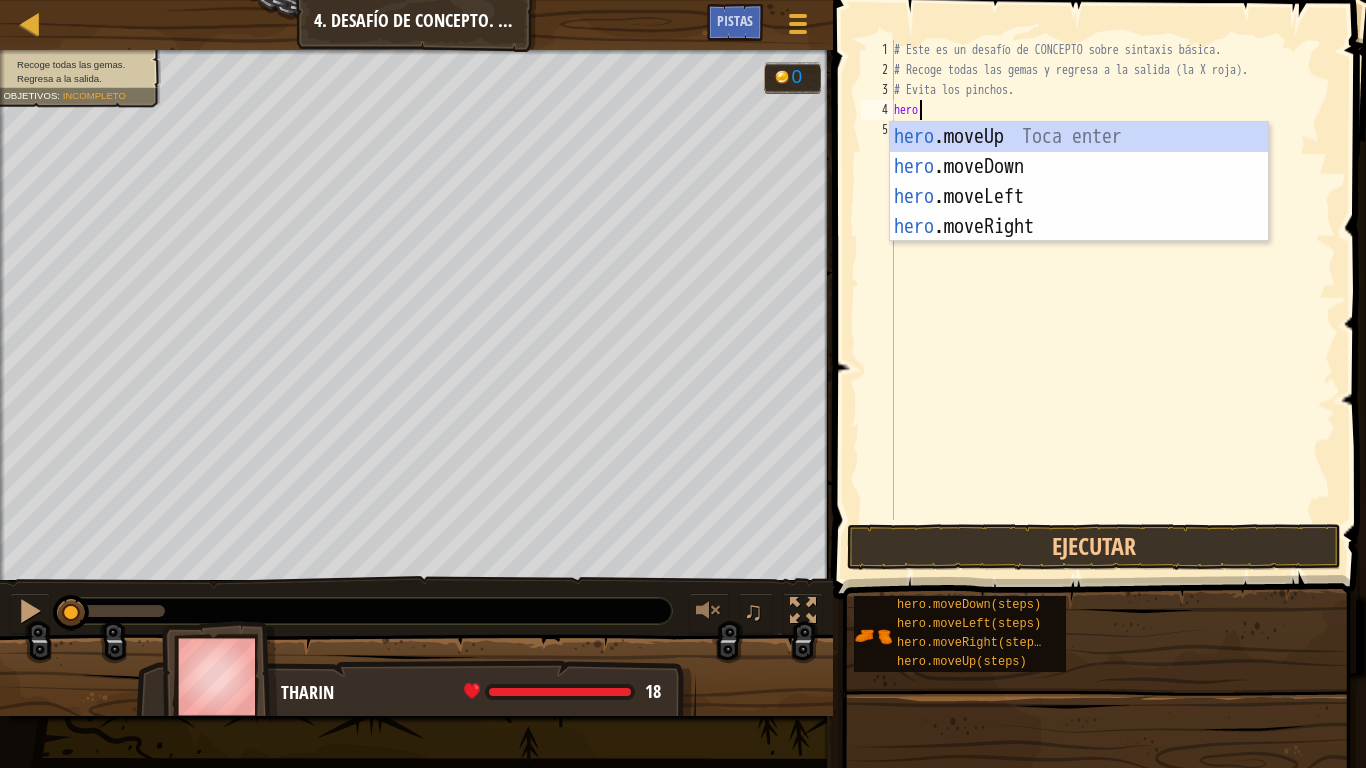 scroll, scrollTop: 9, scrollLeft: 0, axis: vertical 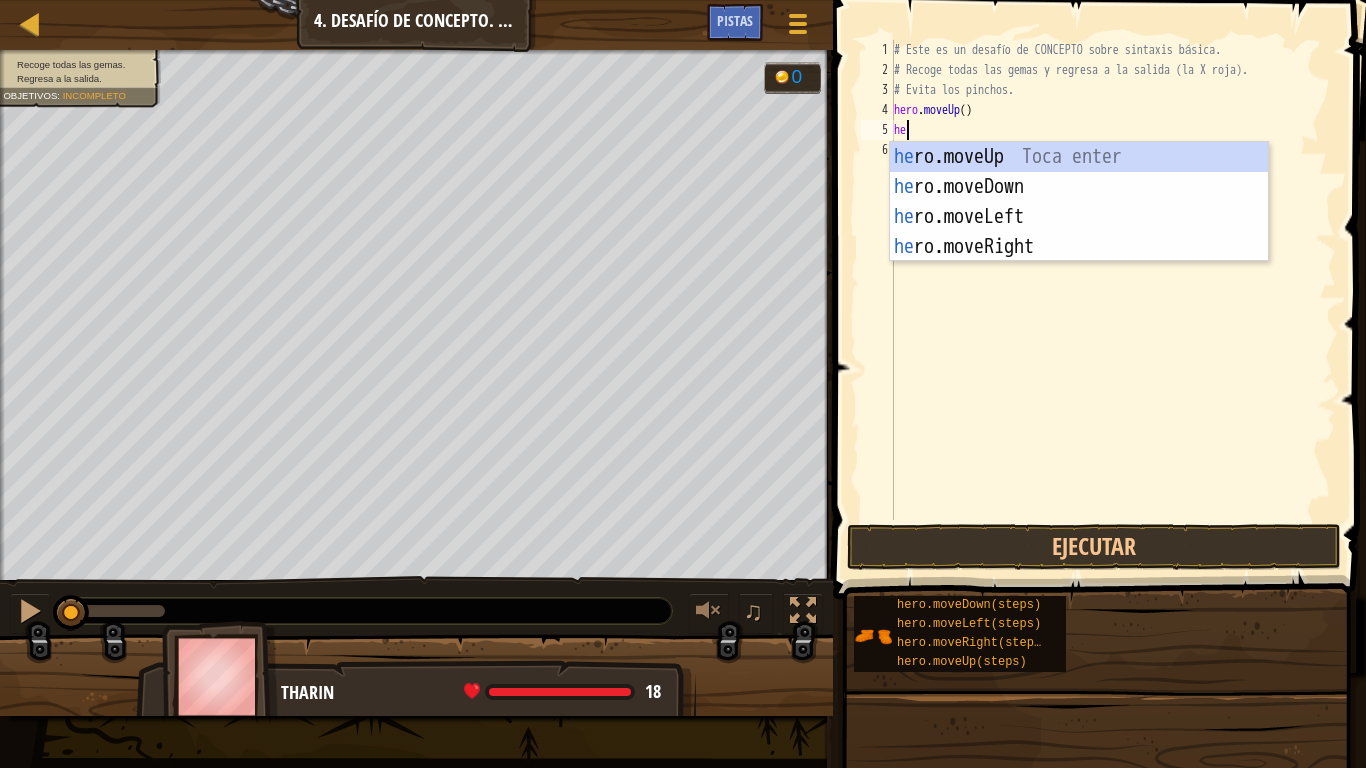 type on "hero" 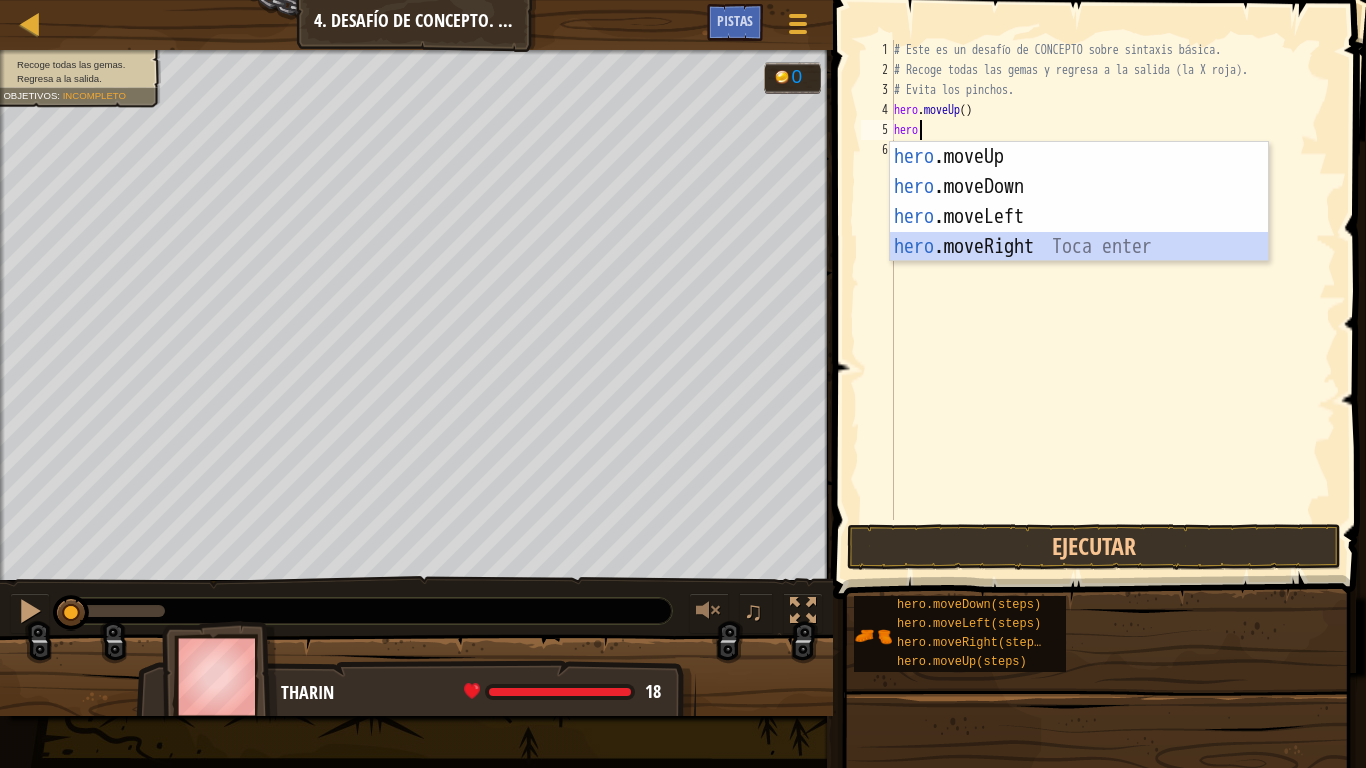 scroll, scrollTop: 9, scrollLeft: 0, axis: vertical 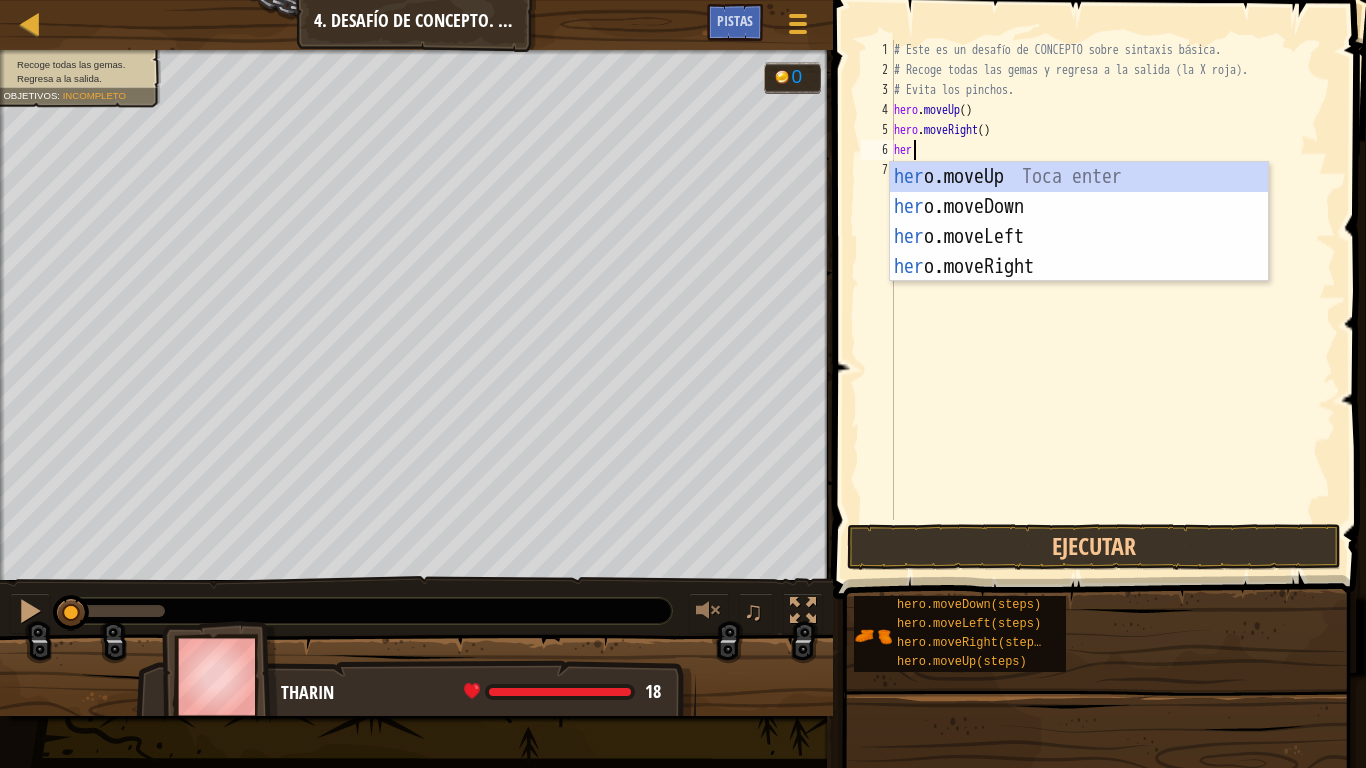 type on "hero" 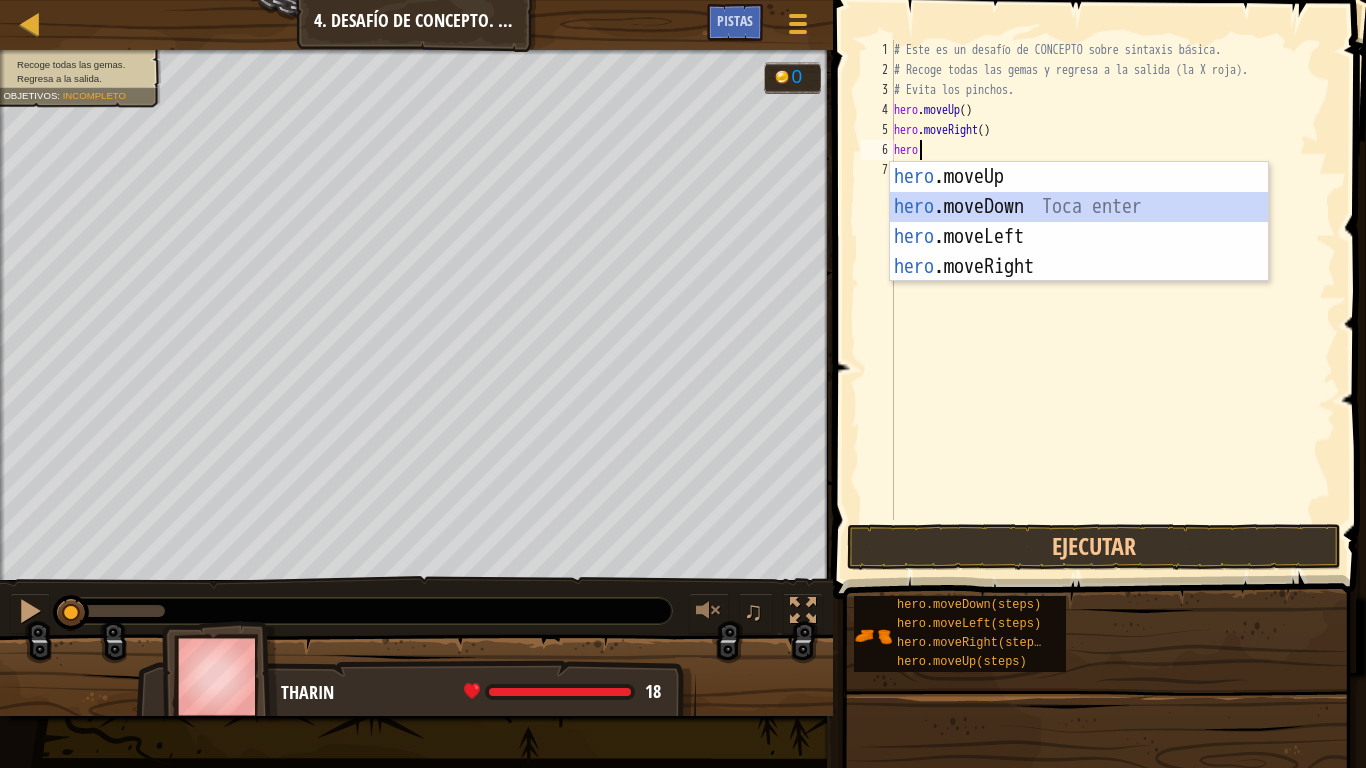 scroll, scrollTop: 9, scrollLeft: 0, axis: vertical 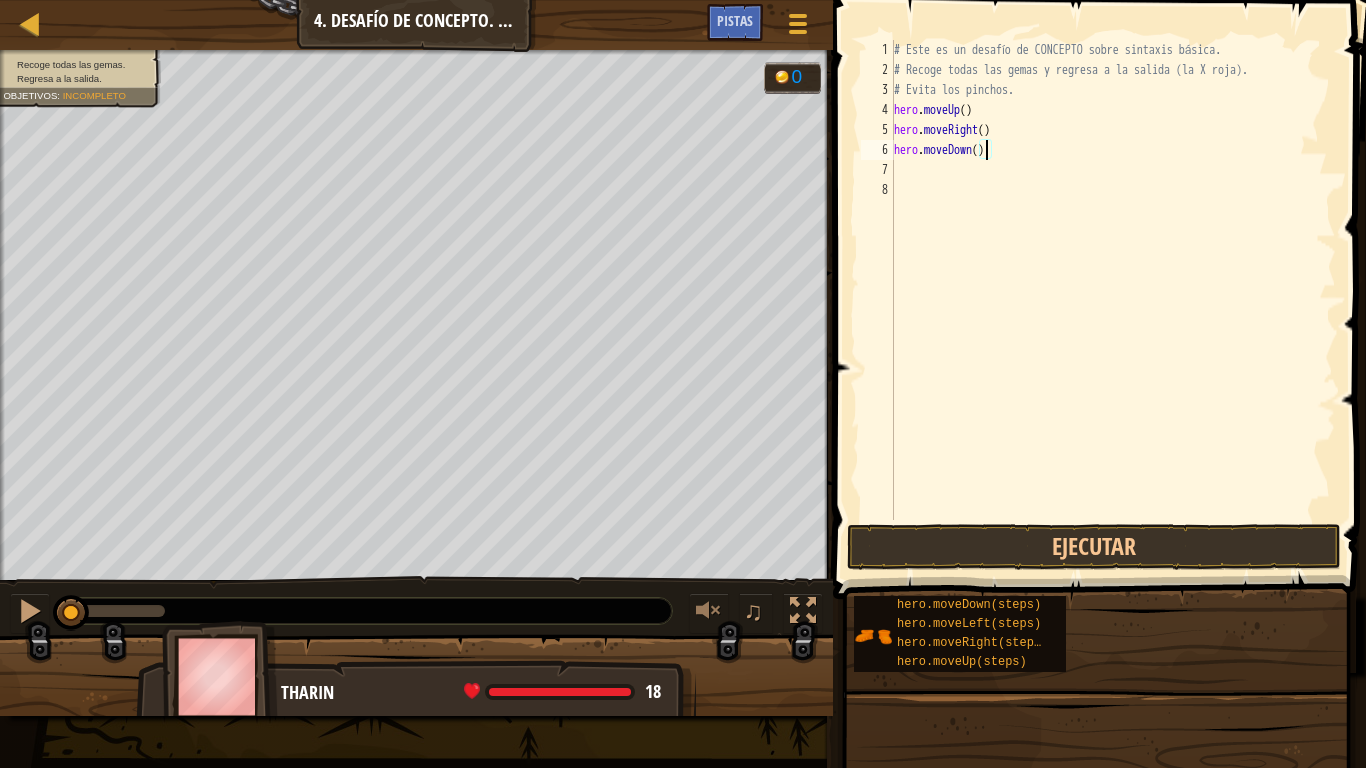 type on "hero.moveDown(2)" 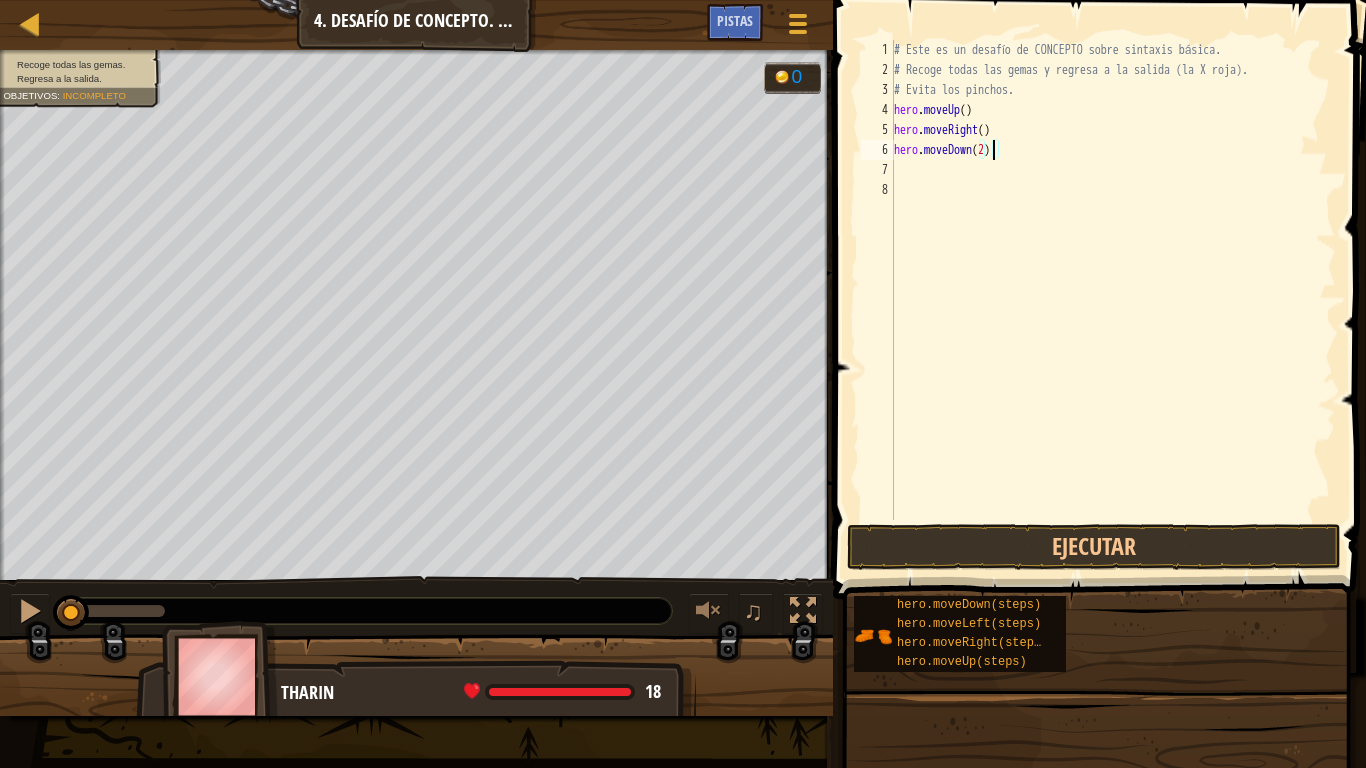scroll, scrollTop: 9, scrollLeft: 0, axis: vertical 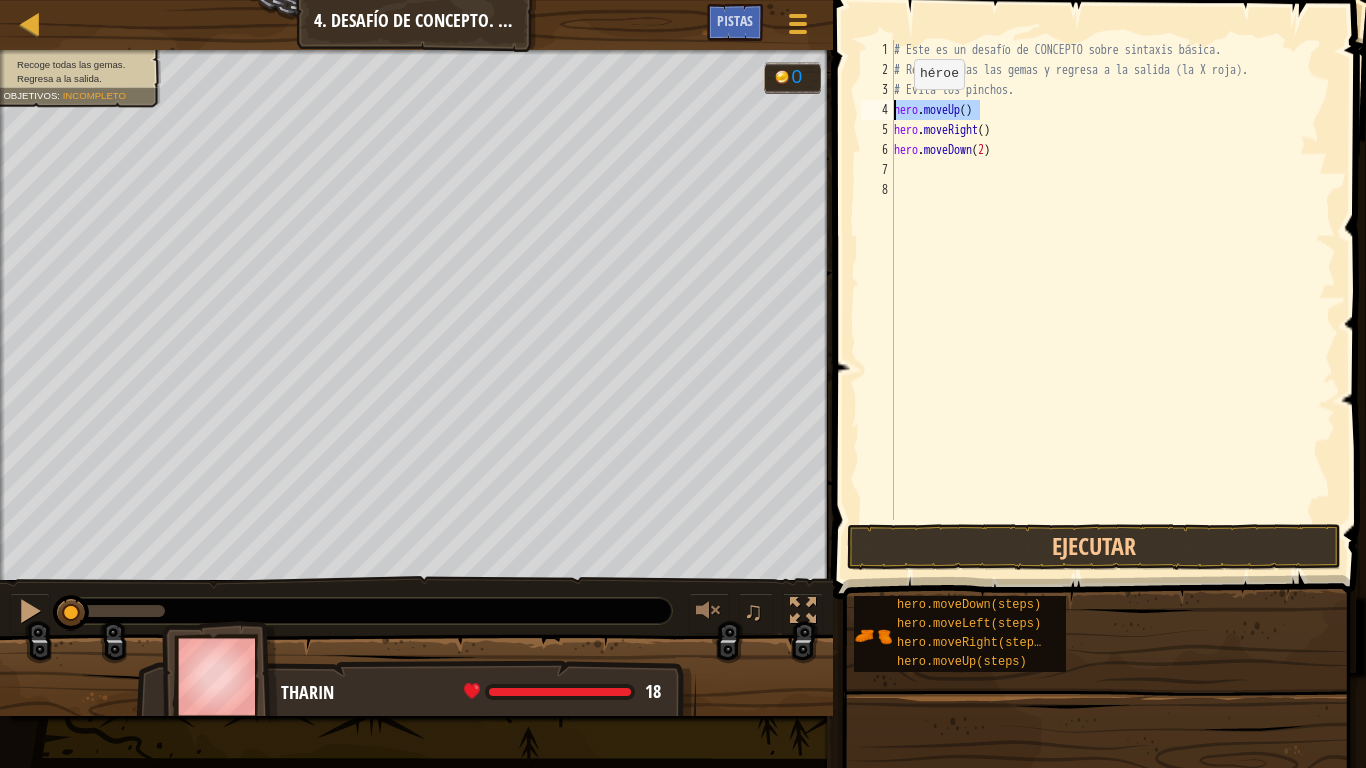 drag, startPoint x: 986, startPoint y: 105, endPoint x: 897, endPoint y: 109, distance: 89.08984 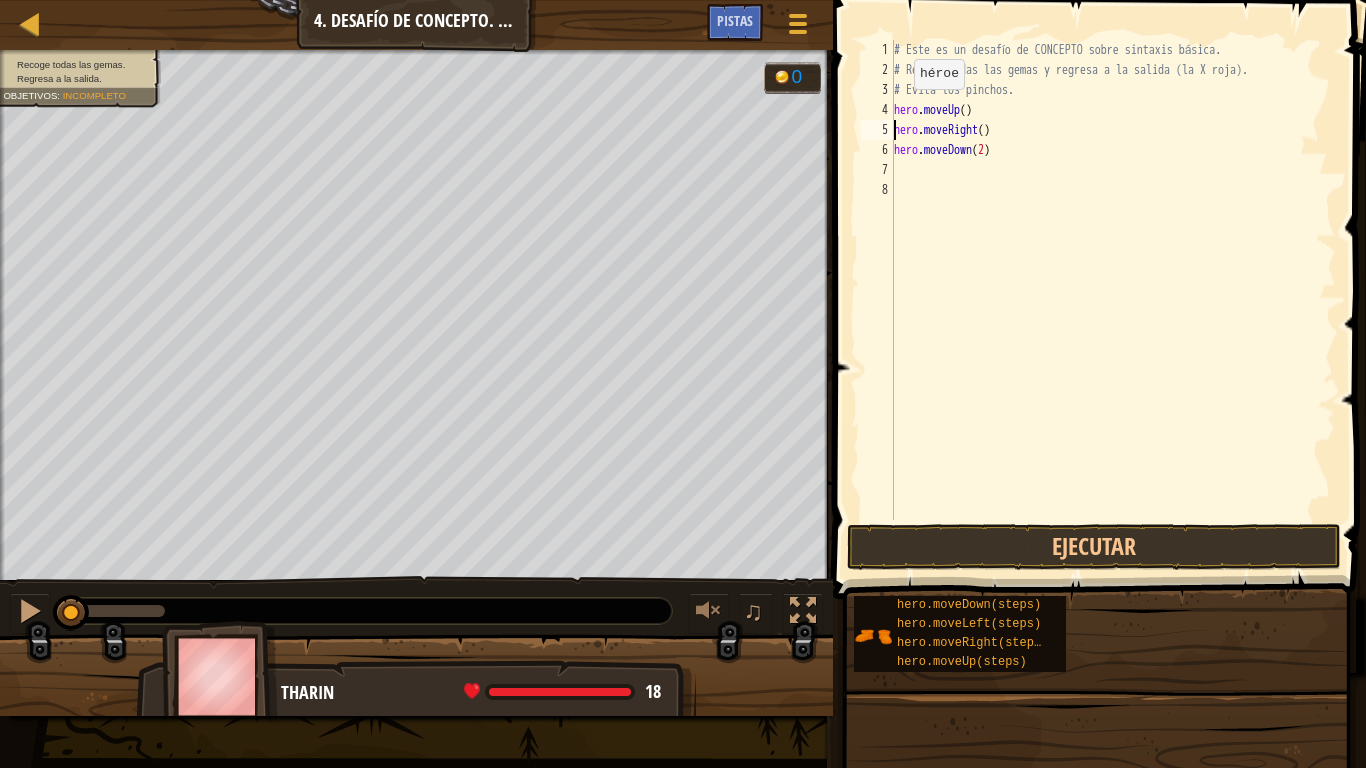type on "hero.moveDown(2)" 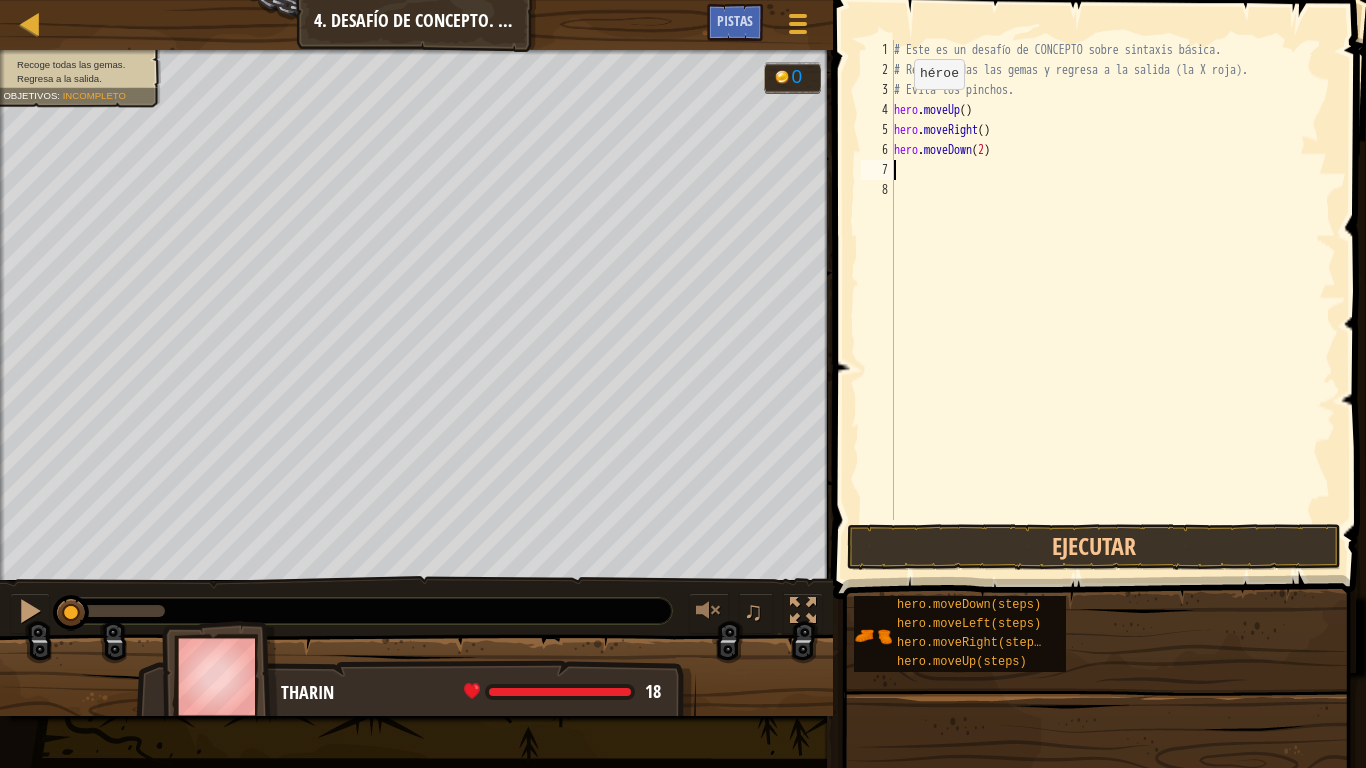 type on "hero.moveUp()" 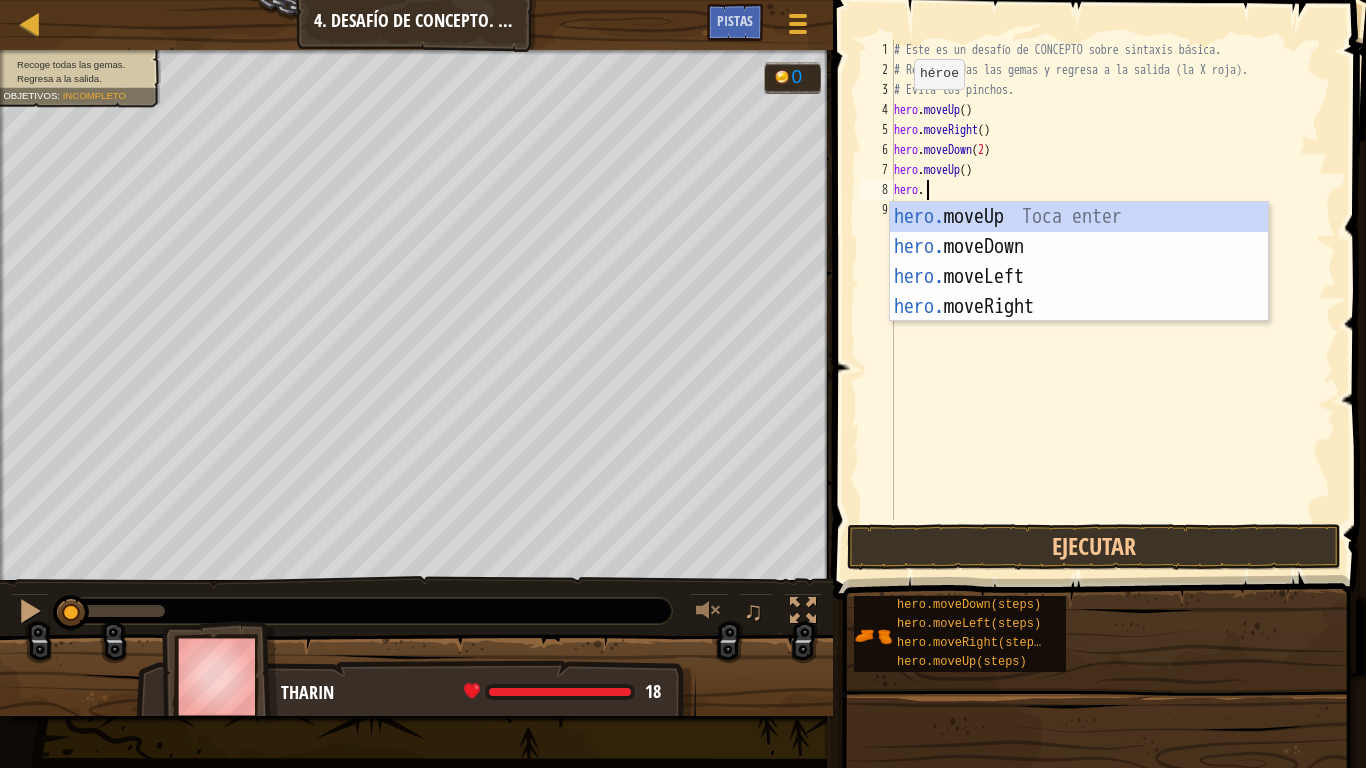 scroll, scrollTop: 9, scrollLeft: 2, axis: both 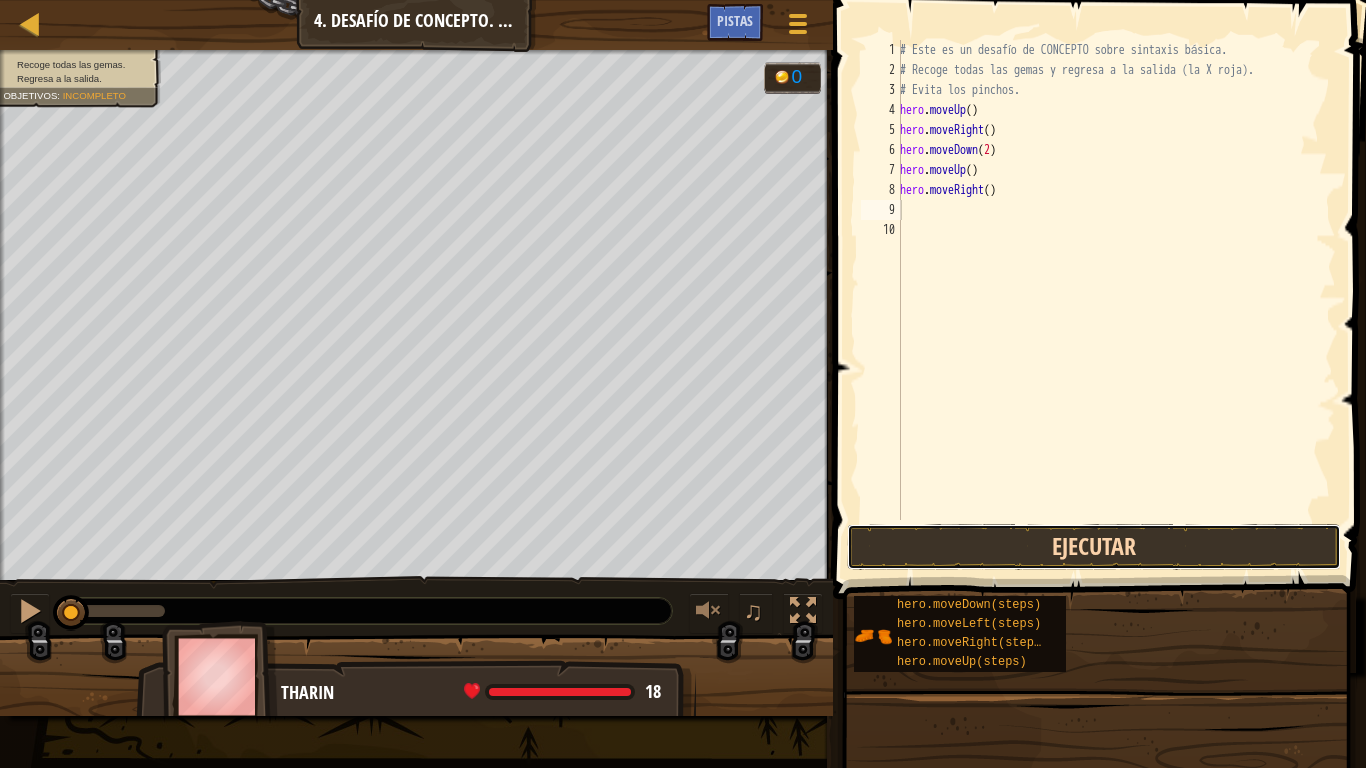 click on "Ejecutar" at bounding box center (1094, 547) 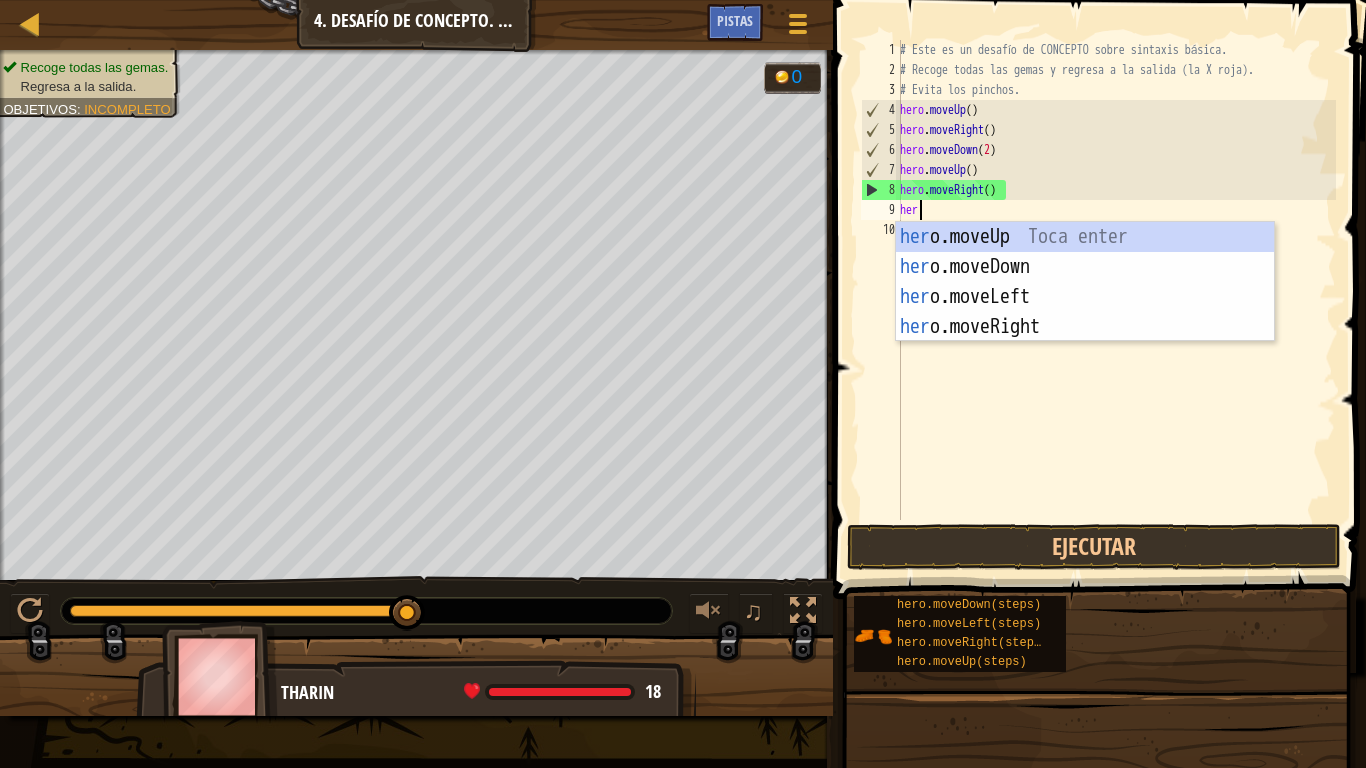 type on "hero" 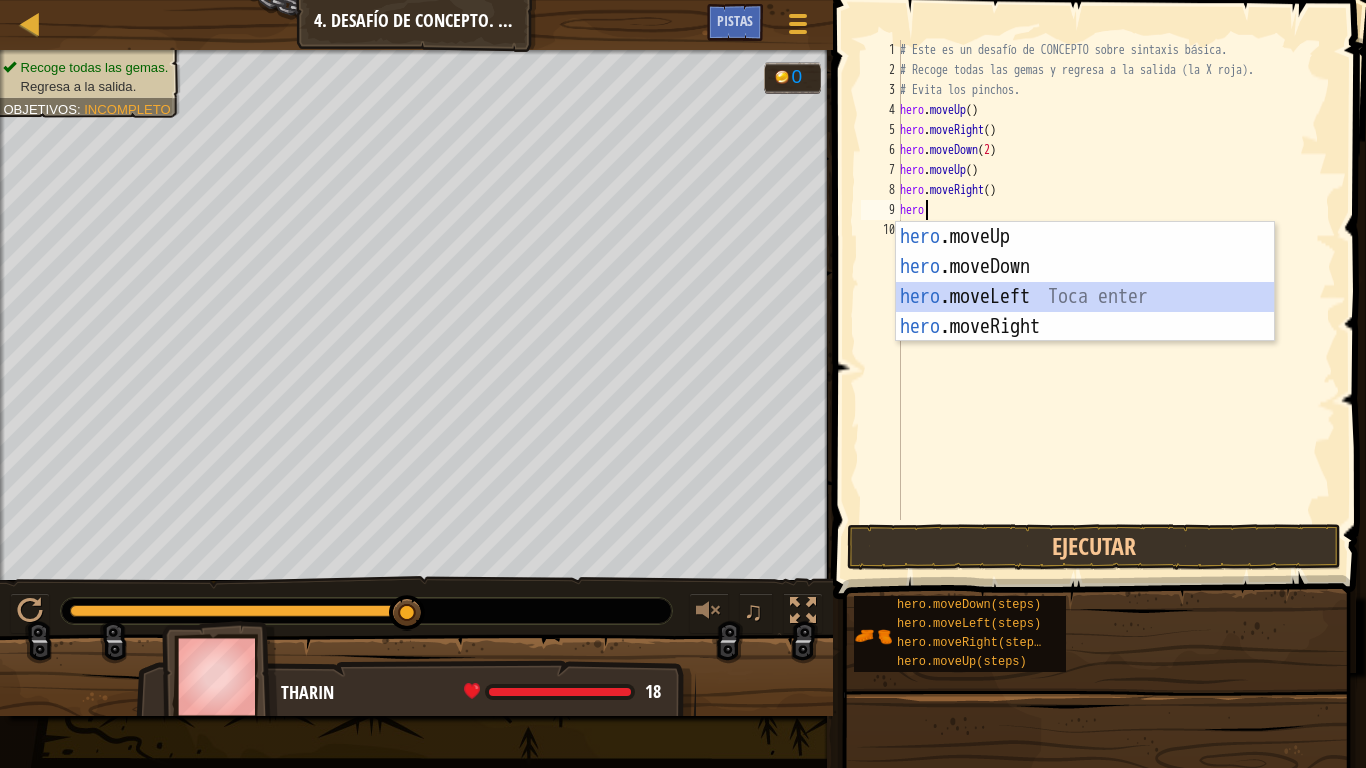 scroll, scrollTop: 9, scrollLeft: 0, axis: vertical 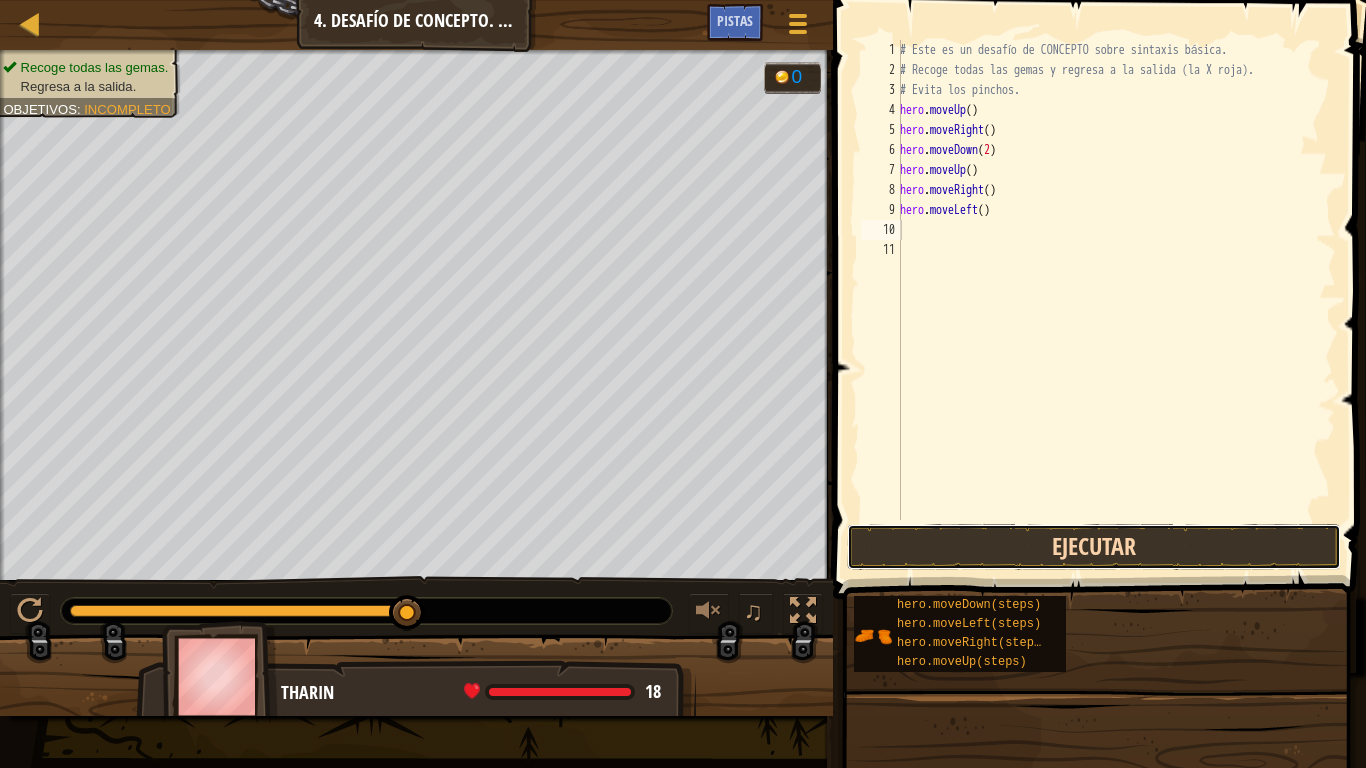click on "Ejecutar" at bounding box center (1094, 547) 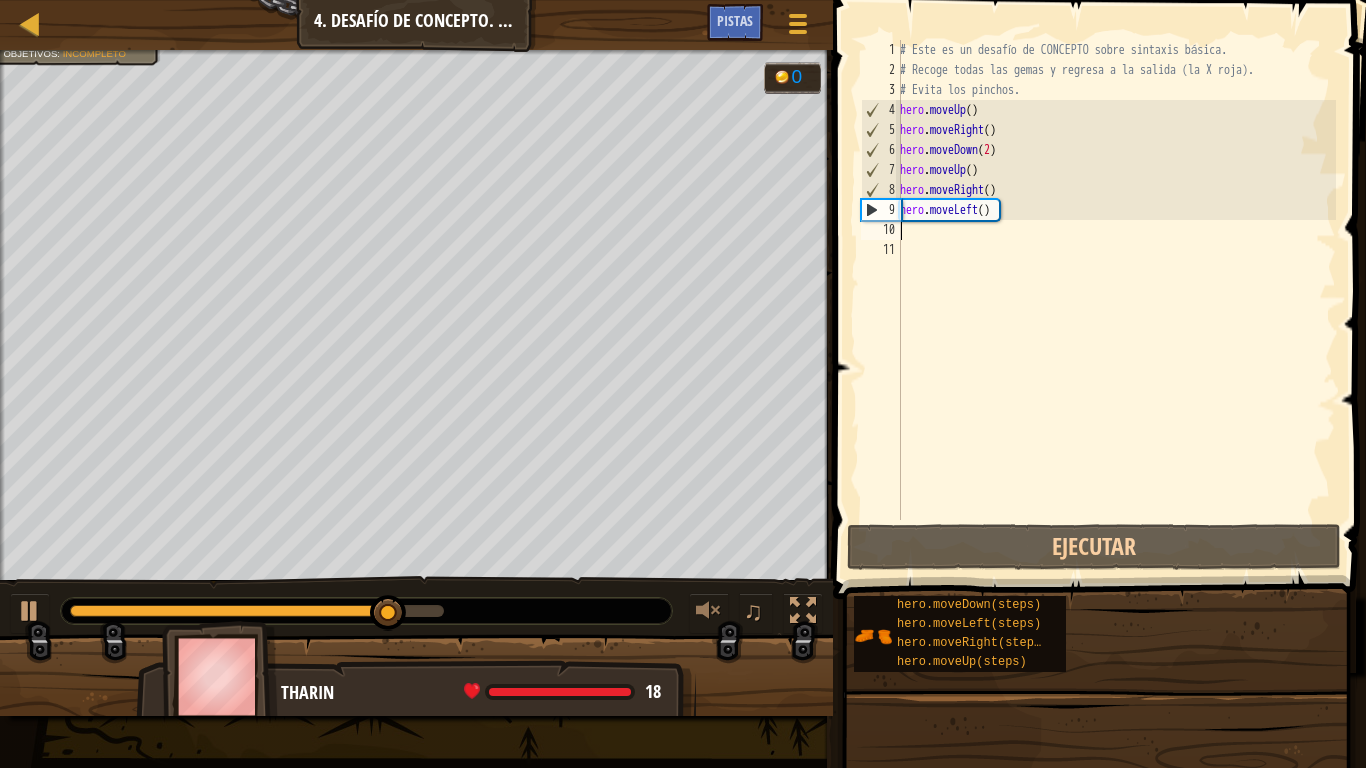 click on "# Este es un desafío de CONCEPTO sobre sintaxis básica. # Recoge todas las gemas y regresa a la salida (la X roja). # Evita los pinchos. hero . moveUp ( ) hero . moveRight ( ) hero . moveDown ( [NUMBER] ) hero . moveUp ( ) hero . moveRight ( ) hero . moveLeft ( )" at bounding box center (1116, 300) 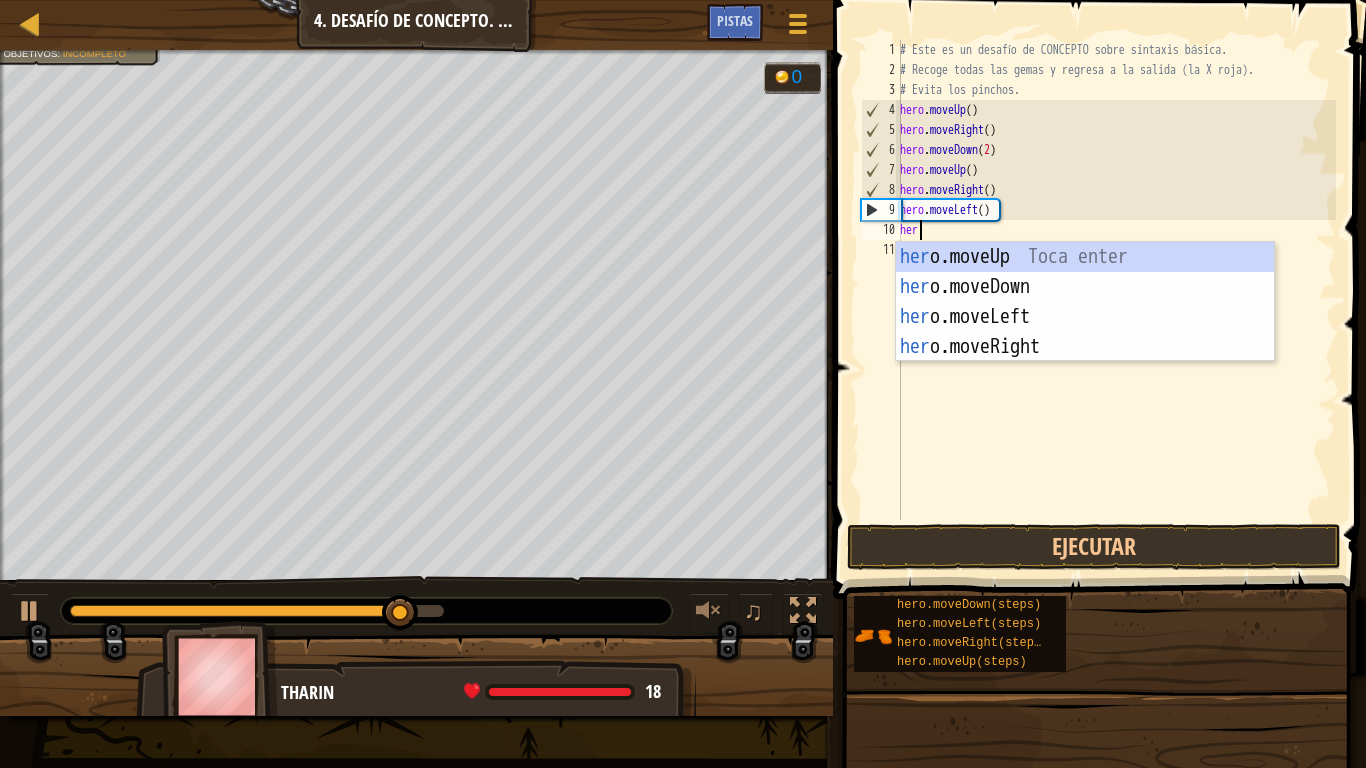 type on "hero" 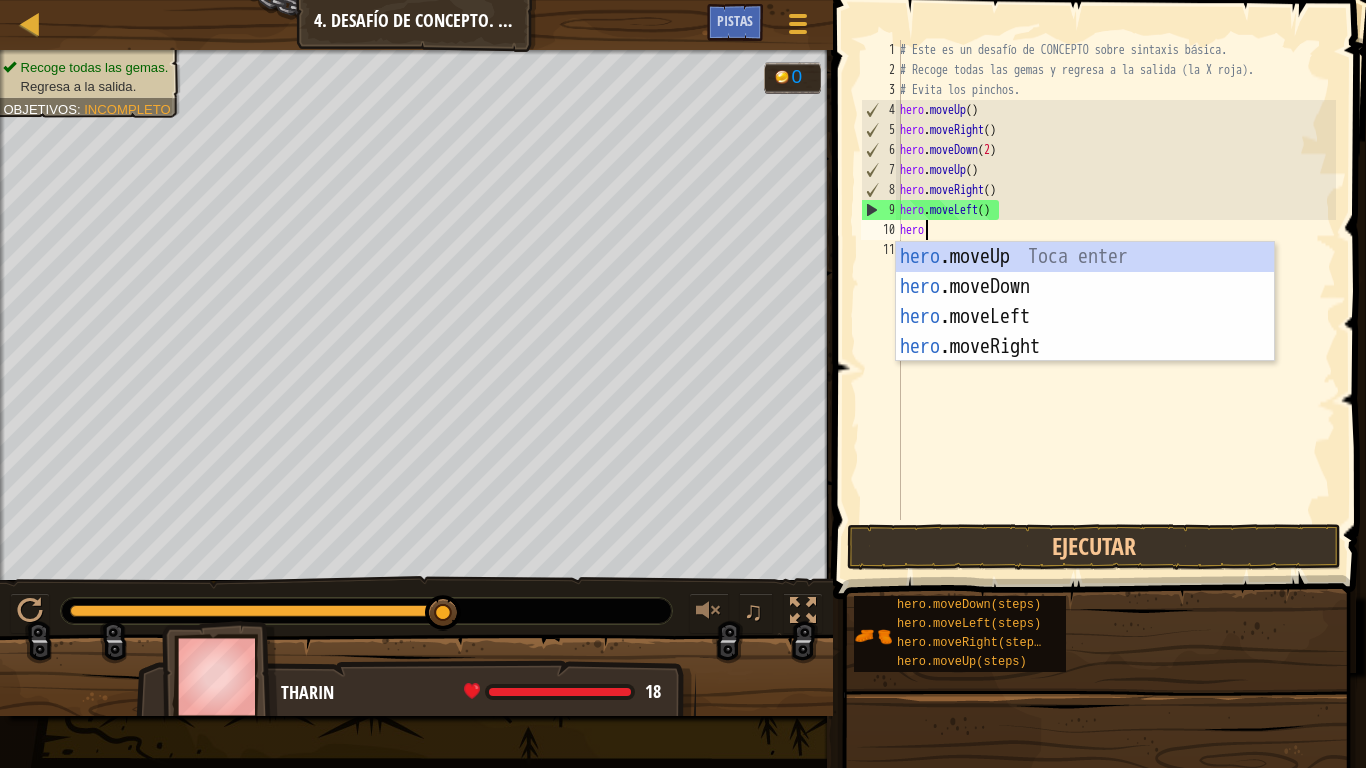 scroll, scrollTop: 9, scrollLeft: 0, axis: vertical 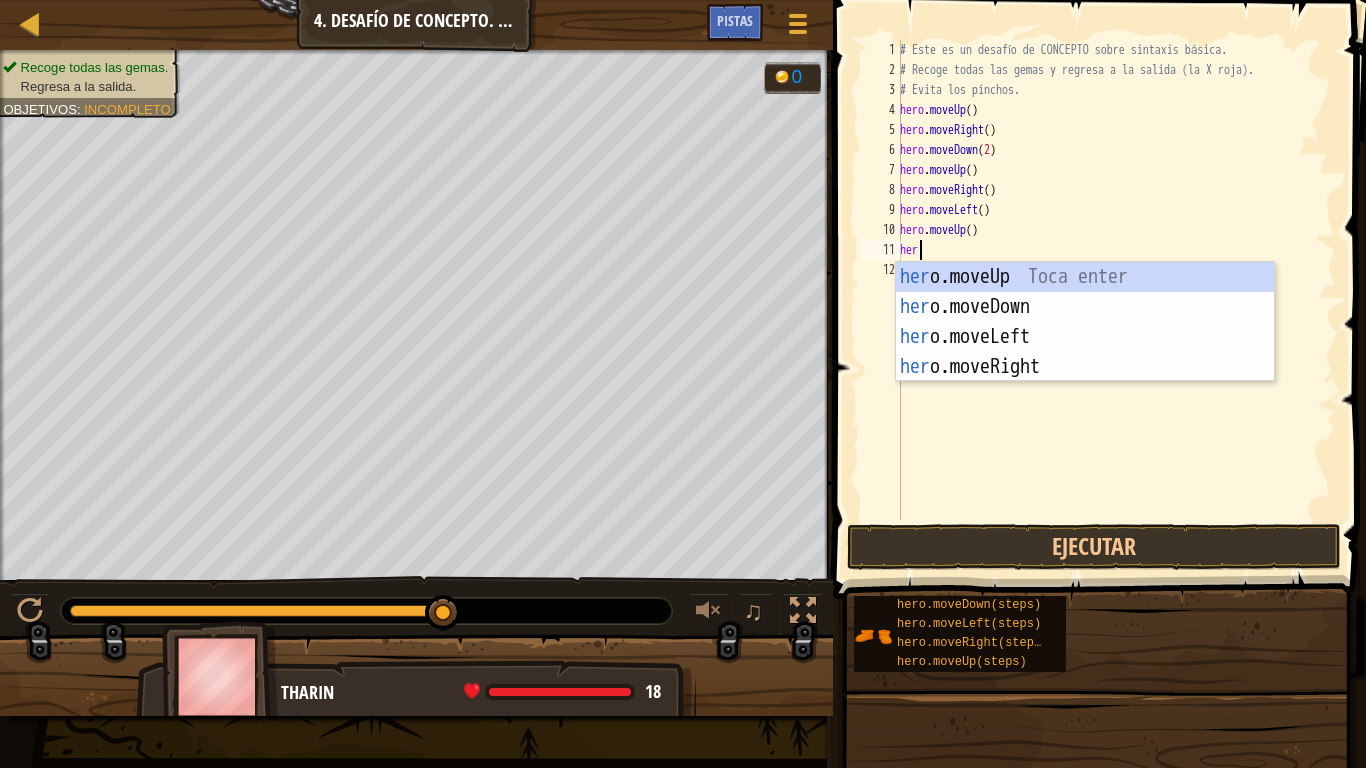 type on "hero" 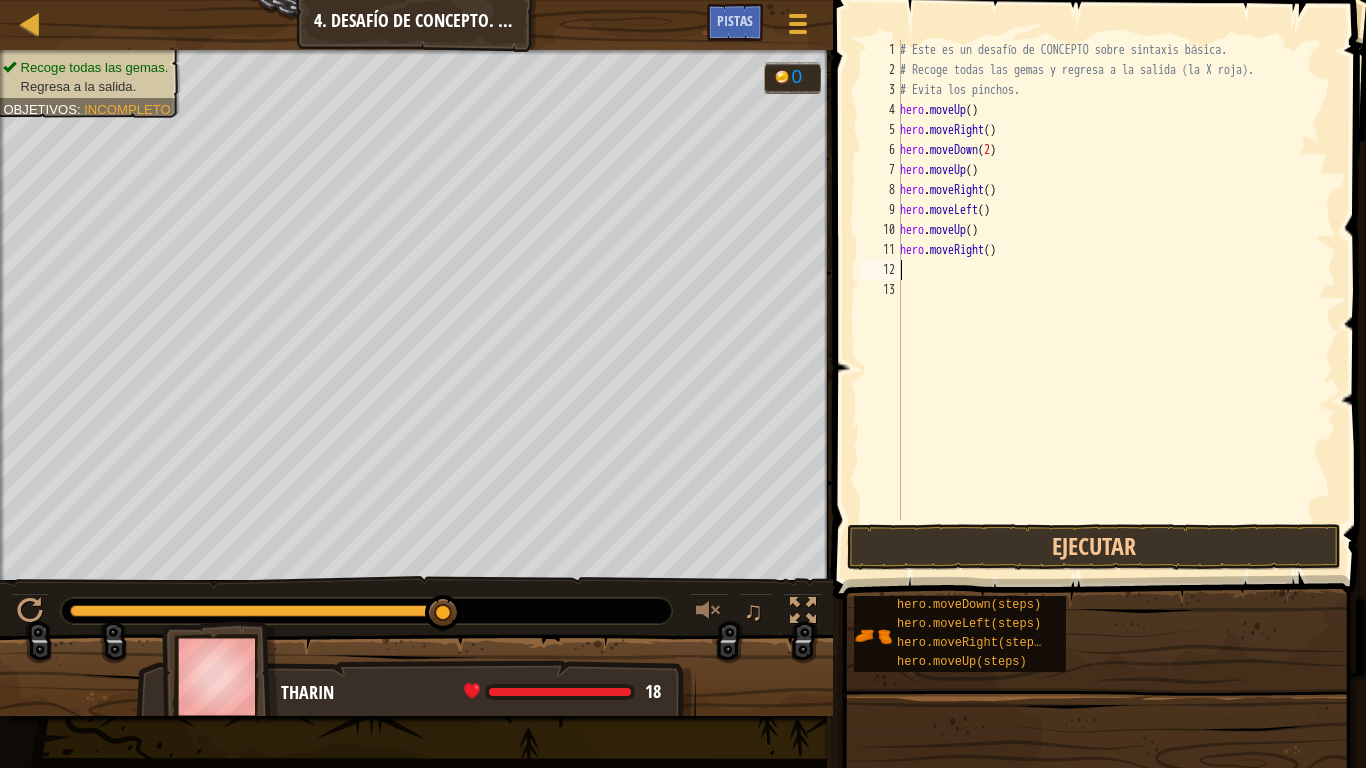scroll, scrollTop: 9, scrollLeft: 0, axis: vertical 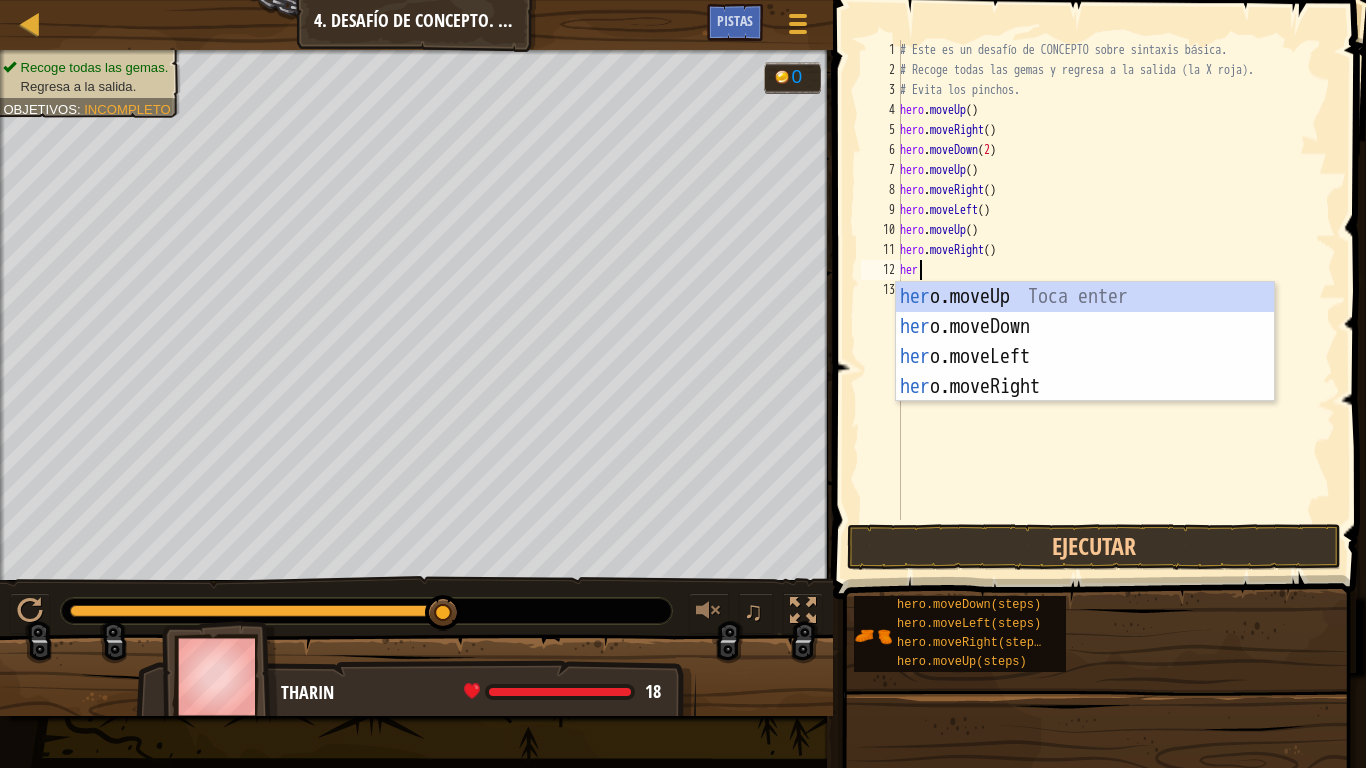 type on "hero" 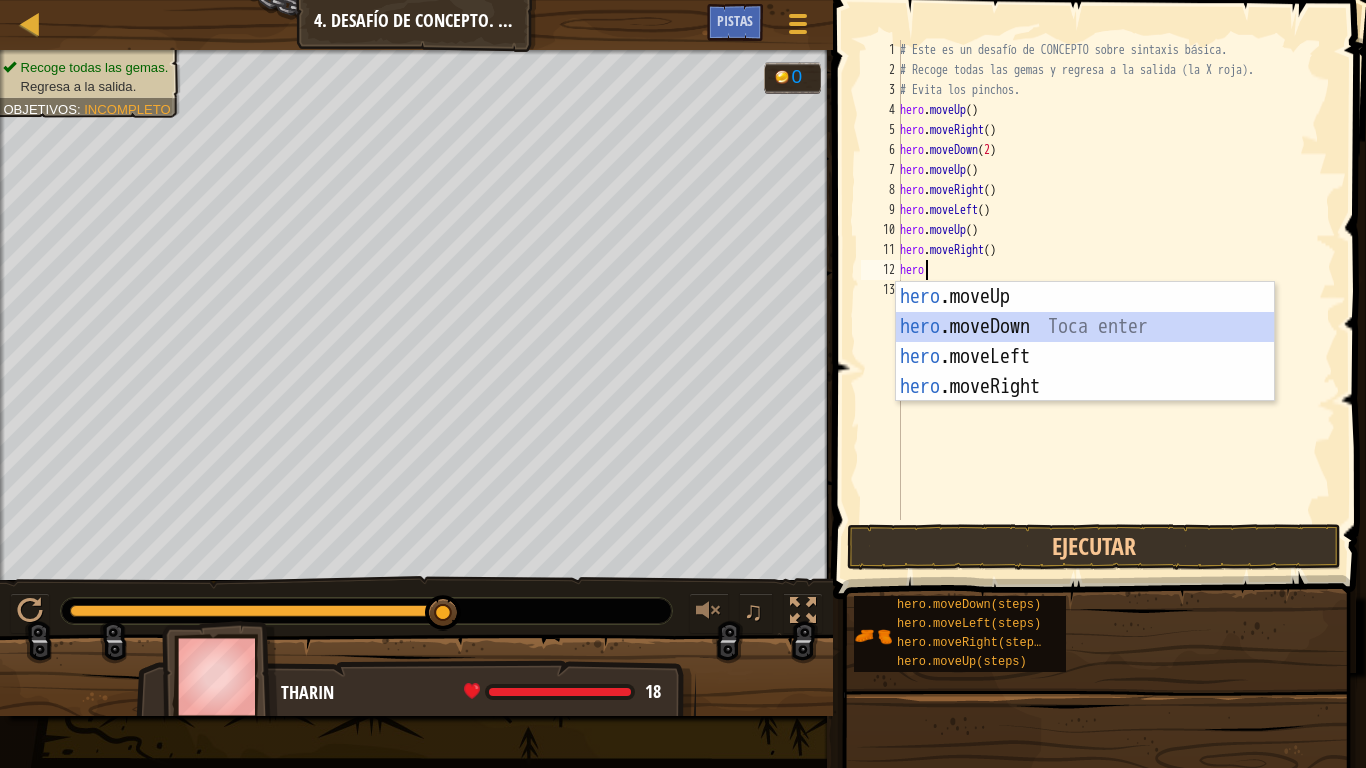 scroll, scrollTop: 9, scrollLeft: 0, axis: vertical 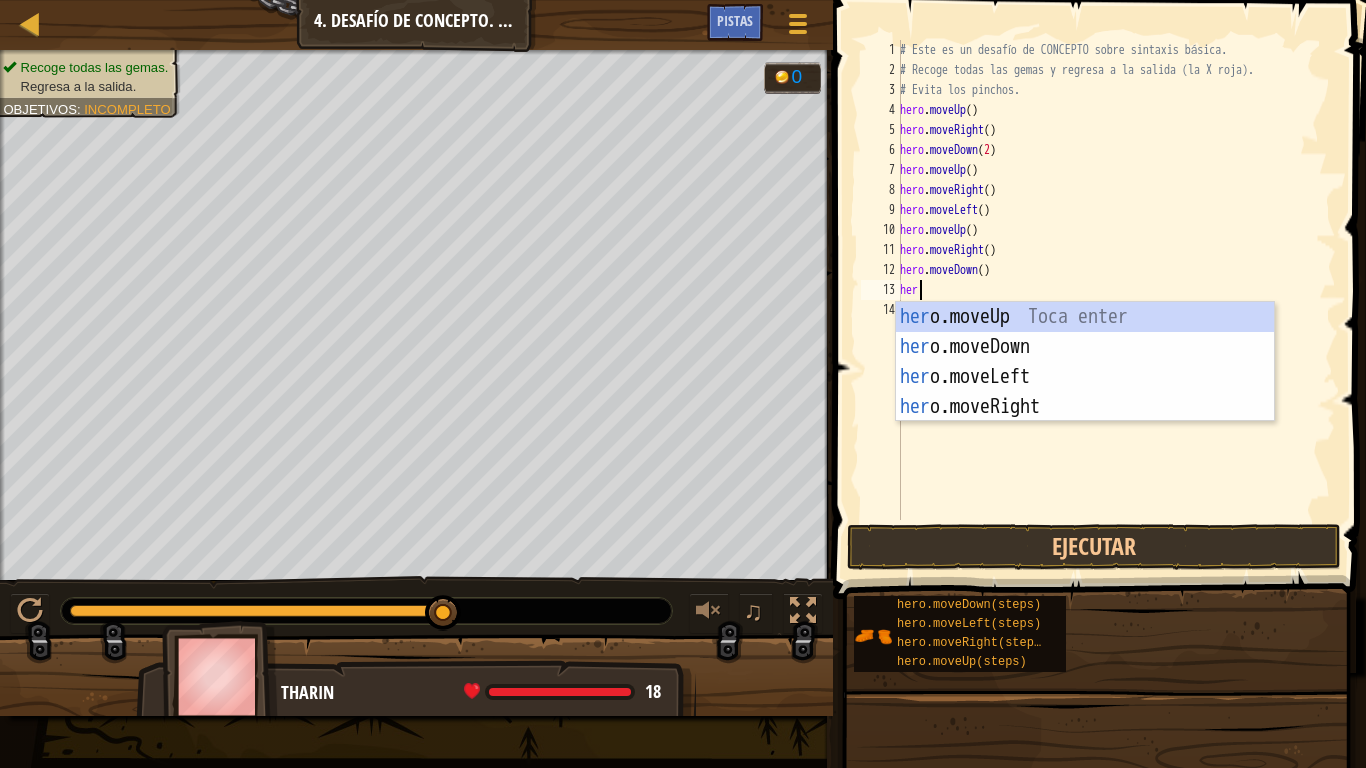 type on "hero" 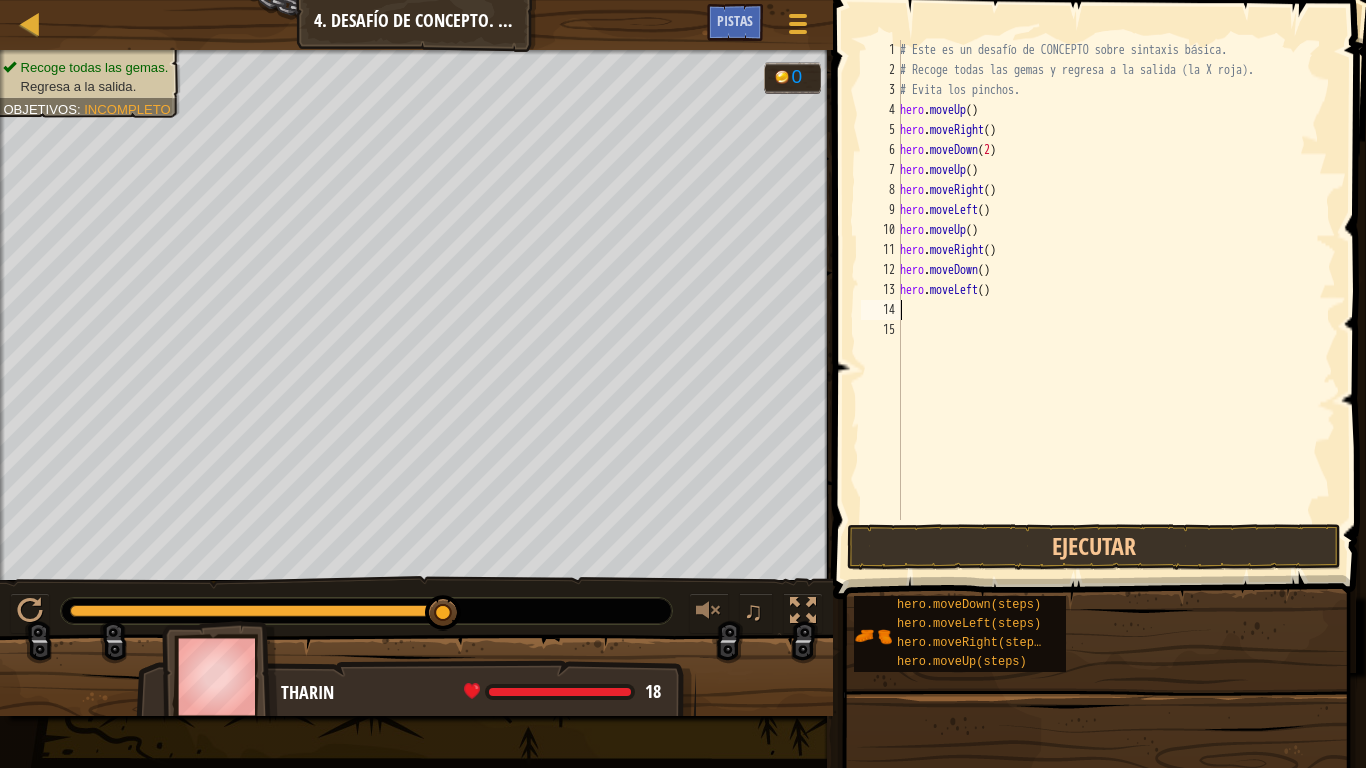 scroll, scrollTop: 9, scrollLeft: 0, axis: vertical 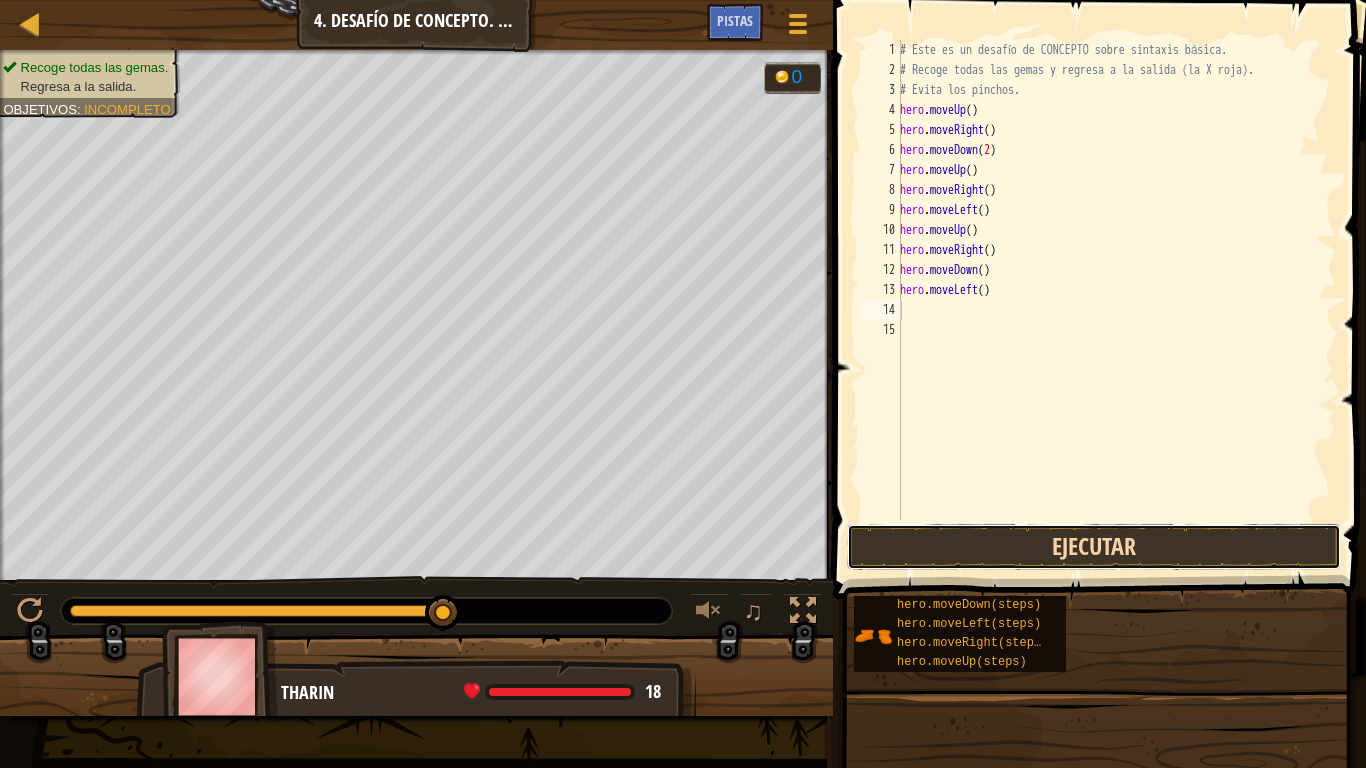 click on "Ejecutar" at bounding box center [1094, 547] 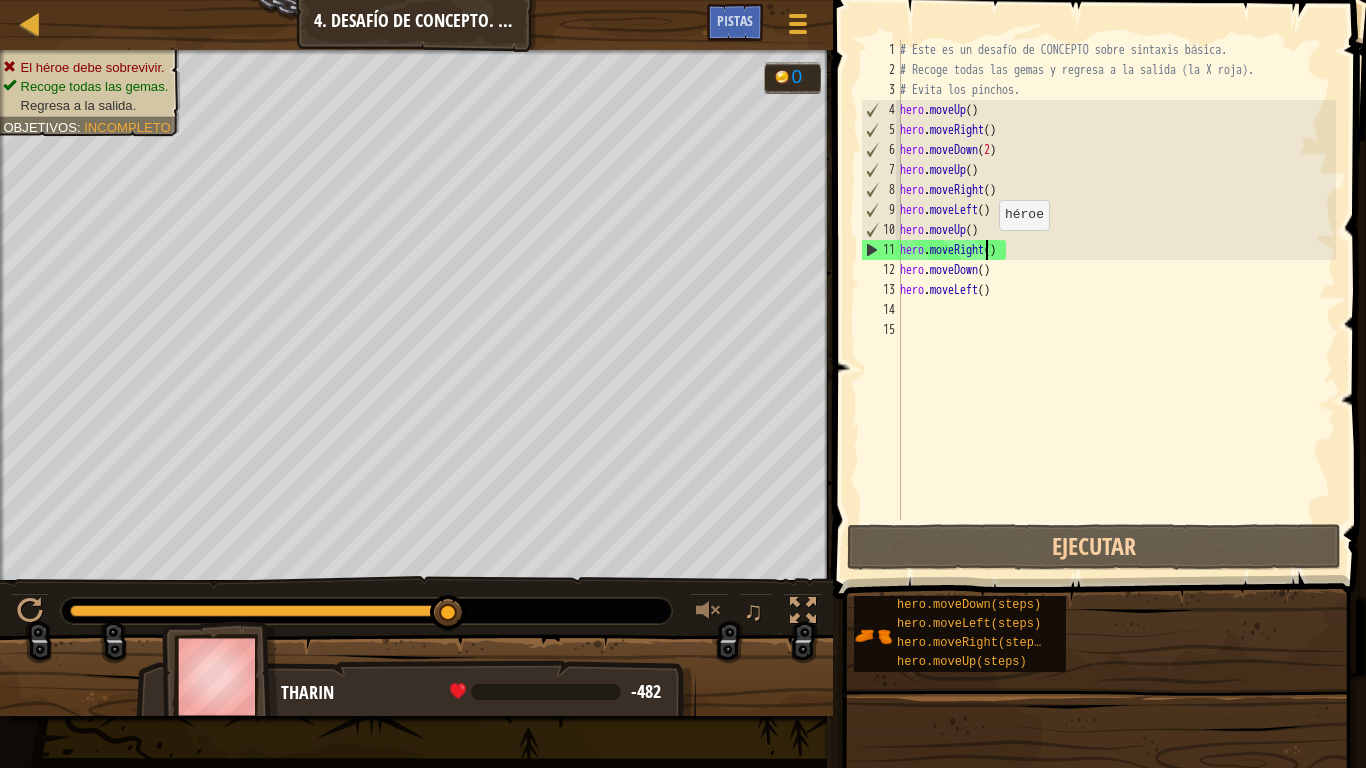 click on "# Este es un desafío de CONCEPTO sobre sintaxis básica. # Recoge todas las gemas y regresa a la salida (la X roja). # Evita los pinchos. hero . moveUp ( ) hero . moveRight ( ) hero . moveDown ( [NUMBER] ) hero . moveUp ( ) hero . moveRight ( ) hero . moveLeft ( ) hero . moveUp ( ) hero . moveRight ( ) hero . moveDown ( ) hero . moveLeft ( )" at bounding box center [1116, 300] 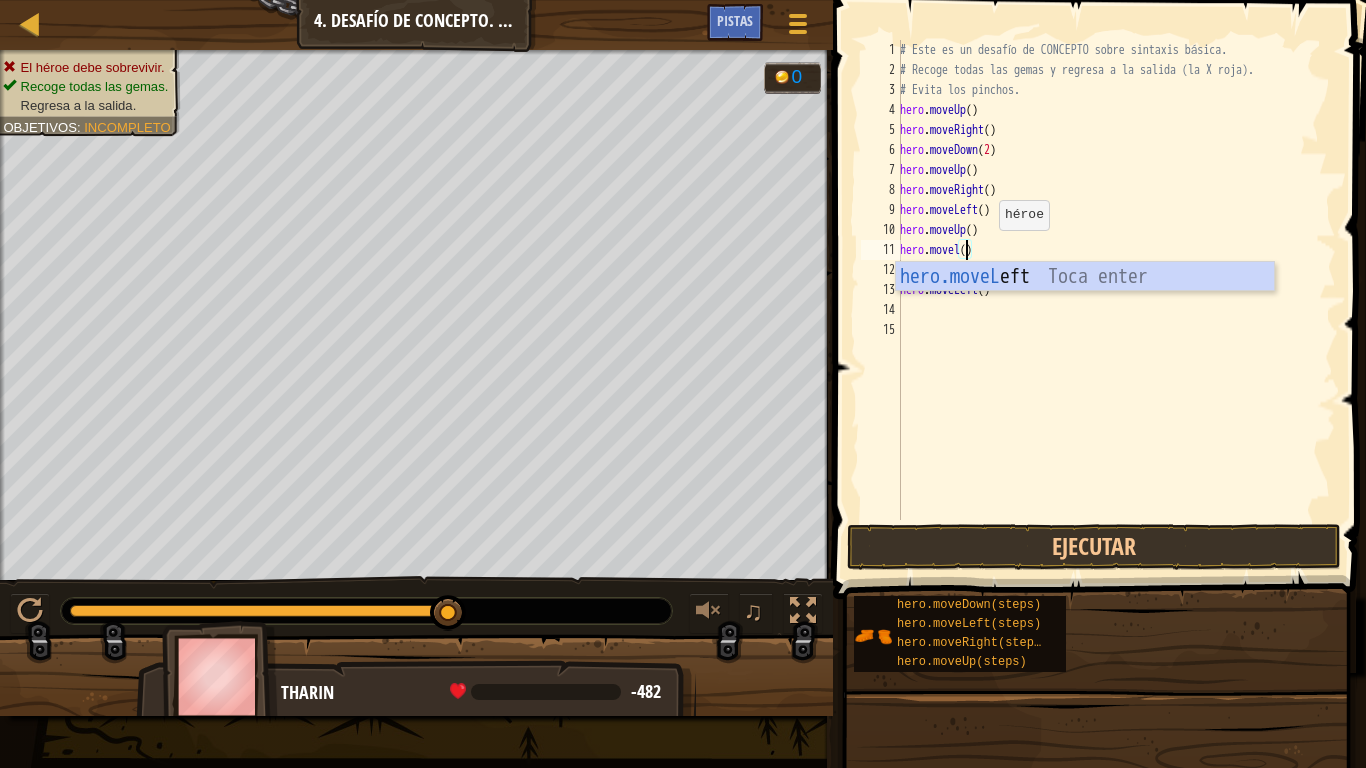 scroll, scrollTop: 9, scrollLeft: 5, axis: both 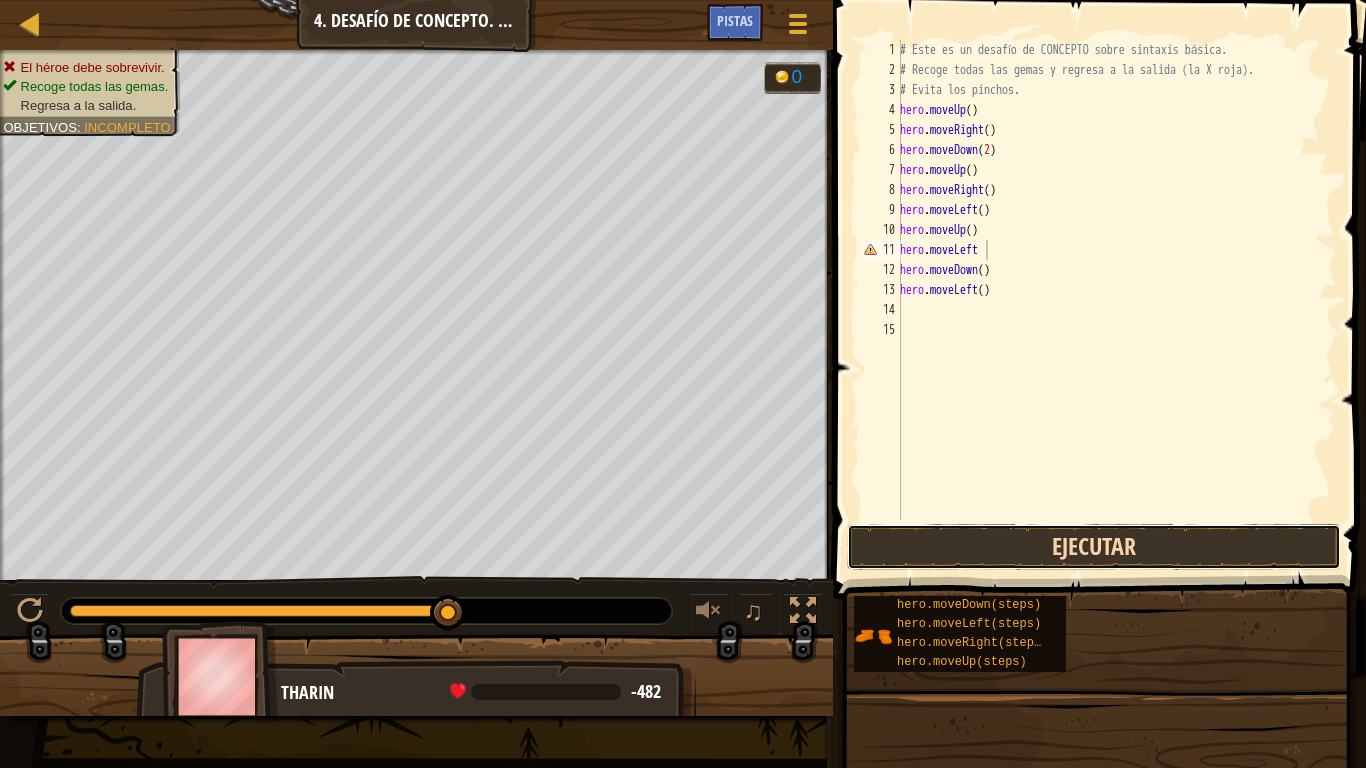 click on "Ejecutar" at bounding box center [1094, 547] 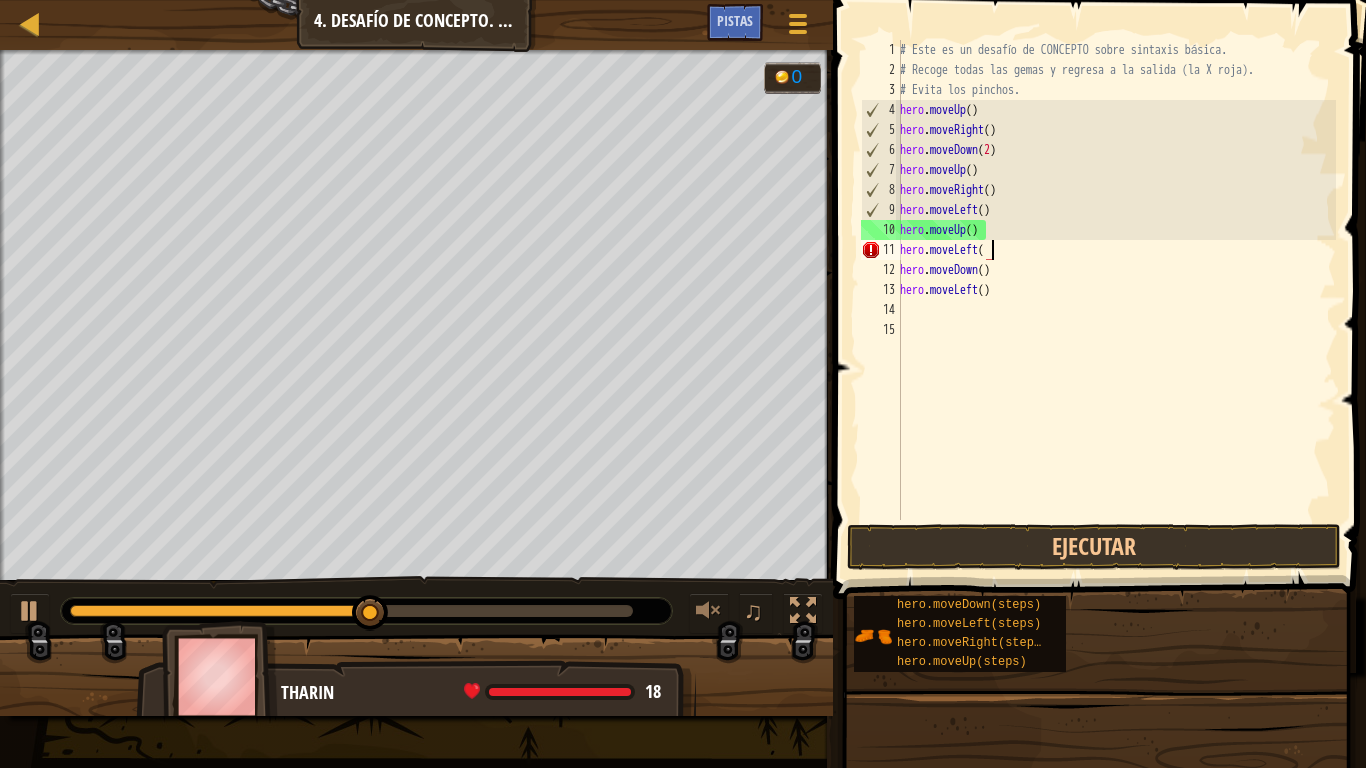 scroll, scrollTop: 9, scrollLeft: 7, axis: both 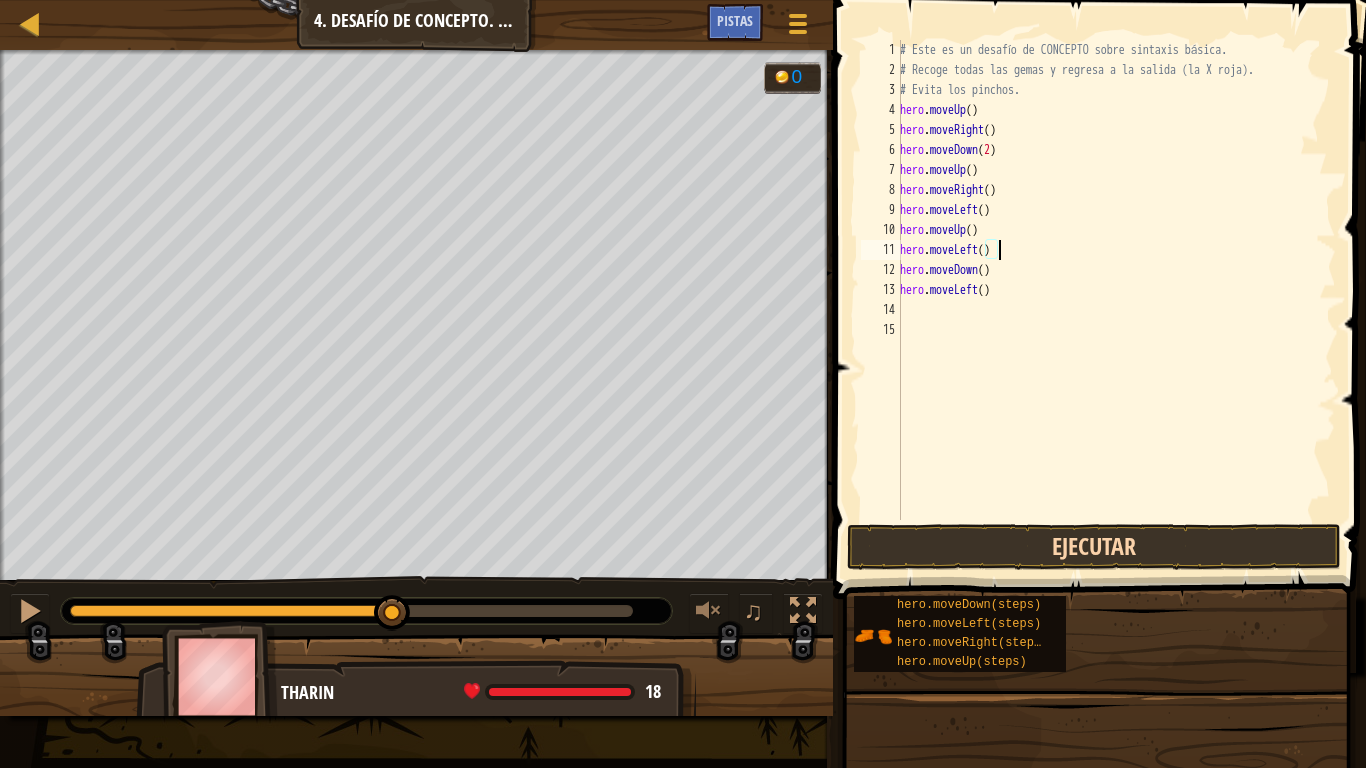 type on "hero.moveLeft()" 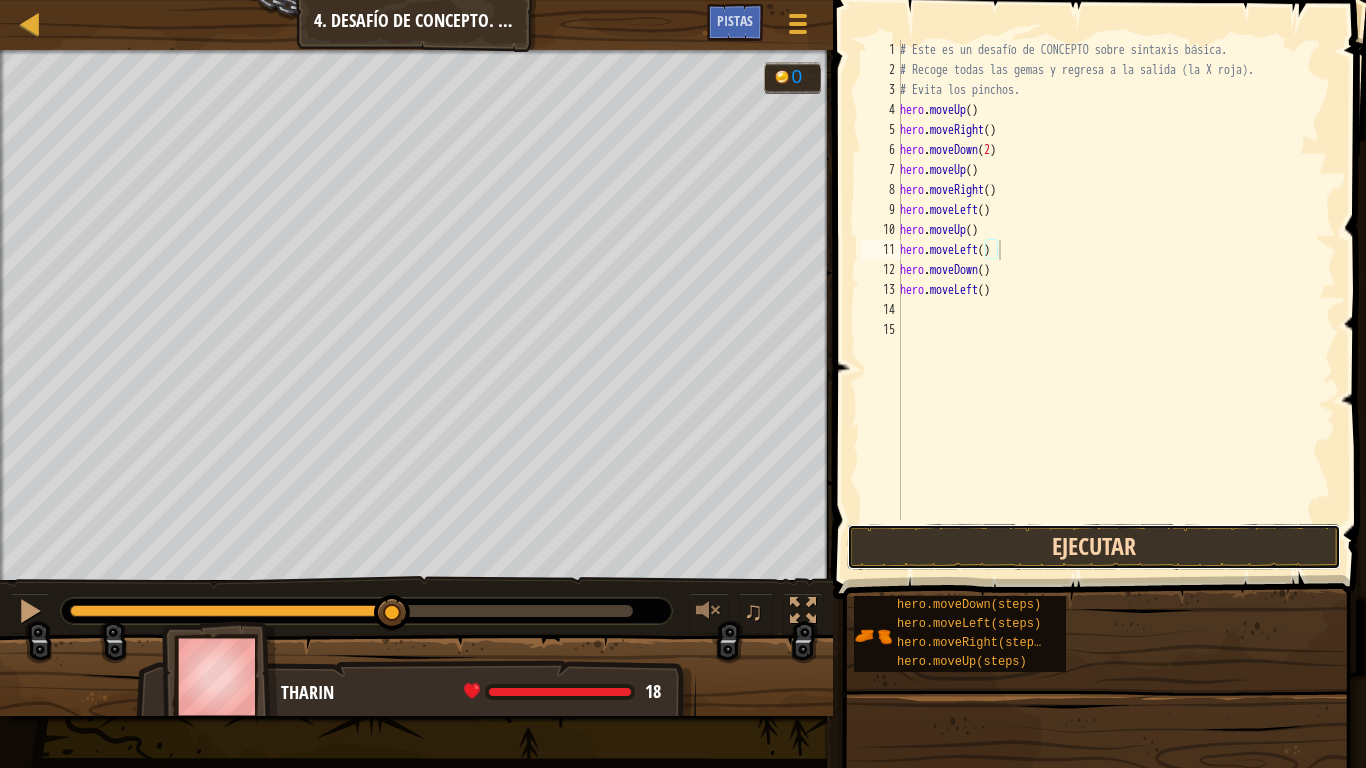 click on "Ejecutar" at bounding box center (1094, 547) 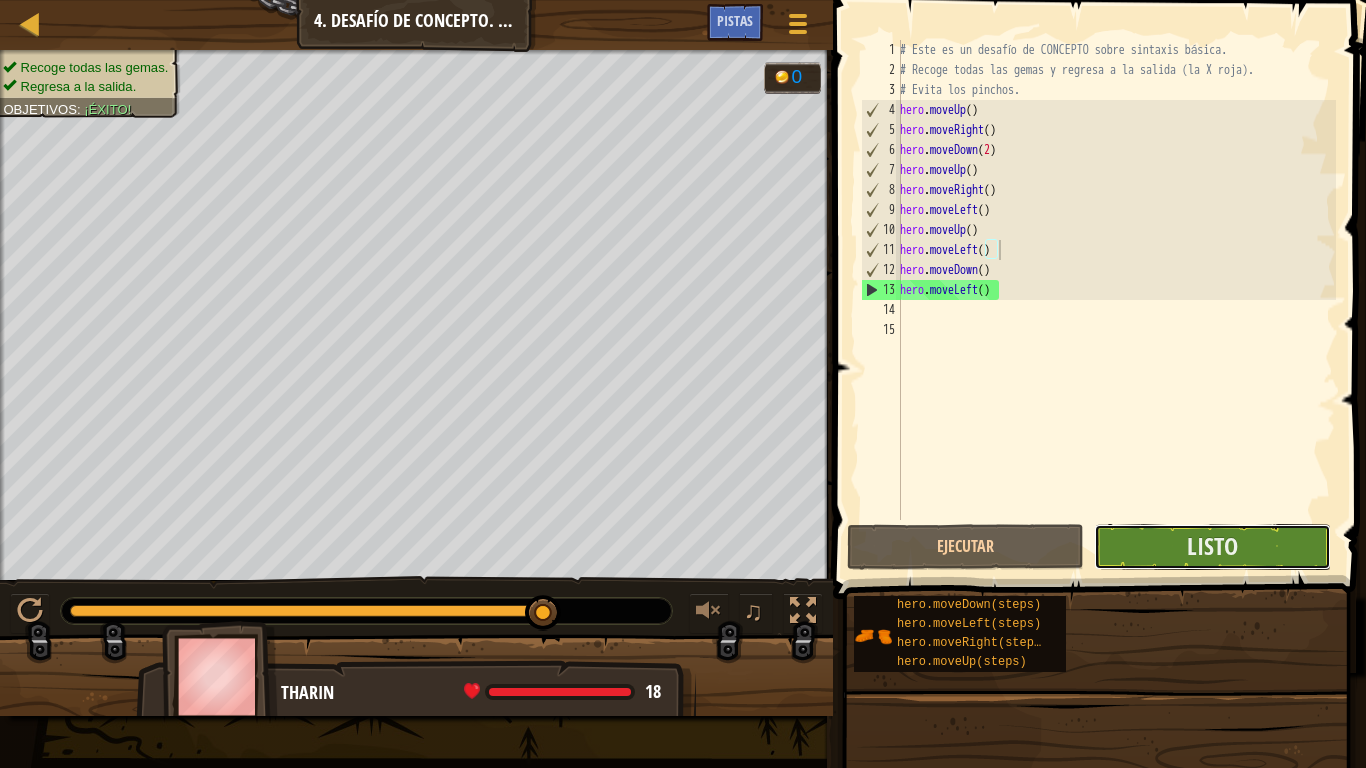 click on "Listo" at bounding box center (1212, 547) 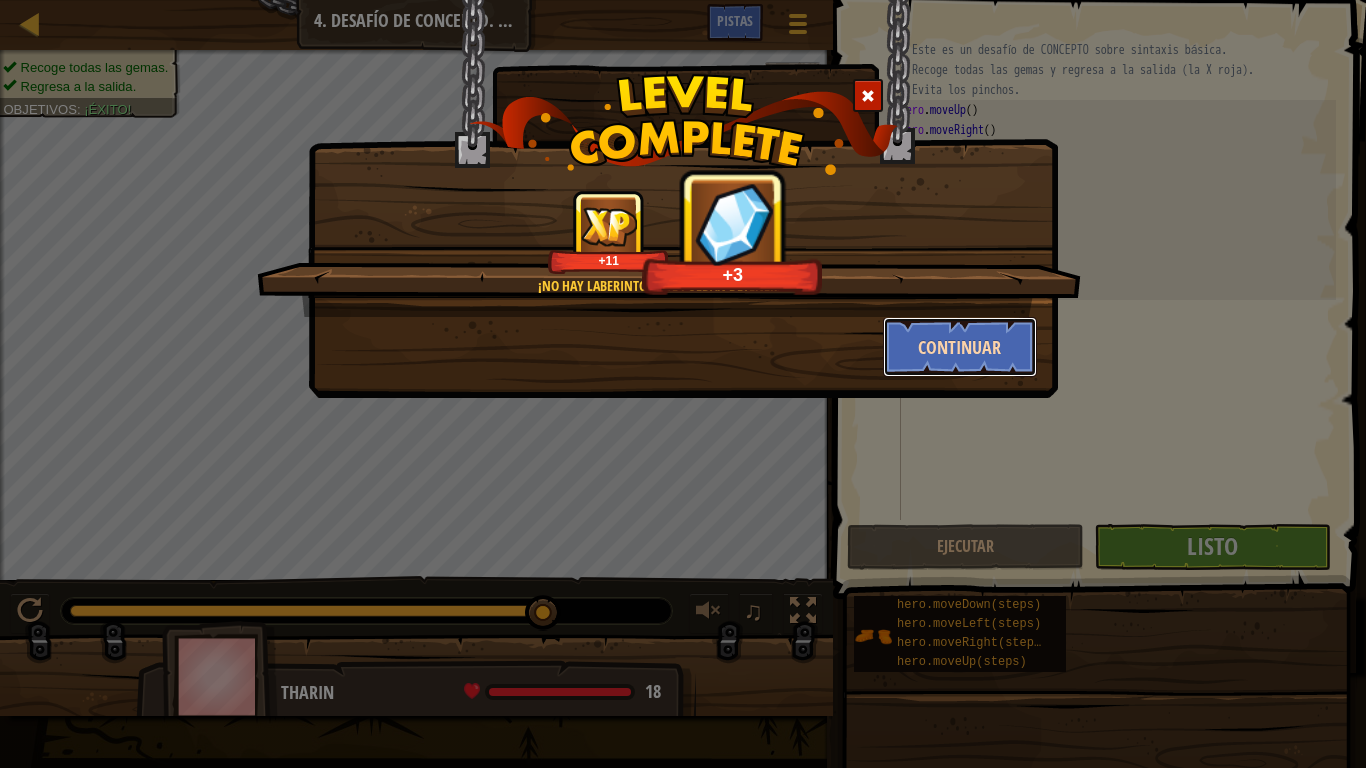 click on "Continuar" at bounding box center [960, 347] 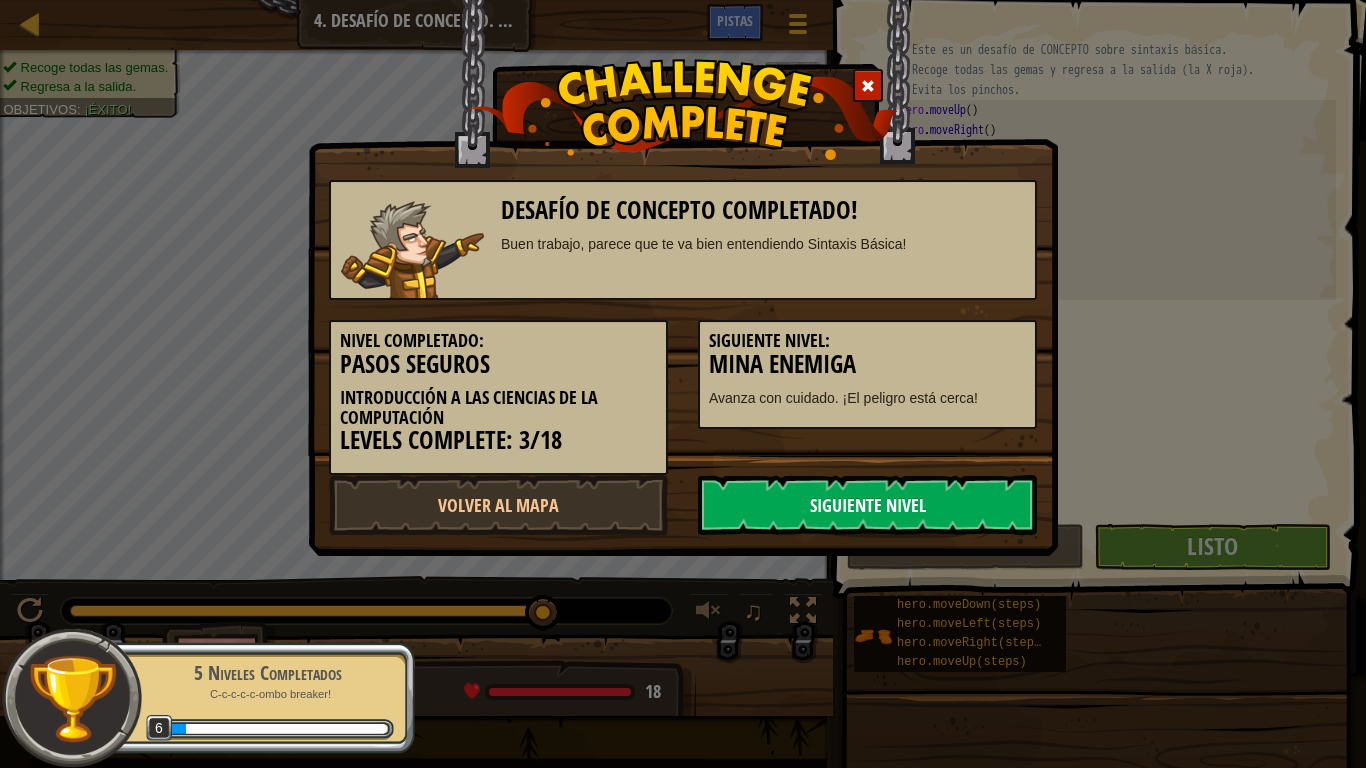 click on "Siguiente Nivel" at bounding box center [867, 505] 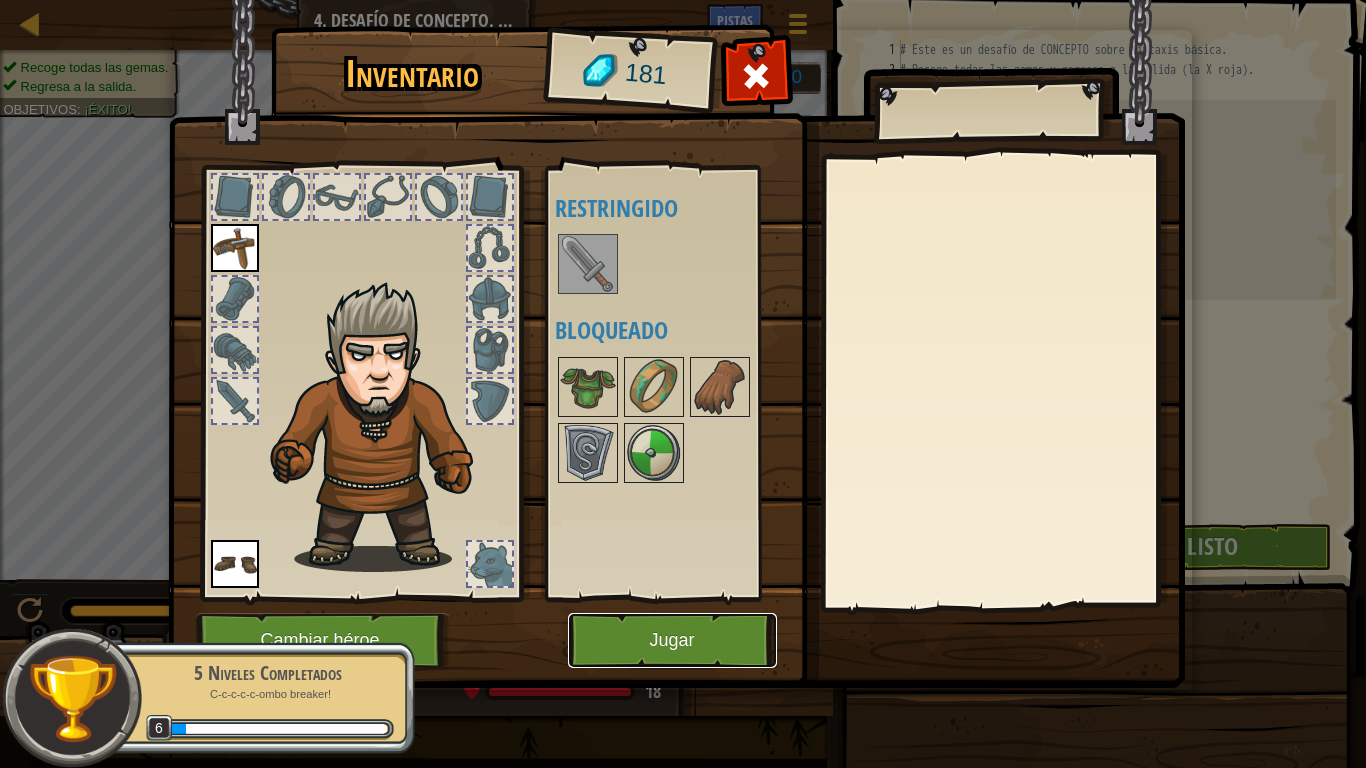 click on "Jugar" at bounding box center (672, 640) 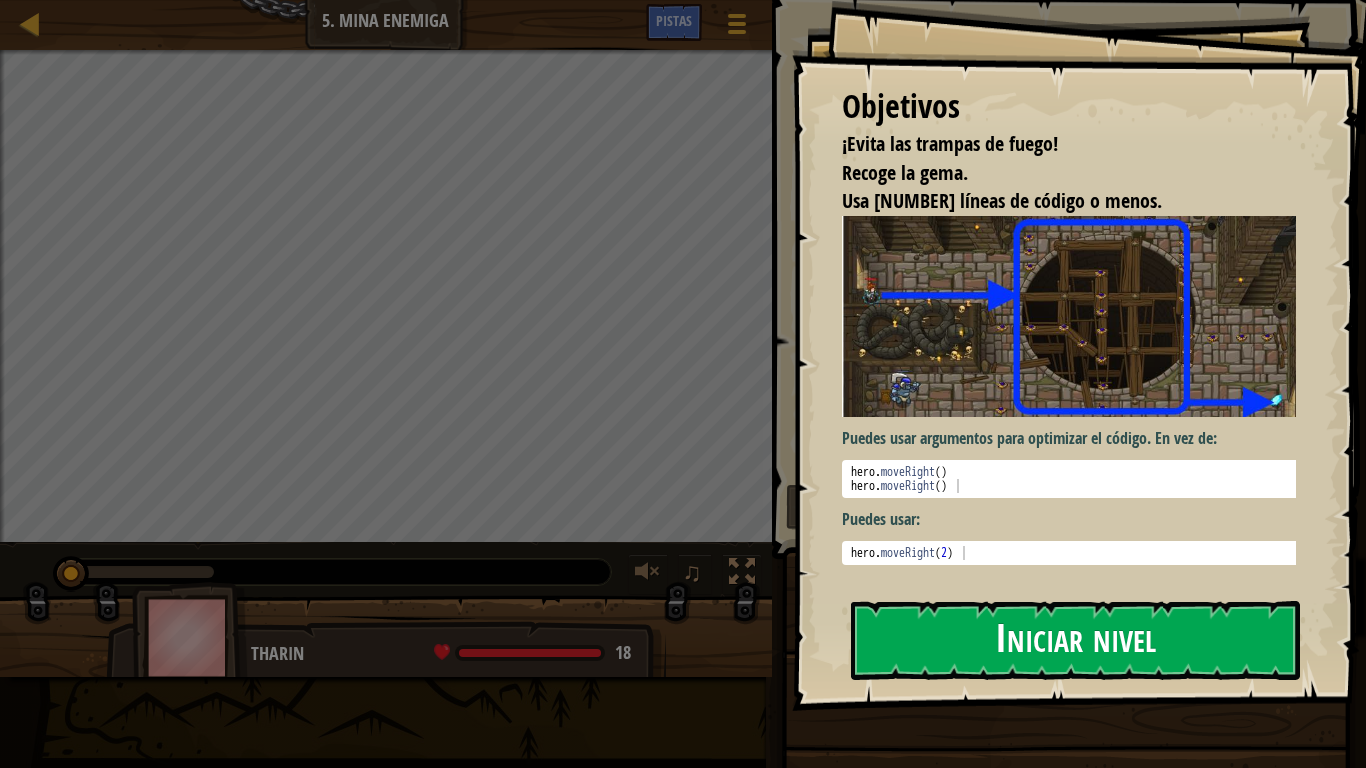 click on "Iniciar nivel" at bounding box center (1075, 640) 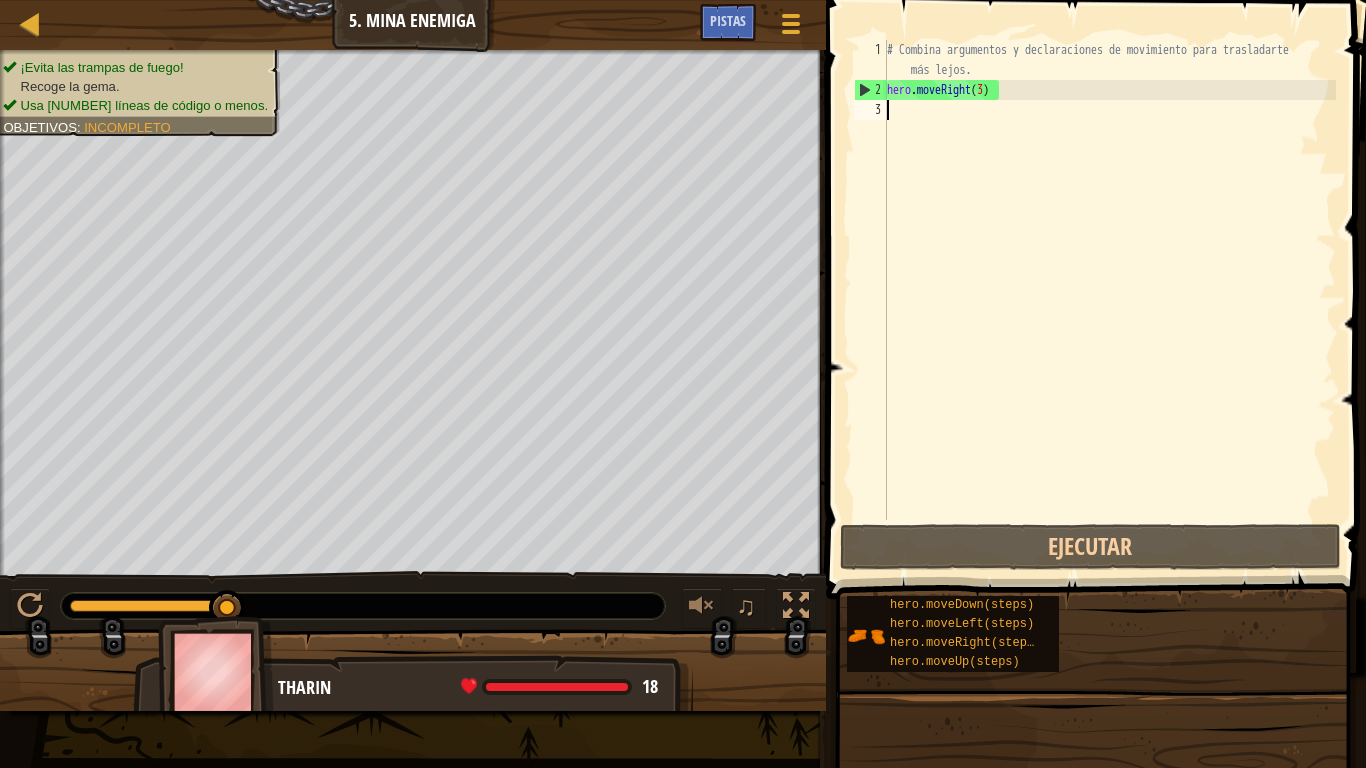 scroll, scrollTop: 9, scrollLeft: 0, axis: vertical 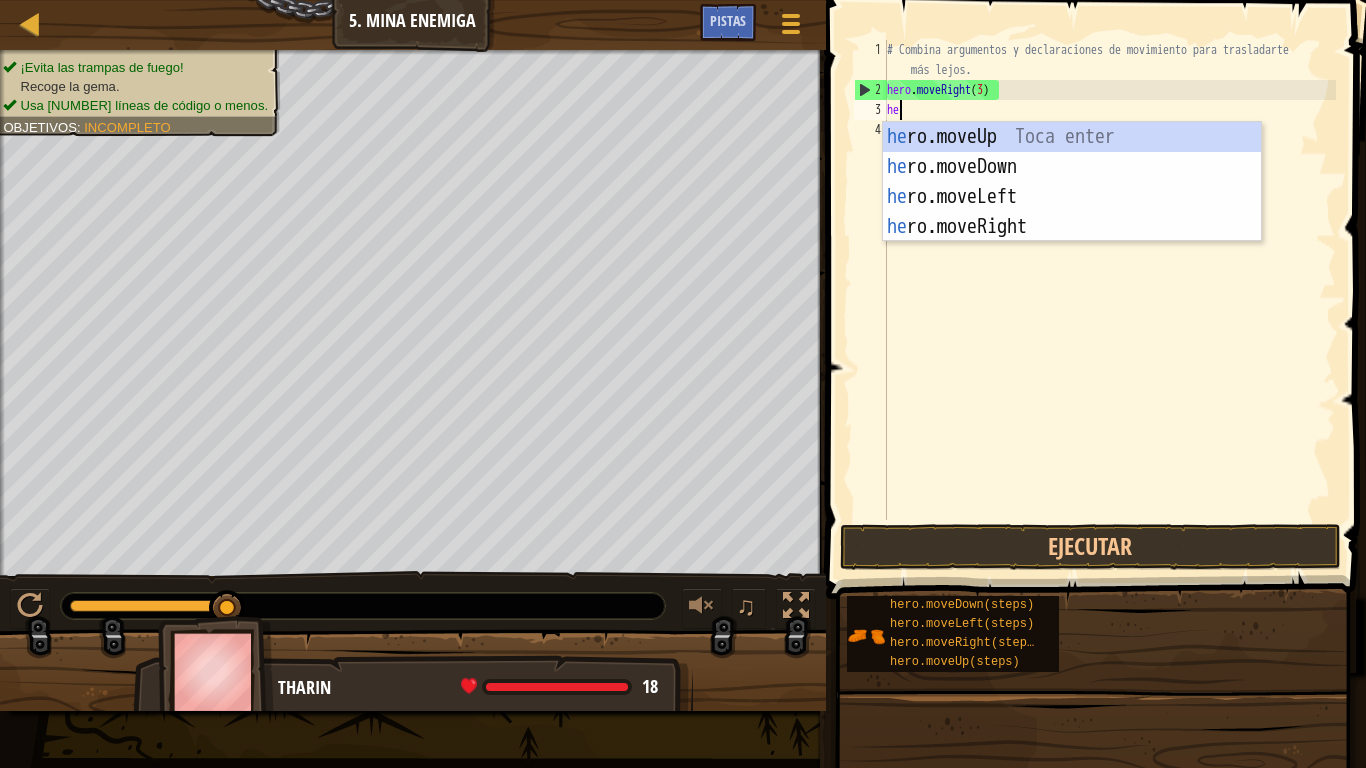 type on "hero" 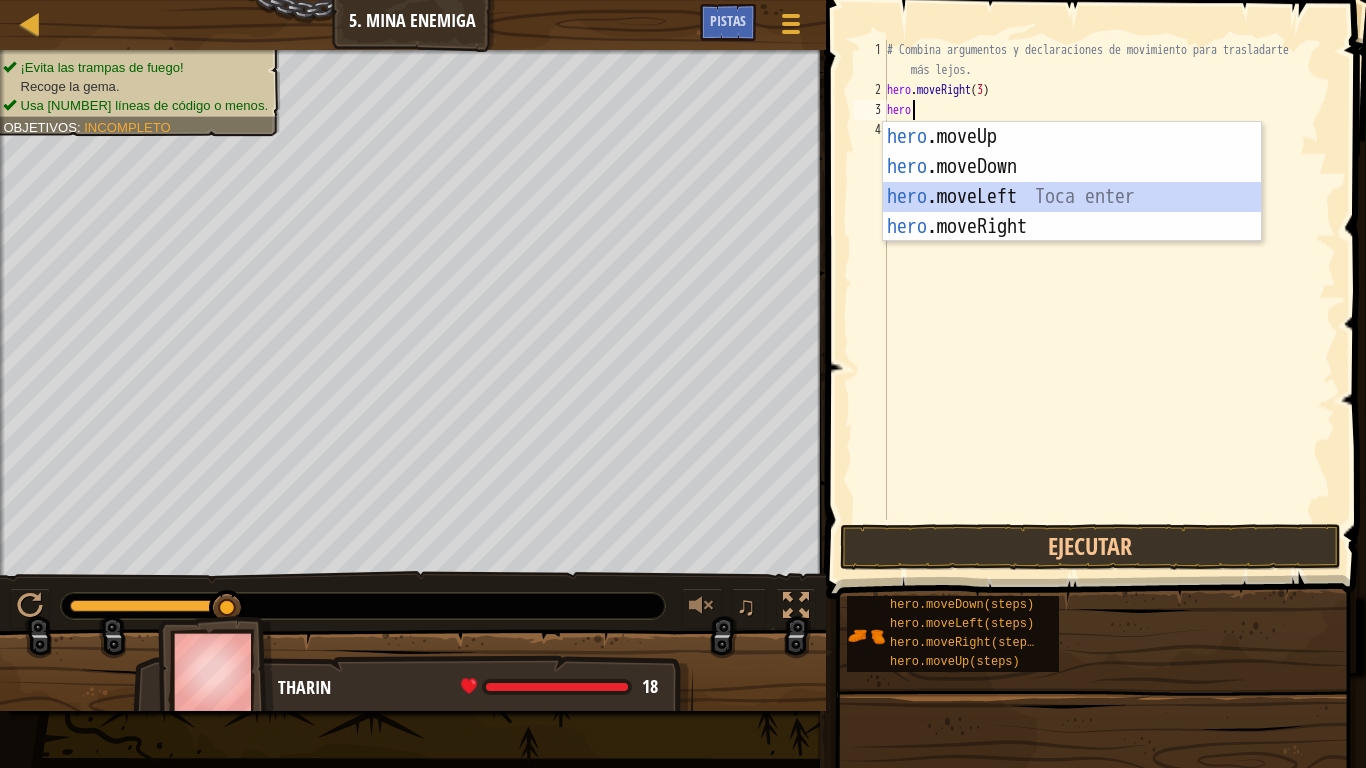 scroll, scrollTop: 9, scrollLeft: 0, axis: vertical 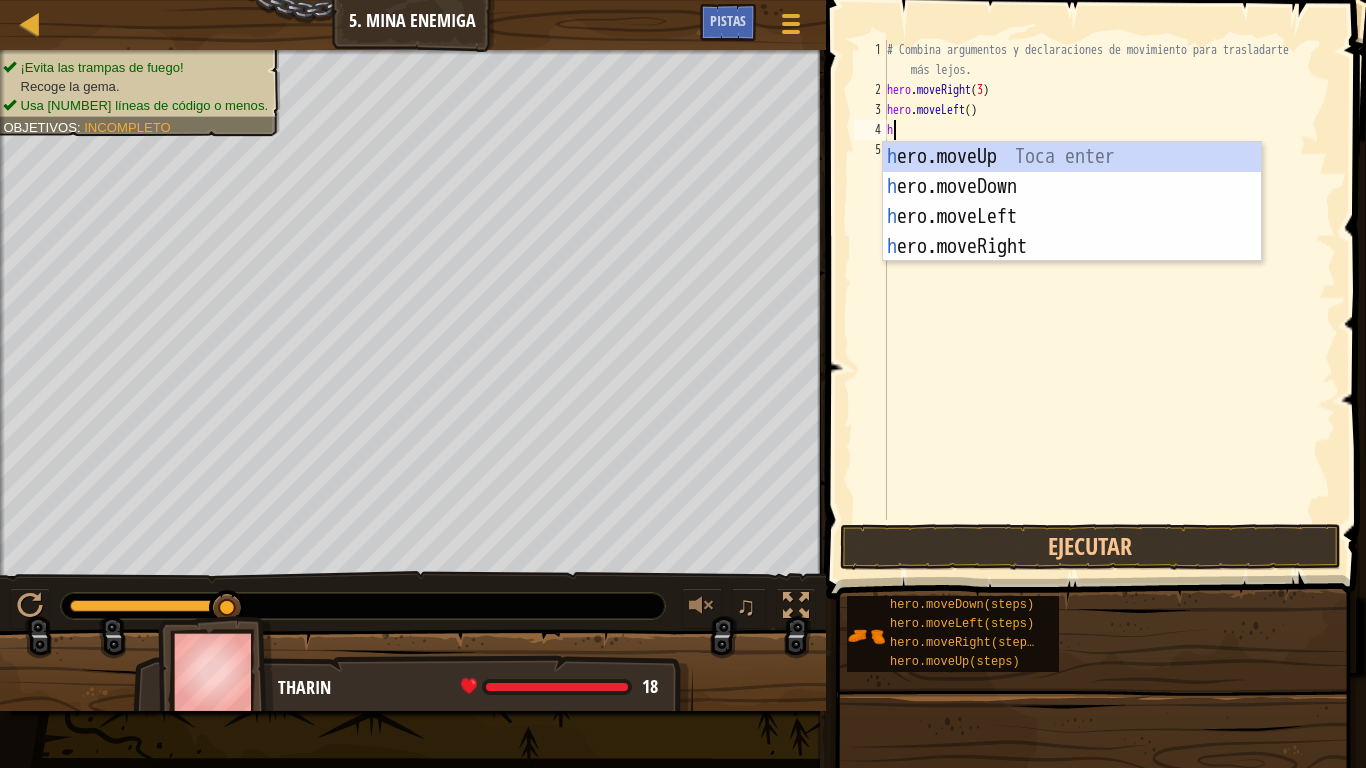 type on "her" 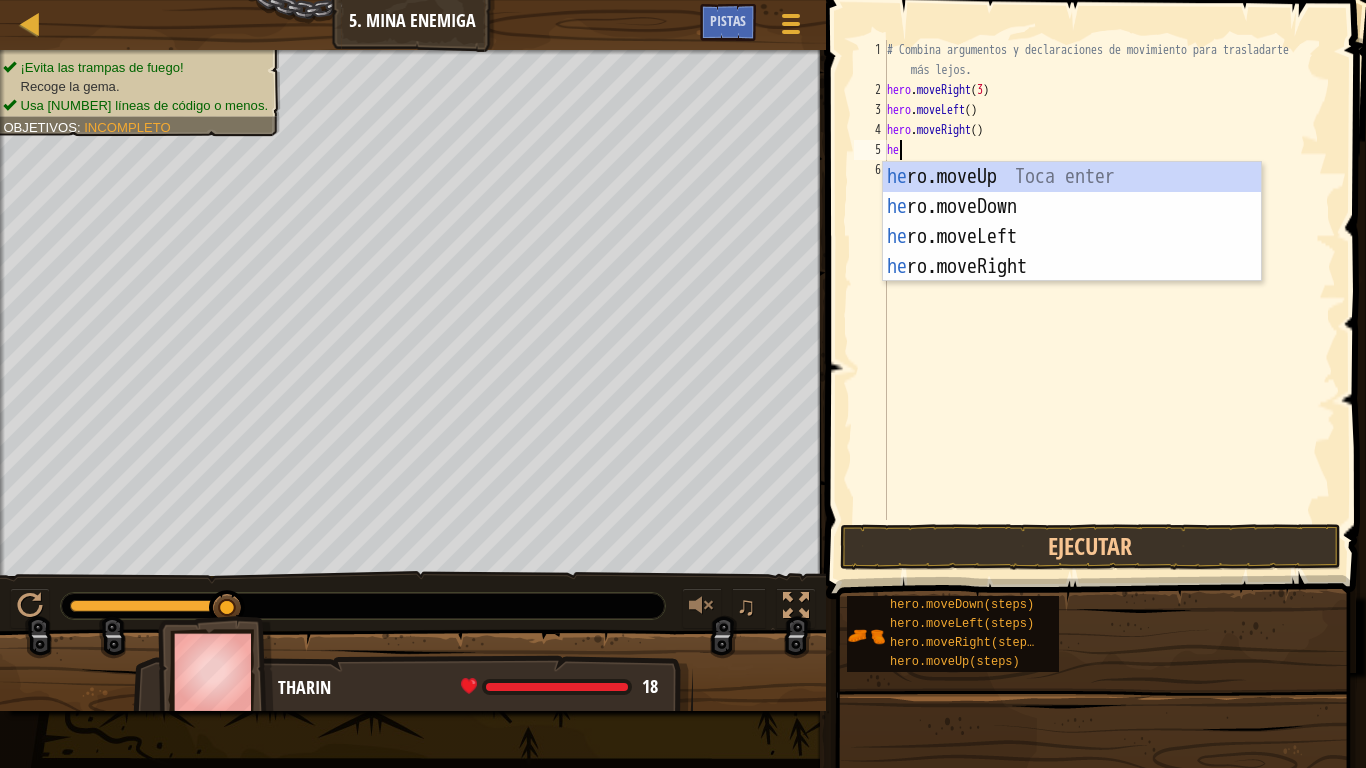 type on "hero" 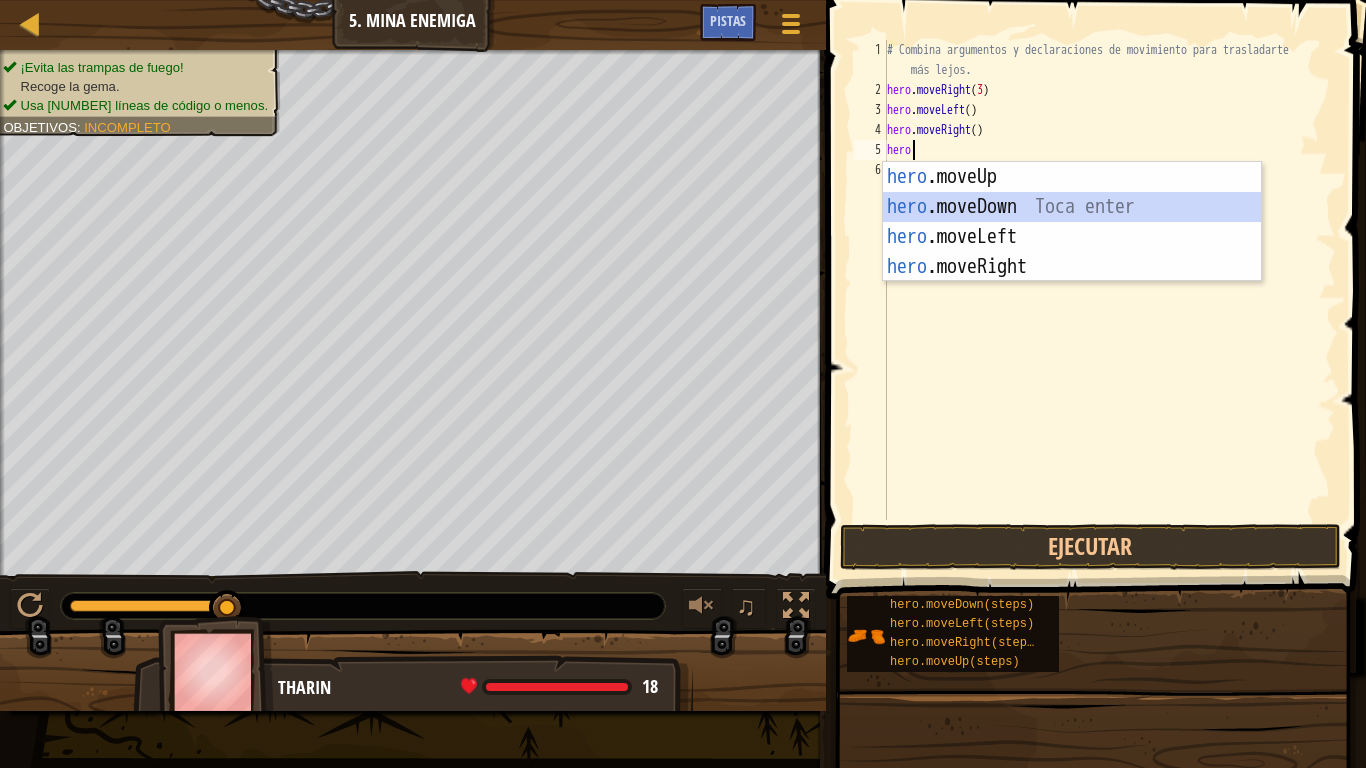 scroll, scrollTop: 9, scrollLeft: 0, axis: vertical 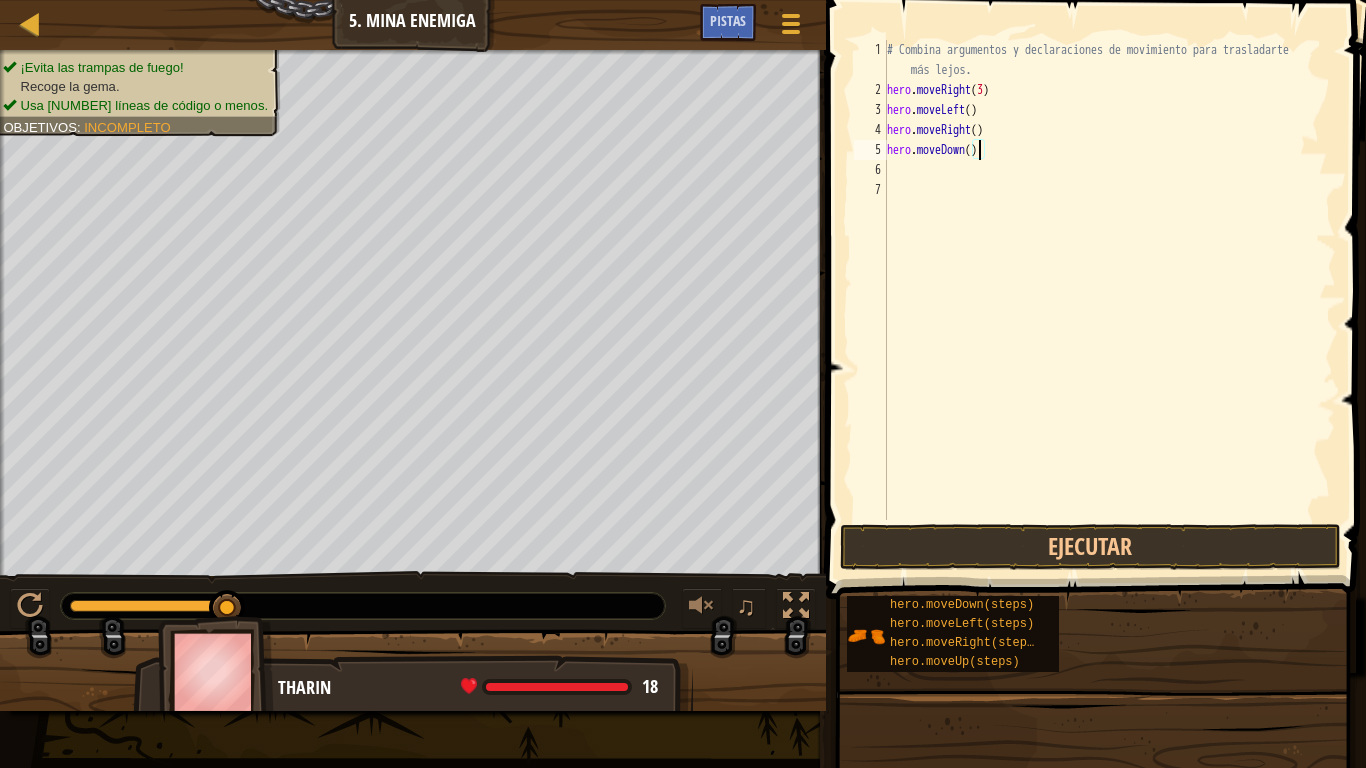 type on "hero.moveDown(3)" 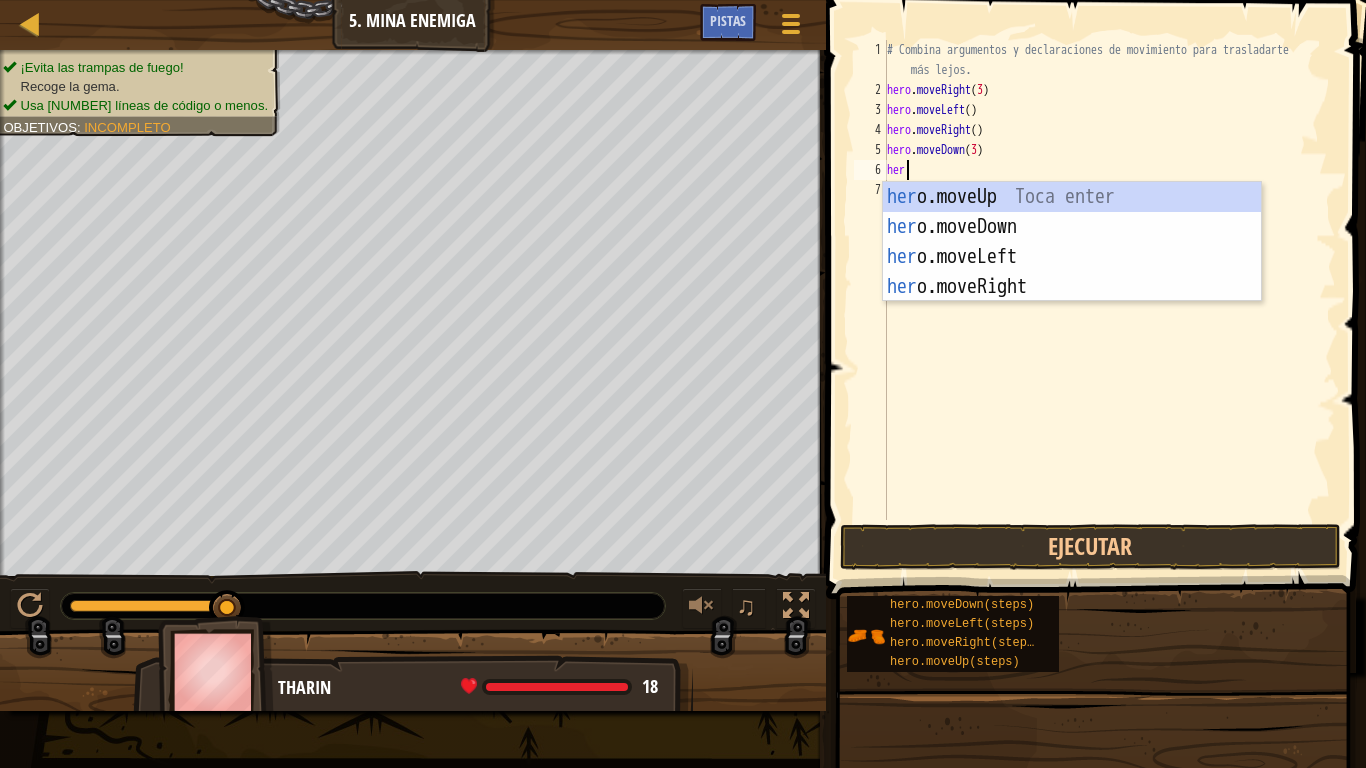 scroll, scrollTop: 9, scrollLeft: 1, axis: both 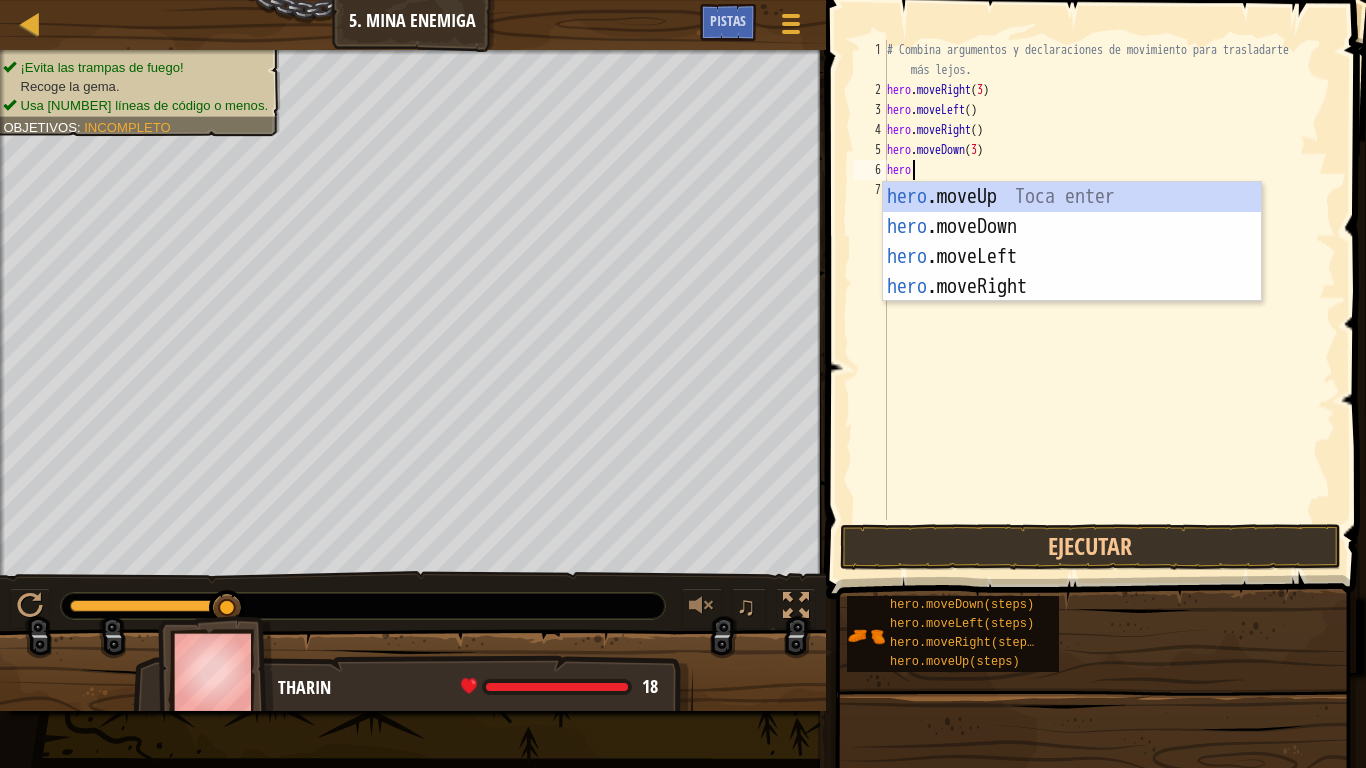 type on "hero." 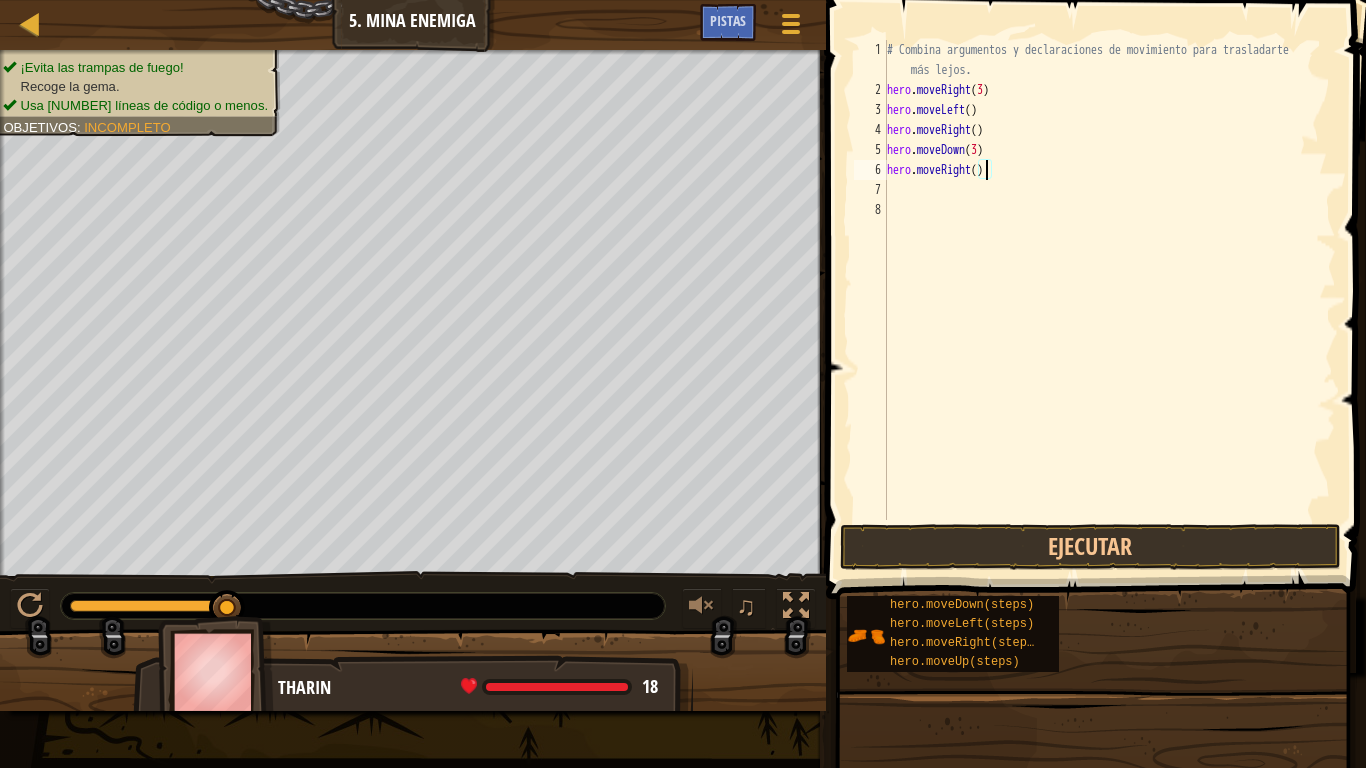 scroll, scrollTop: 9, scrollLeft: 8, axis: both 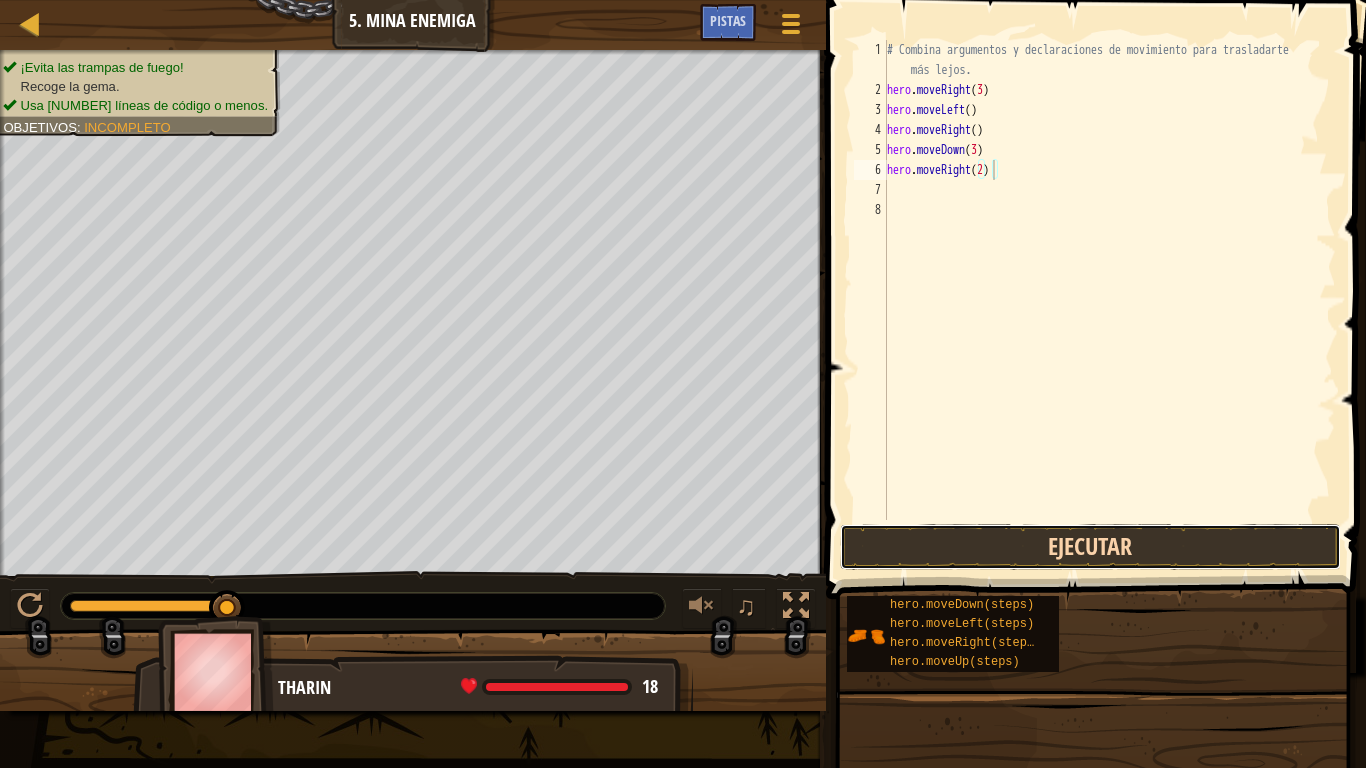 click on "Ejecutar" at bounding box center [1090, 547] 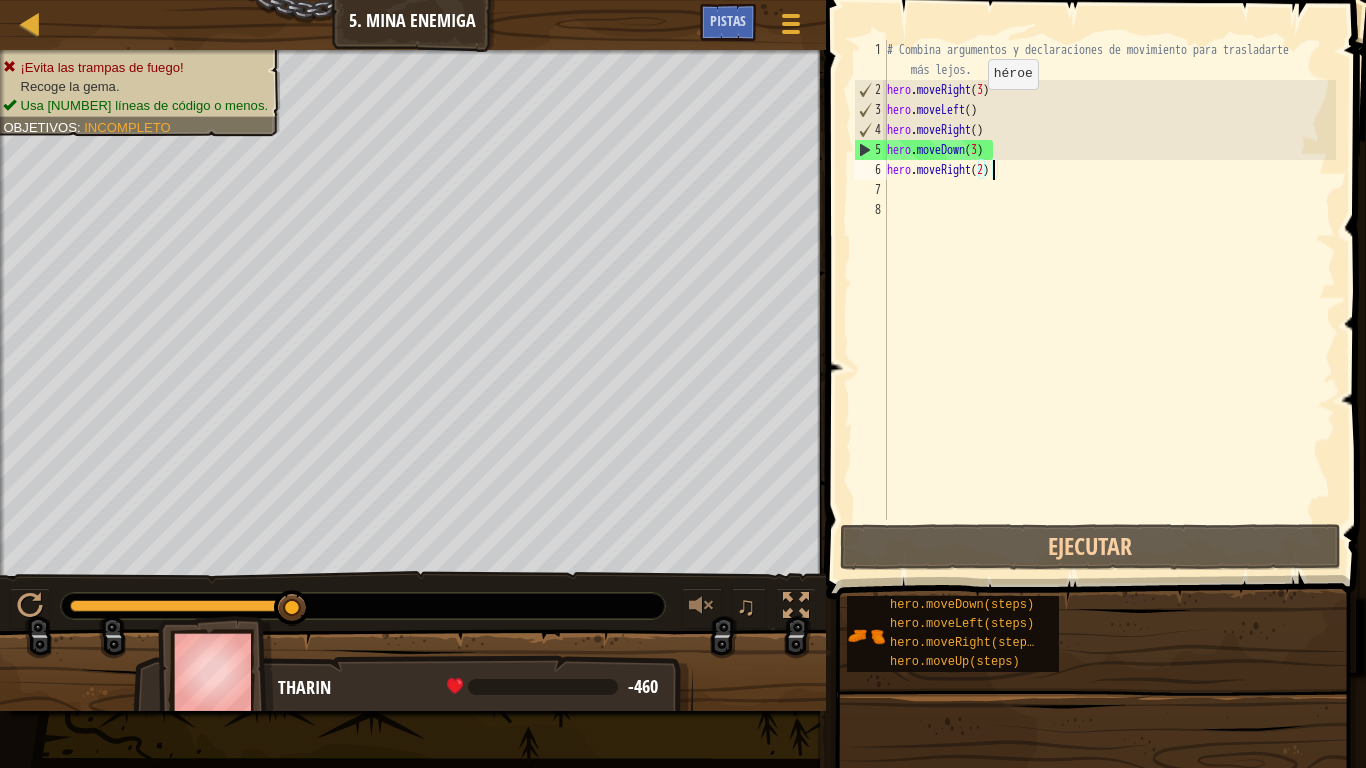 click on "# Combina argumentos y declaraciones de movimiento para trasladarte más lejos. hero . moveRight ( [NUMBER] ) hero . moveLeft ( ) hero . moveRight ( ) hero . moveDown ( [NUMBER] ) hero . moveRight ( [NUMBER] )" at bounding box center (1109, 310) 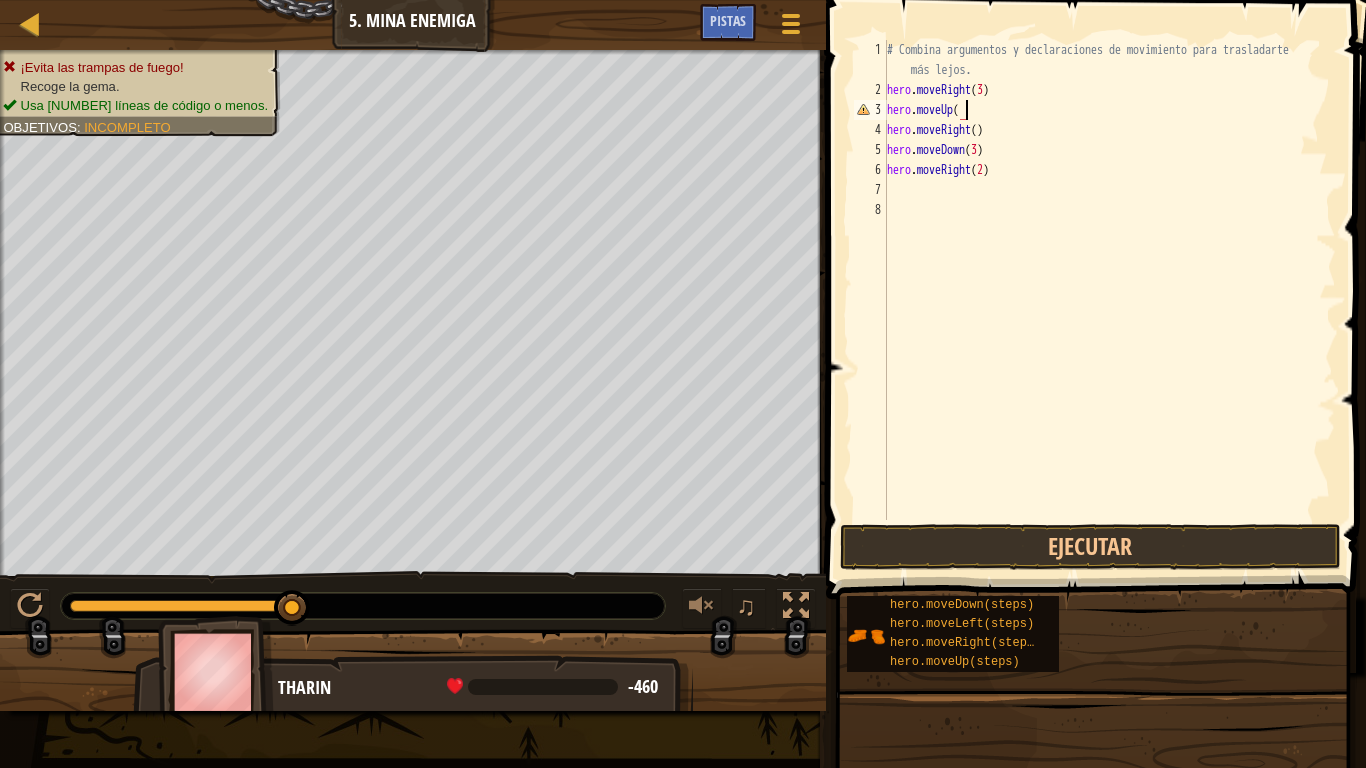 scroll, scrollTop: 9, scrollLeft: 6, axis: both 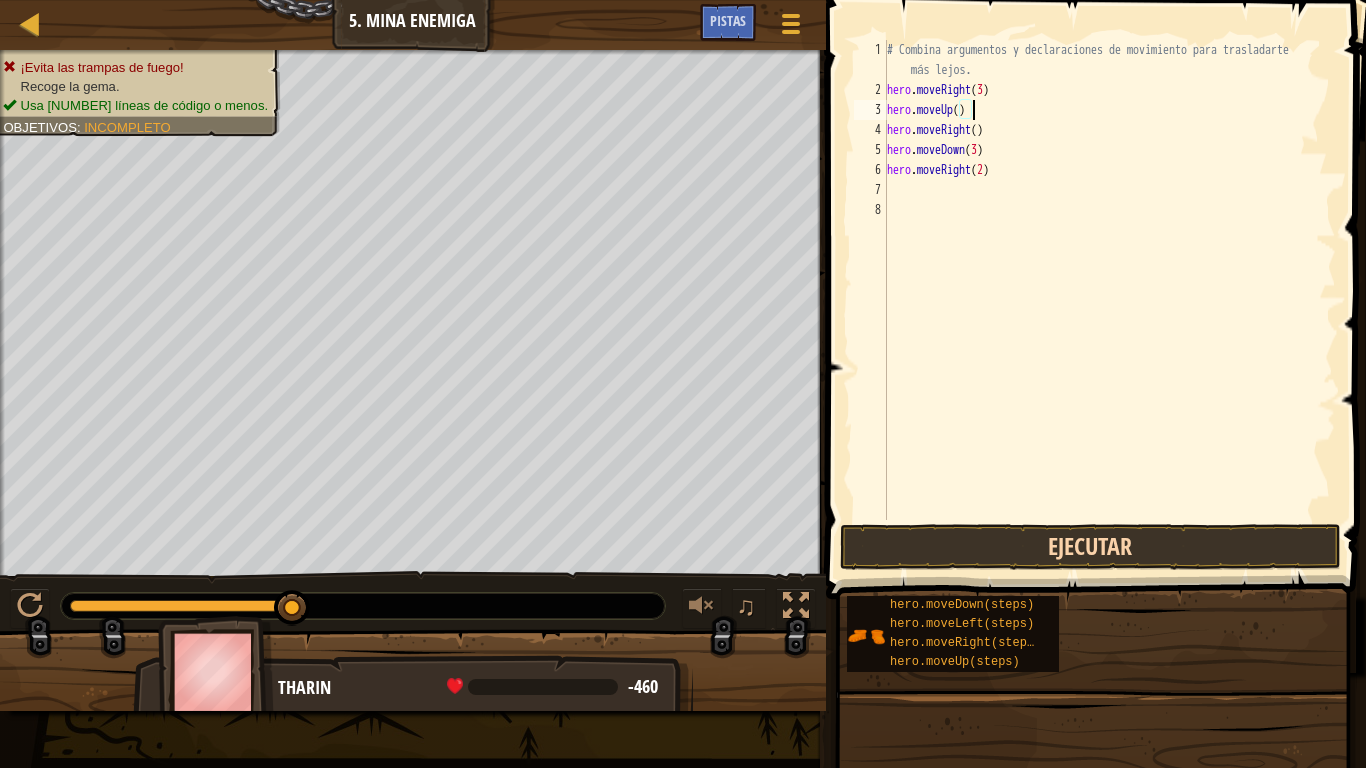 type on "hero.moveUp()" 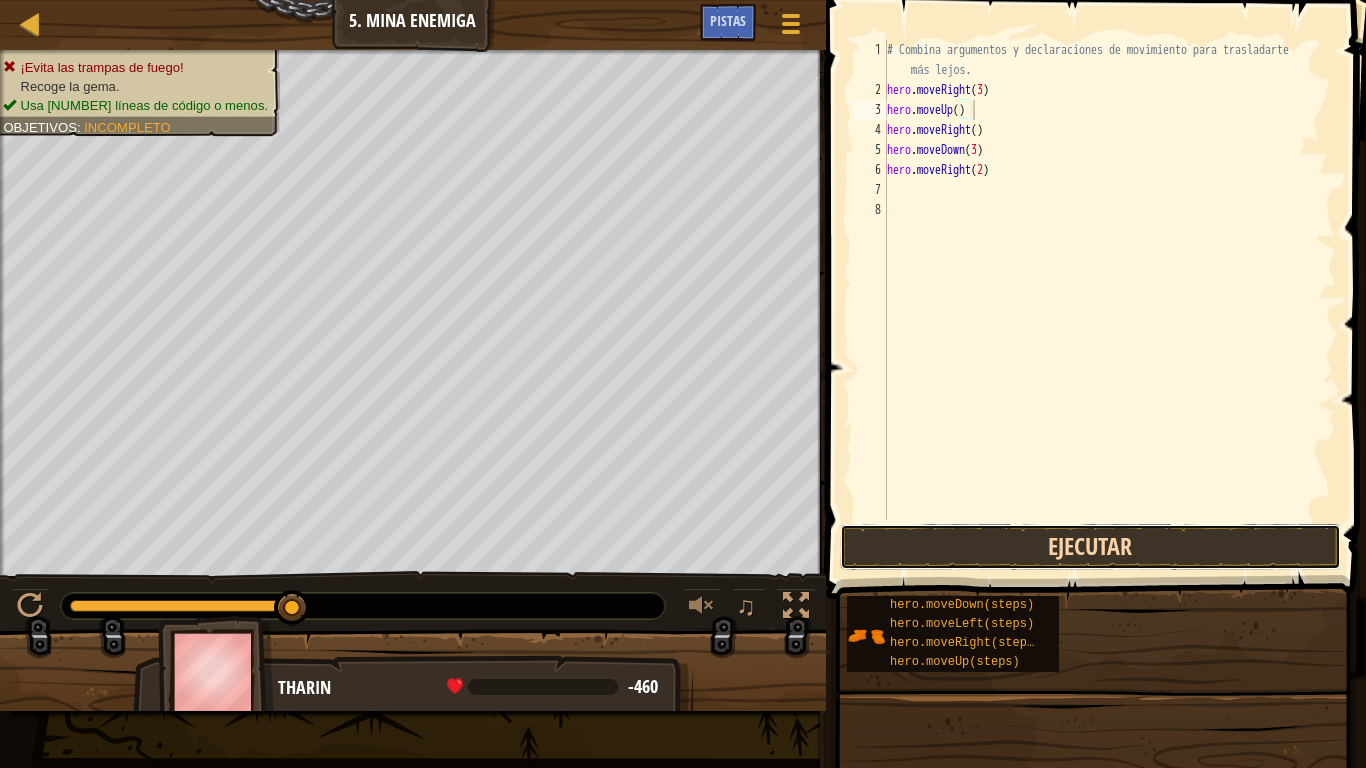 click on "Ejecutar" at bounding box center [1090, 547] 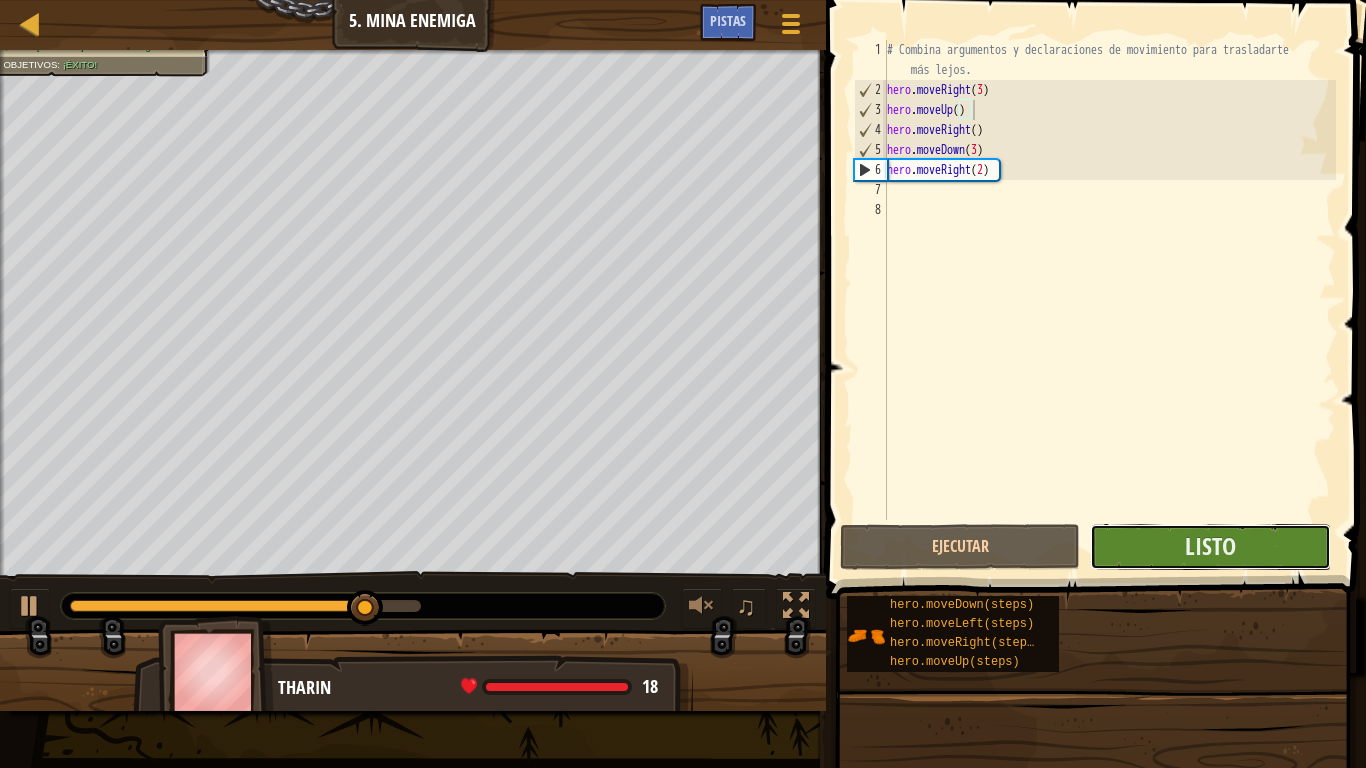 click on "Listo" at bounding box center (1210, 547) 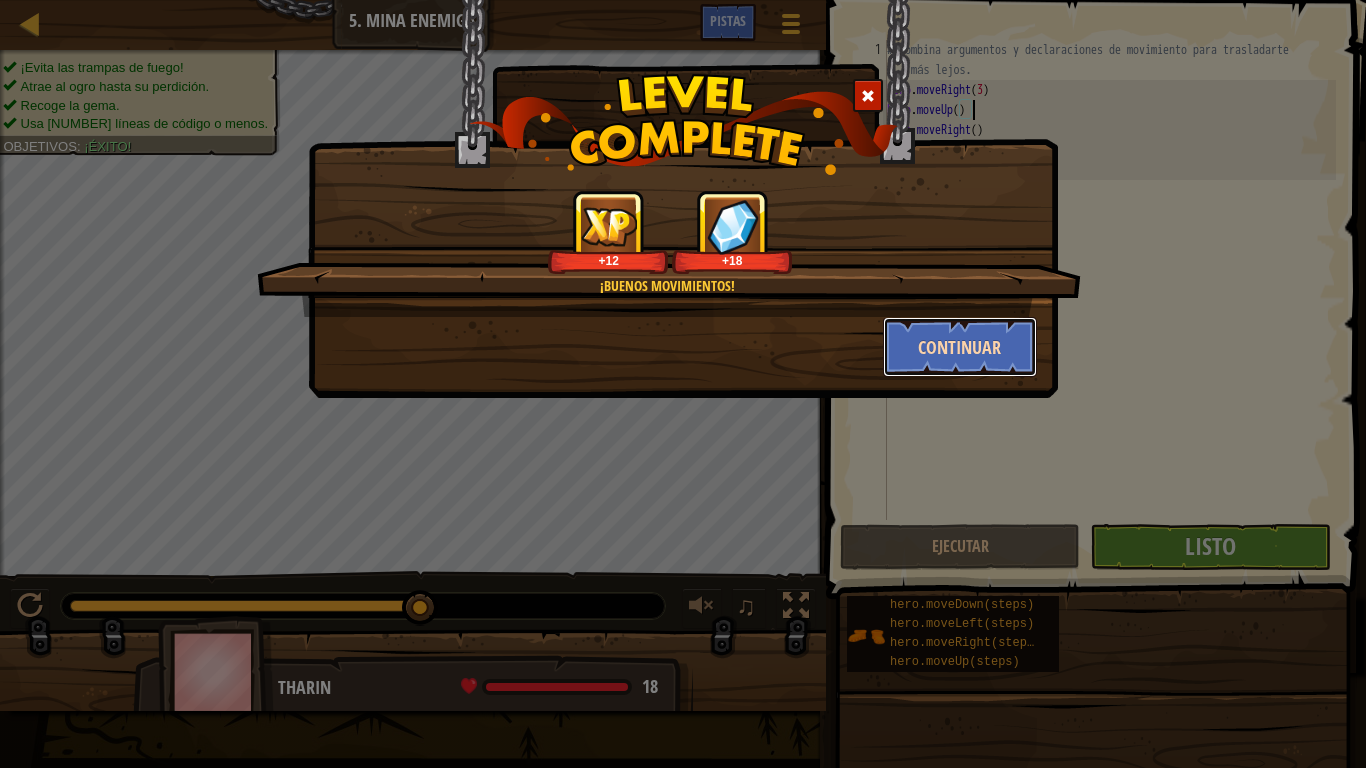 click on "Continuar" at bounding box center [960, 347] 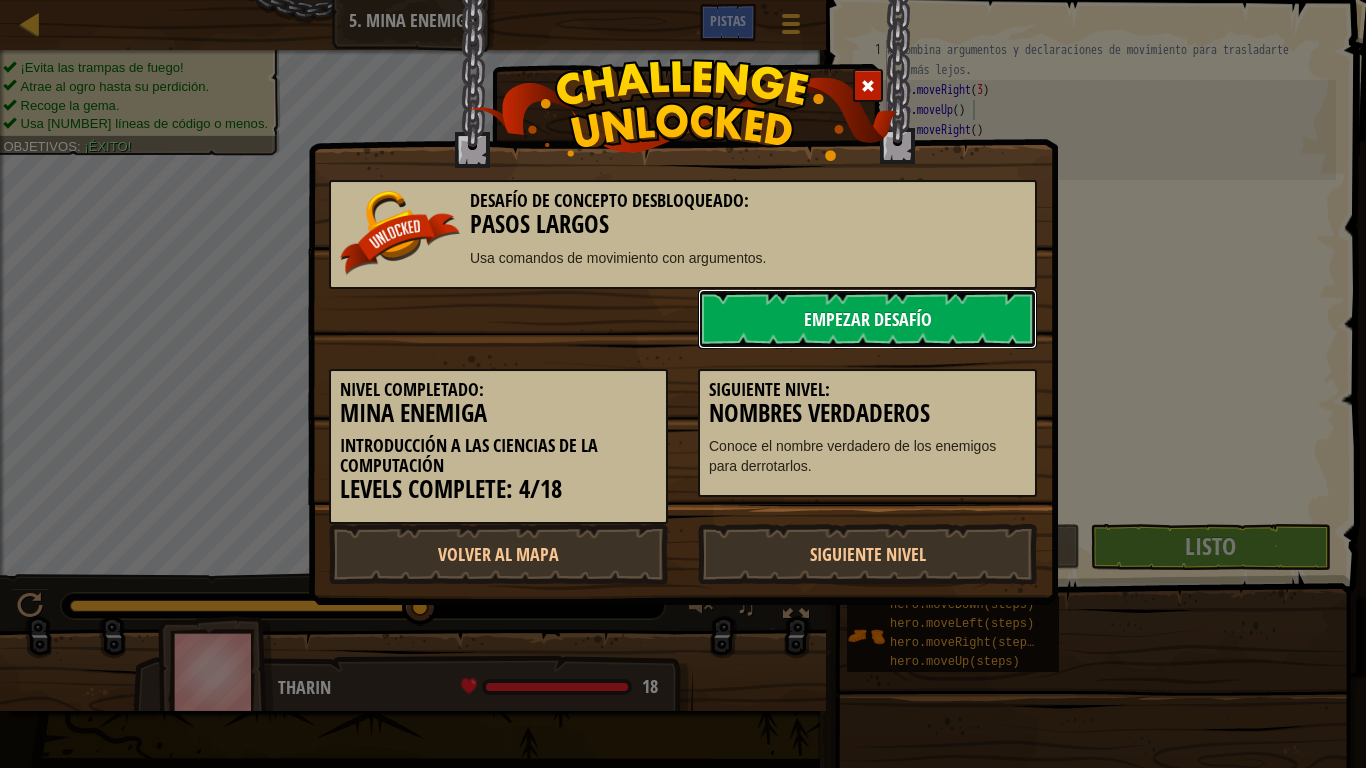 click on "Empezar Desafío" at bounding box center [867, 319] 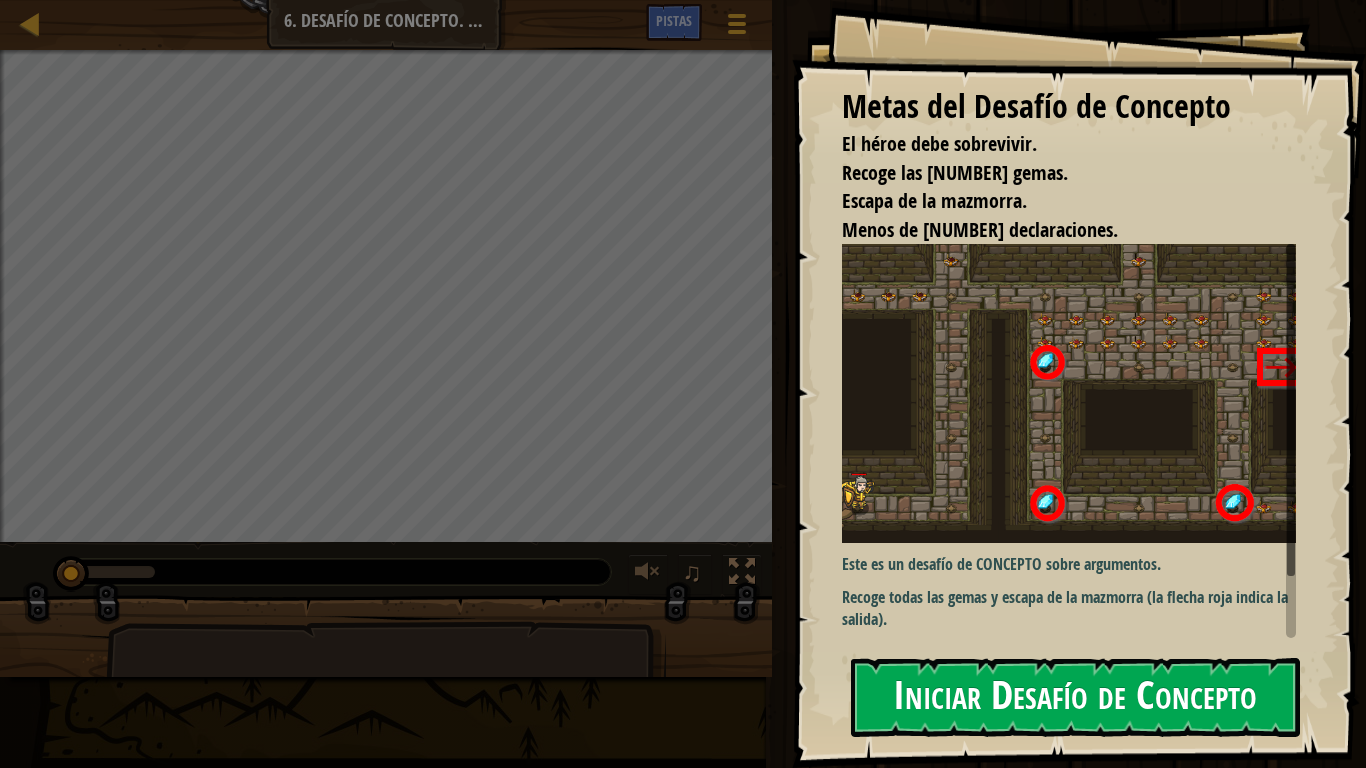 click on "Iniciar Desafío de Concepto" at bounding box center [1075, 697] 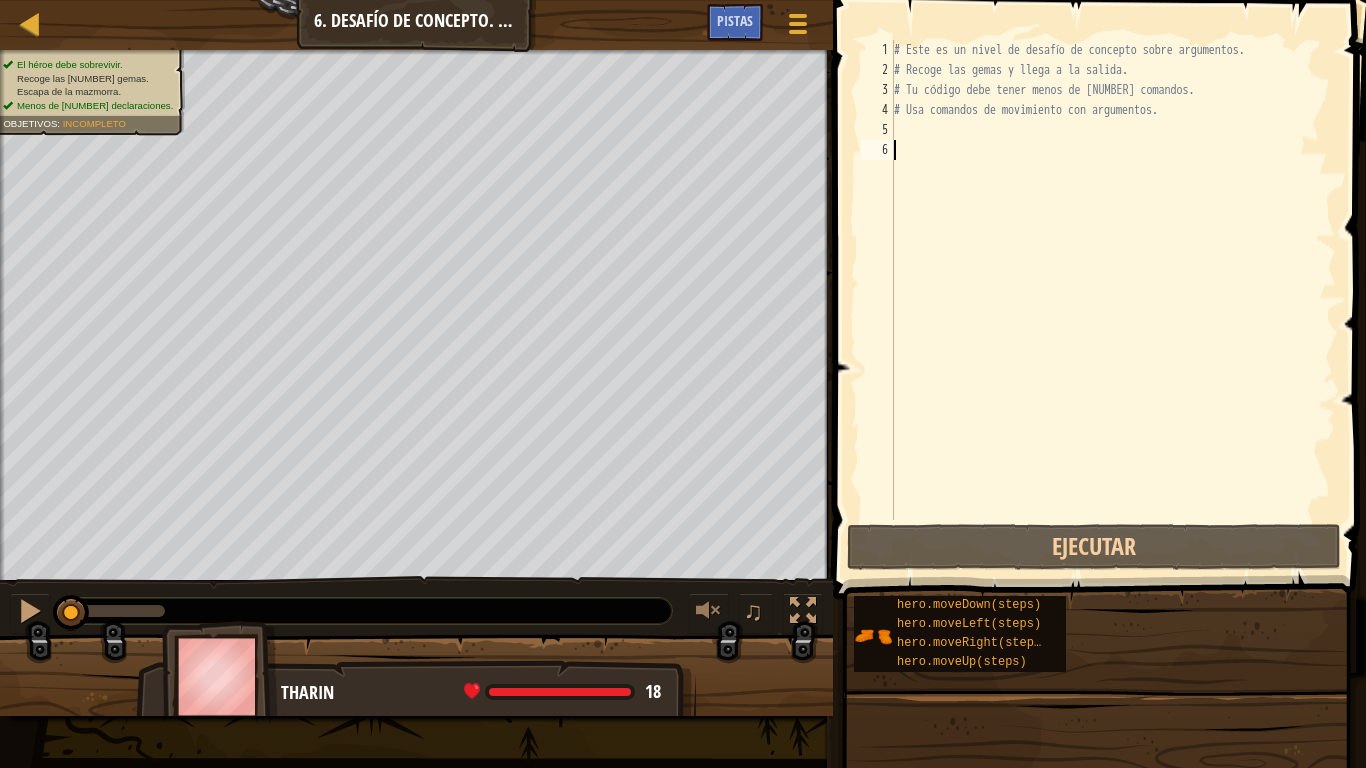 scroll, scrollTop: 9, scrollLeft: 0, axis: vertical 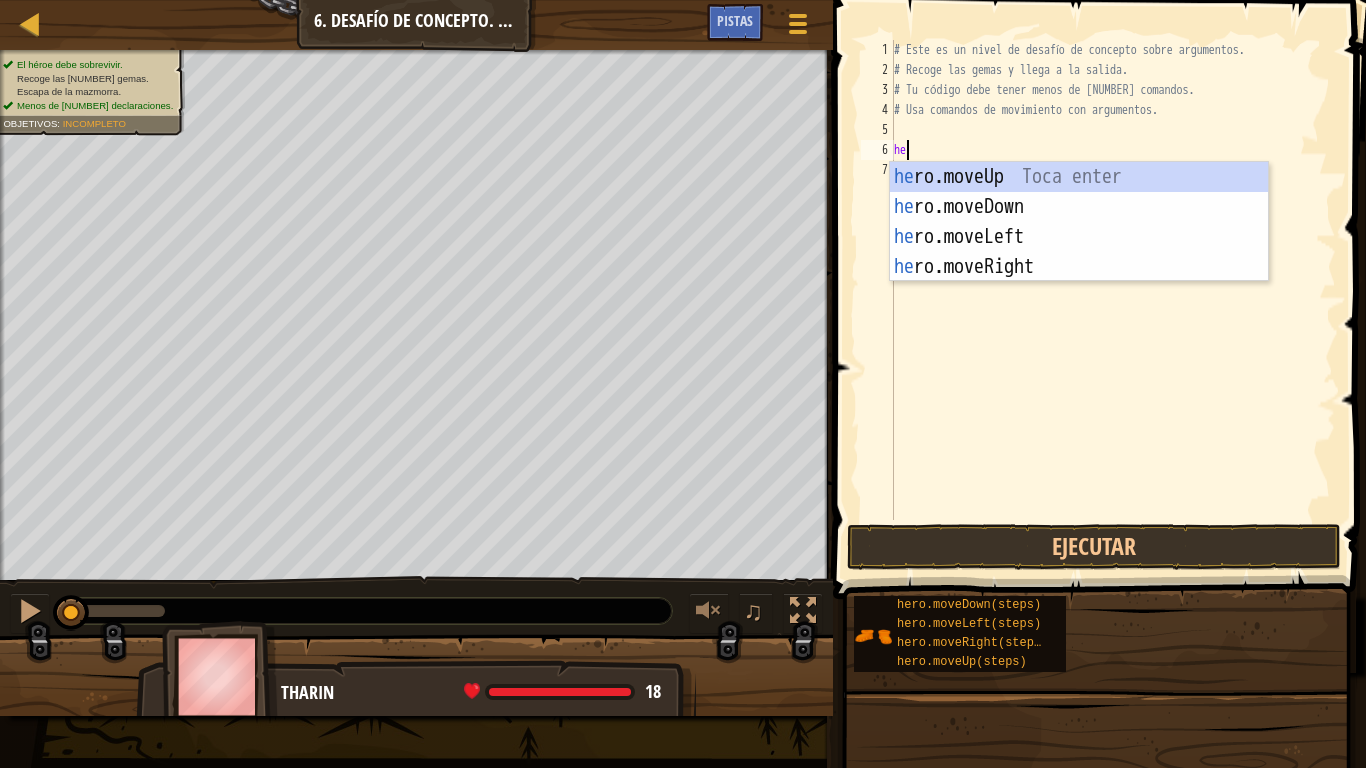 type on "her" 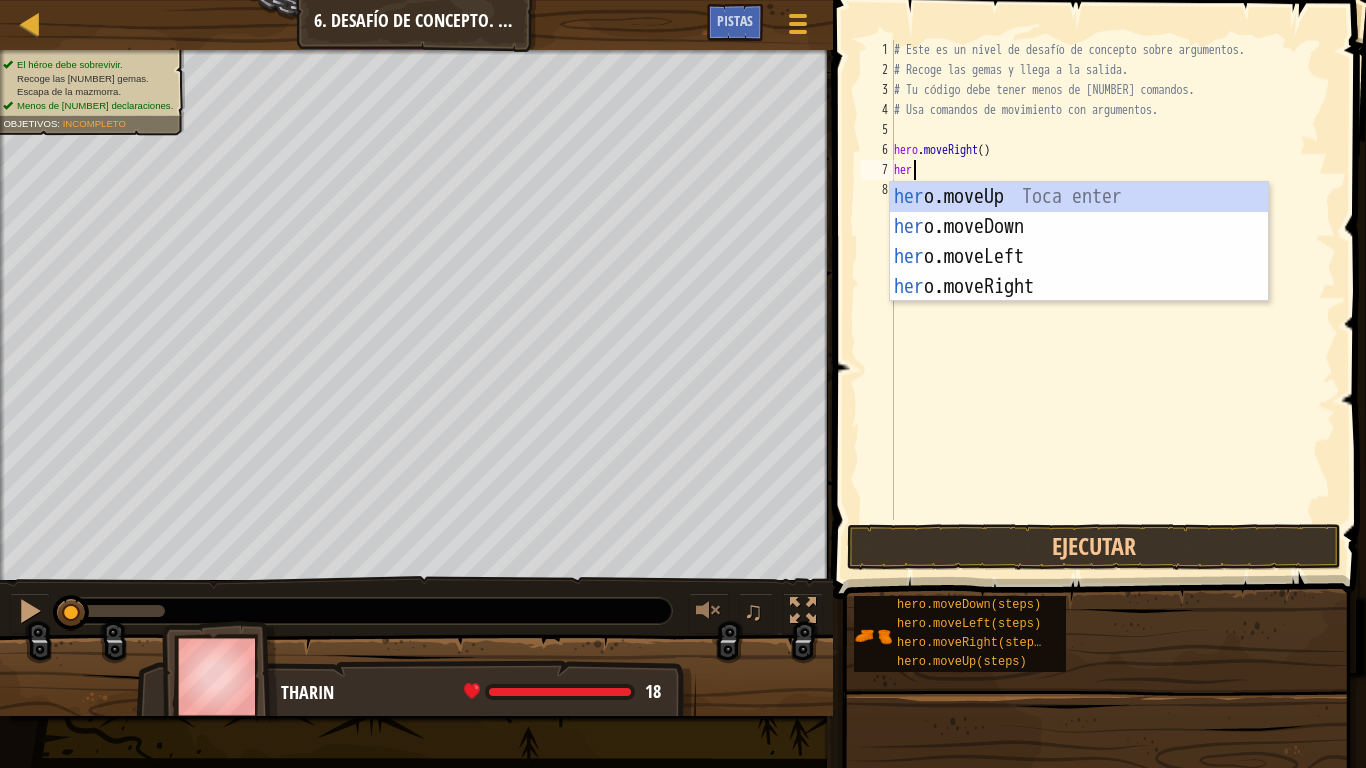 type on "hero" 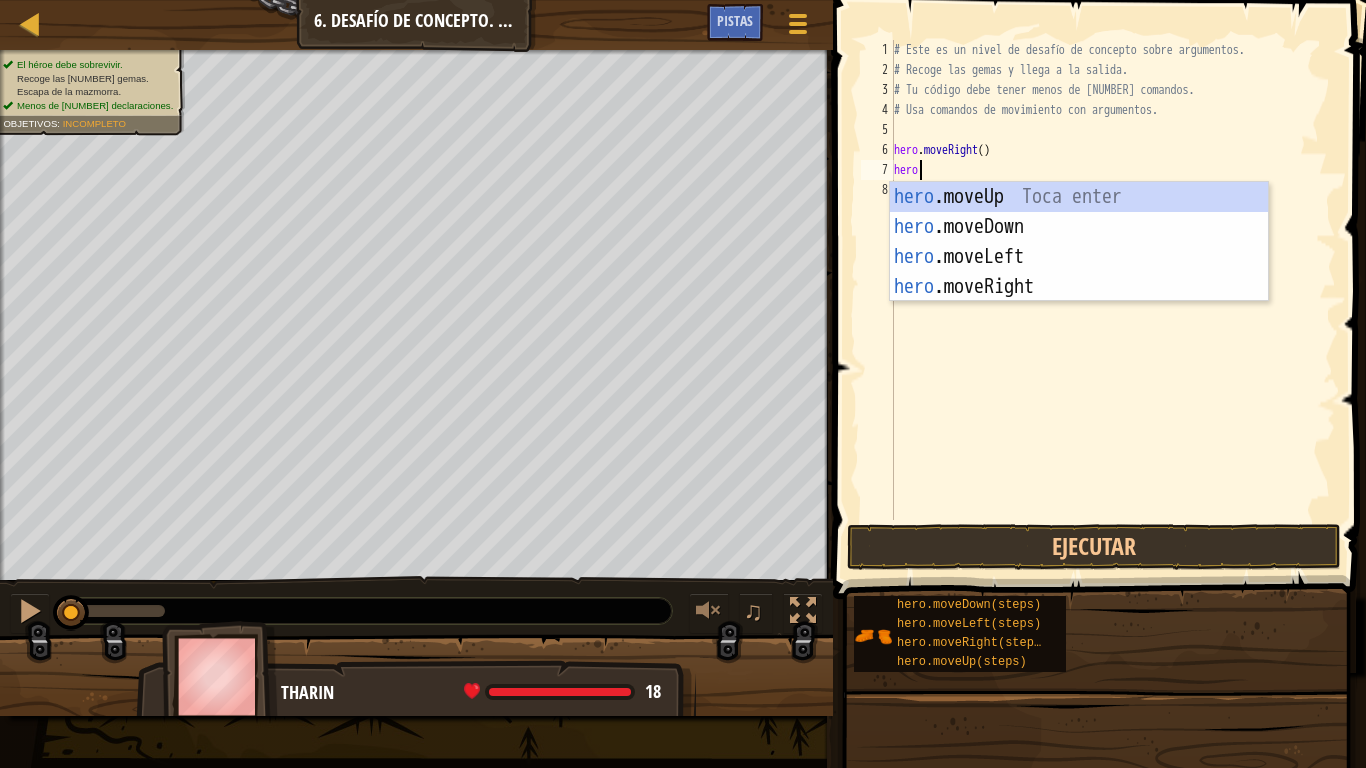 scroll, scrollTop: 9, scrollLeft: 0, axis: vertical 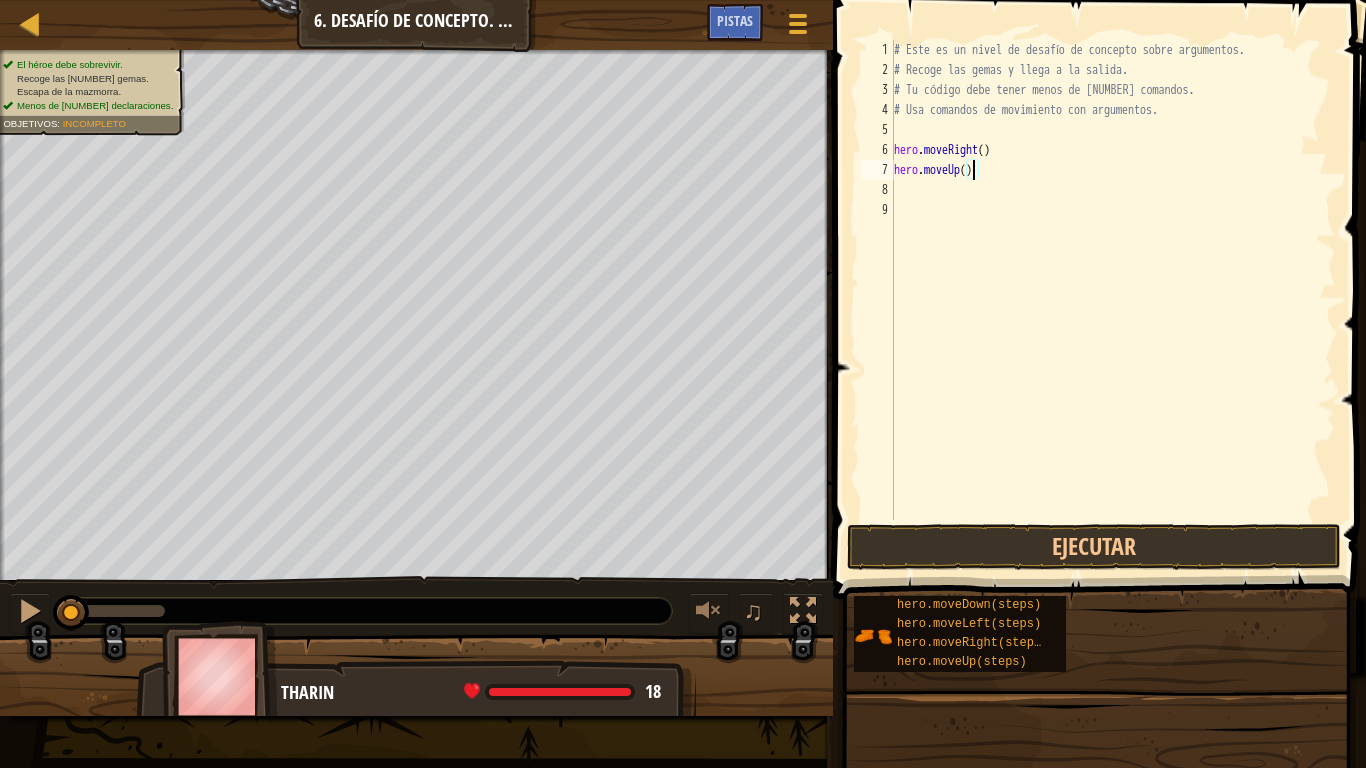 type on "hero.moveUp(3)" 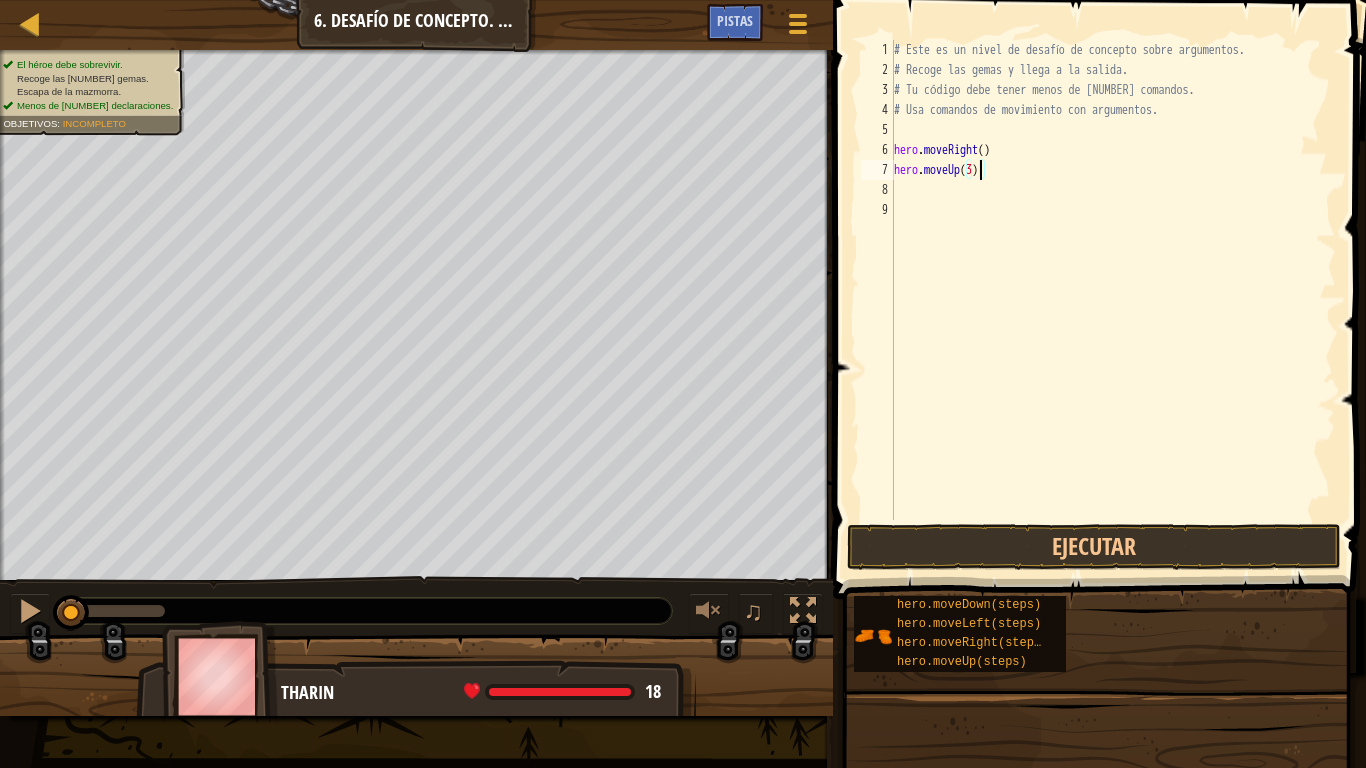 scroll, scrollTop: 9, scrollLeft: 0, axis: vertical 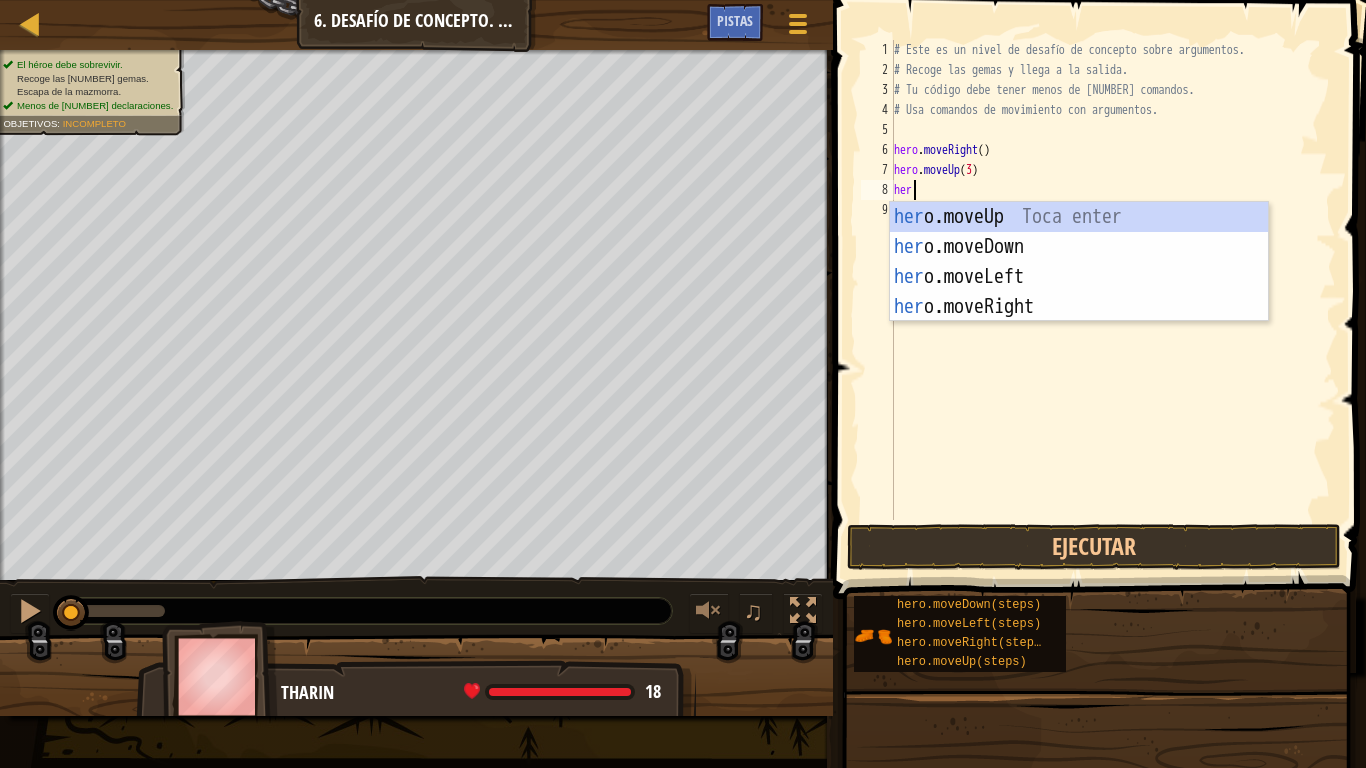 type on "hero" 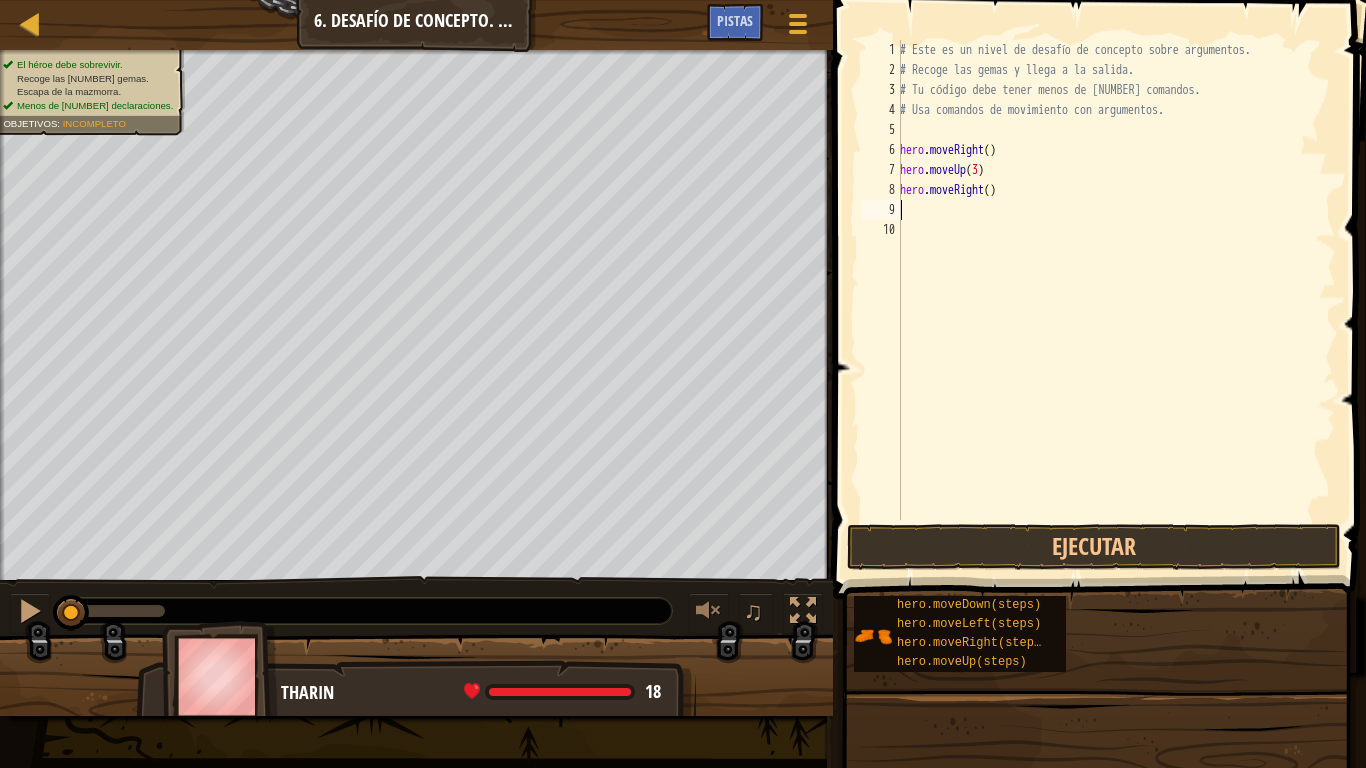 scroll, scrollTop: 9, scrollLeft: 0, axis: vertical 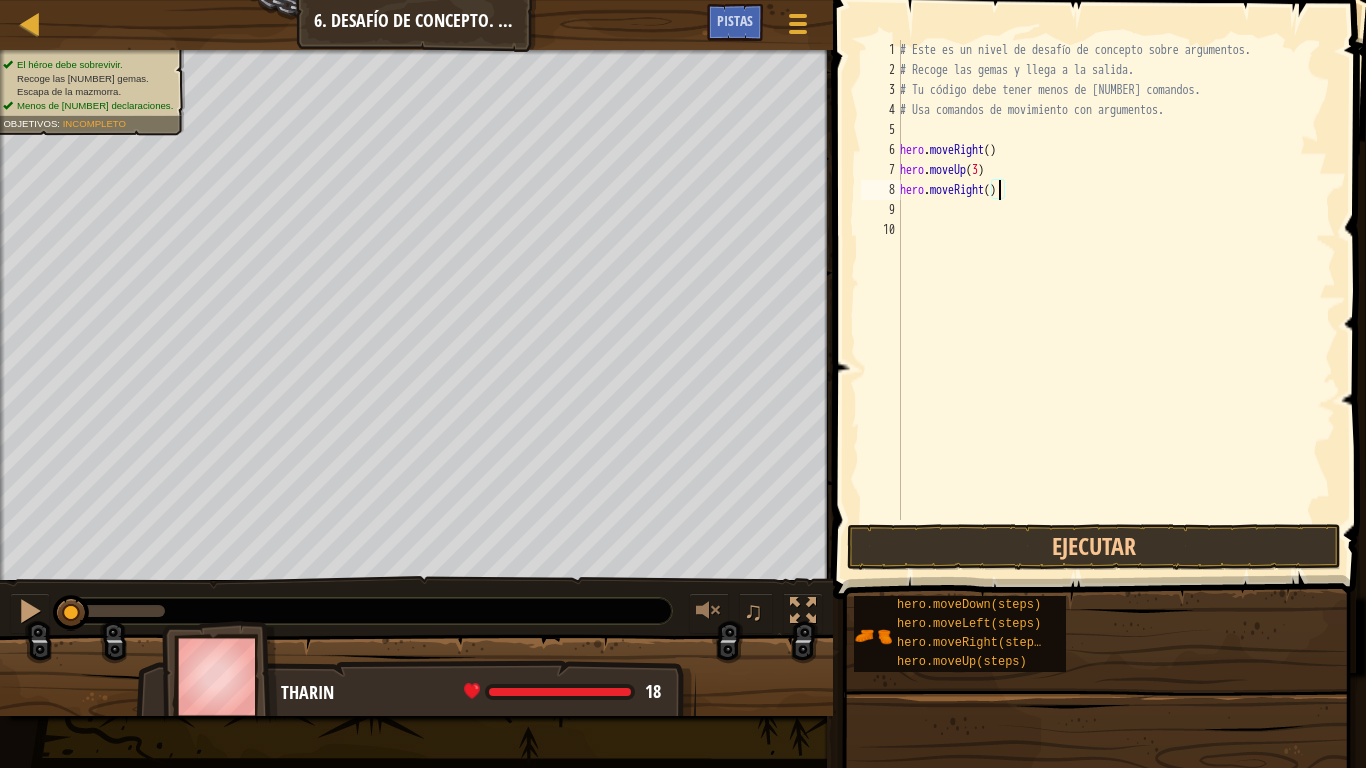 type on "hero.moveRight(3)" 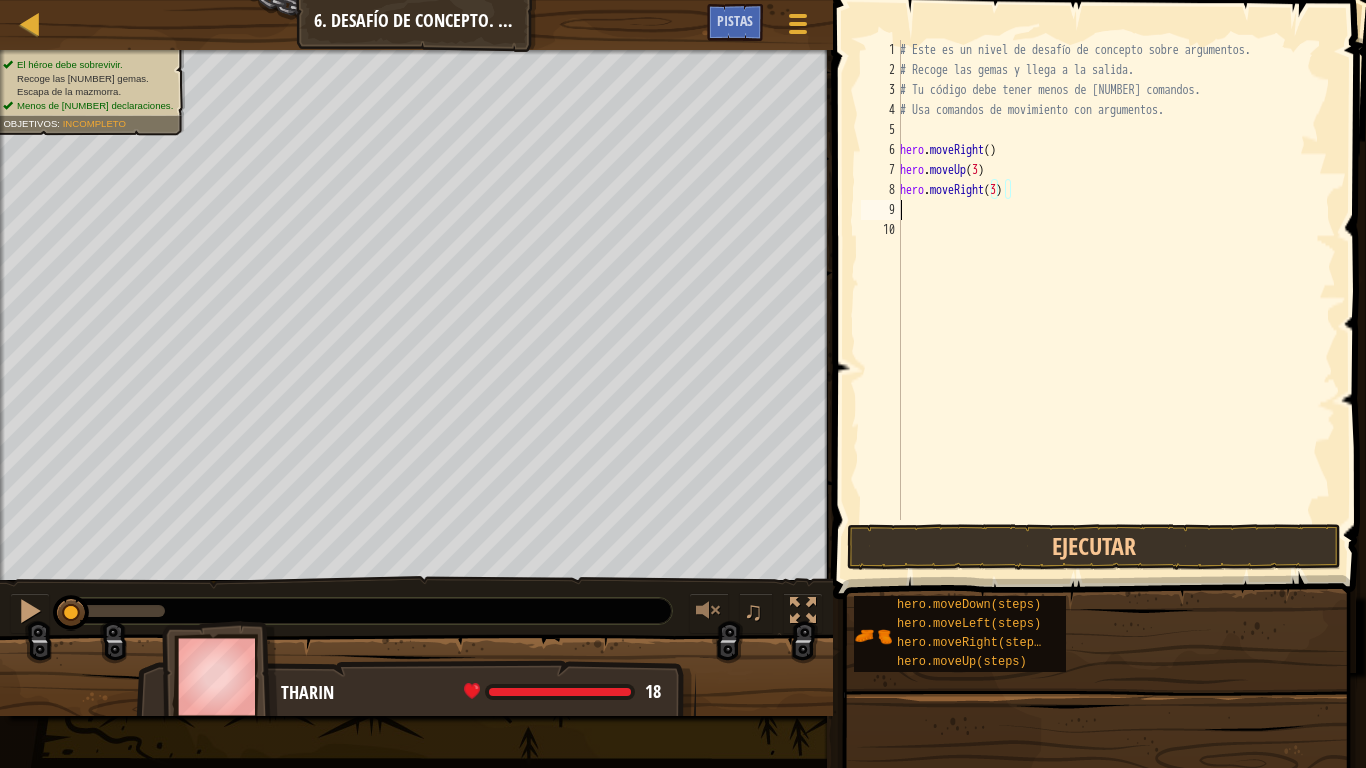 scroll, scrollTop: 9, scrollLeft: 0, axis: vertical 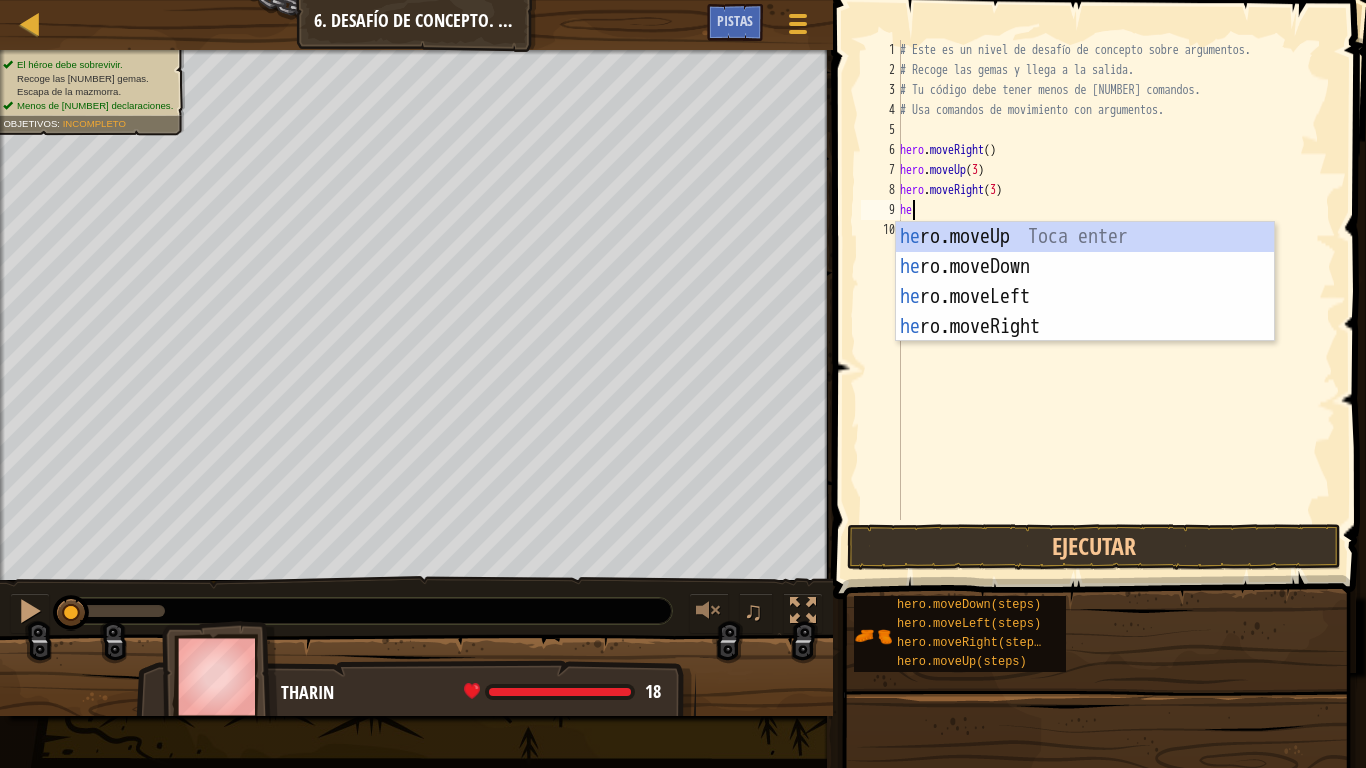 type on "hero" 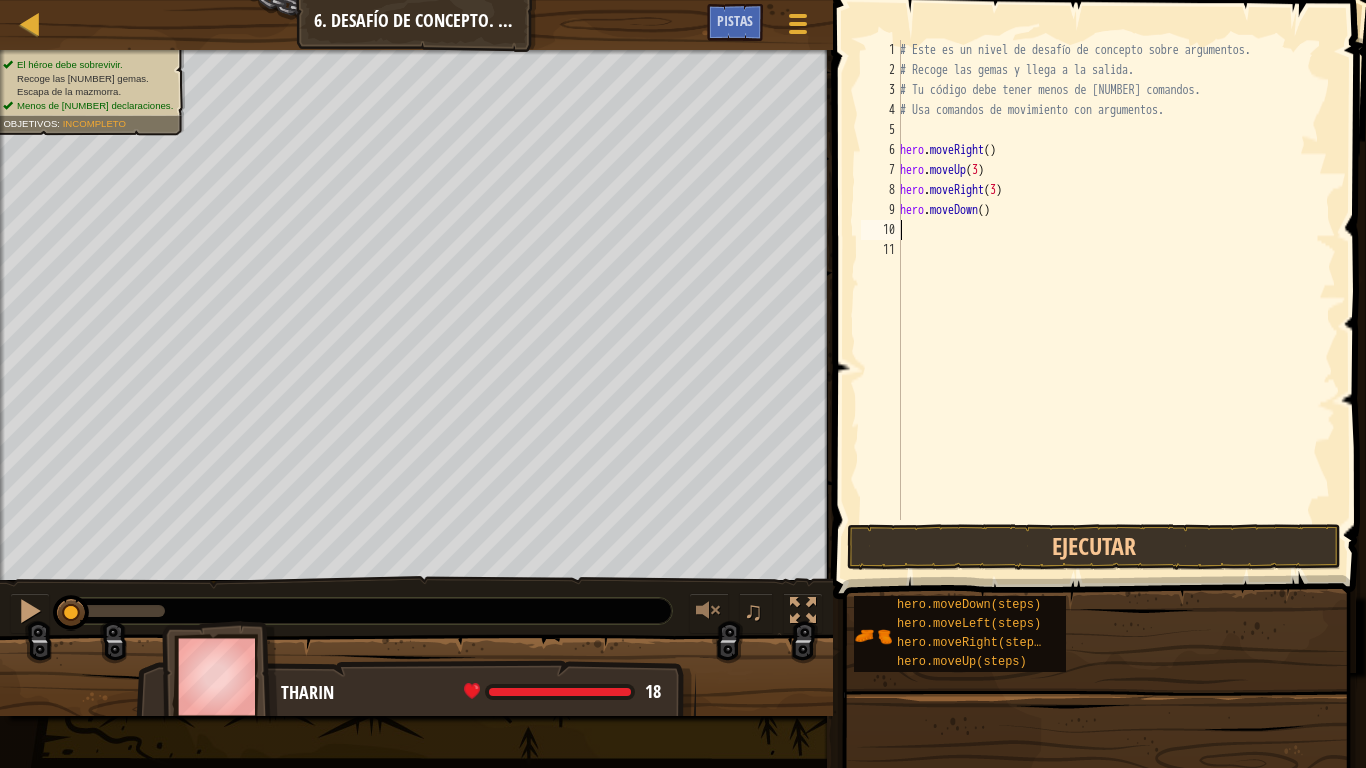 scroll, scrollTop: 9, scrollLeft: 0, axis: vertical 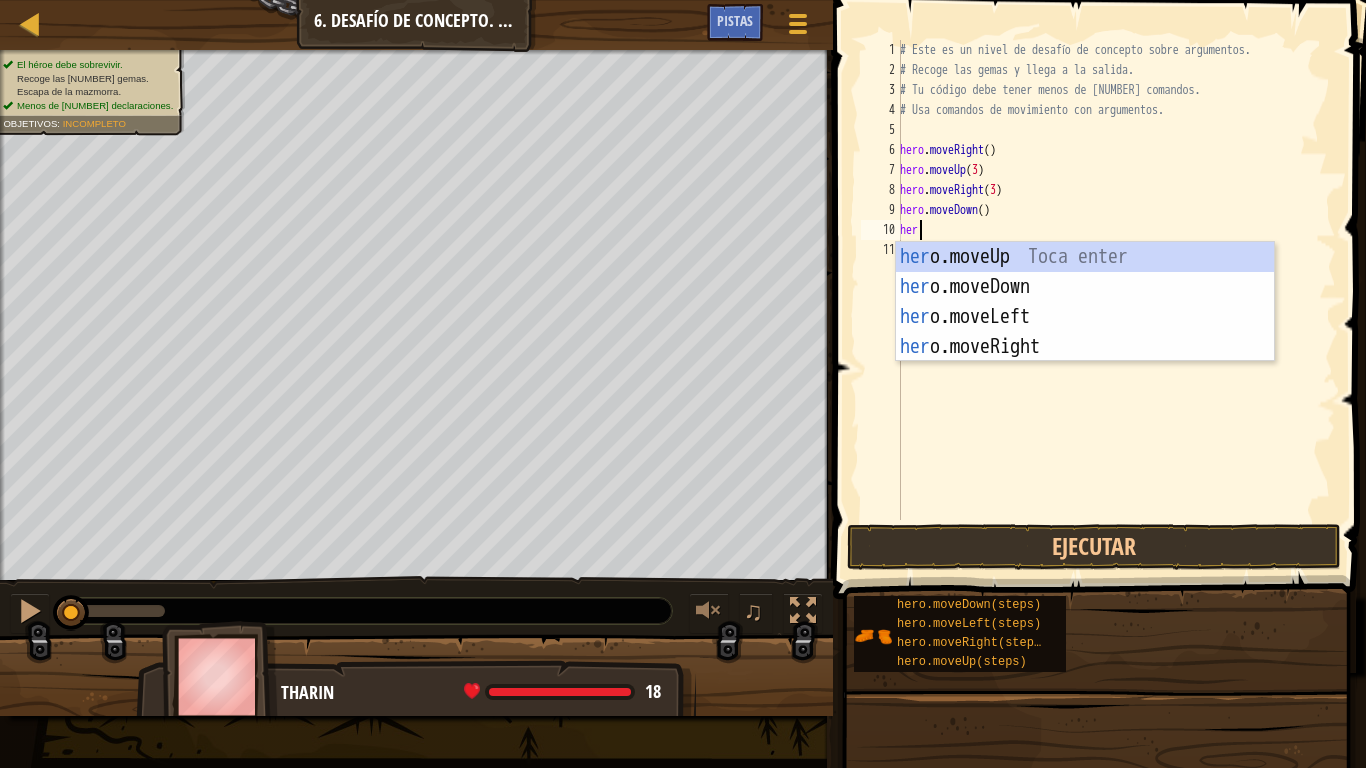 type on "hero" 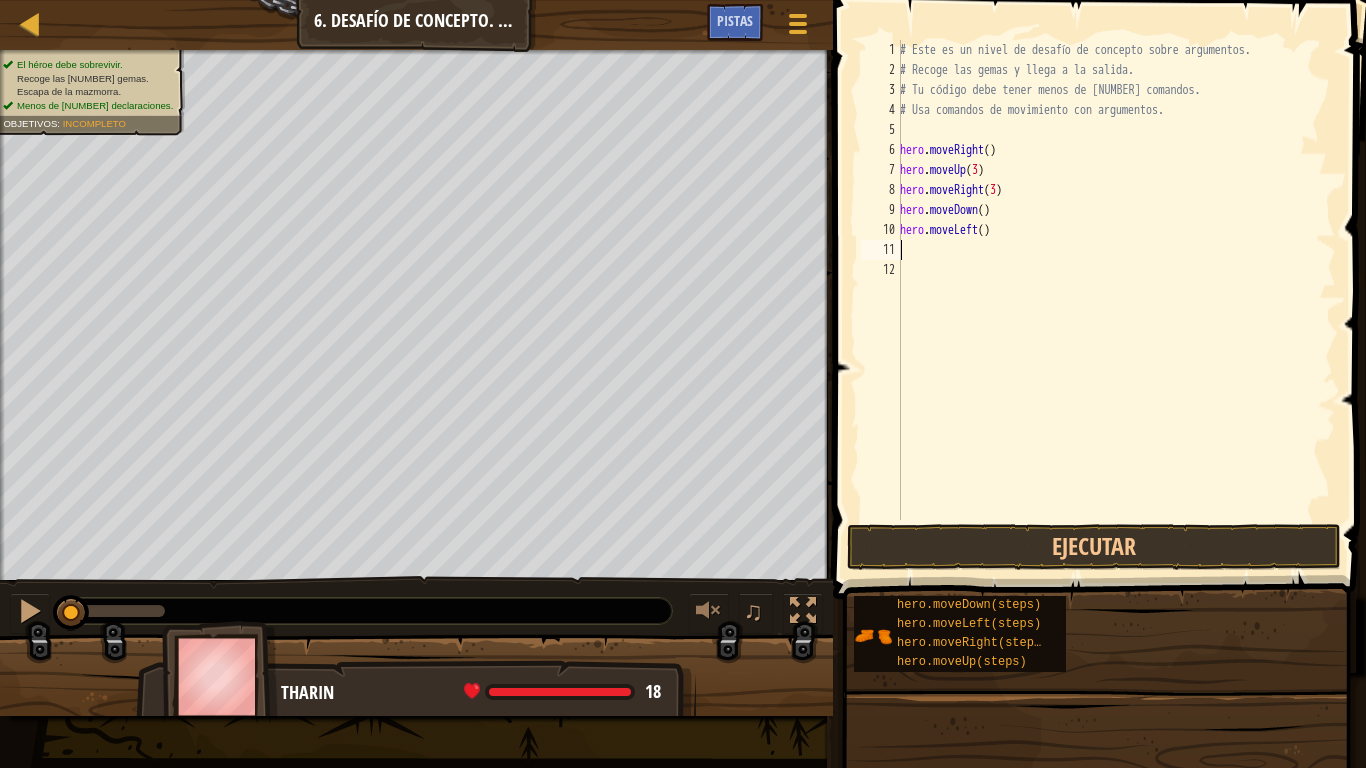 scroll, scrollTop: 9, scrollLeft: 0, axis: vertical 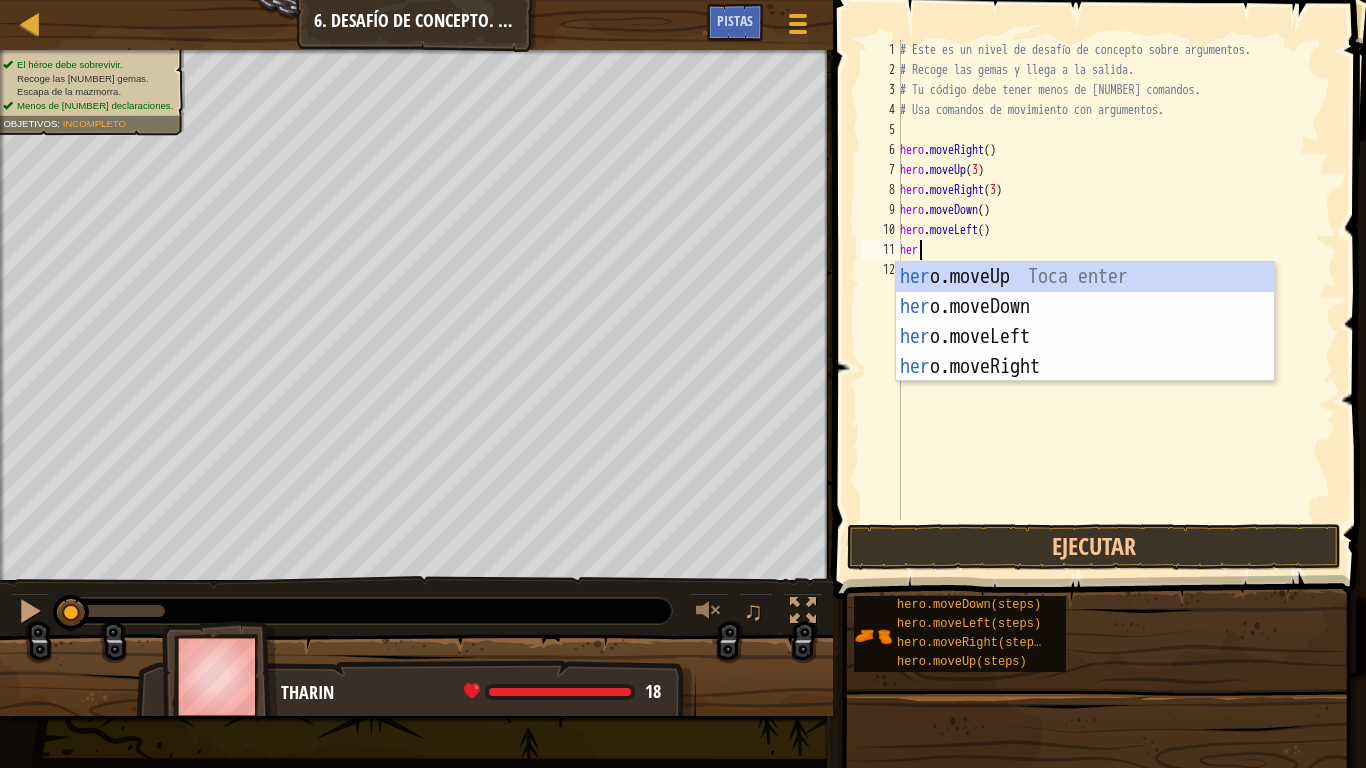 type on "hero" 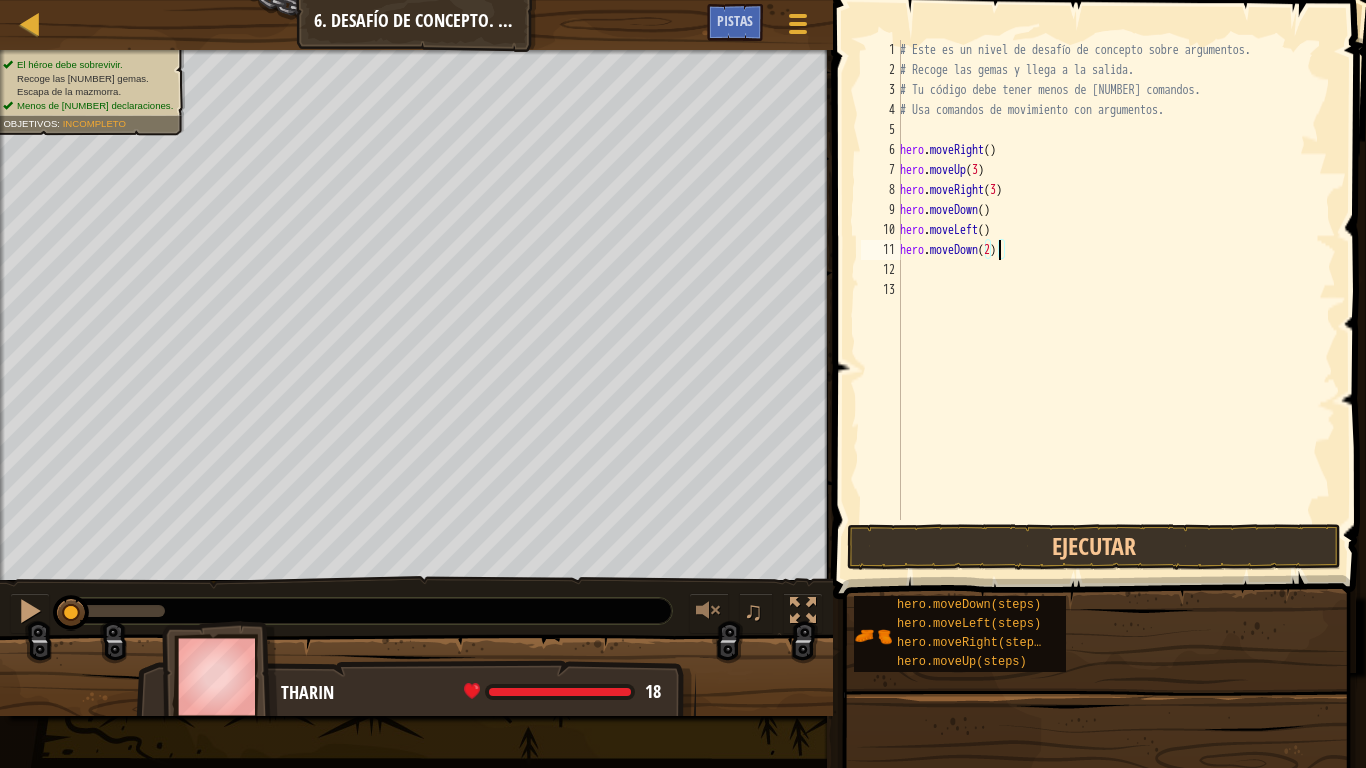 scroll, scrollTop: 9, scrollLeft: 7, axis: both 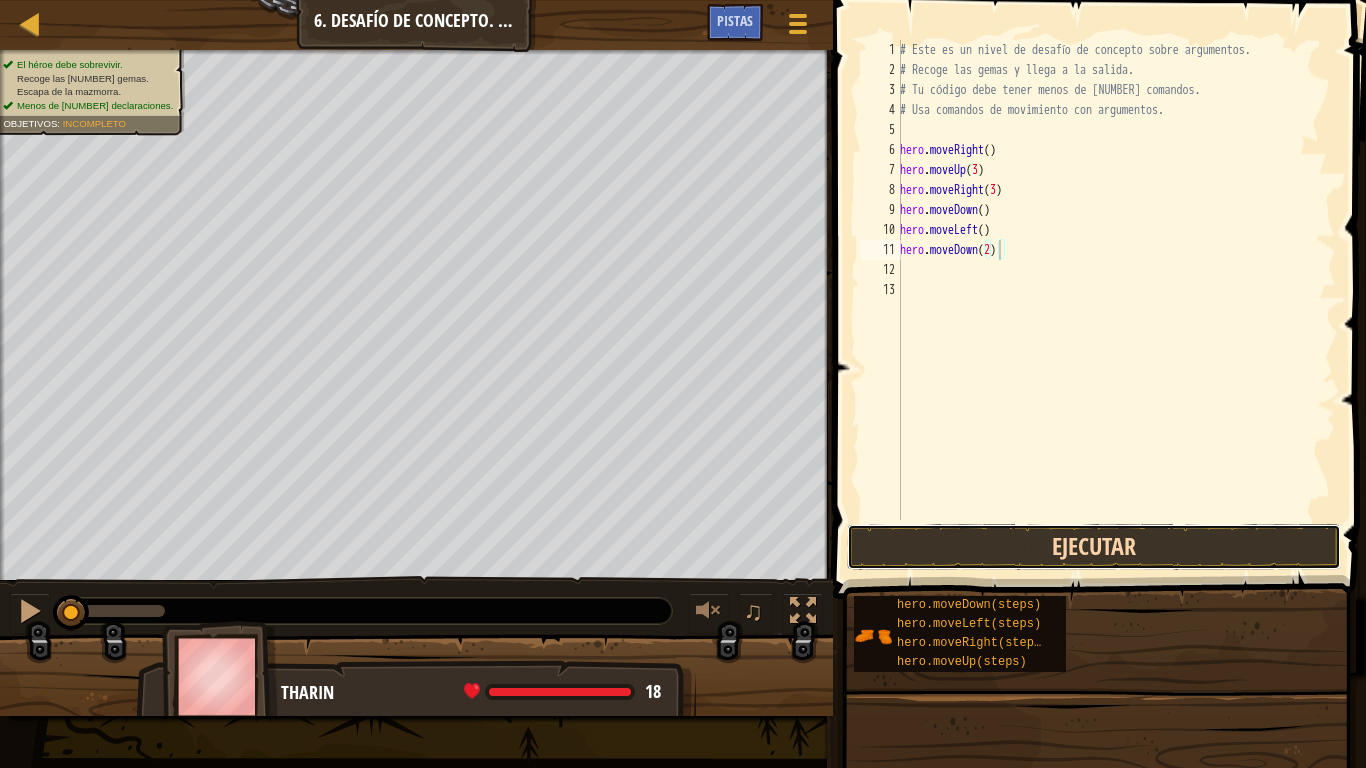 click on "Ejecutar" at bounding box center [1094, 547] 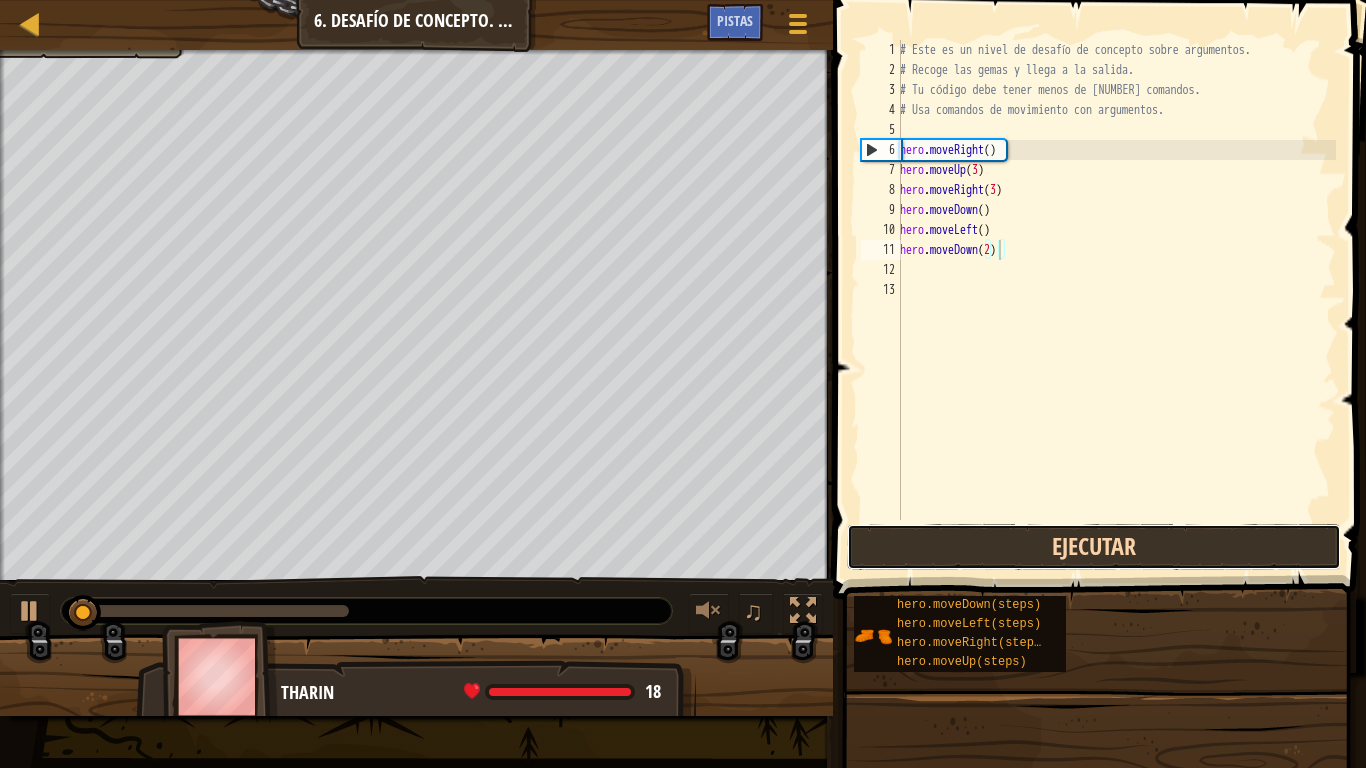 click on "Ejecutar" at bounding box center (1094, 547) 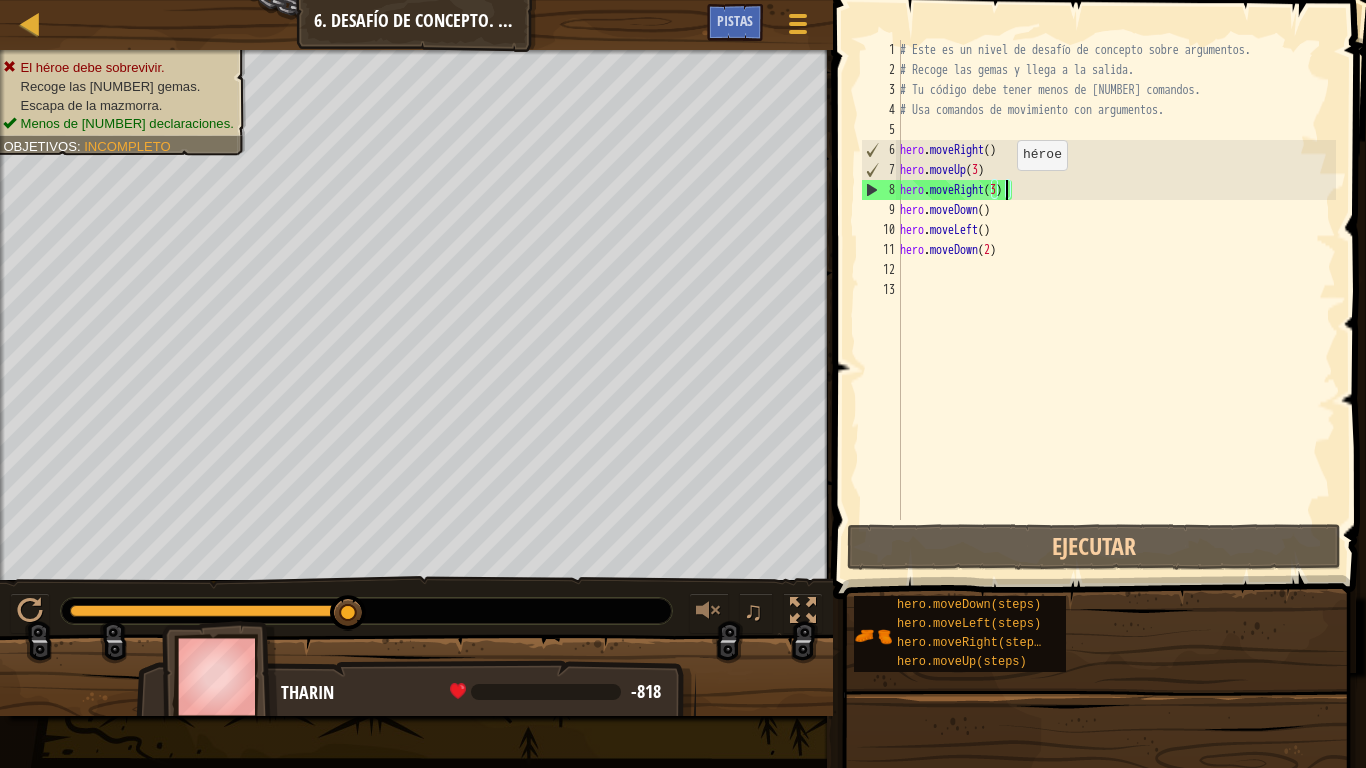 click on "# Este es un nivel de desafío de concepto sobre argumentos. # Recoge las gemas y llega a la salida. # Tu código debe tener menos de [NUMBER] comandos. # Usa comandos de movimiento con argumentos. hero . moveRight ( ) hero . moveUp ( [NUMBER] ) hero . moveRight ( [NUMBER] ) hero . moveDown ( ) hero . moveLeft ( ) hero . moveDown ( [NUMBER] )" at bounding box center [1116, 300] 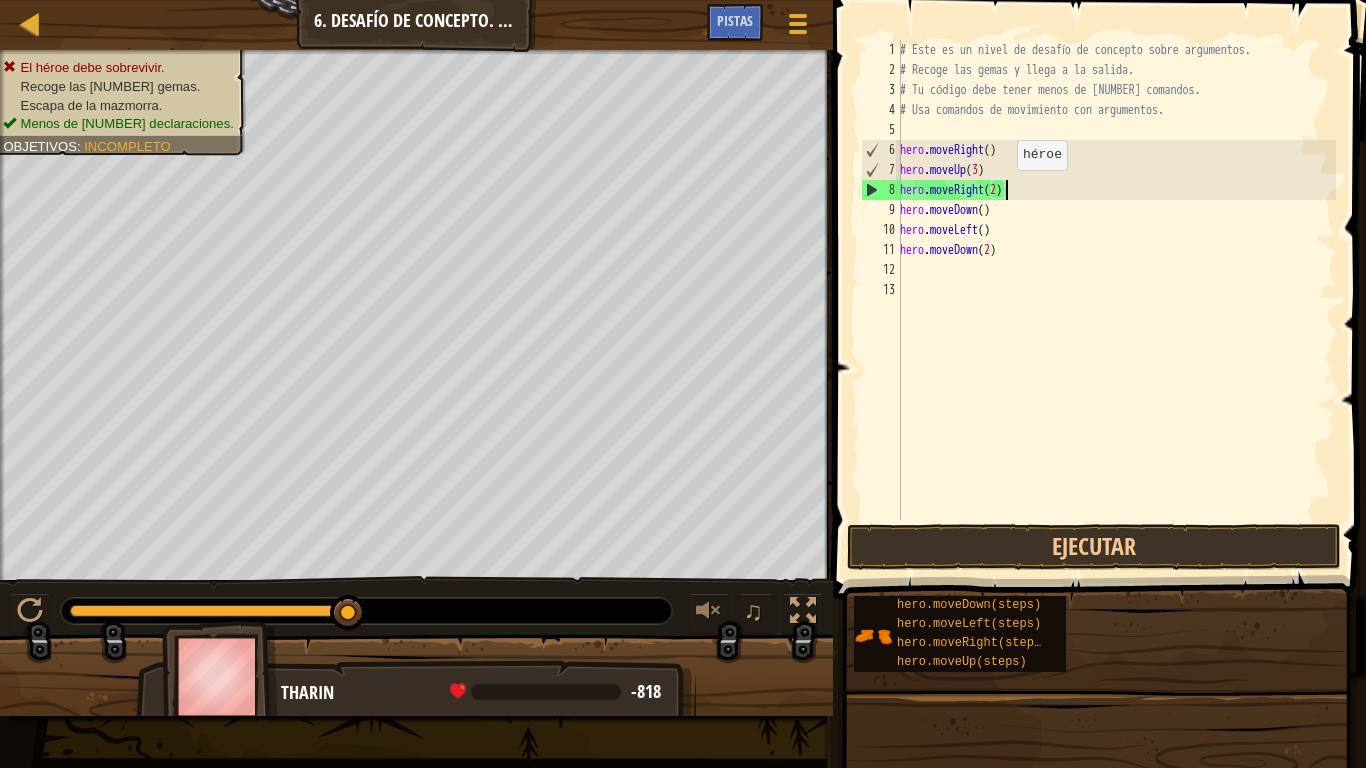 scroll, scrollTop: 9, scrollLeft: 8, axis: both 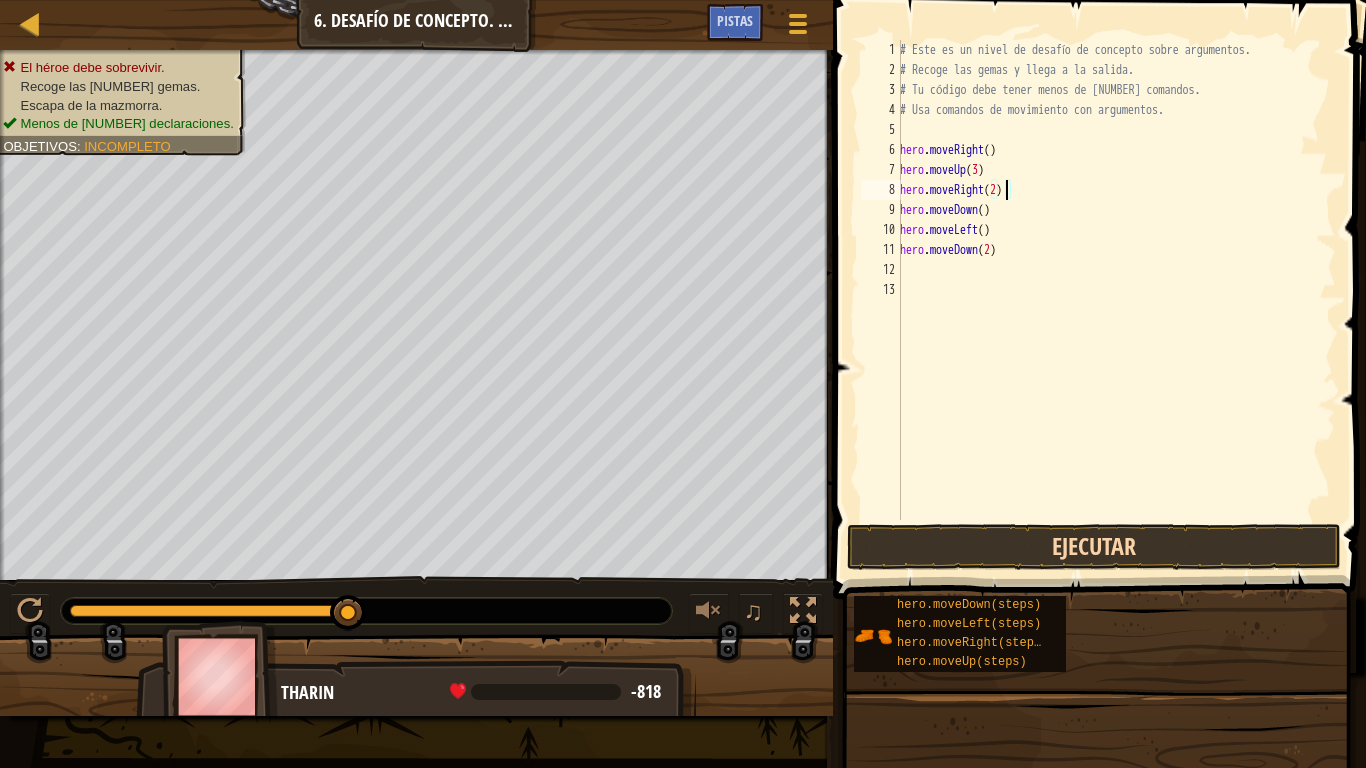 type on "hero.moveRight(2)" 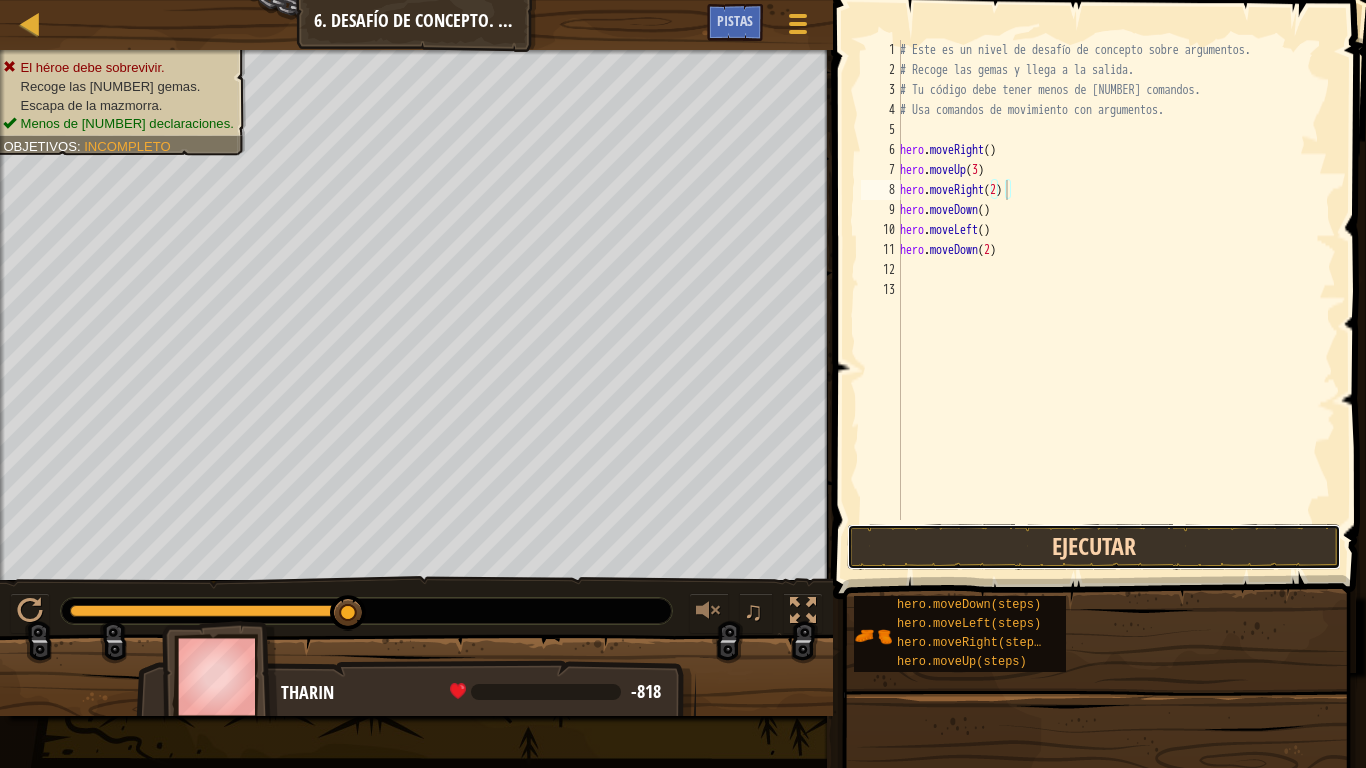 click on "Ejecutar" at bounding box center [1094, 547] 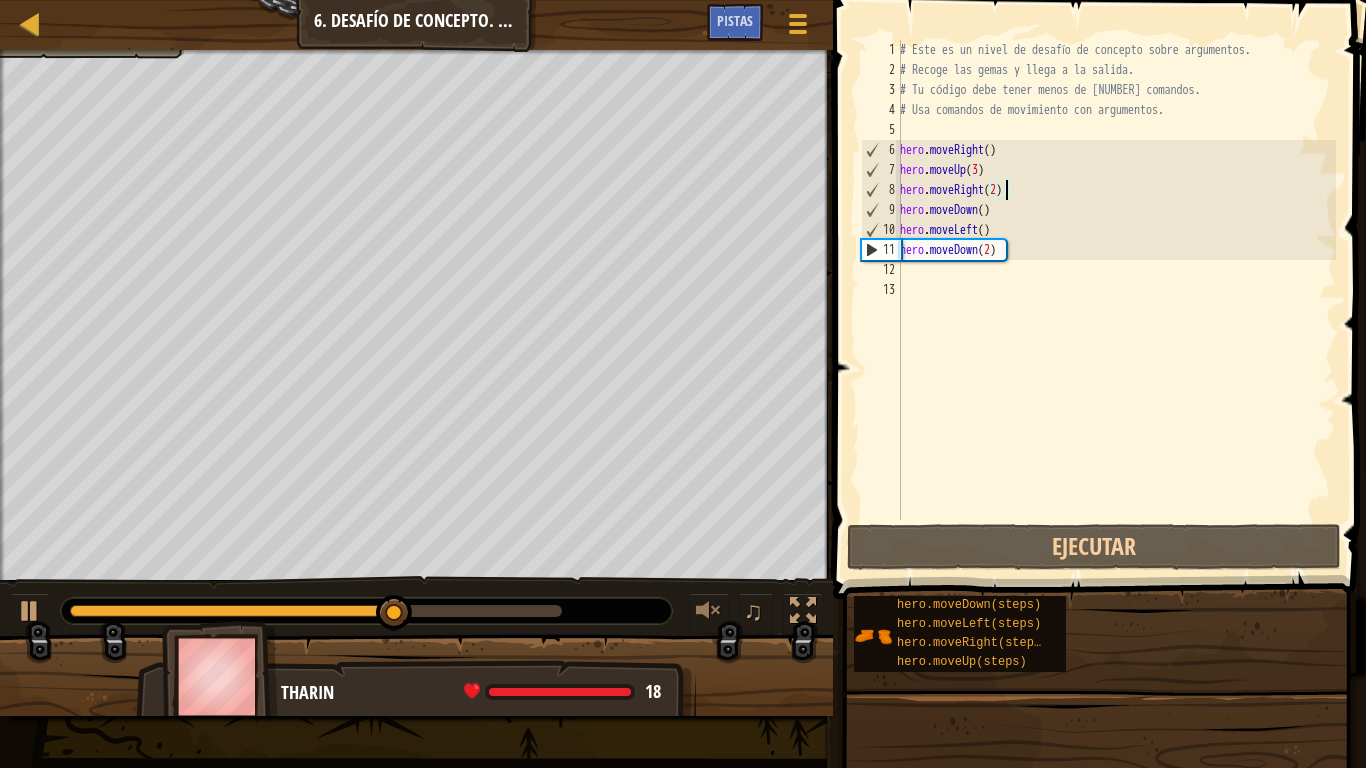 click on "# Este es un nivel de desafío de concepto sobre argumentos. # Recoge las gemas y llega a la salida. # Tu código debe tener menos de 7 comandos. # Usa comandos de movimiento con argumentos. hero . moveRight ( ) hero . moveUp ( 3 ) hero . moveRight ( 2 ) hero . moveDown ( ) hero . moveLeft ( ) hero . moveDown ( 2 )" at bounding box center [1116, 300] 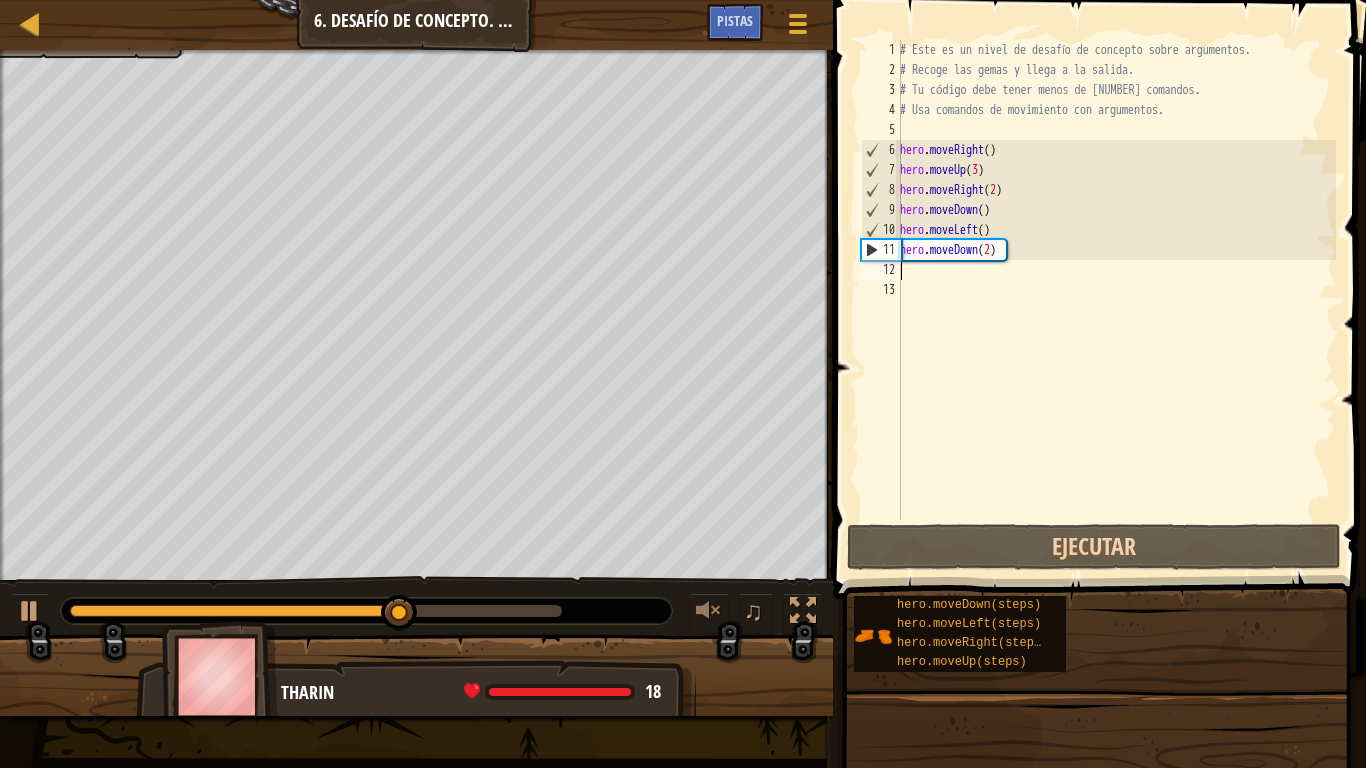 scroll, scrollTop: 9, scrollLeft: 0, axis: vertical 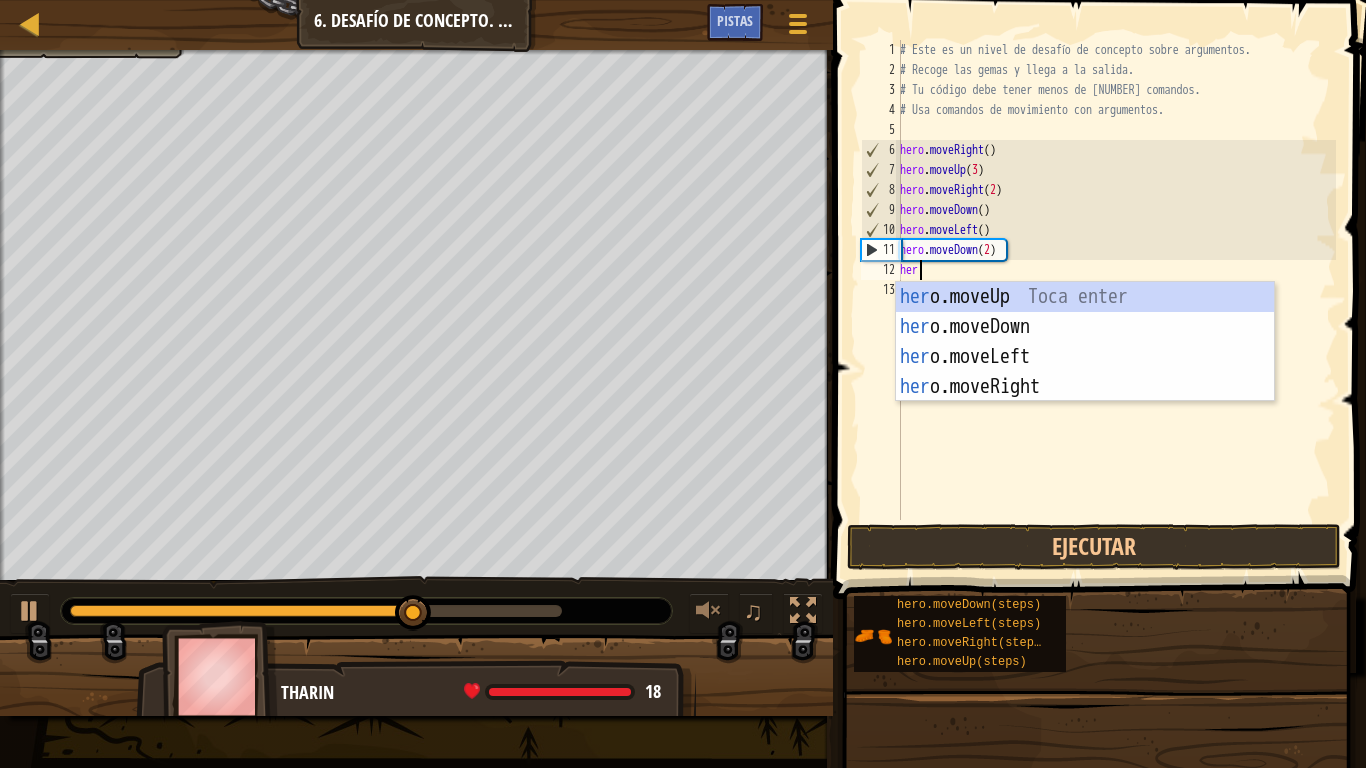 type on "hero" 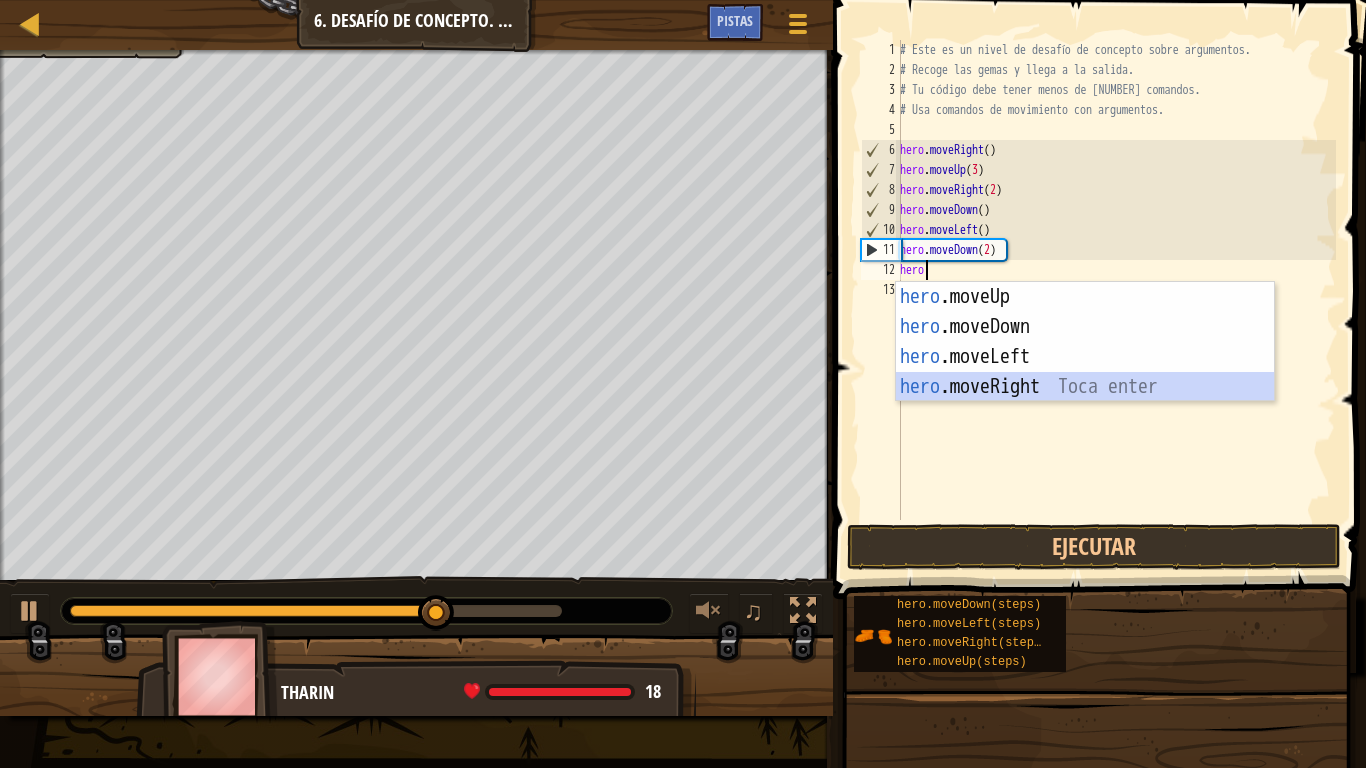 scroll, scrollTop: 9, scrollLeft: 0, axis: vertical 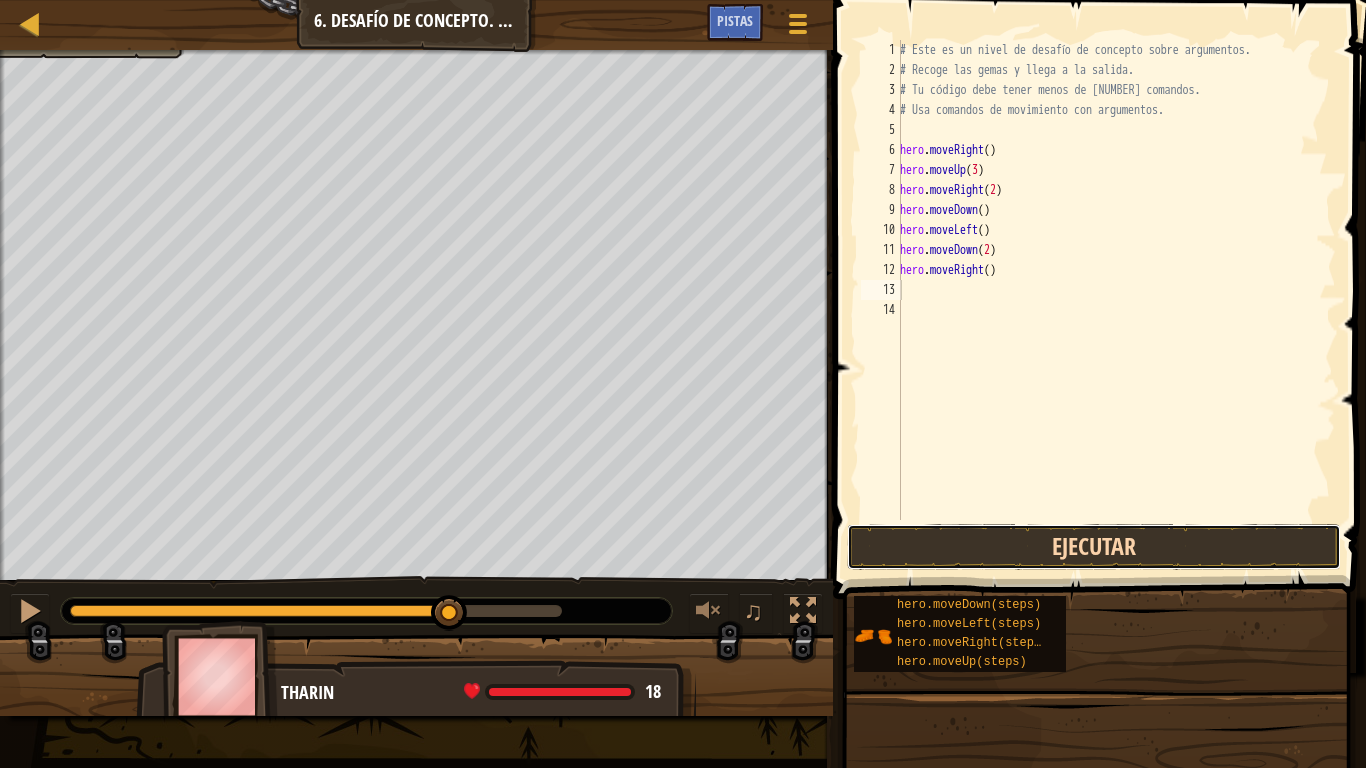 click on "Ejecutar" at bounding box center [1094, 547] 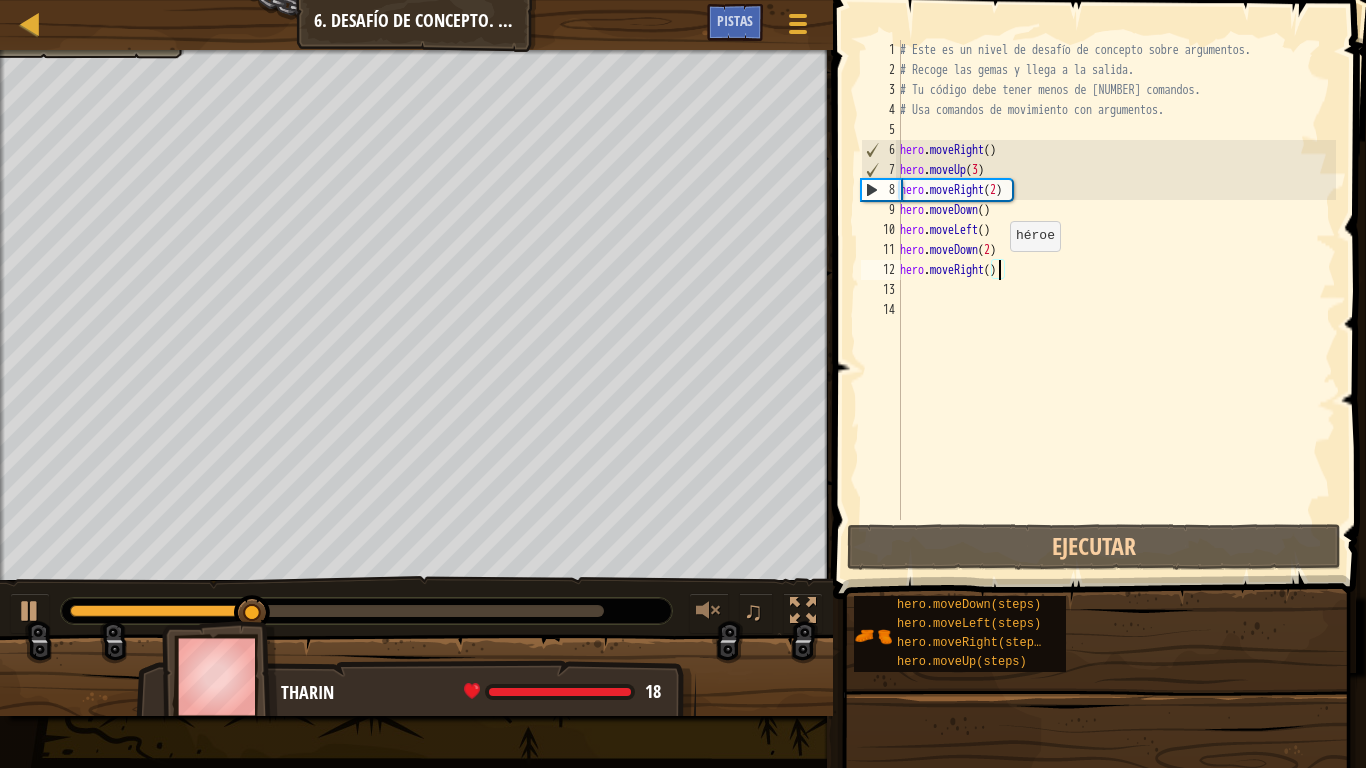 click on "# Este es un nivel de desafío de concepto sobre argumentos. # Recoge las gemas y llega a la salida. # Tu código debe tener menos de [NUMBER] comandos. # Usa comandos de movimiento con argumentos. hero . moveRight ( ) hero . moveUp ( [NUMBER] ) hero . moveRight ( [NUMBER] ) hero . moveDown ( ) hero . moveLeft ( ) hero . moveDown ( [NUMBER] ) hero . moveRight ( )" at bounding box center [1116, 300] 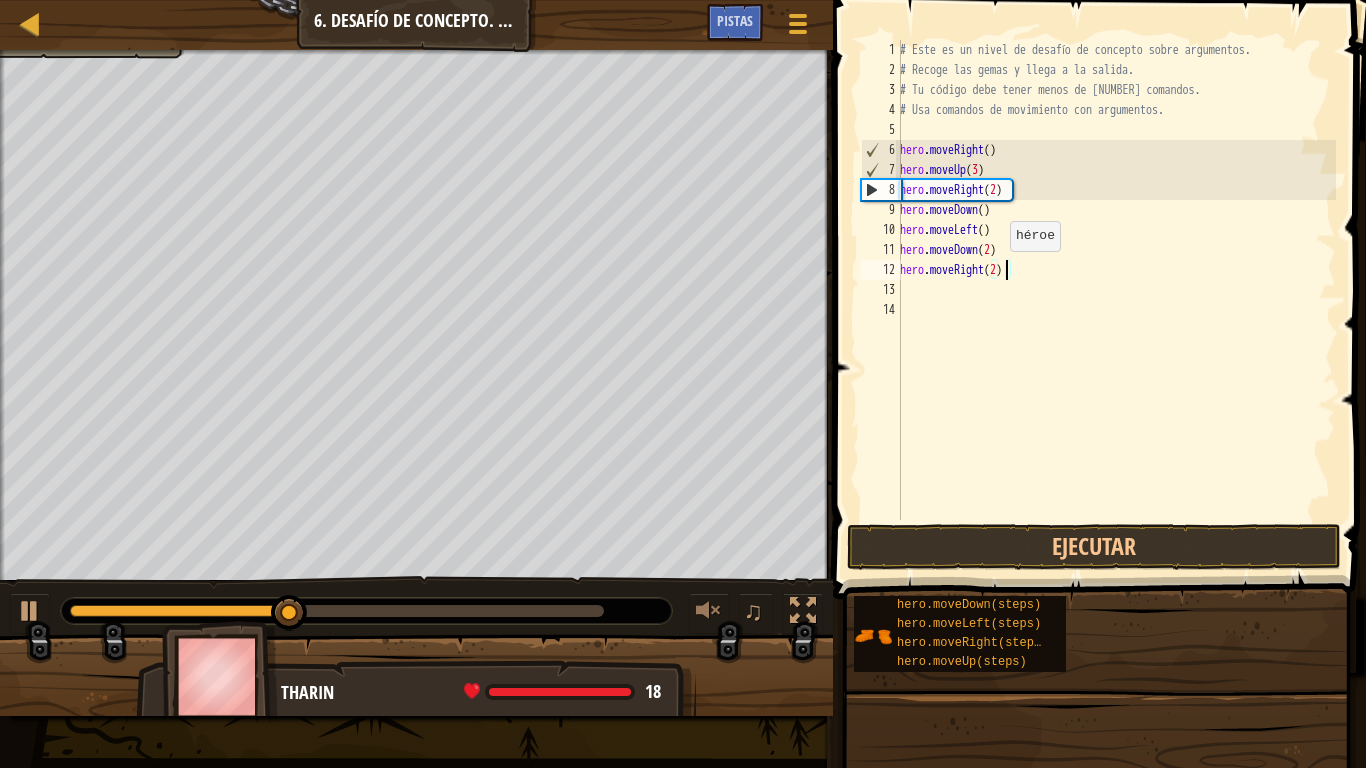scroll, scrollTop: 9, scrollLeft: 8, axis: both 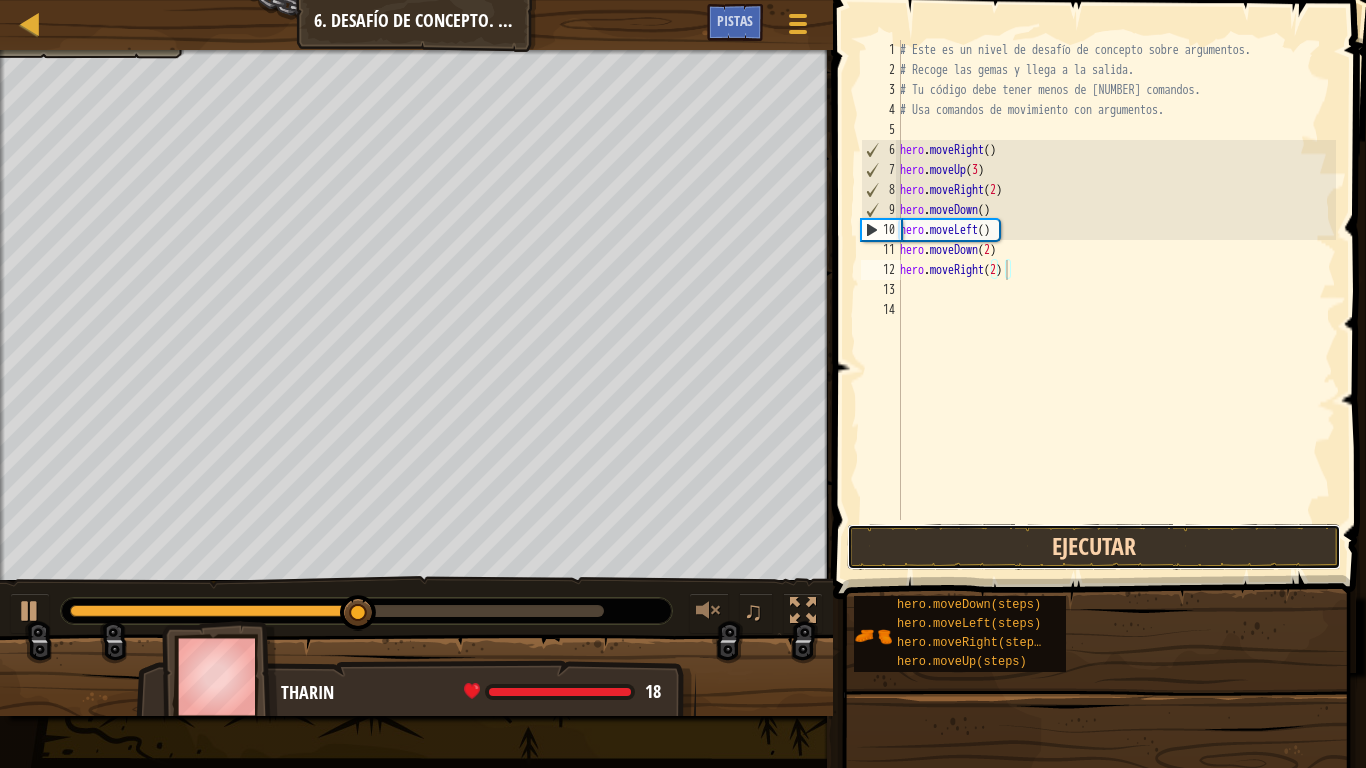 click on "Ejecutar" at bounding box center [1094, 547] 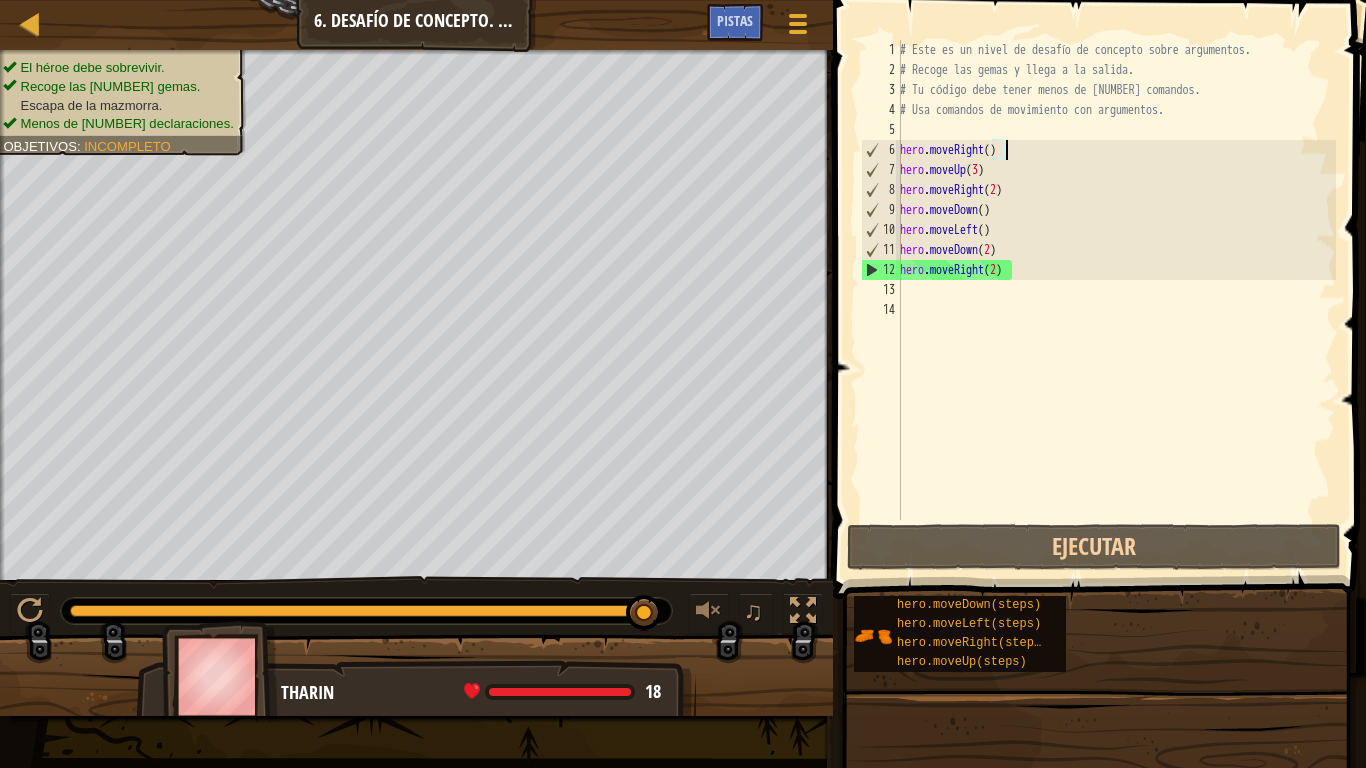 click on "# Este es un nivel de desafío de concepto sobre argumentos. # Recoge las gemas y llega a la salida. # Tu código debe tener menos de [NUMBER] comandos. # Usa comandos de movimiento con argumentos. hero . moveRight ( ) hero . moveUp ( [NUMBER] ) hero . moveRight ( [NUMBER] ) hero . moveDown ( ) hero . moveLeft ( ) hero . moveDown ( [NUMBER] ) hero . moveRight ( [NUMBER] )" at bounding box center (1116, 300) 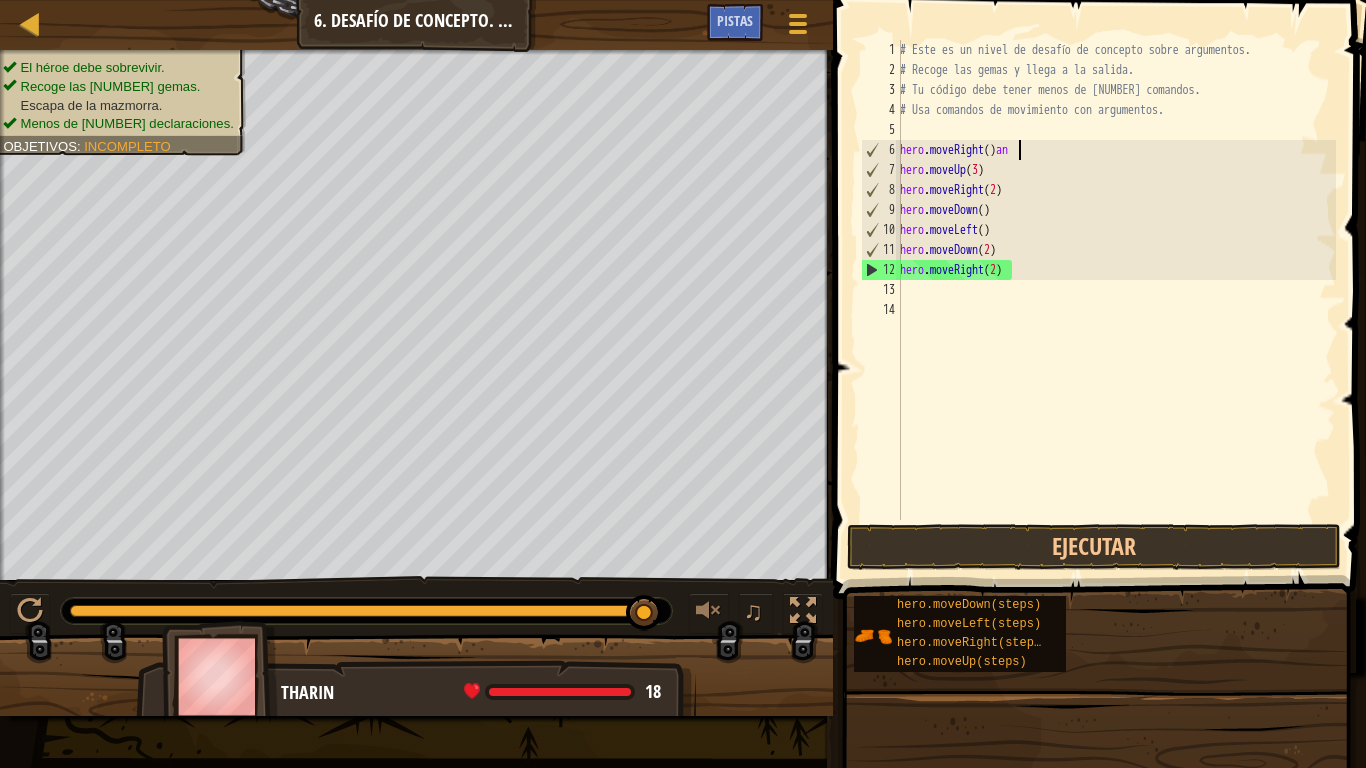 scroll, scrollTop: 9, scrollLeft: 9, axis: both 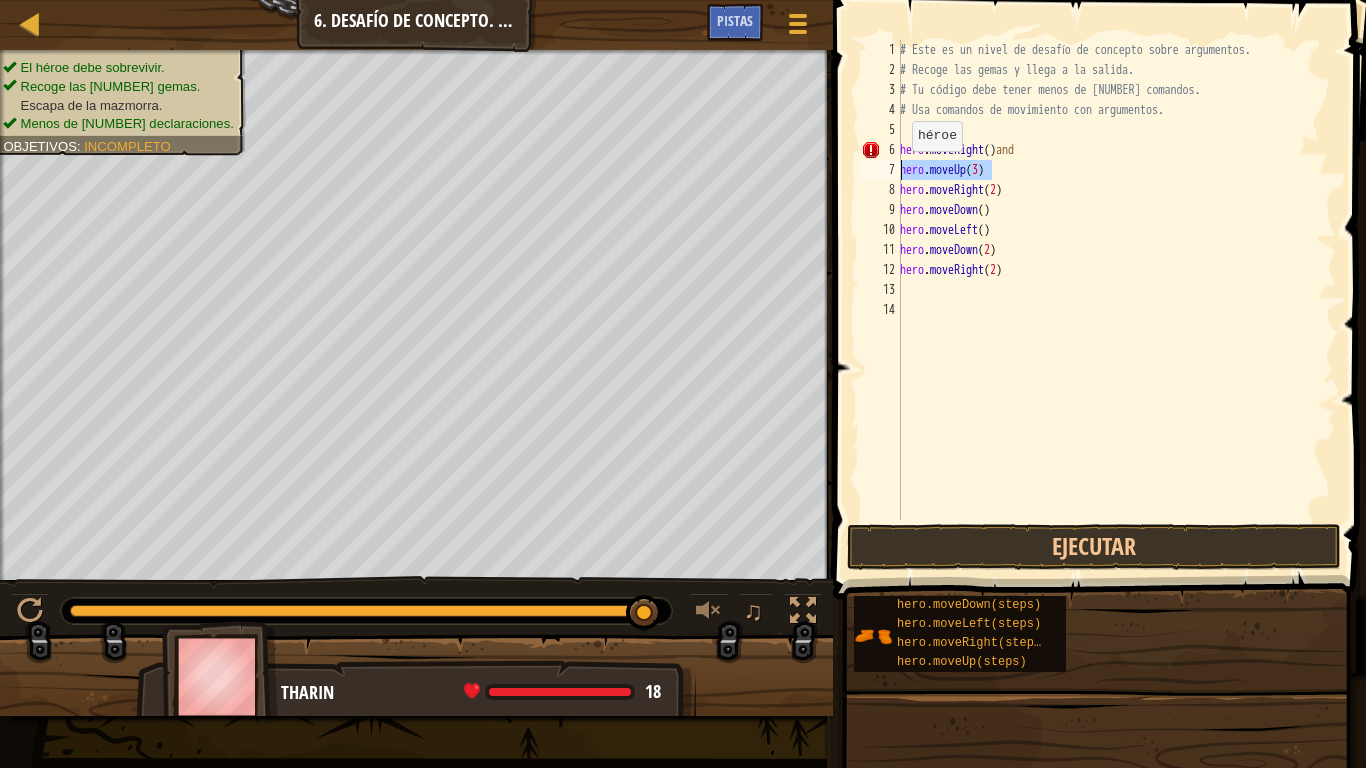 drag, startPoint x: 1005, startPoint y: 167, endPoint x: 901, endPoint y: 171, distance: 104.0769 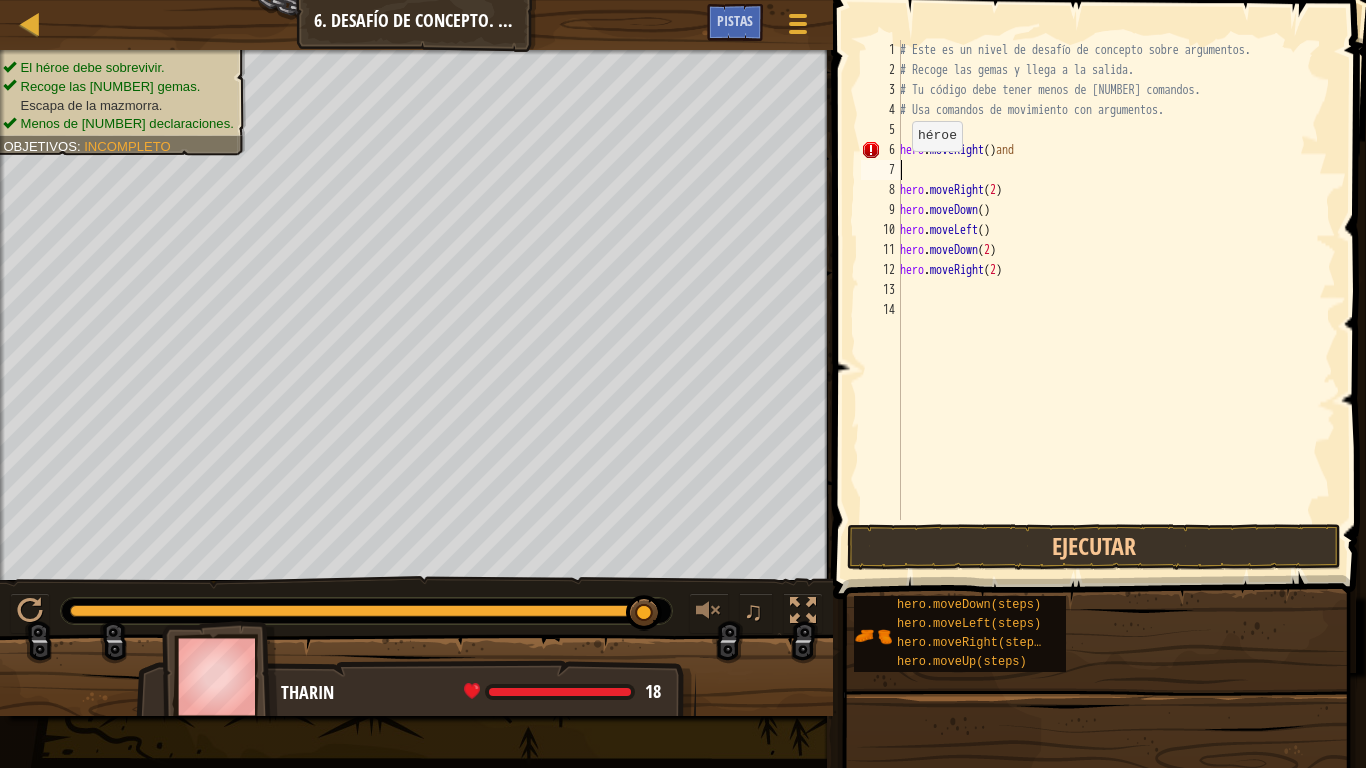 scroll, scrollTop: 9, scrollLeft: 0, axis: vertical 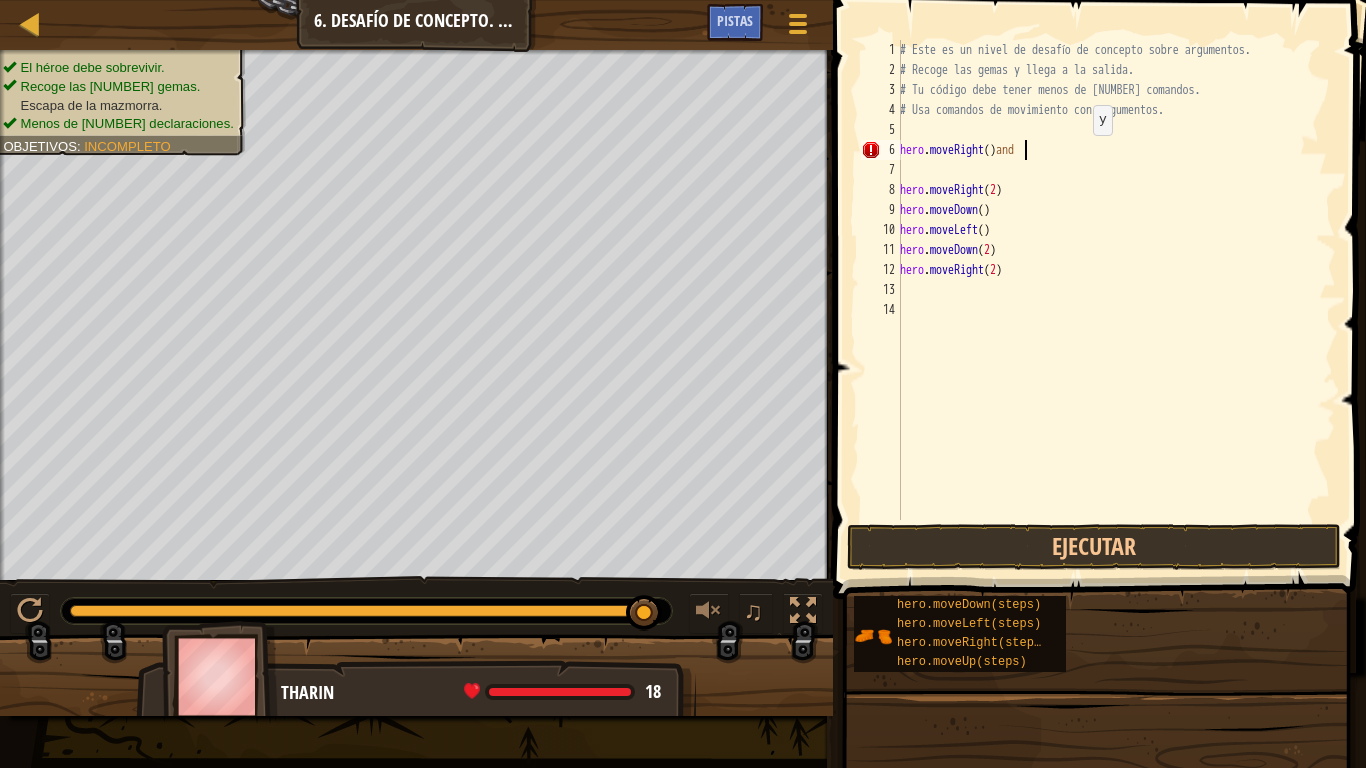 click on "# Este es un nivel de desafío de concepto sobre argumentos. # Recoge las gemas y llega a la salida. # Tu código debe tener menos de [NUMBER] comandos. # Usa comandos de movimiento con argumentos. hero . moveRight ( ) and hero . moveRight ( [NUMBER] ) hero . moveDown ( ) hero . moveLeft ( ) hero . moveDown ( [NUMBER] ) hero . moveRight ( [NUMBER] )" at bounding box center [1116, 300] 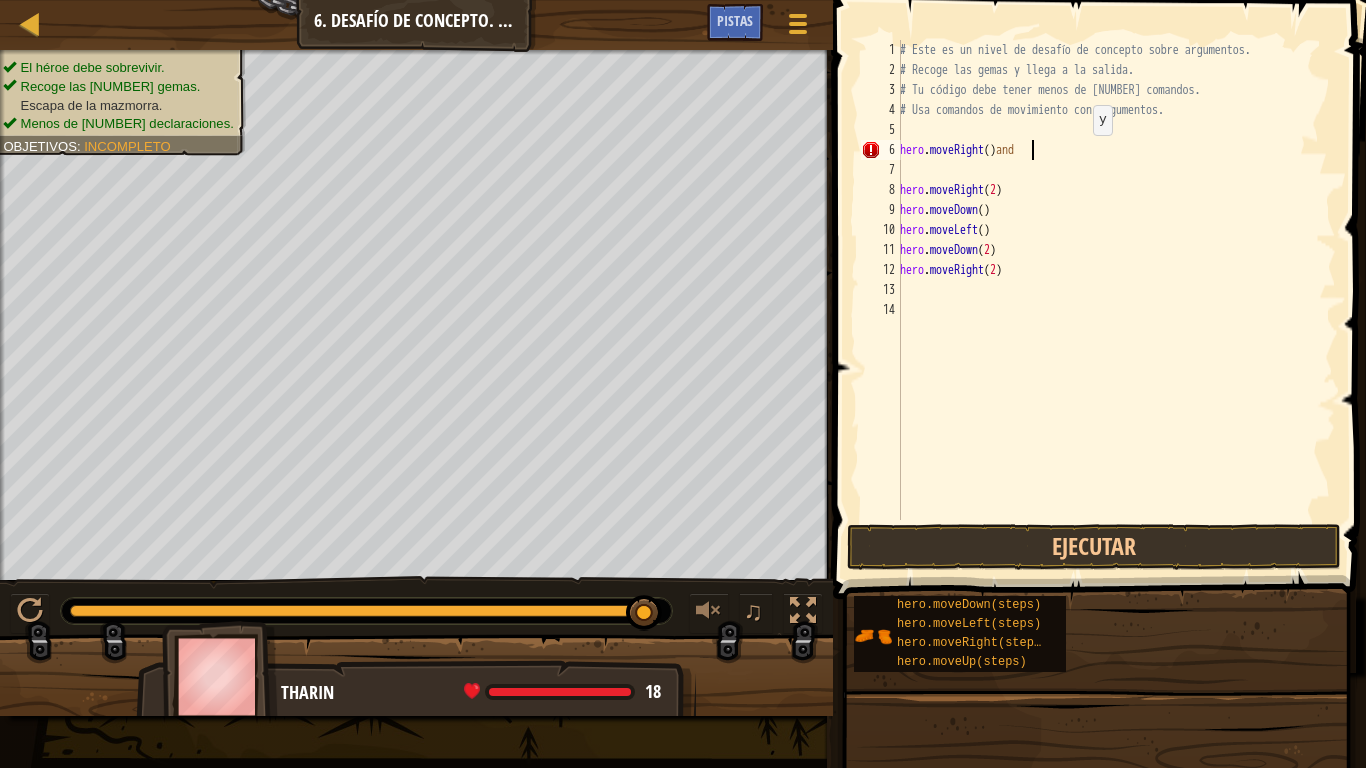 paste on "hero.moveUp(3)" 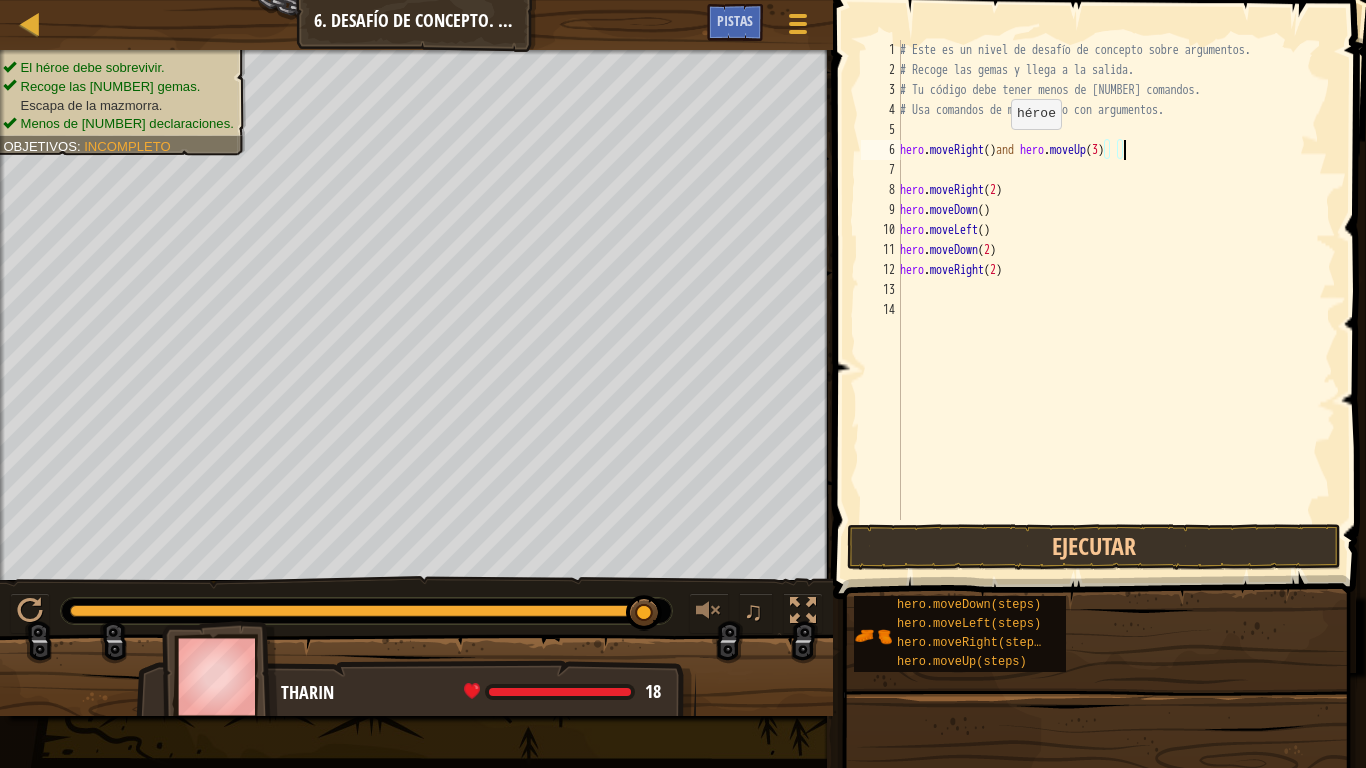click on "# Este es un nivel de desafío de concepto sobre argumentos. # Recoge las gemas y llega a la salida. # Tu código debe tener menos de [NUMBER] comandos. # Usa comandos de movimiento con argumentos. hero . moveRight ( ) and   hero . moveUp ( [NUMBER] ) hero . moveRight ( [NUMBER] ) hero . moveDown ( ) hero . moveLeft ( ) hero . moveDown ( [NUMBER] ) hero . moveRight ( [NUMBER] )" at bounding box center [1116, 300] 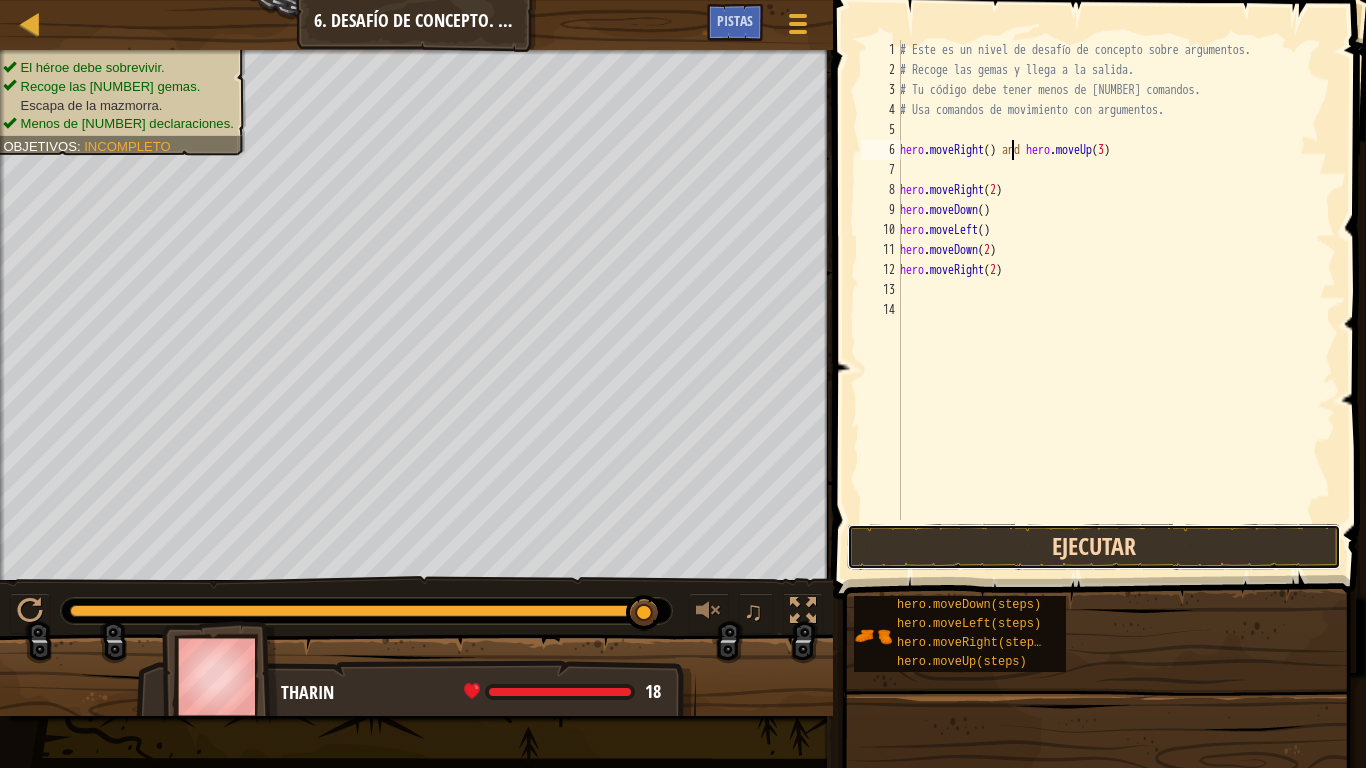 click on "Ejecutar" at bounding box center (1094, 547) 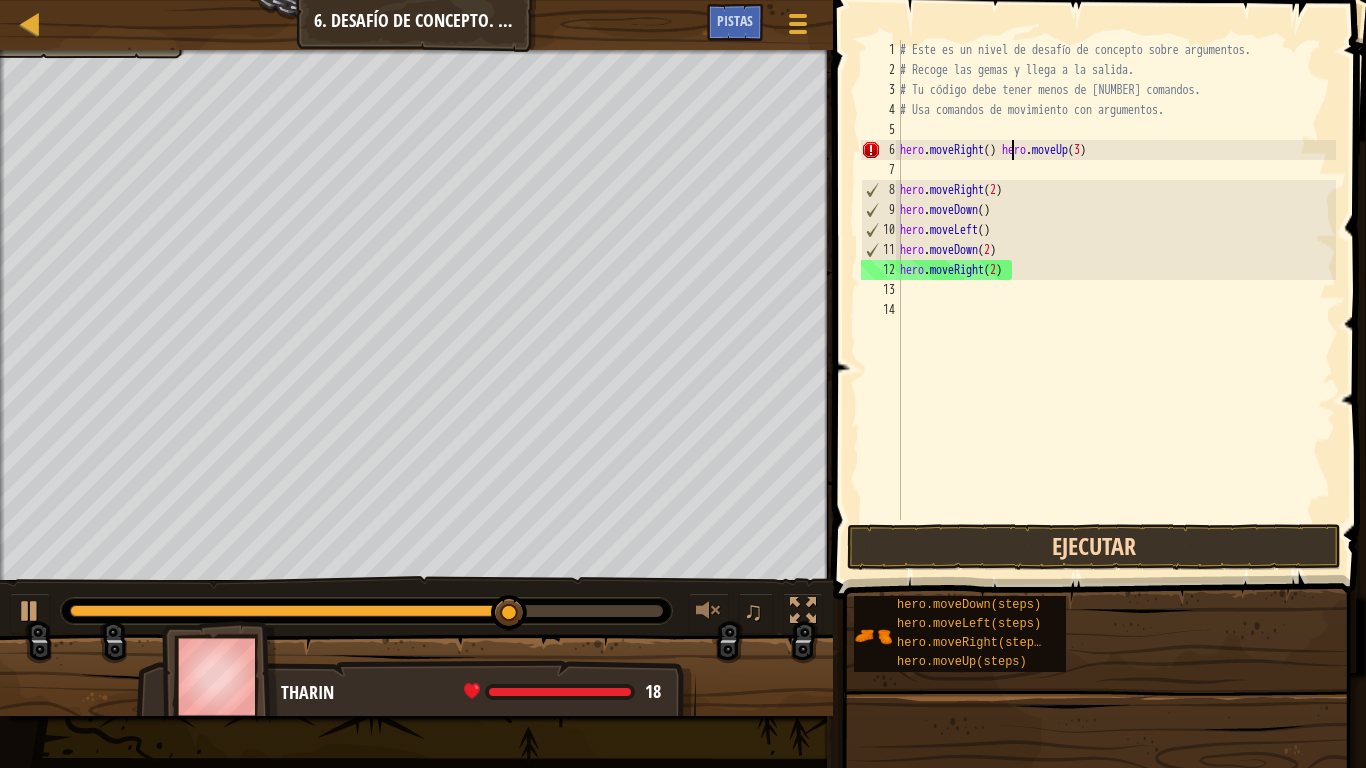 type on "hero.moveUp(3)" 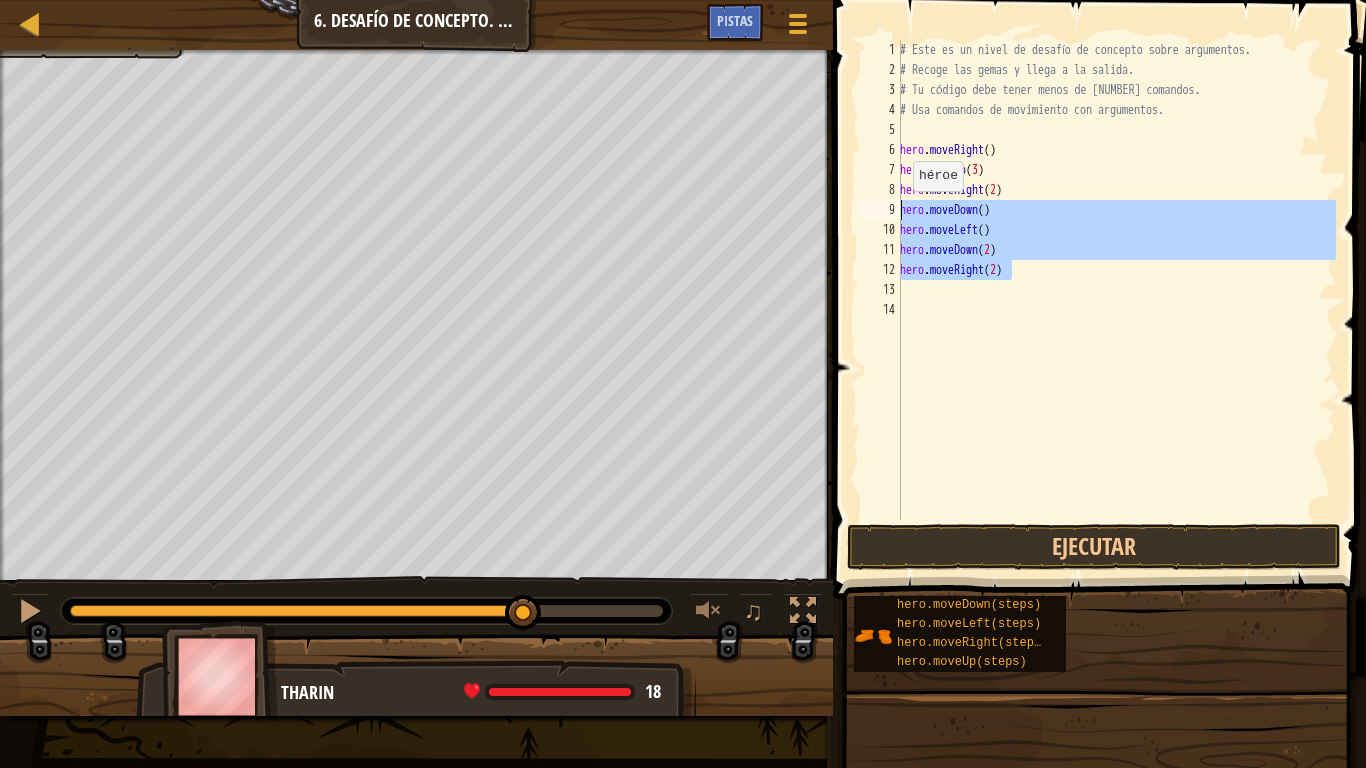 drag, startPoint x: 1013, startPoint y: 272, endPoint x: 902, endPoint y: 211, distance: 126.65702 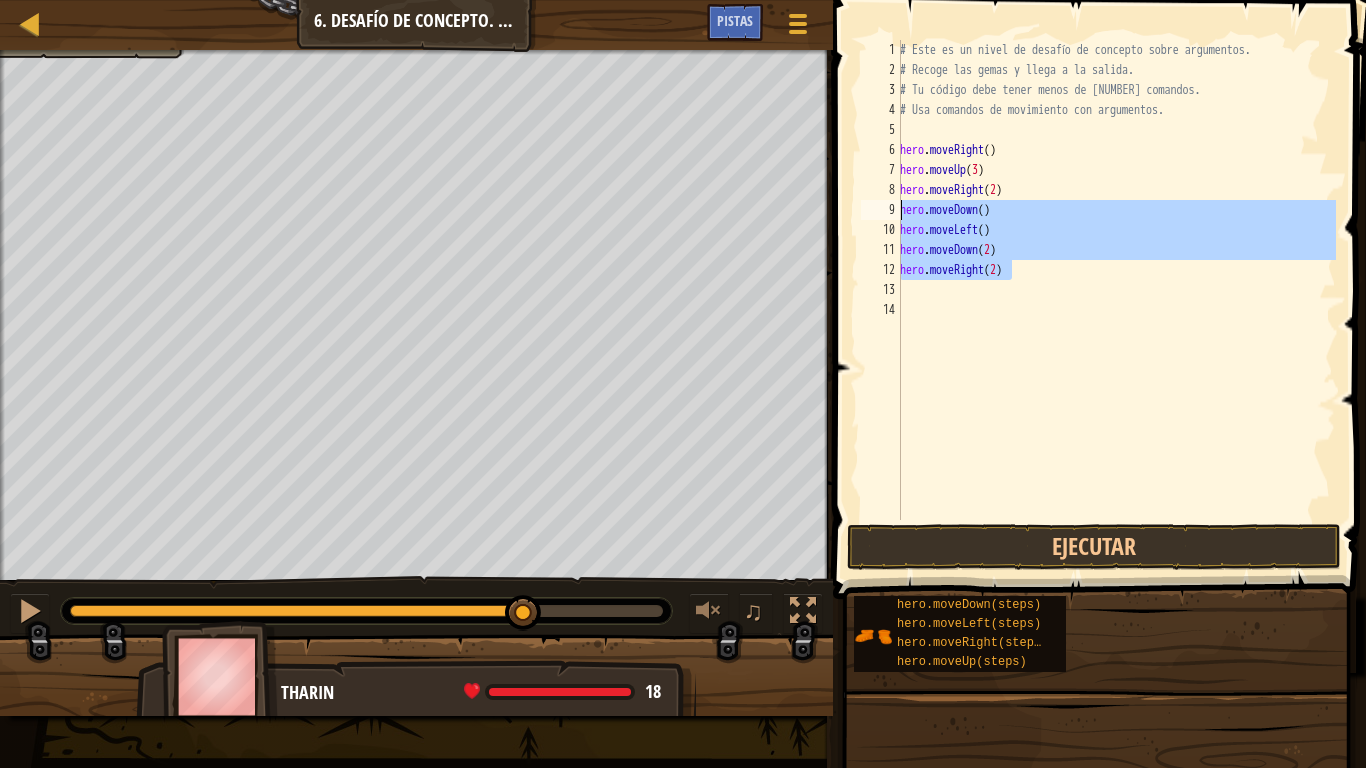 click on "# Este es un nivel de desafío de concepto sobre argumentos. # Recoge las gemas y llega a la salida. # Tu código debe tener menos de [NUMBER] comandos. # Usa comandos de movimiento con argumentos. hero . moveRight ( )   hero . moveUp ( [NUMBER] ) hero . moveRight ( [NUMBER] ) hero . moveDown ( ) hero . moveLeft ( ) hero . moveDown ( [NUMBER] ) hero . moveRight ( [NUMBER] )" at bounding box center (1116, 280) 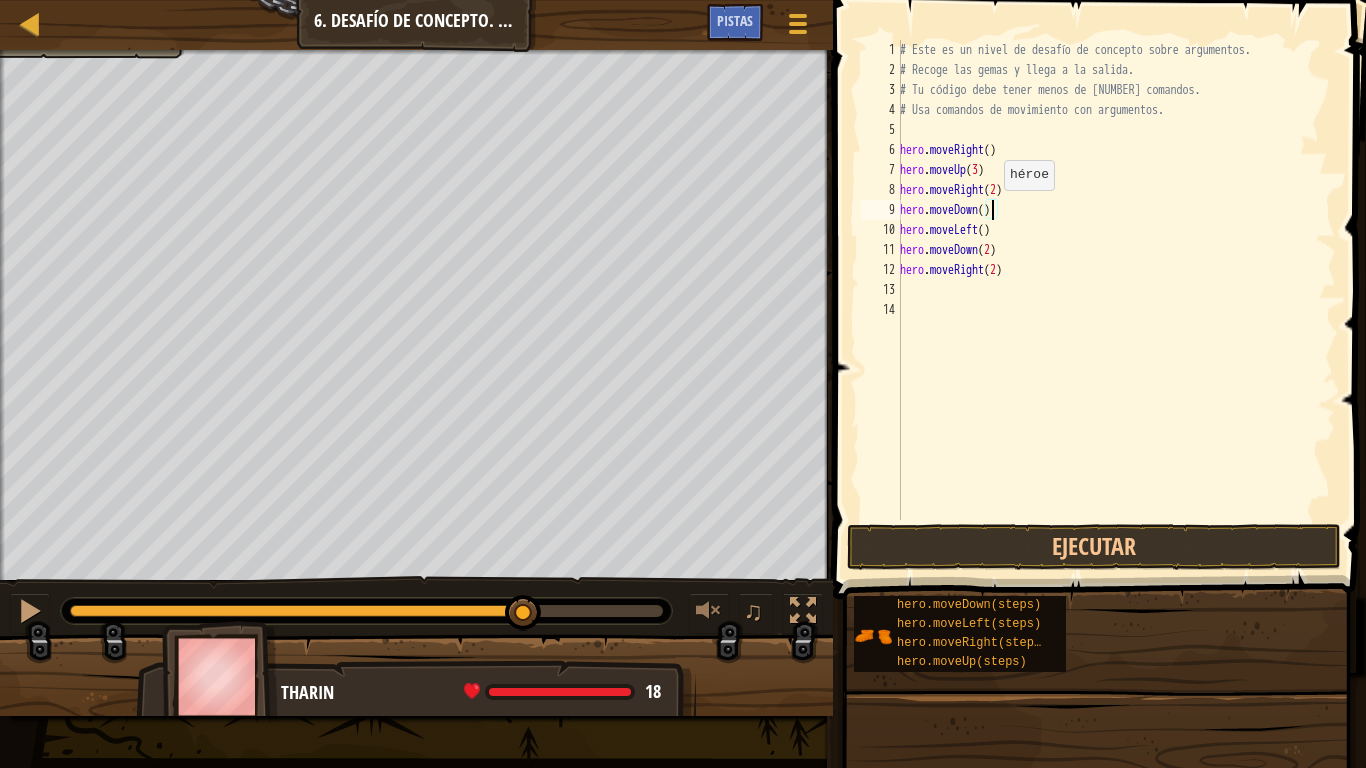 click on "# Este es un nivel de desafío de concepto sobre argumentos. # Recoge las gemas y llega a la salida. # Tu código debe tener menos de [NUMBER] comandos. # Usa comandos de movimiento con argumentos. hero . moveRight ( )   hero . moveUp ( [NUMBER] ) hero . moveRight ( [NUMBER] ) hero . moveDown ( ) hero . moveLeft ( ) hero . moveDown ( [NUMBER] ) hero . moveRight ( [NUMBER] )" at bounding box center [1116, 300] 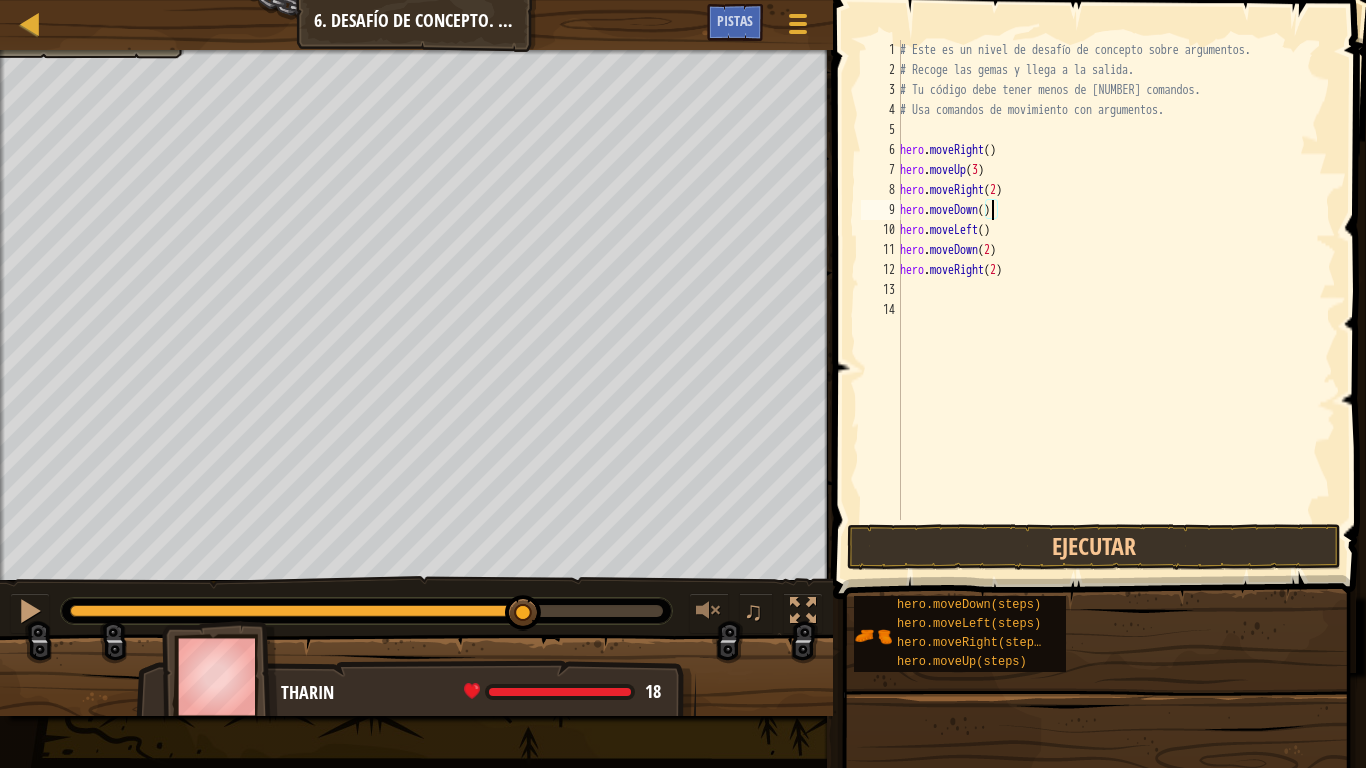 scroll, scrollTop: 9, scrollLeft: 7, axis: both 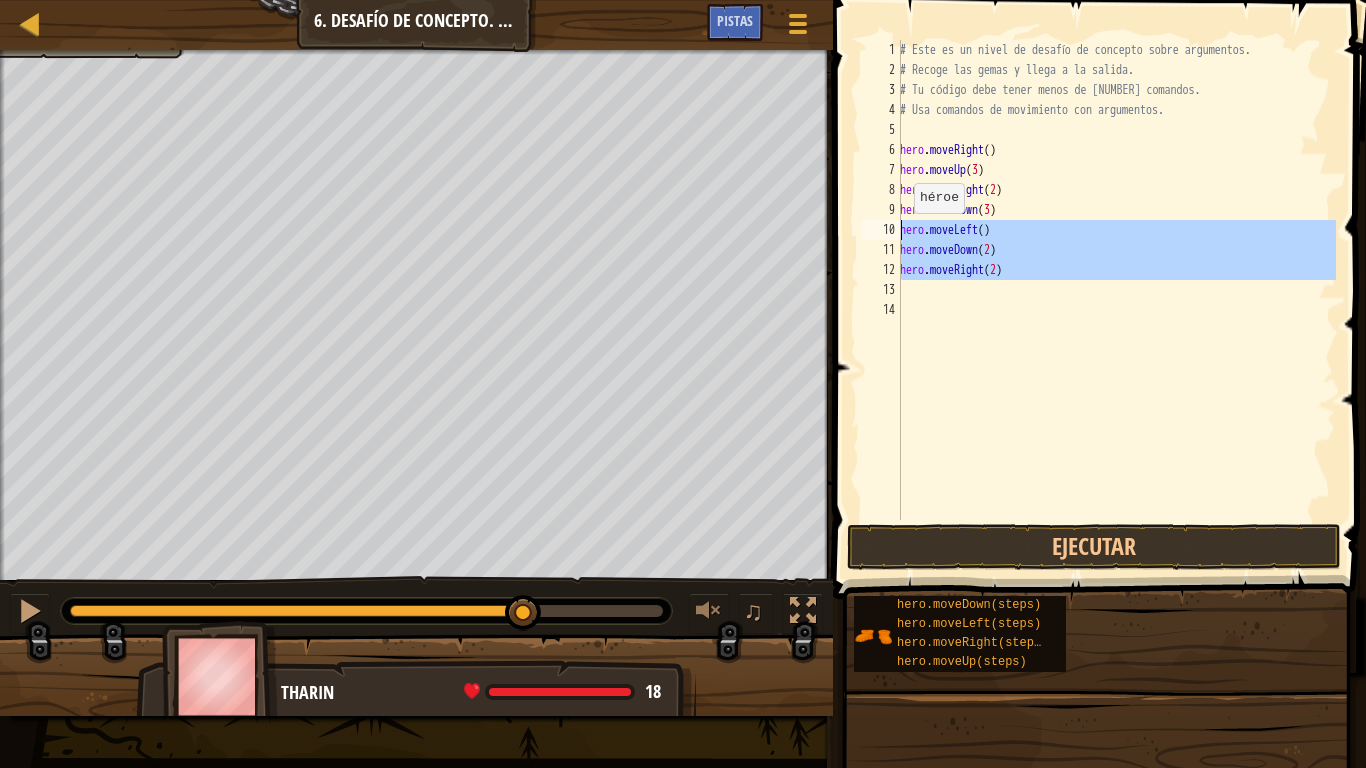 drag, startPoint x: 1027, startPoint y: 281, endPoint x: 901, endPoint y: 233, distance: 134.83324 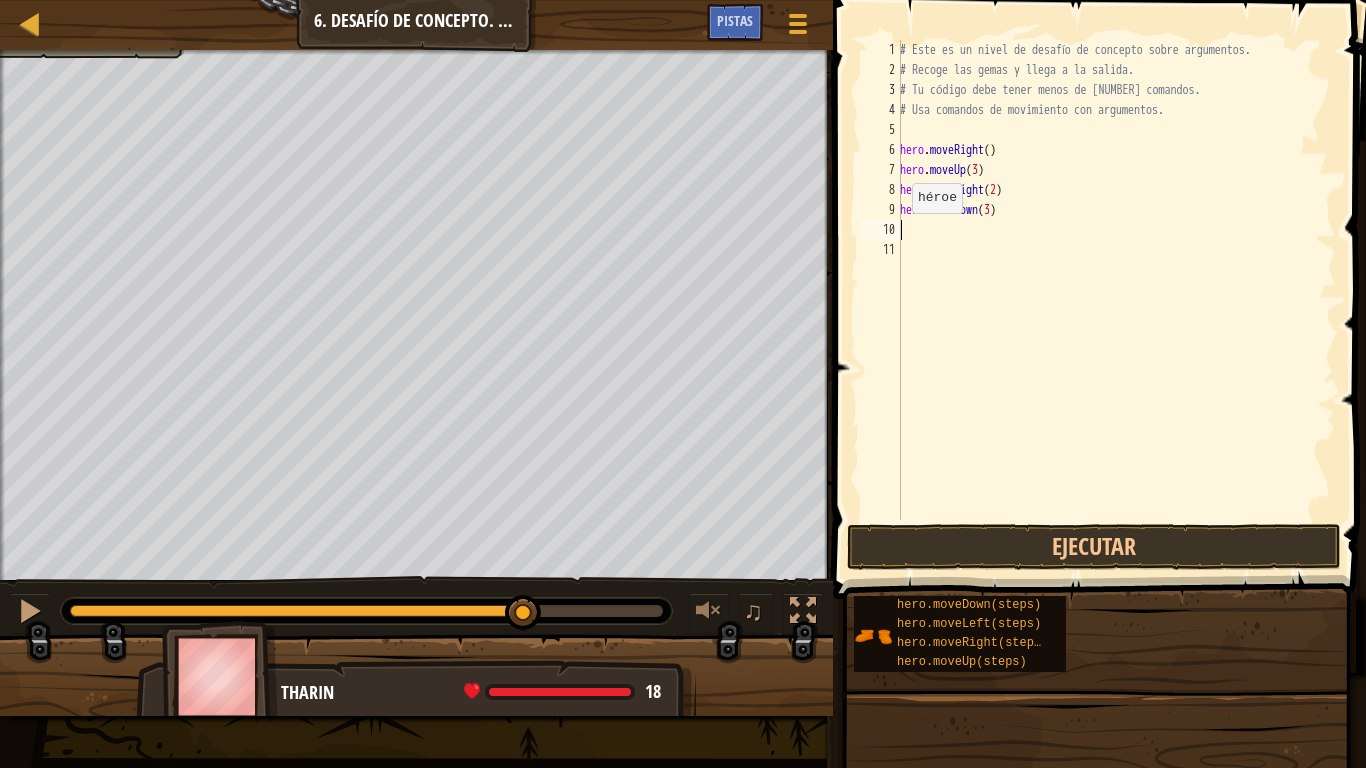 scroll, scrollTop: 9, scrollLeft: 0, axis: vertical 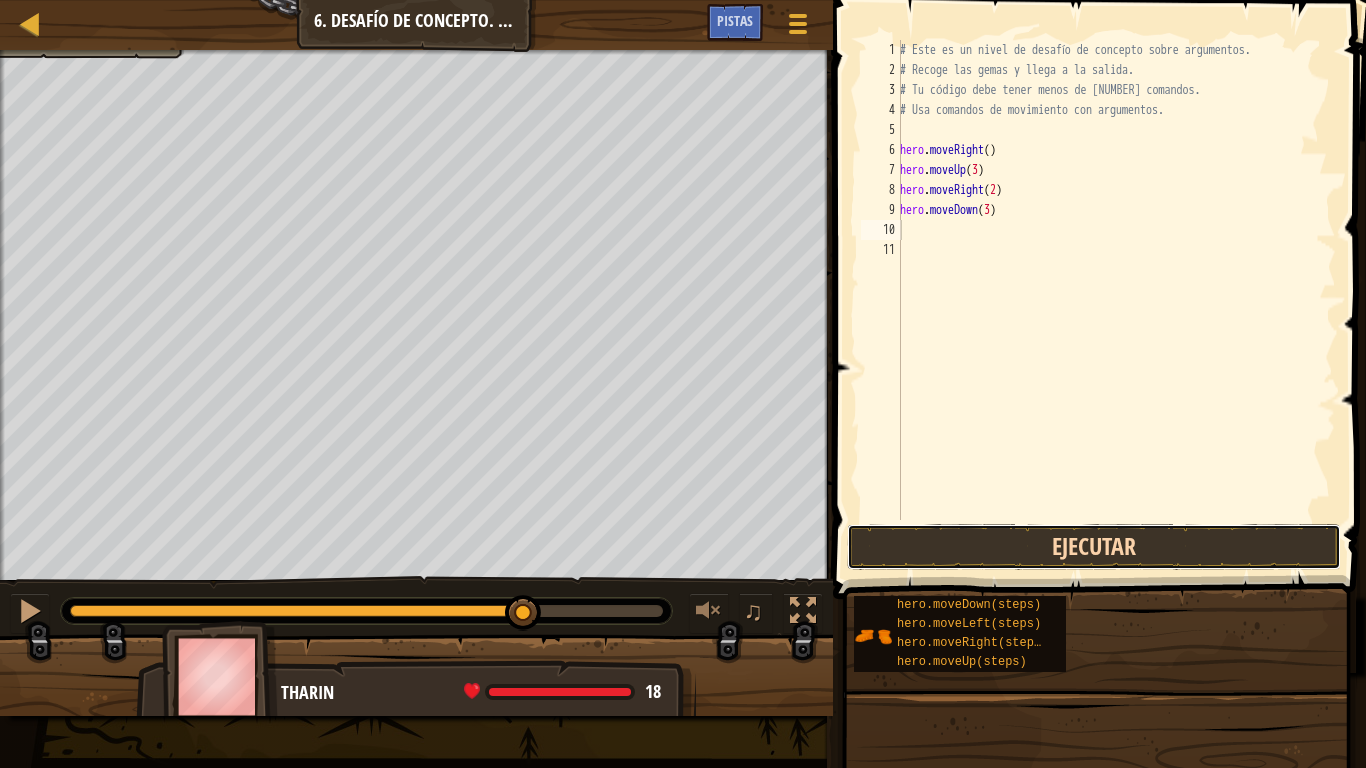 click on "Ejecutar" at bounding box center [1094, 547] 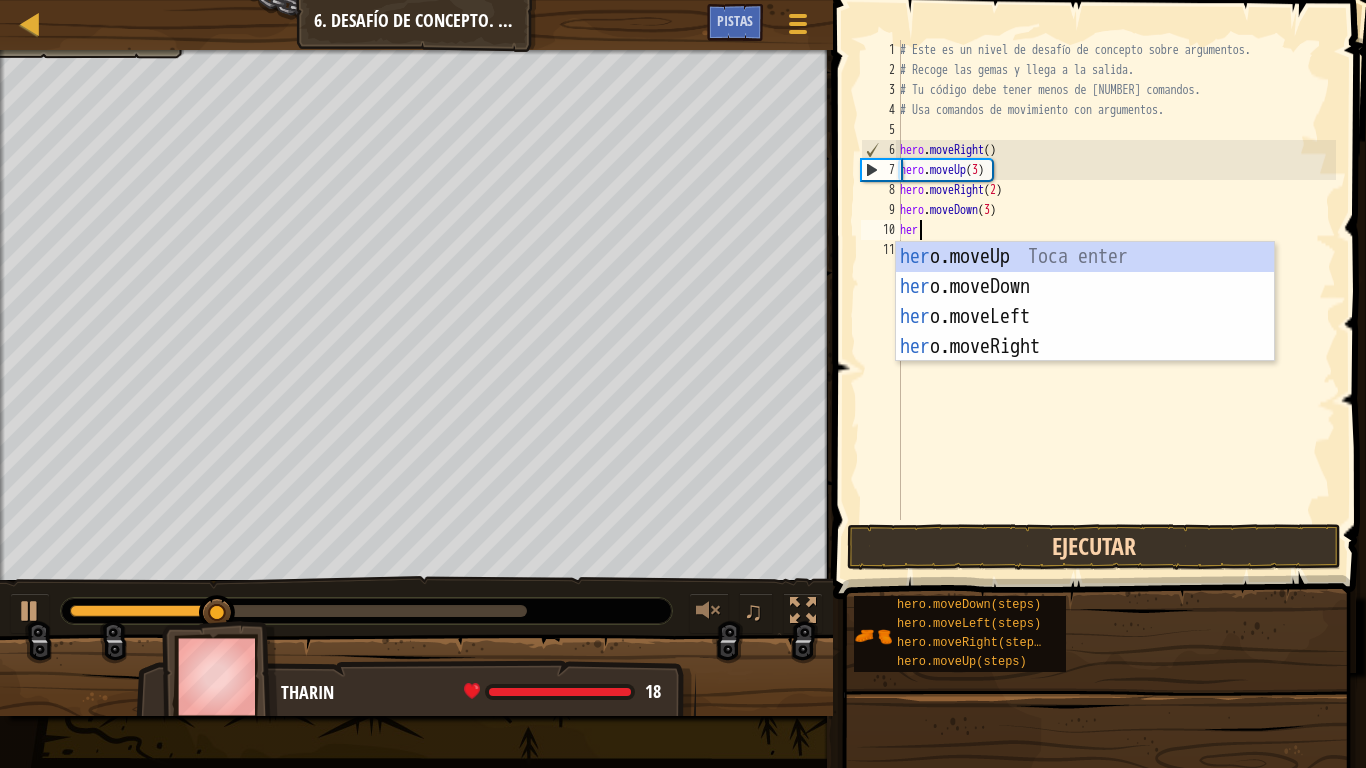 type on "hero" 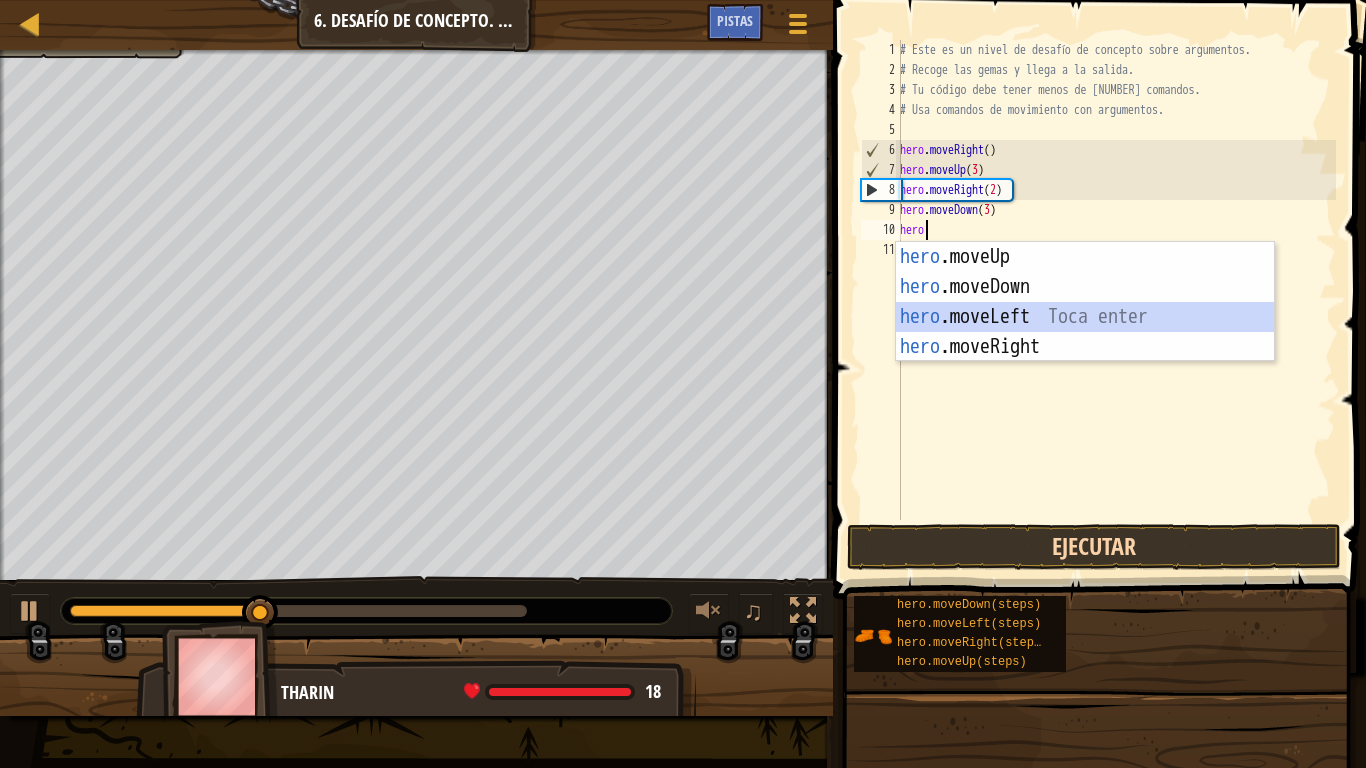 scroll, scrollTop: 9, scrollLeft: 0, axis: vertical 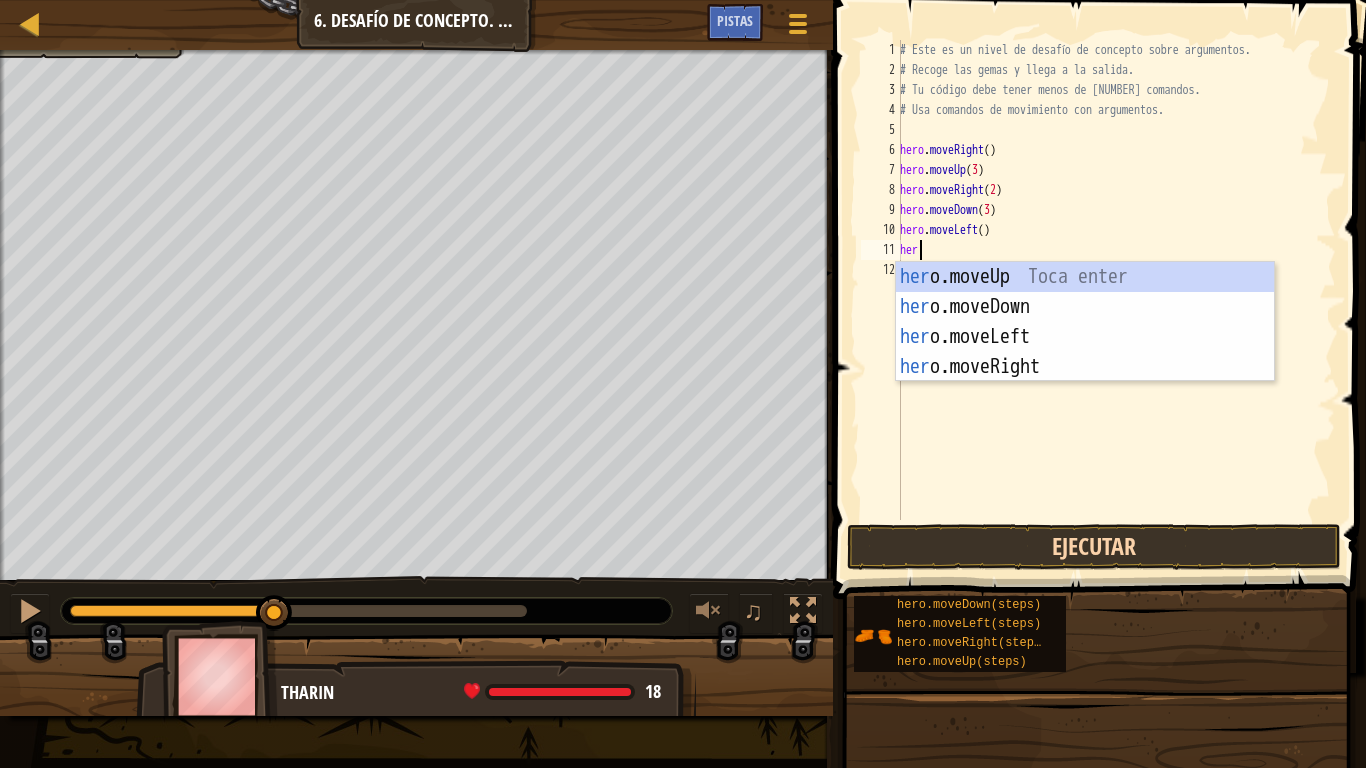 type on "hero" 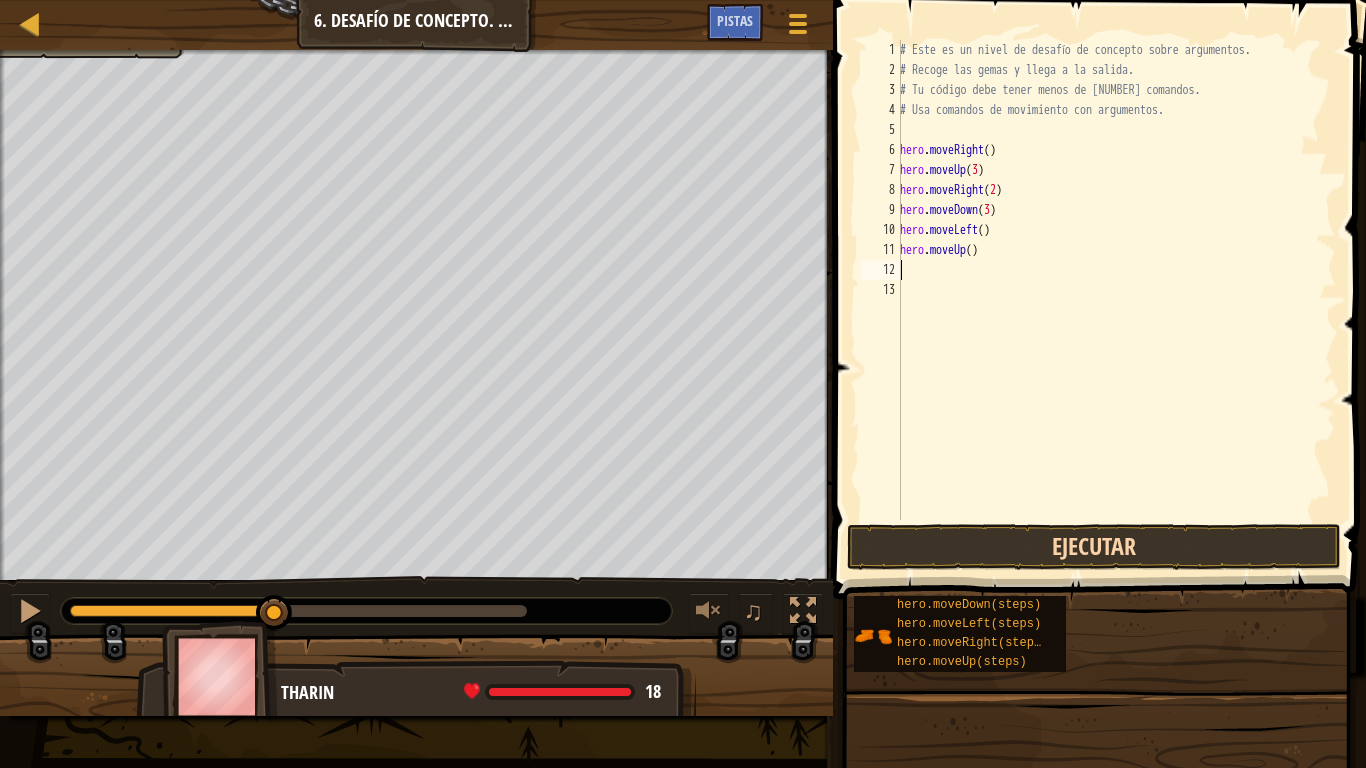 scroll, scrollTop: 9, scrollLeft: 0, axis: vertical 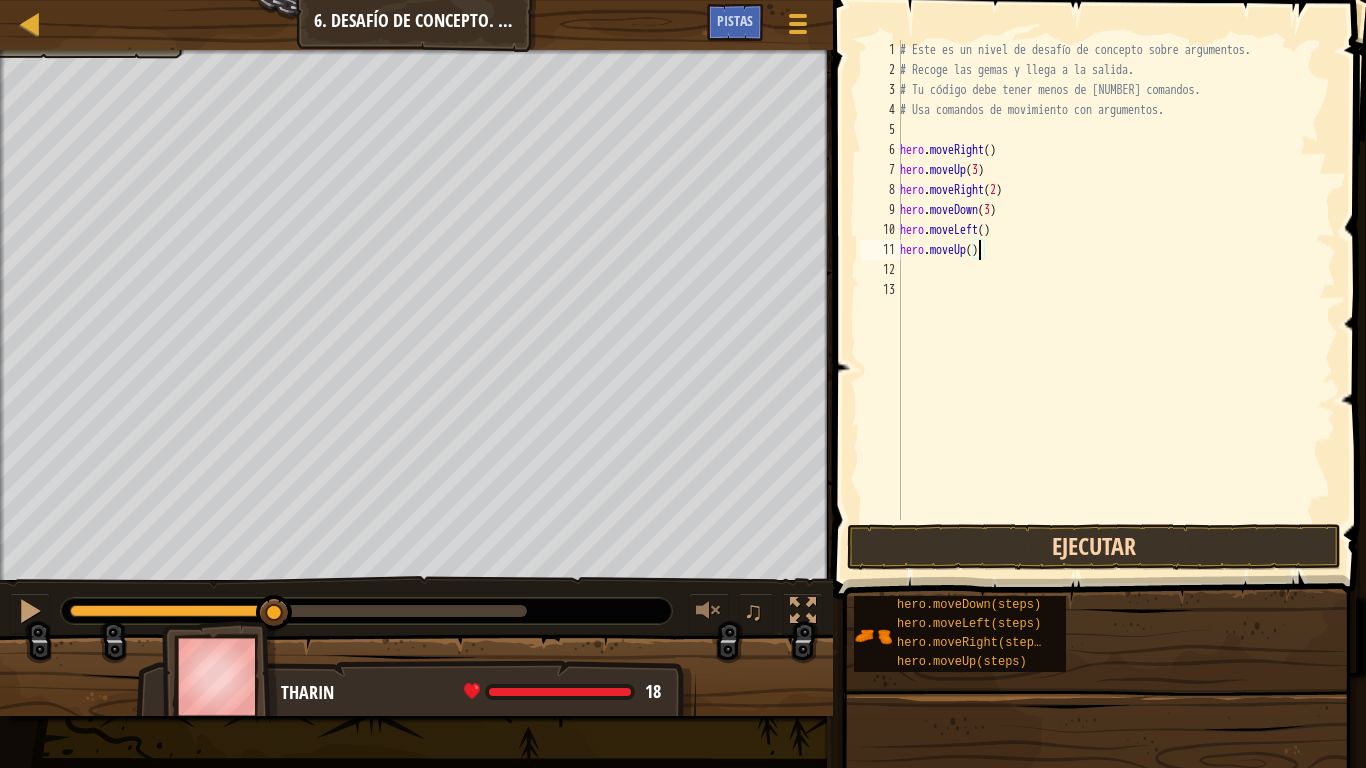 type on "hero.moveUp(2)" 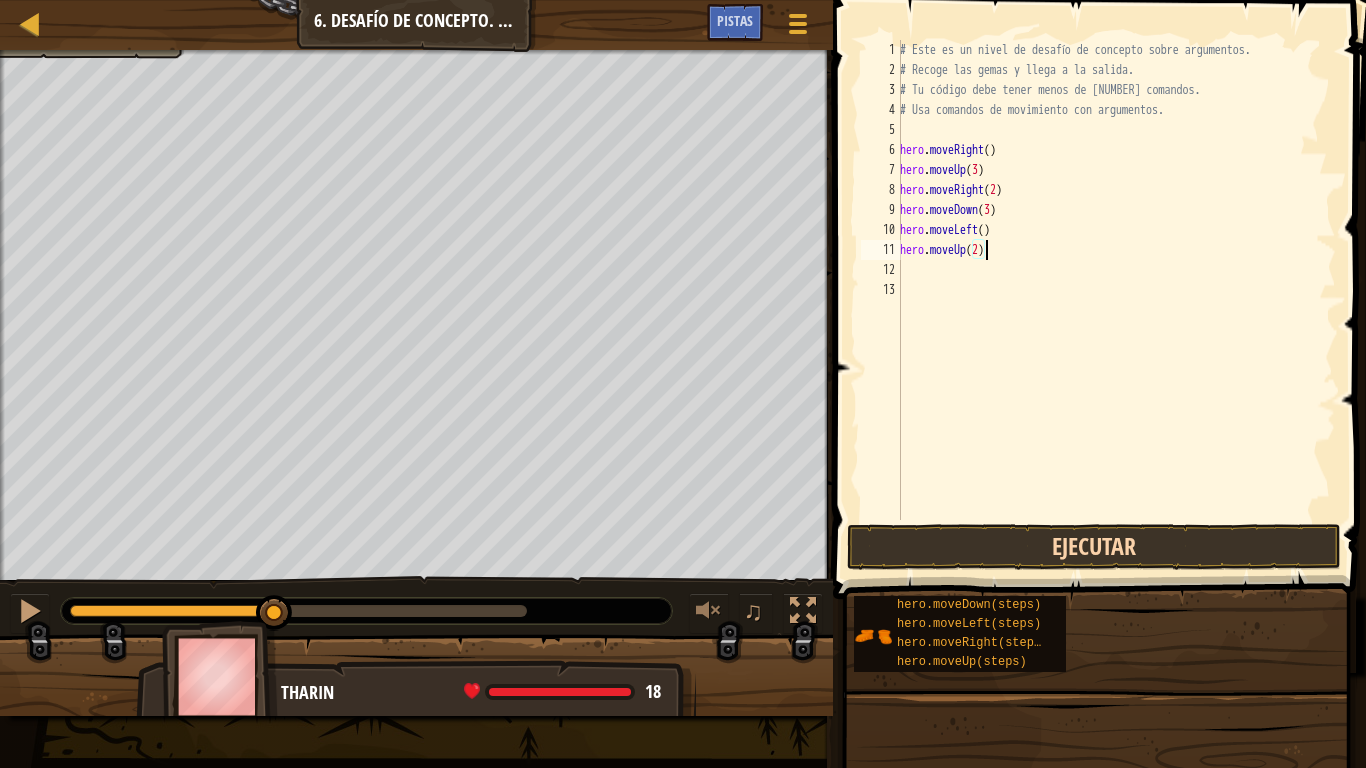 scroll, scrollTop: 9, scrollLeft: 6, axis: both 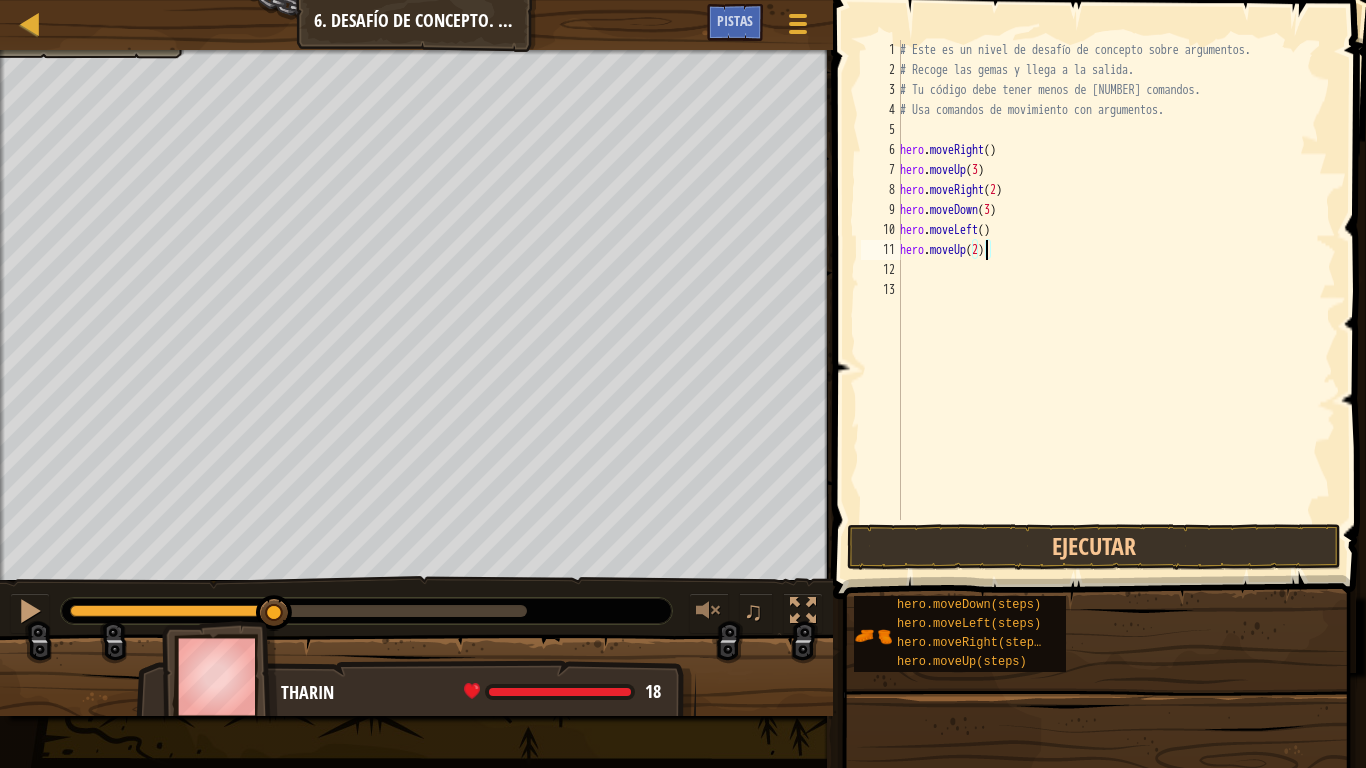 click on "# Este es un nivel de desafío de concepto sobre argumentos. # Recoge las gemas y llega a la salida. # Tu código debe tener menos de [NUMBER] comandos. # Usa comandos de movimiento con argumentos. hero . moveRight ( )   hero . moveUp ( [NUMBER] ) hero . moveRight ( [NUMBER] ) hero . moveDown ( [NUMBER] ) hero . moveLeft ( ) hero . moveDown ( [NUMBER] )" at bounding box center (1116, 300) 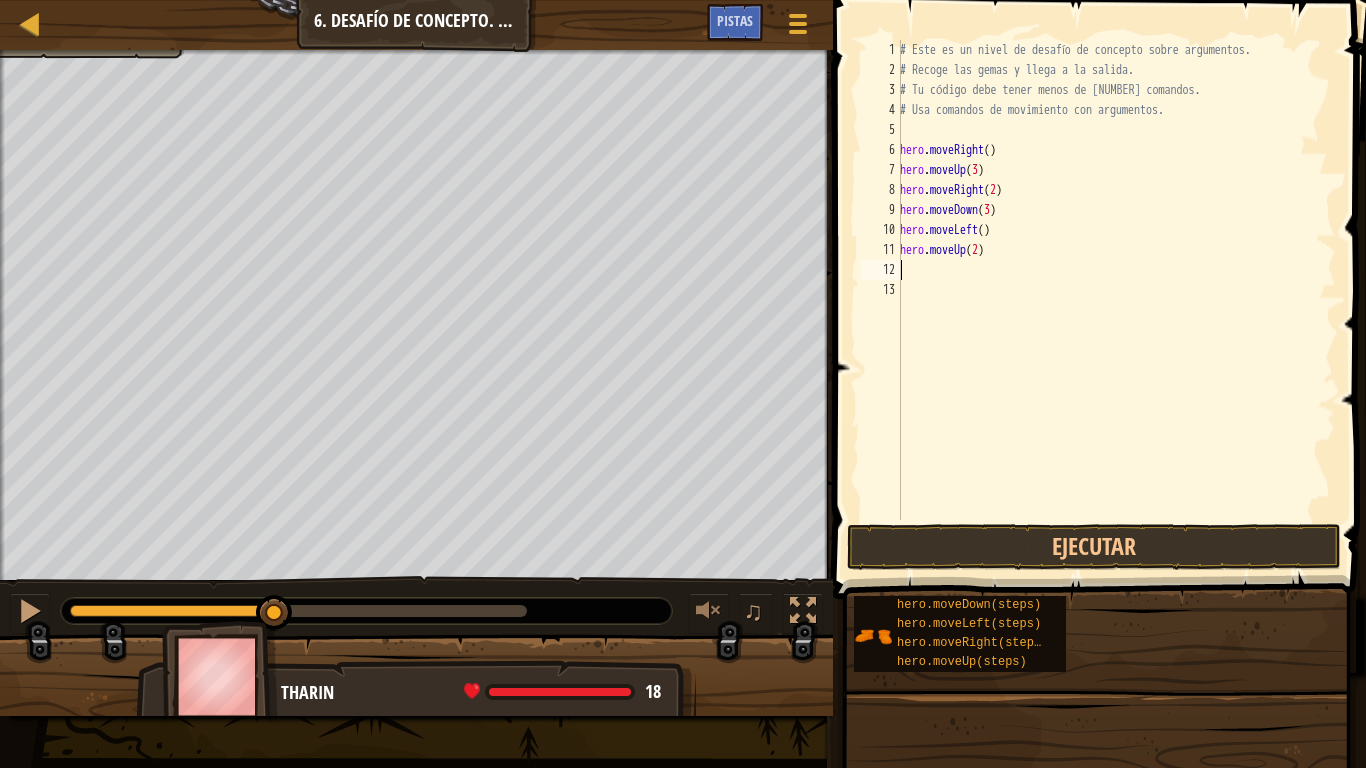 scroll, scrollTop: 9, scrollLeft: 0, axis: vertical 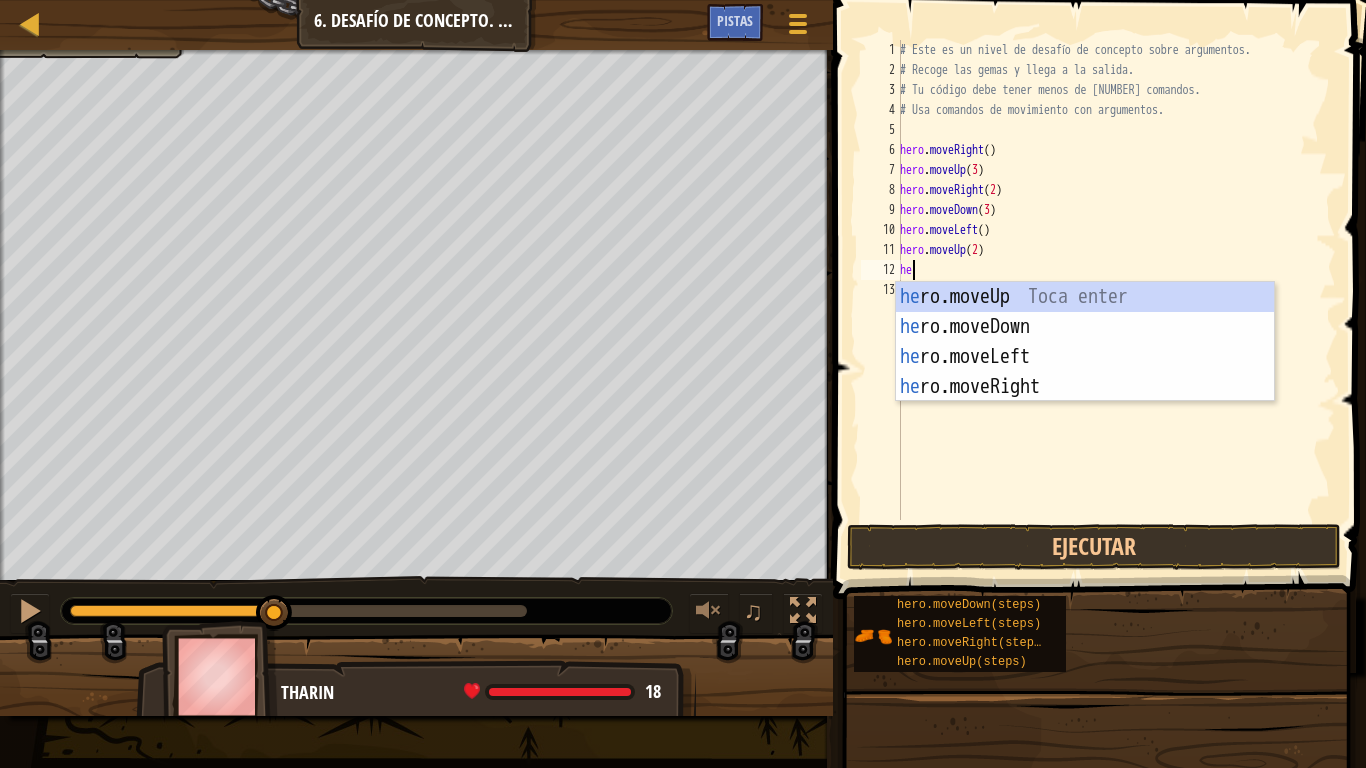 type on "heri" 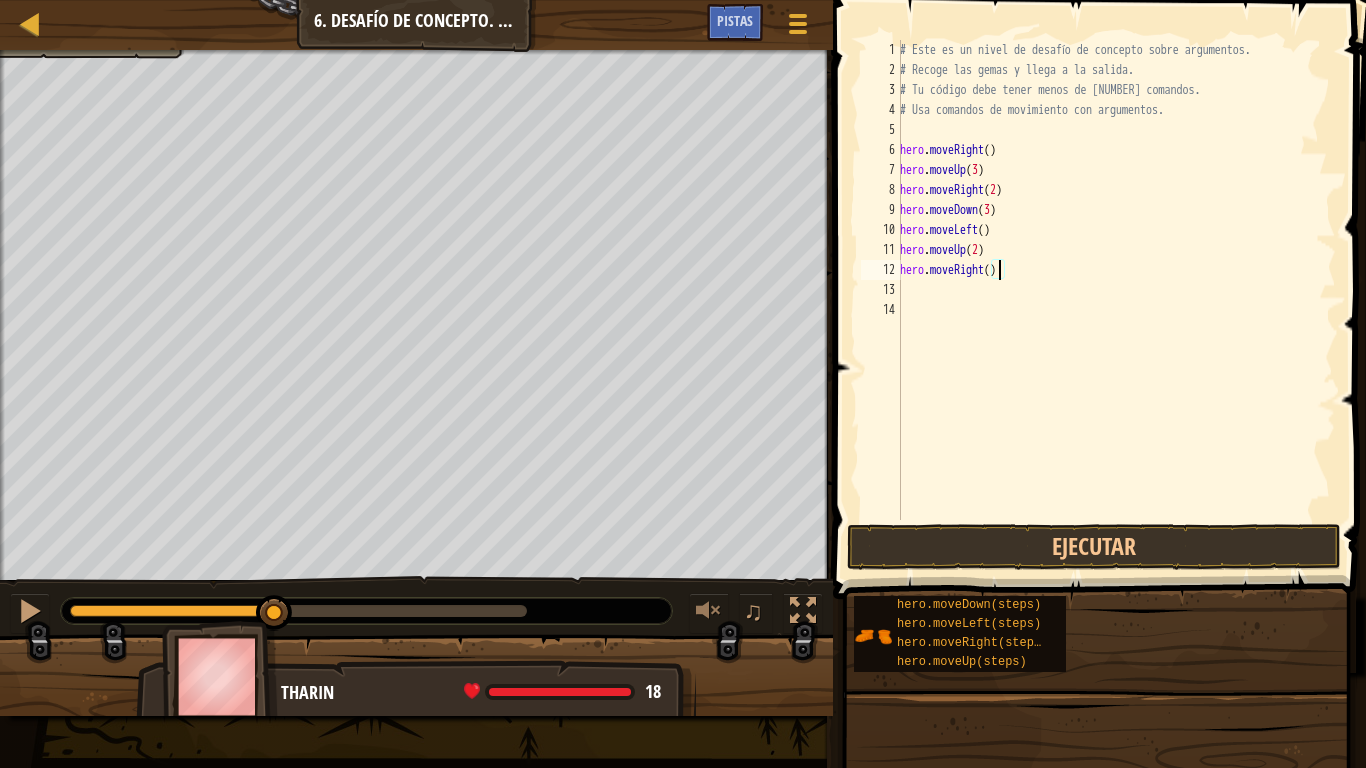 scroll, scrollTop: 9, scrollLeft: 8, axis: both 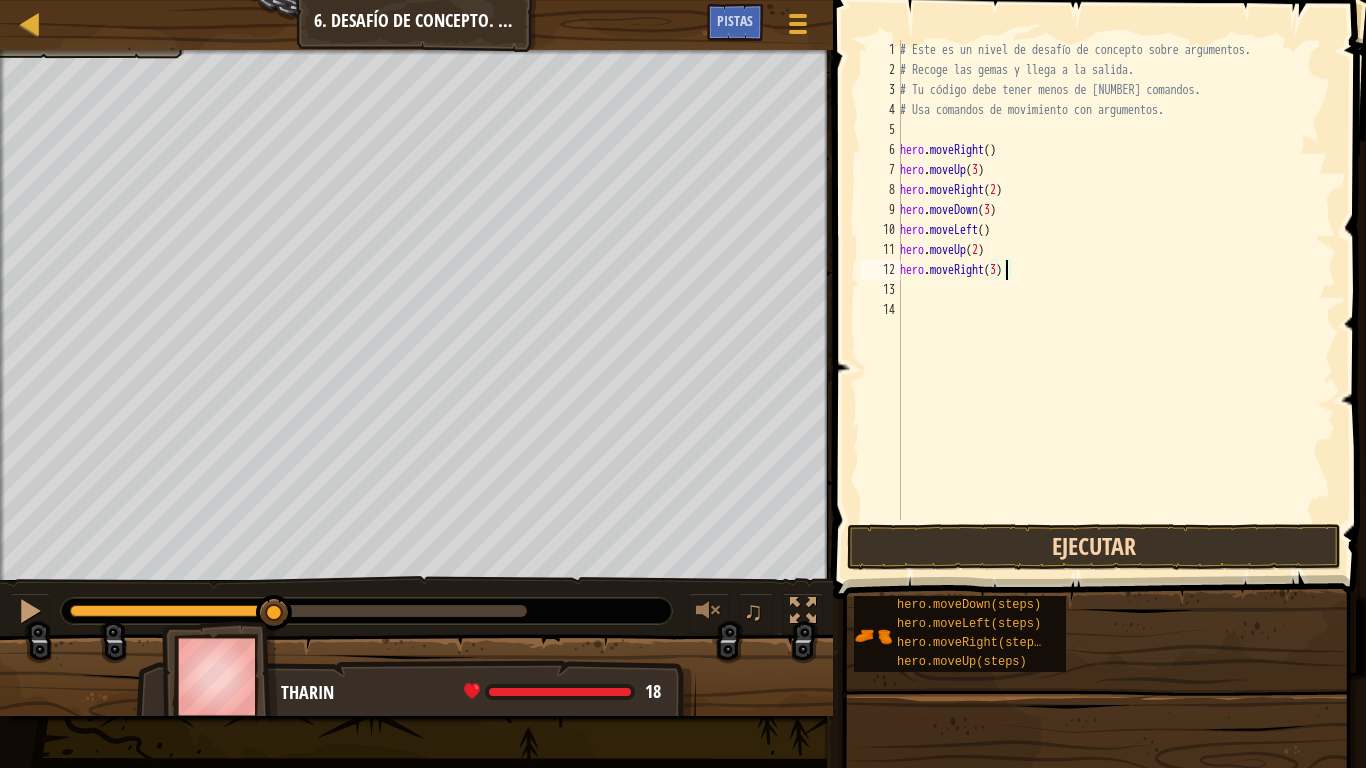 type on "hero.moveRight(3)" 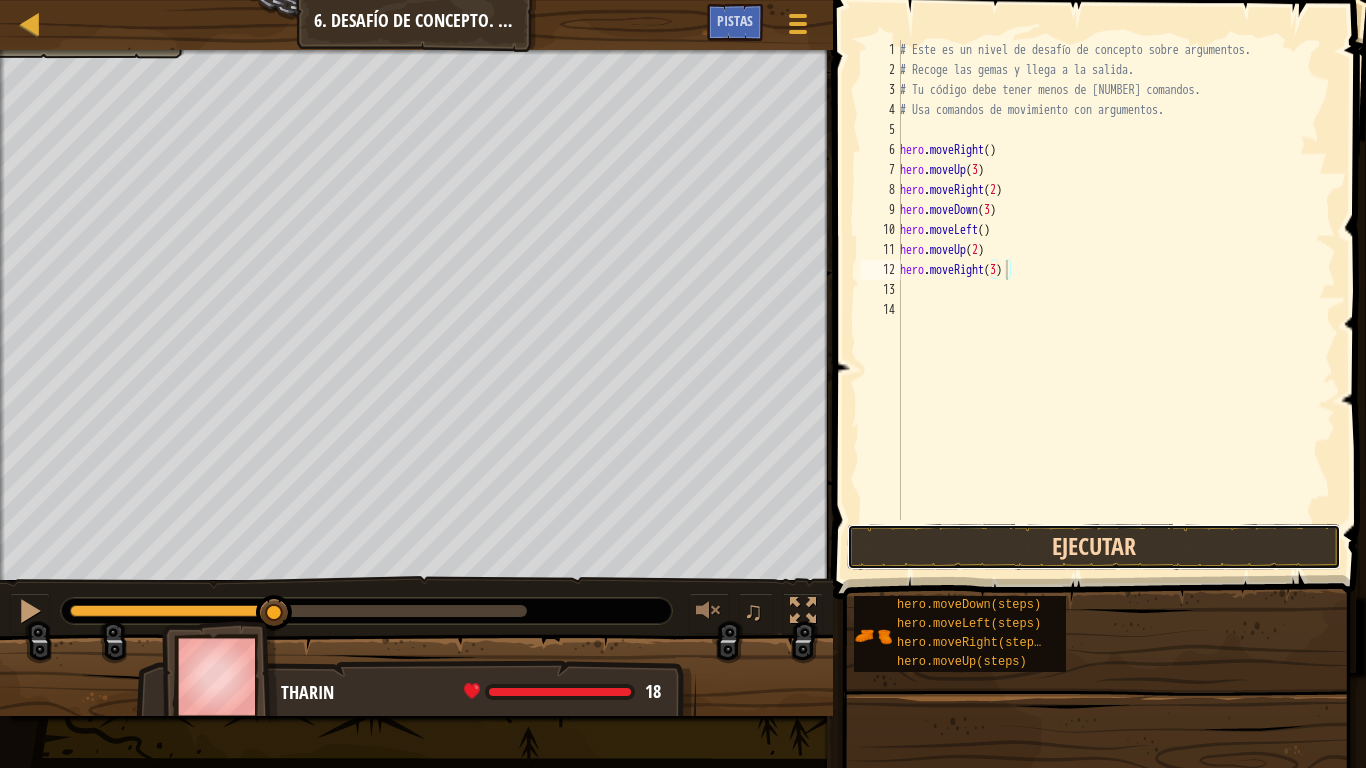 click on "Ejecutar" at bounding box center (1094, 547) 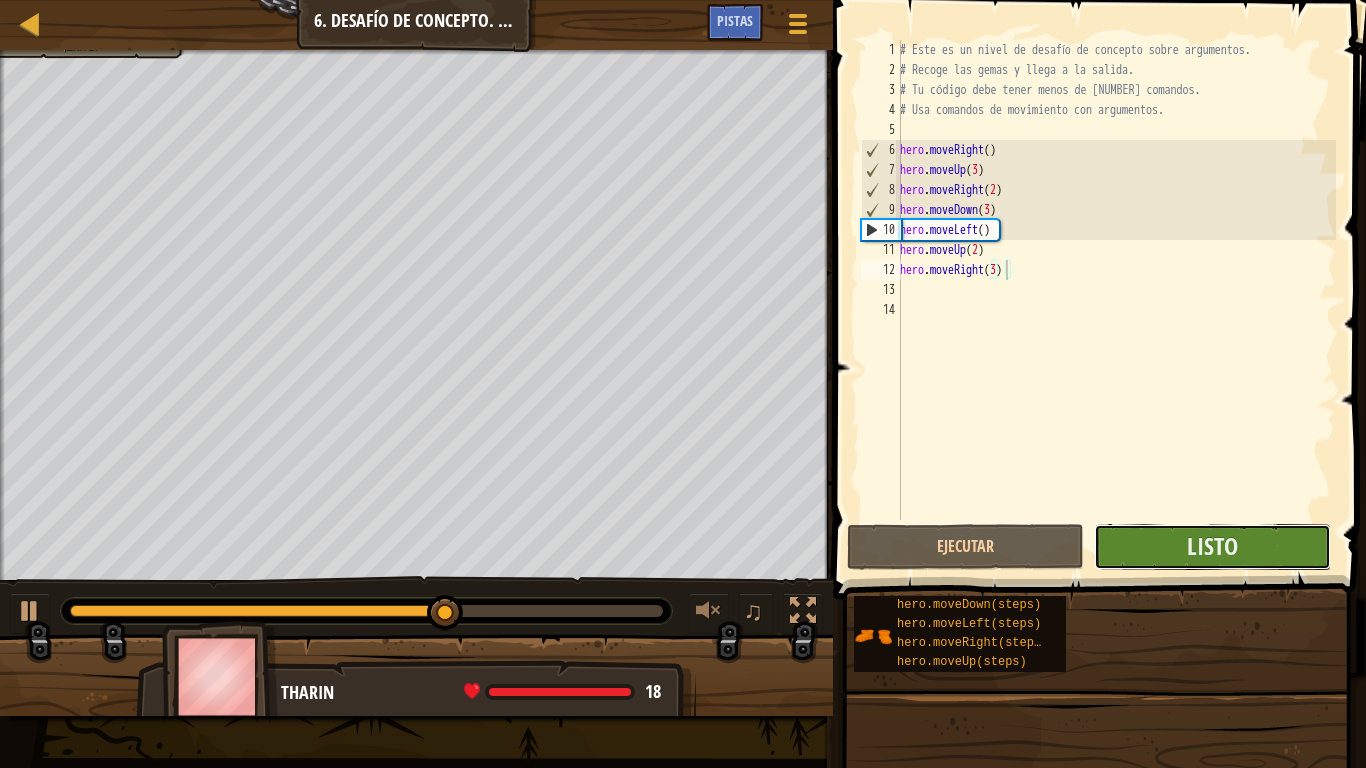 click on "Listo" at bounding box center [1212, 547] 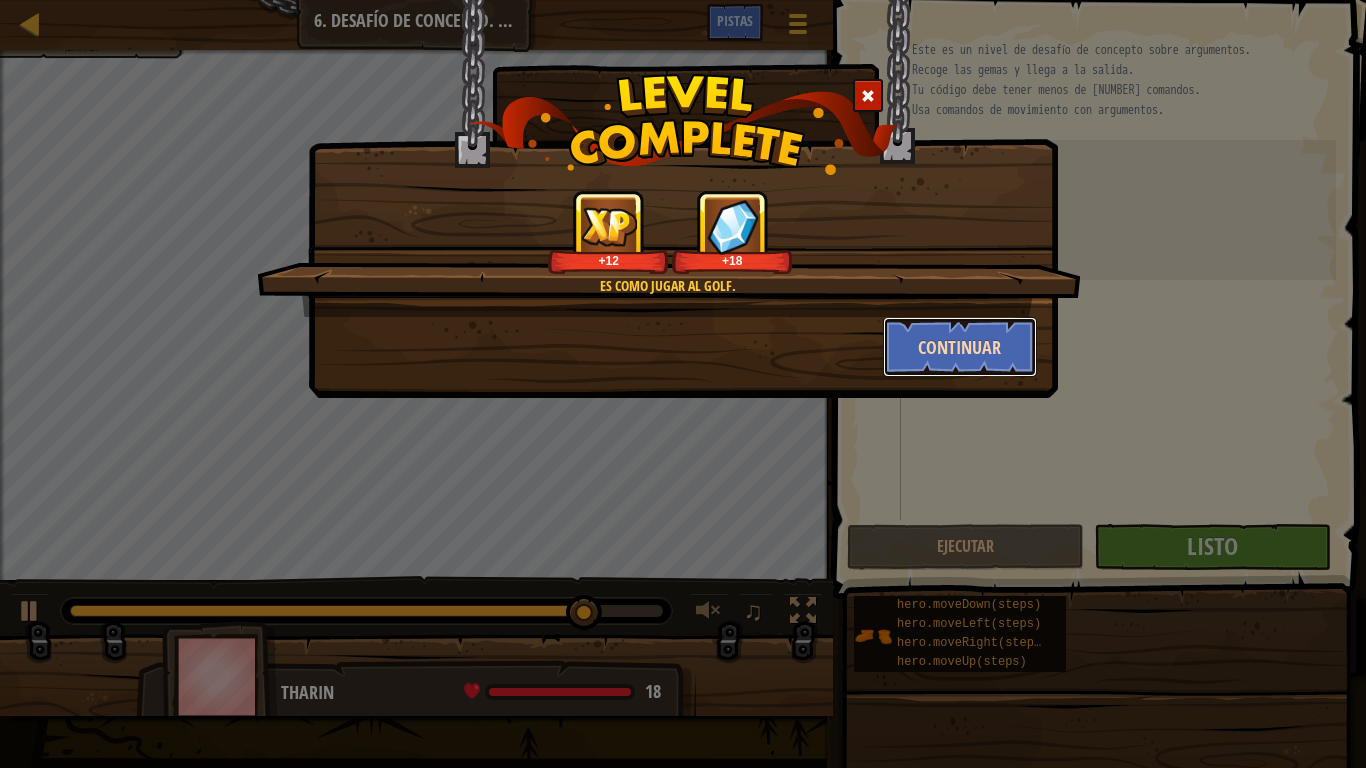 click on "Continuar" at bounding box center [960, 347] 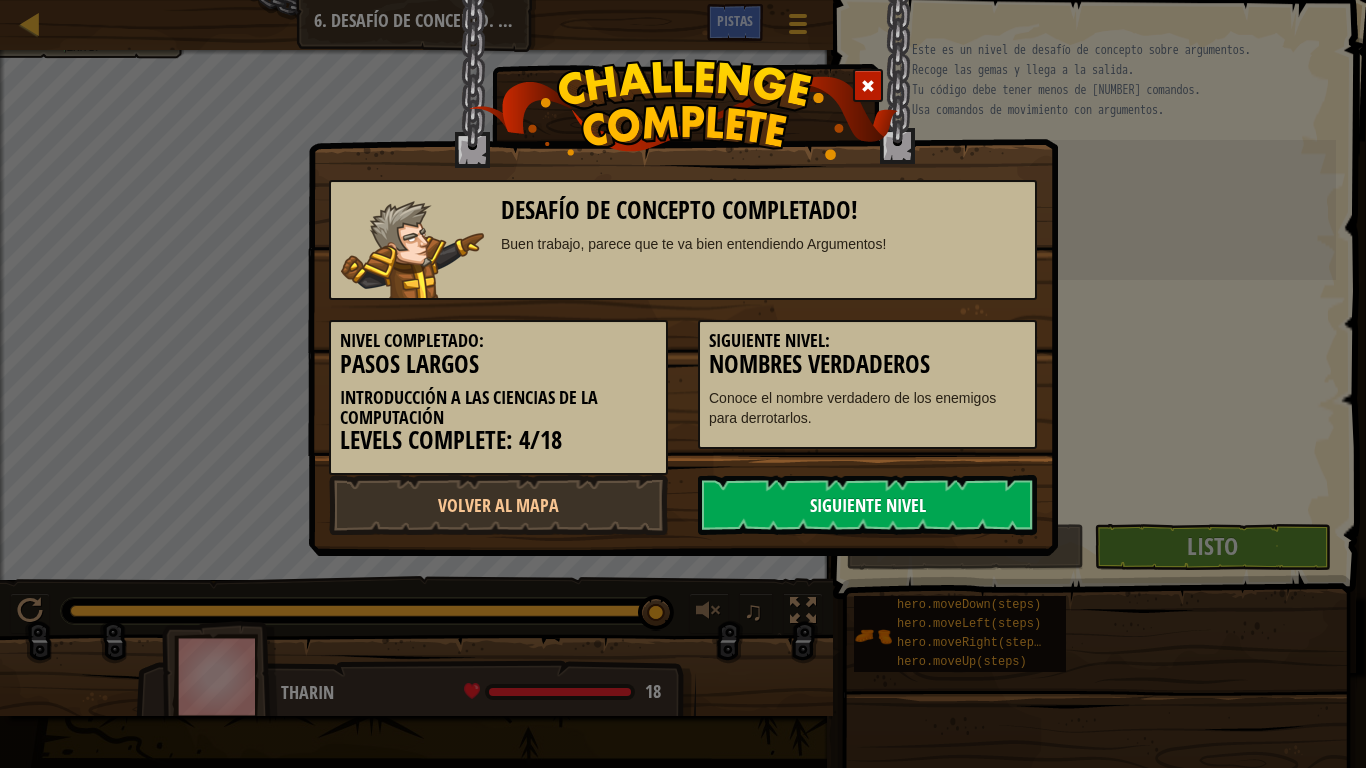click on "Siguiente Nivel" at bounding box center [867, 505] 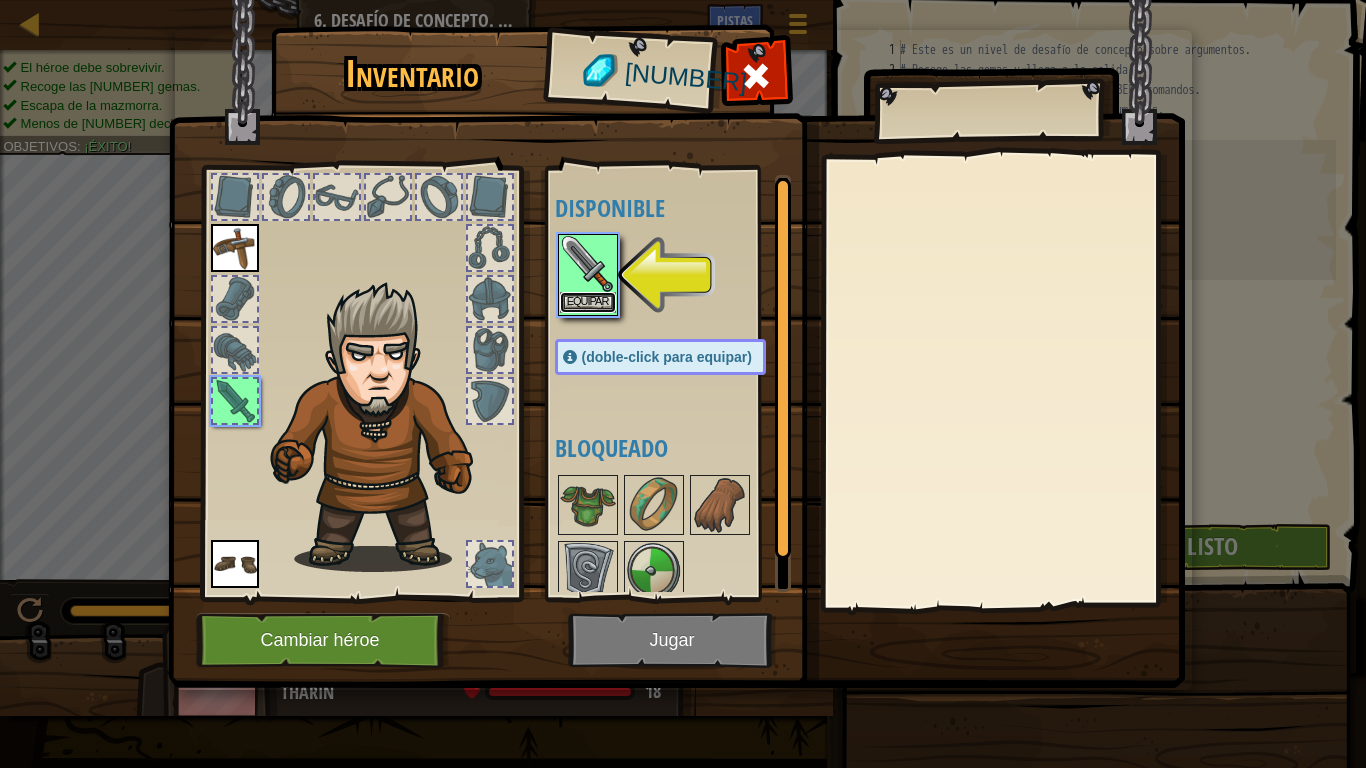 click on "Equipar" at bounding box center [588, 302] 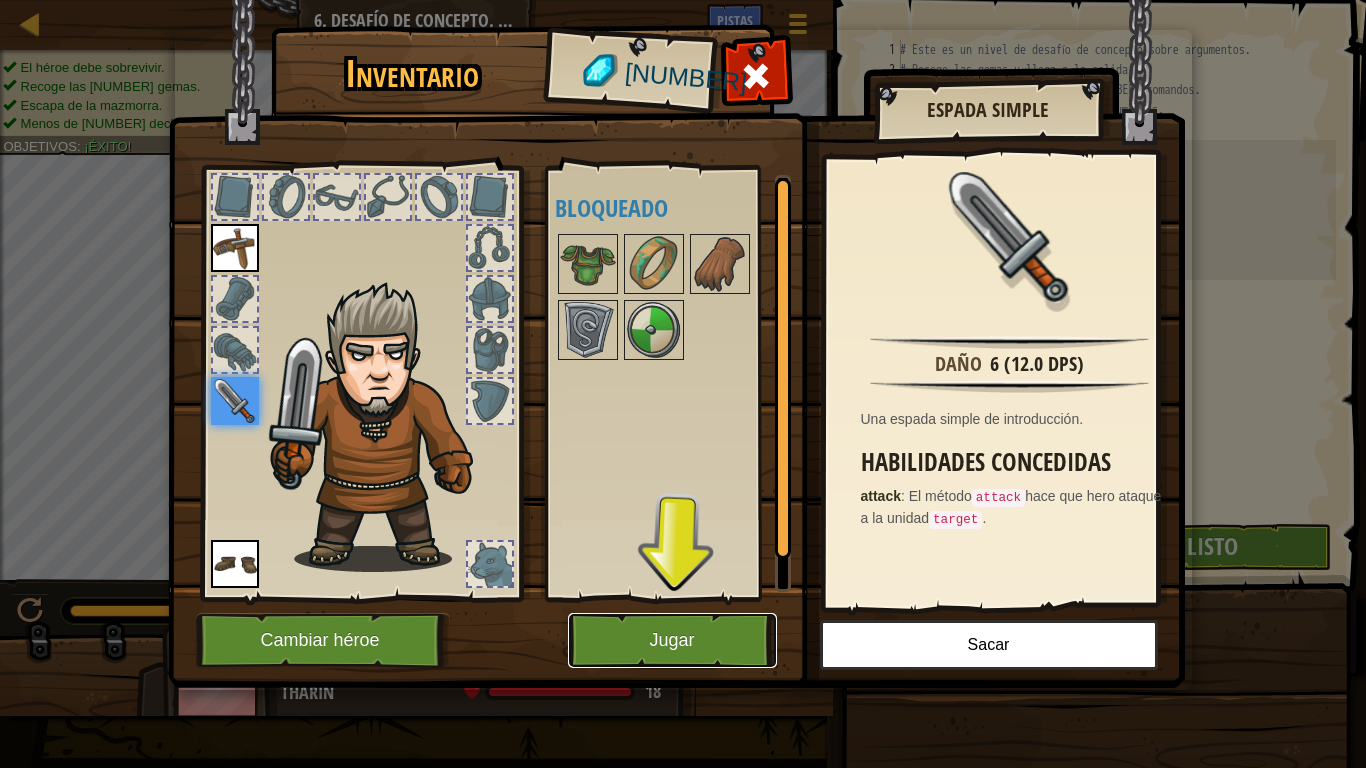 click on "Jugar" at bounding box center [672, 640] 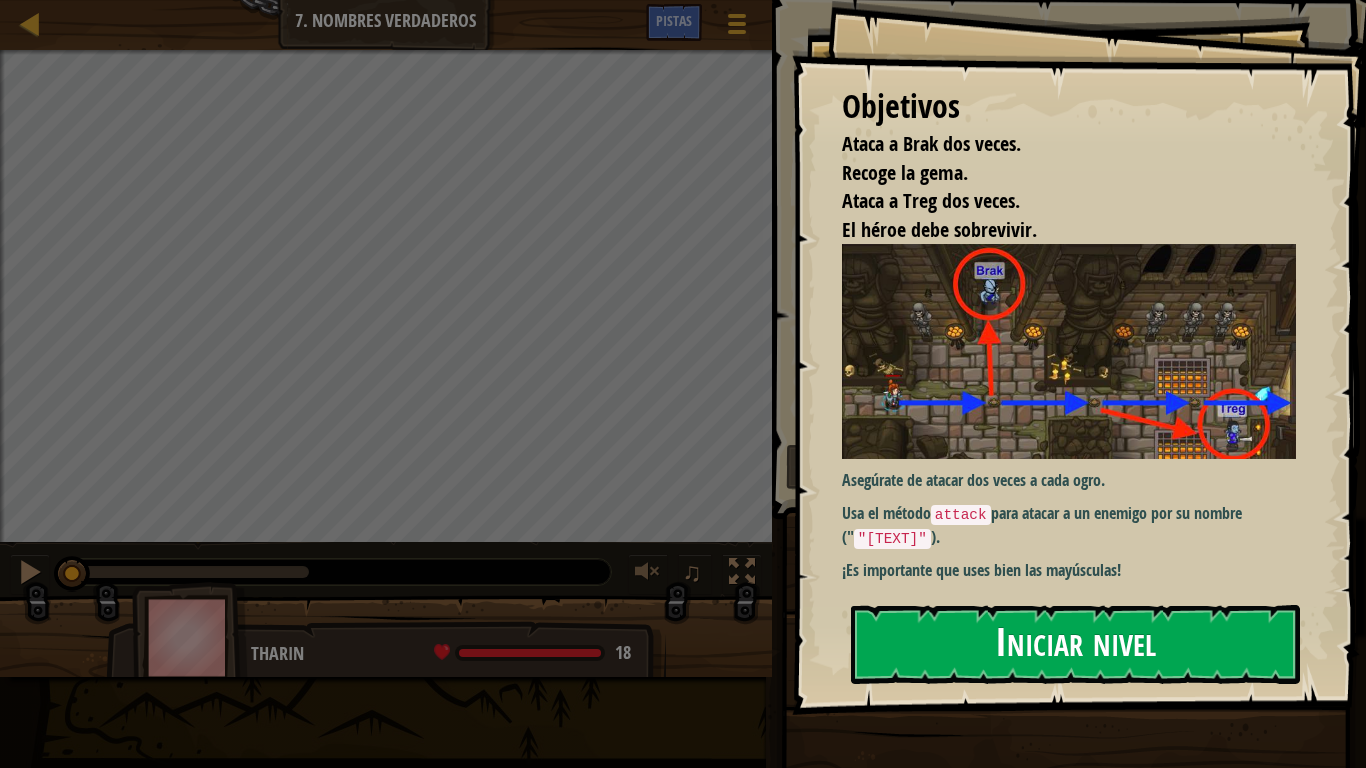 click on "Iniciar nivel" at bounding box center [1075, 644] 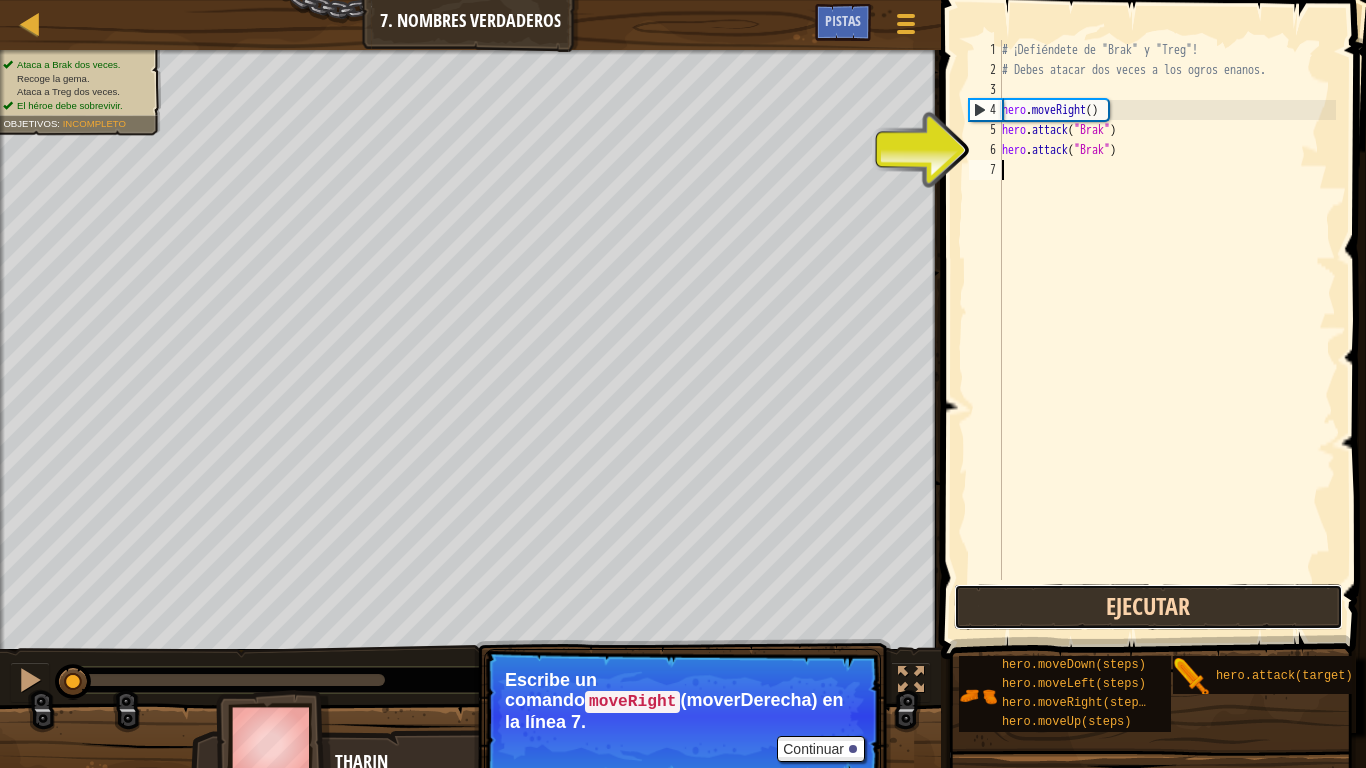 click on "Ejecutar" at bounding box center (1148, 607) 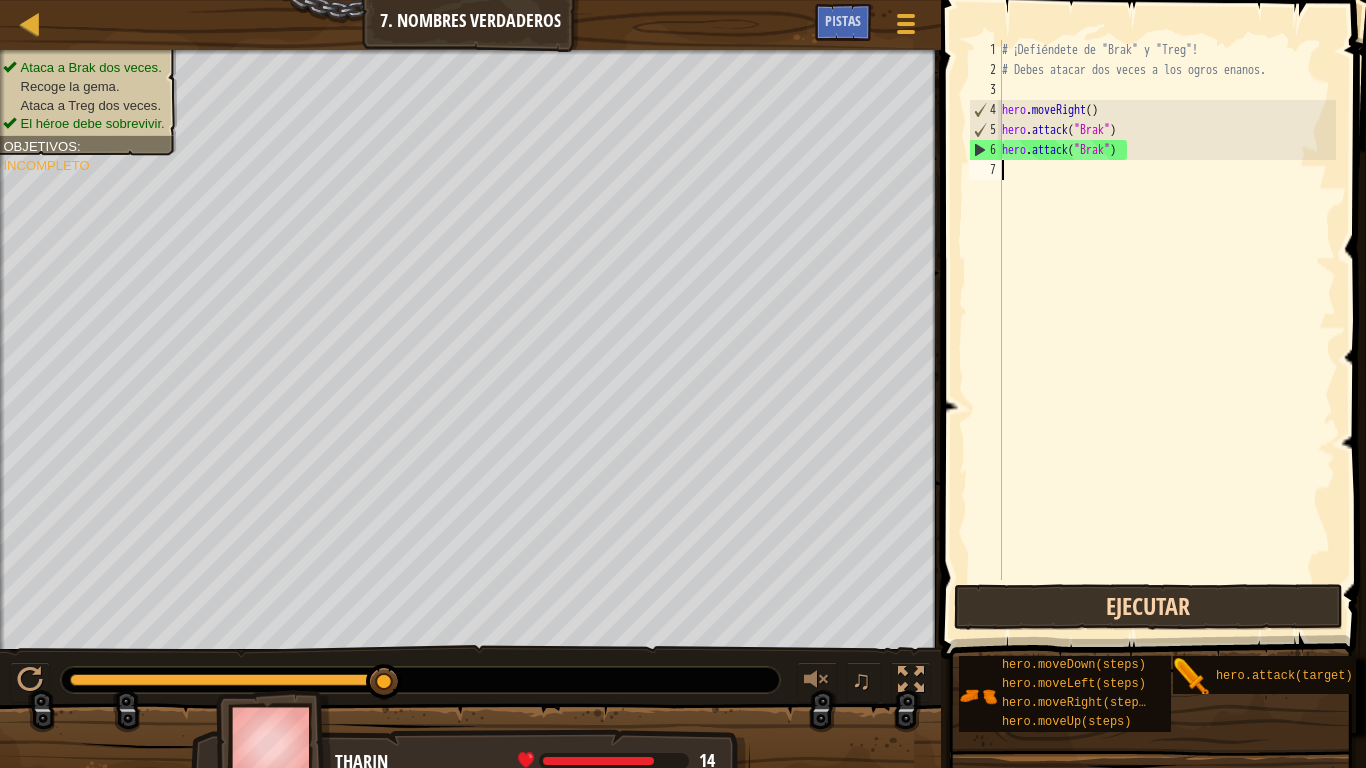 scroll, scrollTop: 9, scrollLeft: 0, axis: vertical 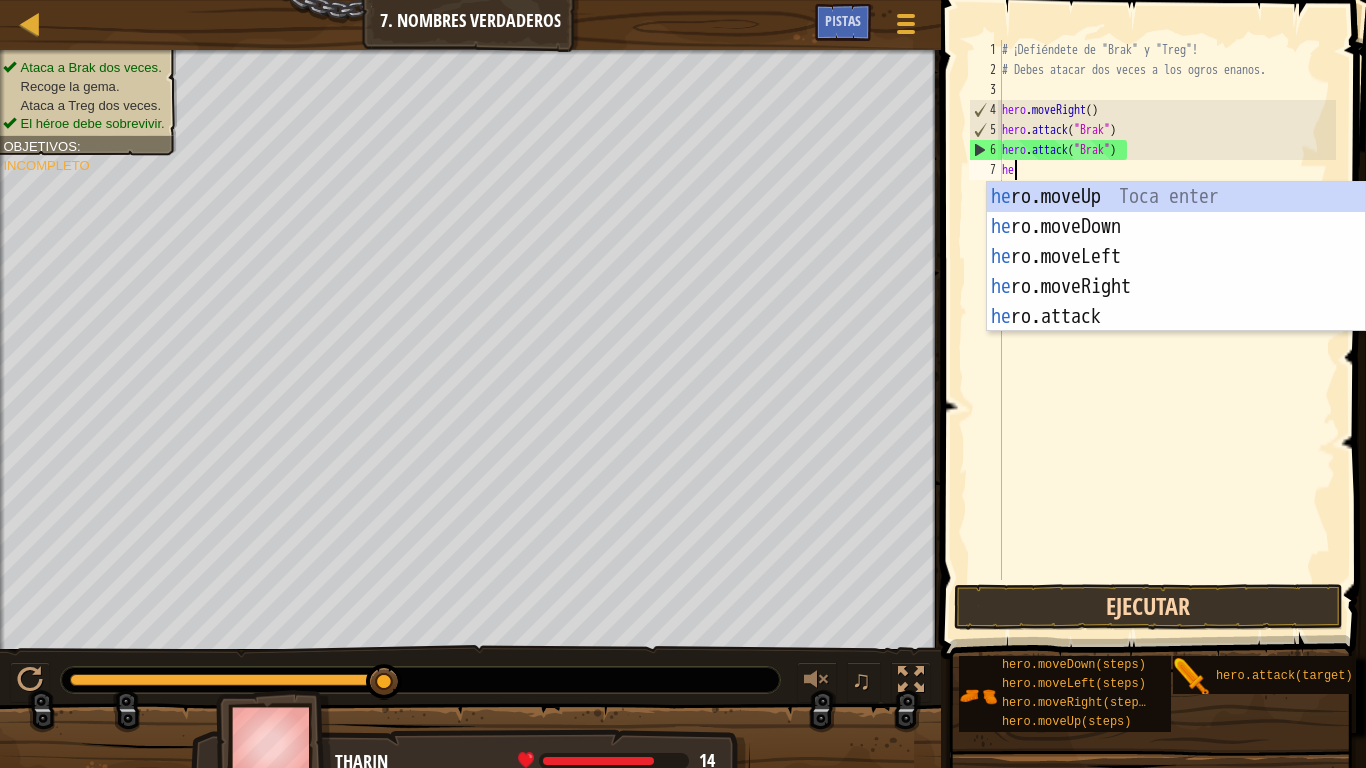 type on "hero" 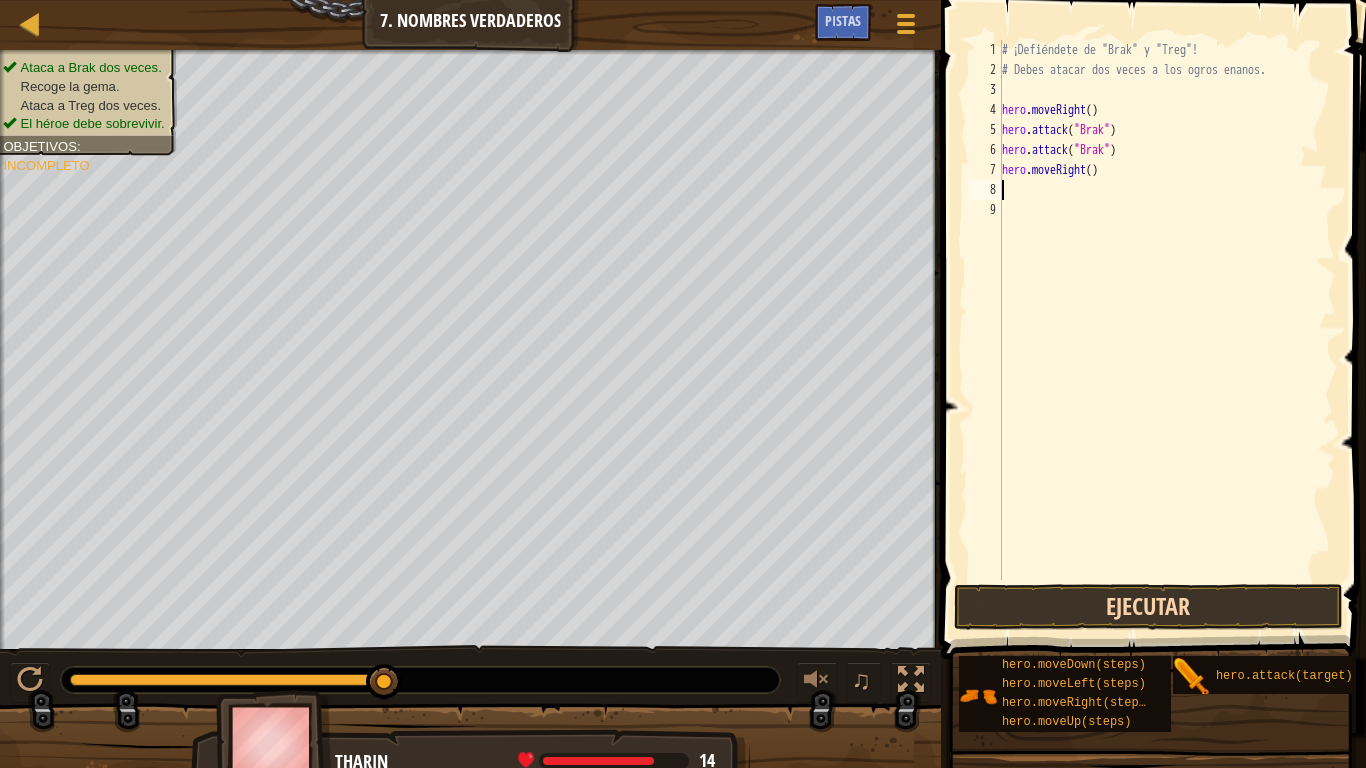 scroll, scrollTop: 9, scrollLeft: 0, axis: vertical 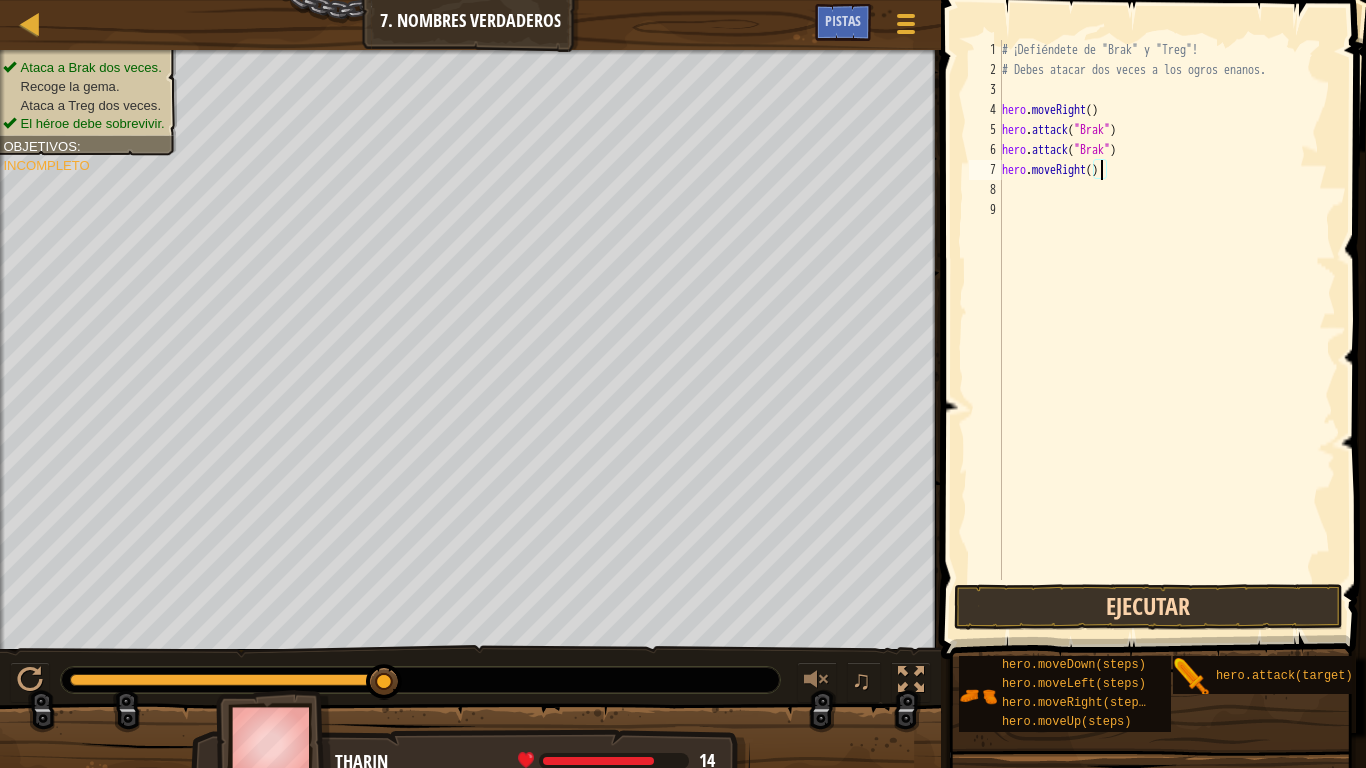 type on "hero.moveRight(2)" 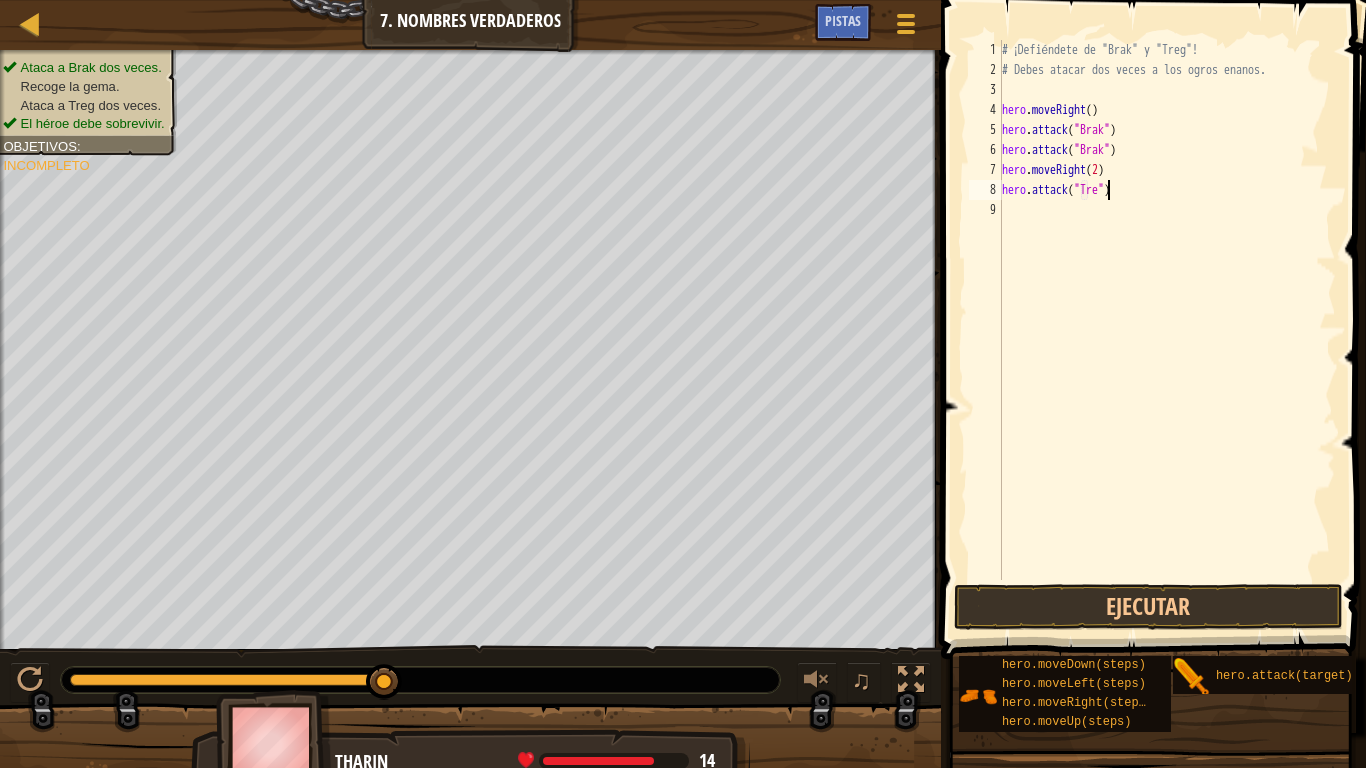 scroll, scrollTop: 9, scrollLeft: 9, axis: both 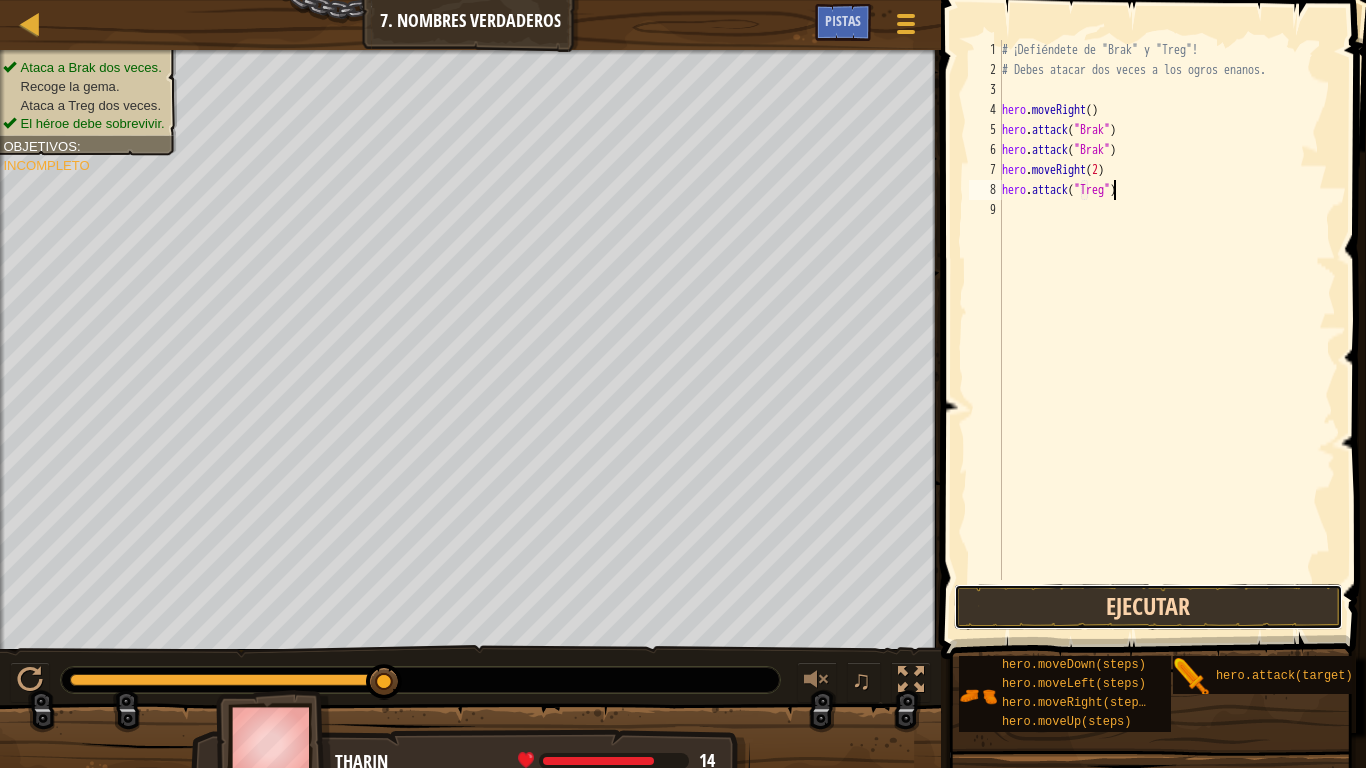 click on "Ejecutar" at bounding box center [1148, 607] 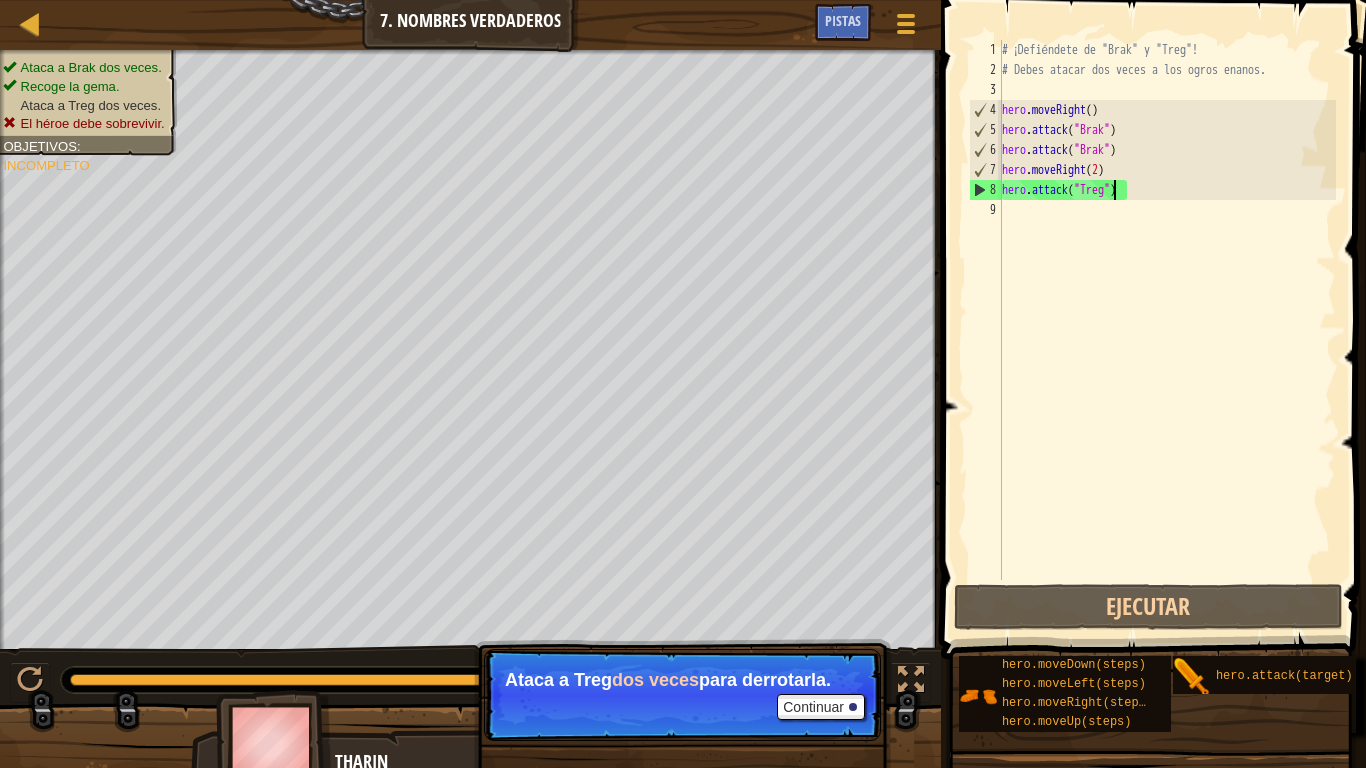click on "# ¡Defiéndete de "Brak" y "Treg"! # Debes atacar dos veces a los ogros enanos. hero . moveRight ( ) hero . attack ( "Brak" ) hero . attack ( "Brak" ) hero . moveRight ( [NUMBER] ) hero . attack ( "Treg" )" at bounding box center [1167, 330] 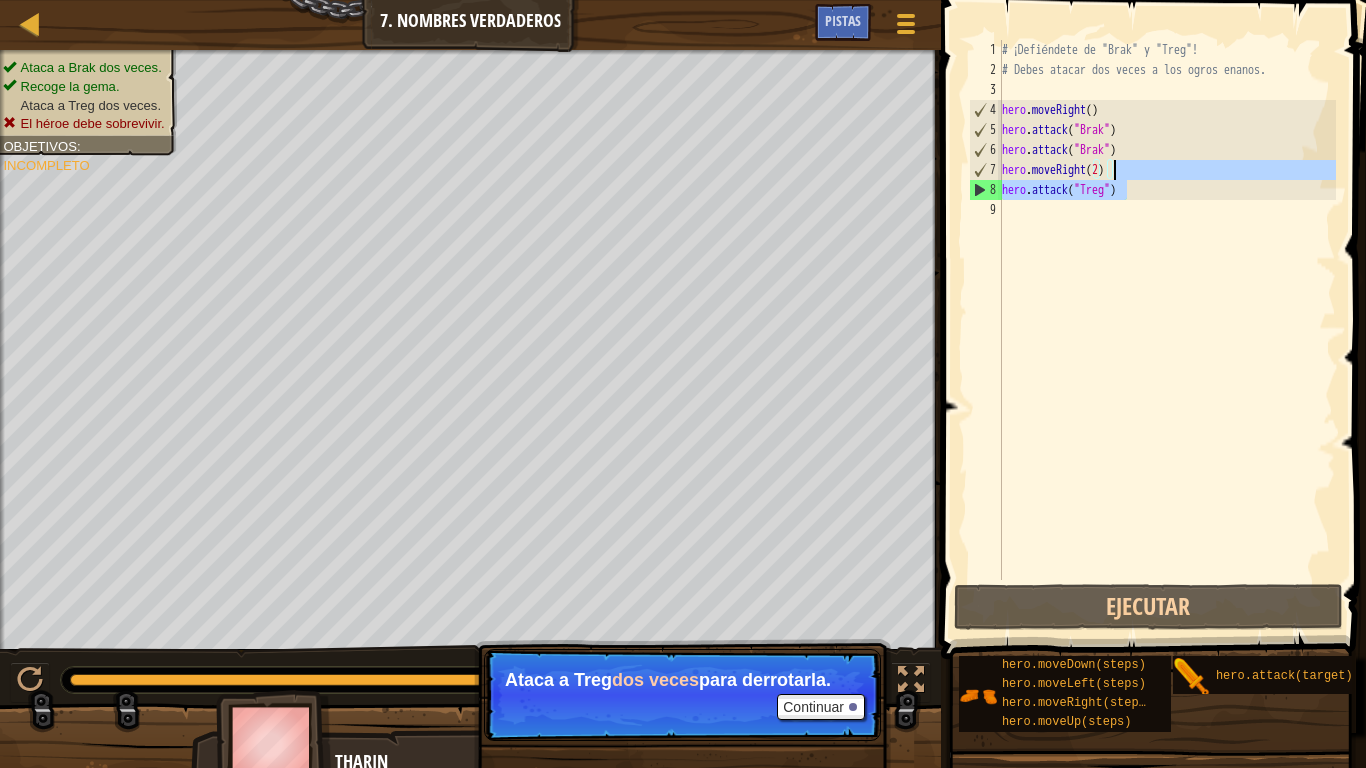 type on "hero.attack("Treg")" 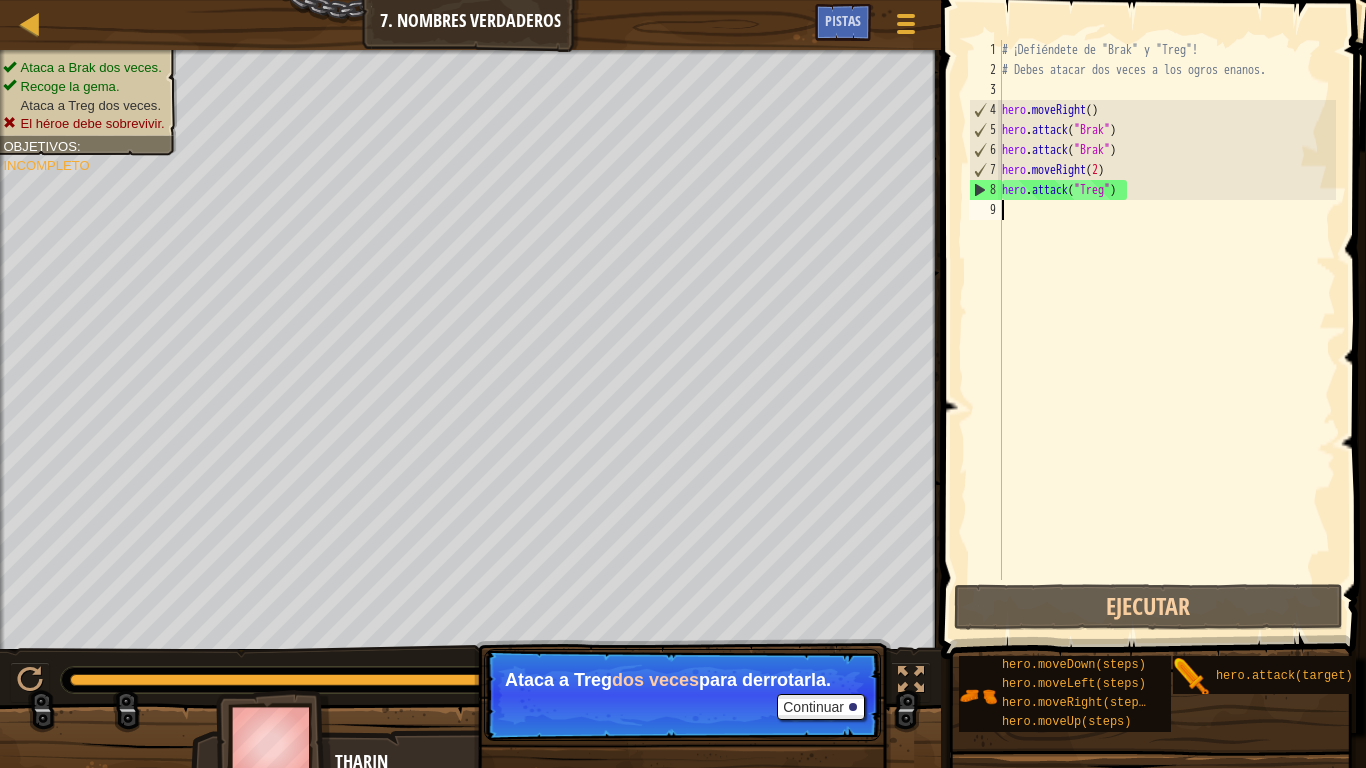 scroll, scrollTop: 9, scrollLeft: 0, axis: vertical 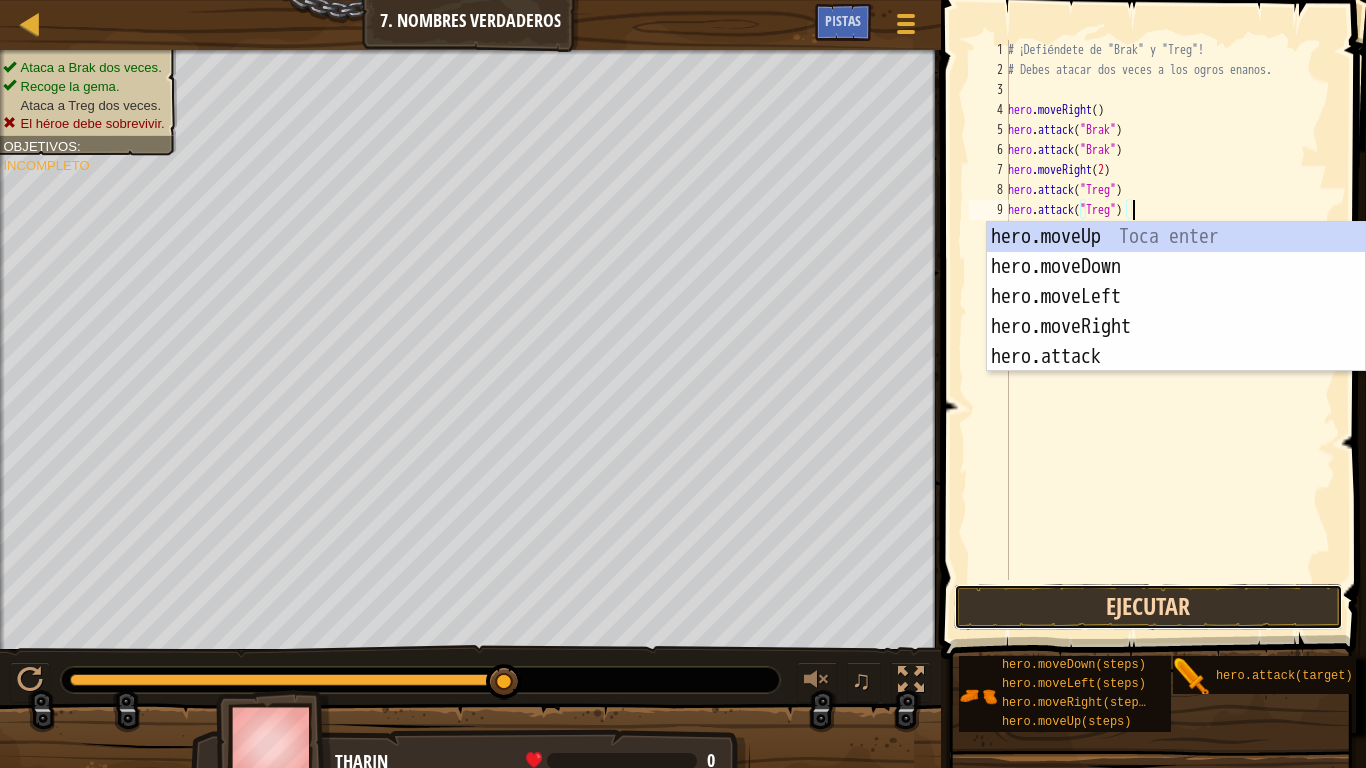 click on "Ejecutar" at bounding box center [1148, 607] 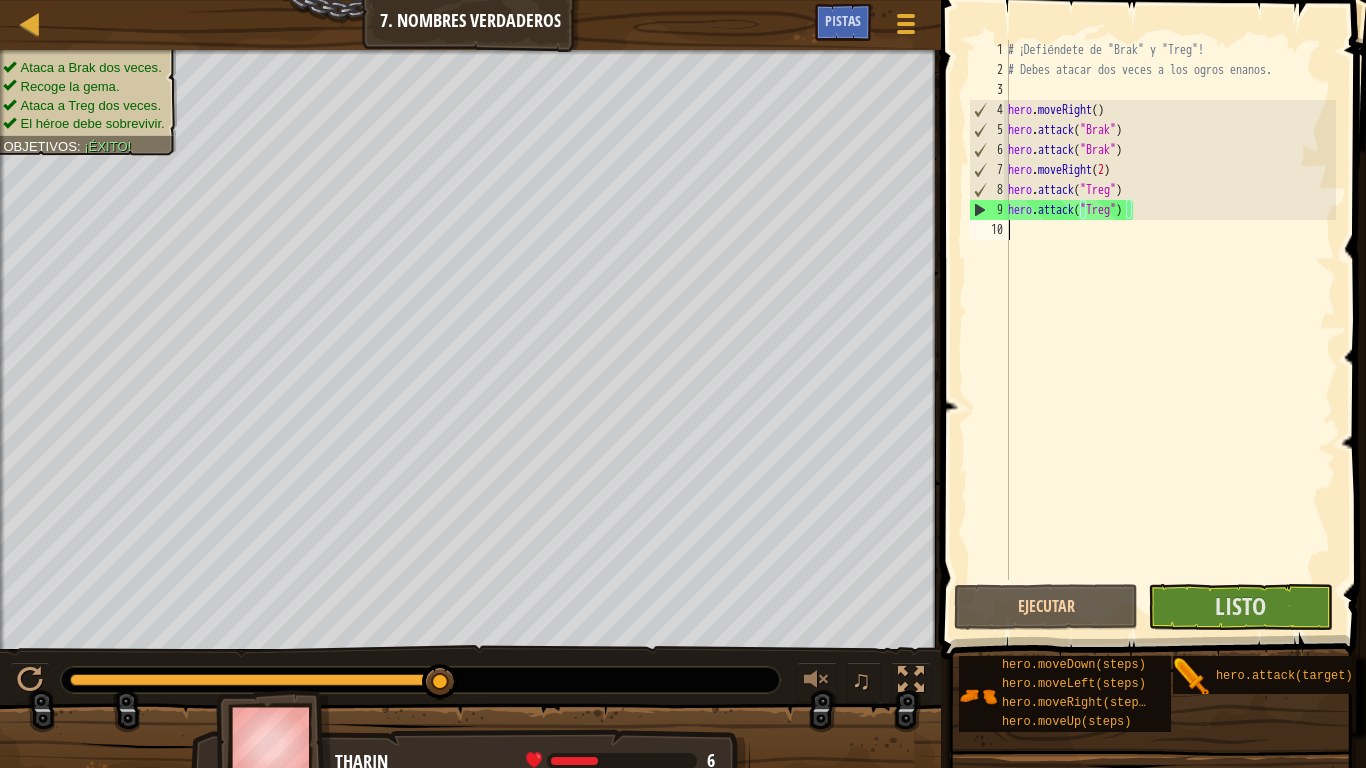 click on "# ¡Defiéndete de "Brak" y "Treg"! # Debes atacar dos veces a los ogros enanos. hero . moveRight ( ) hero . attack ( "Brak" ) hero . attack ( "Brak" ) hero . moveRight ( 2 ) hero . attack ( "Treg" ) hero . attack ( "Treg" )" at bounding box center (1170, 330) 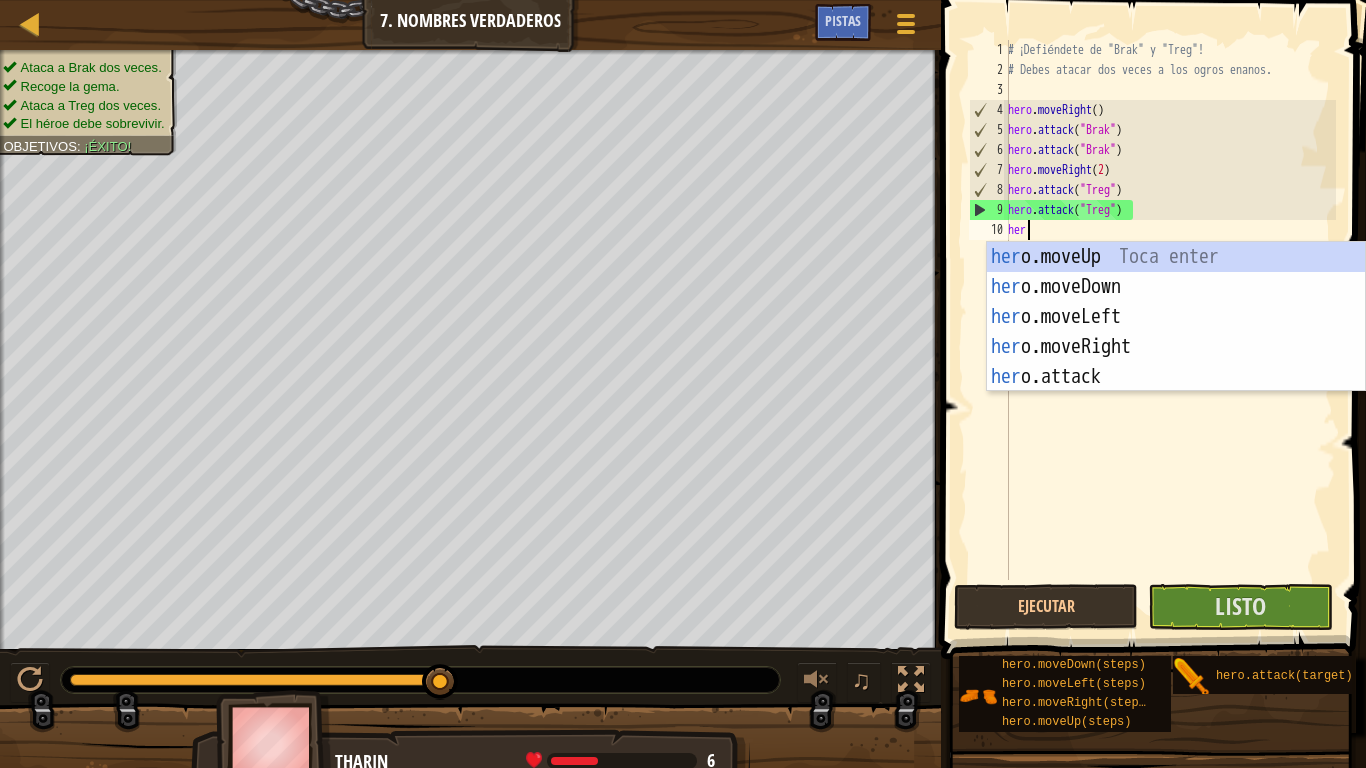 type on "hero" 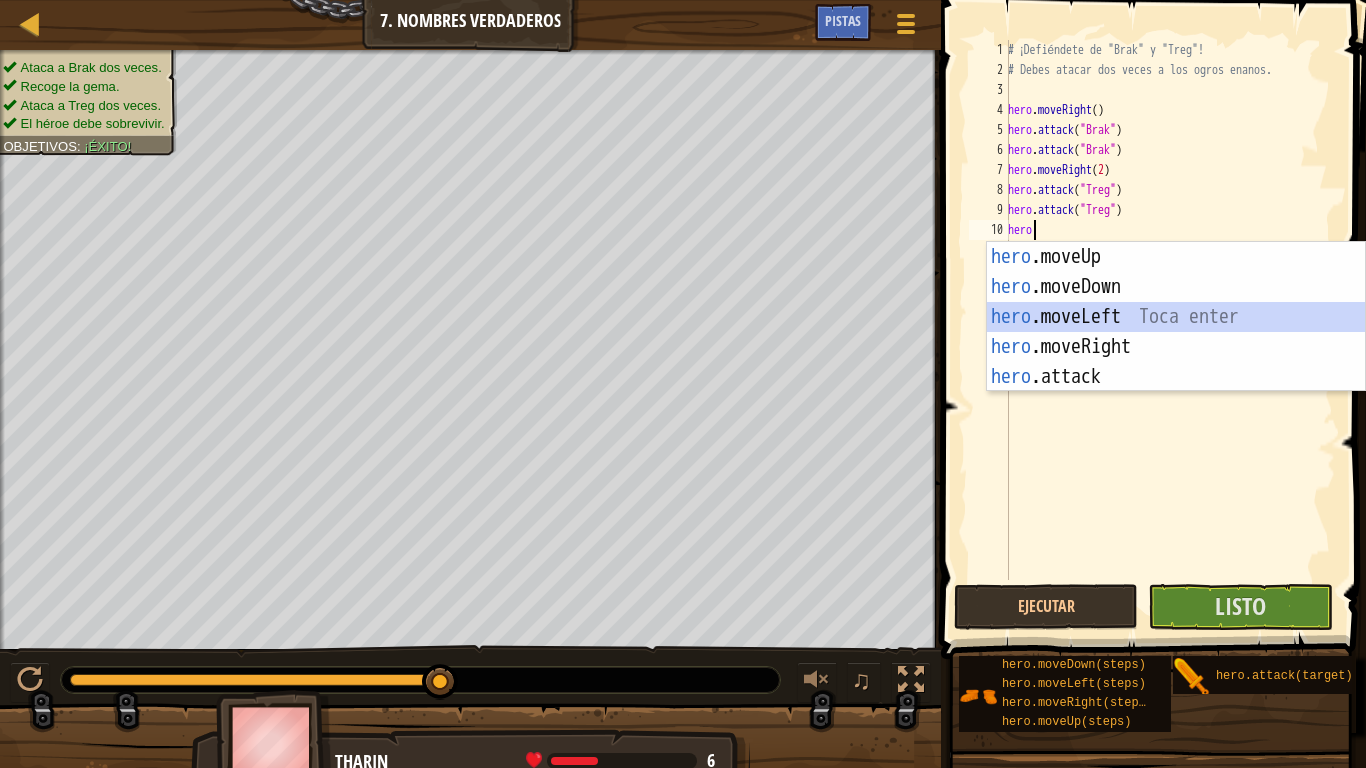 type 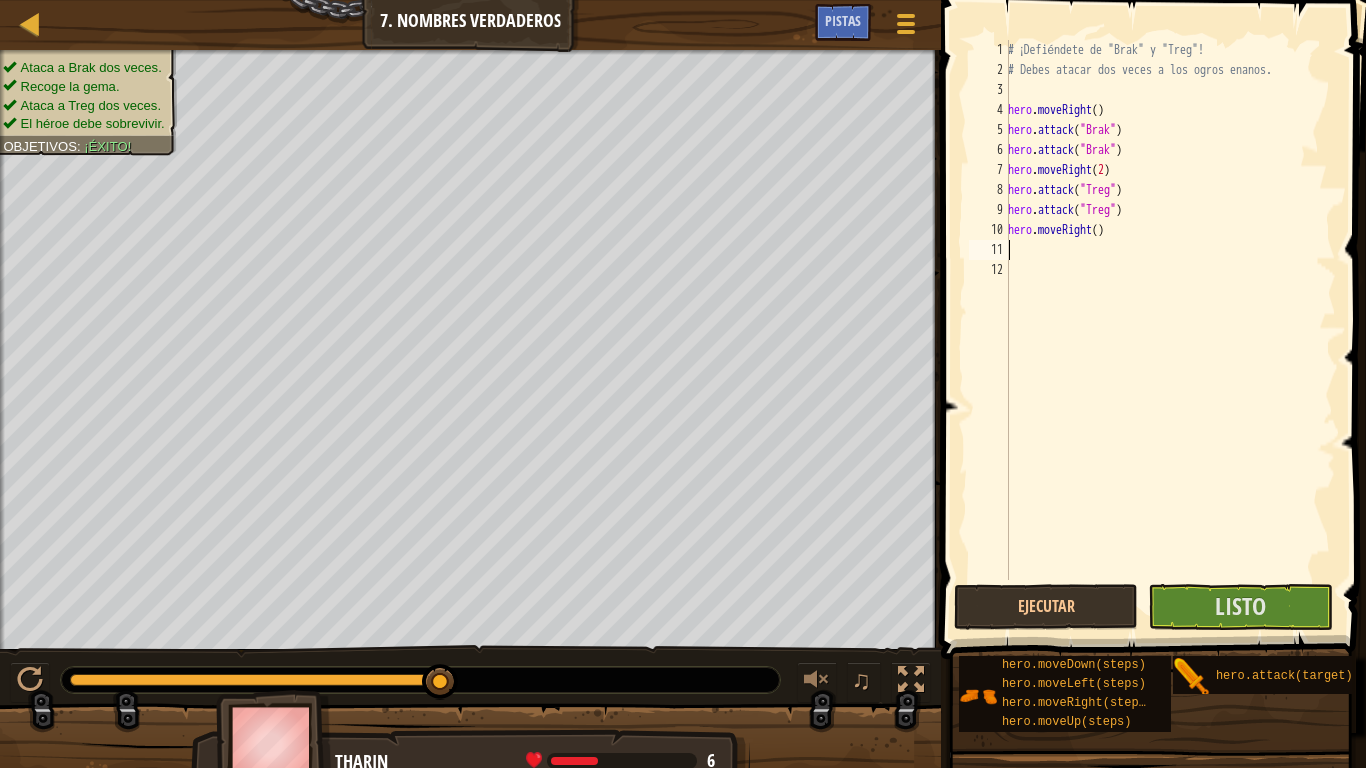 scroll, scrollTop: 9, scrollLeft: 0, axis: vertical 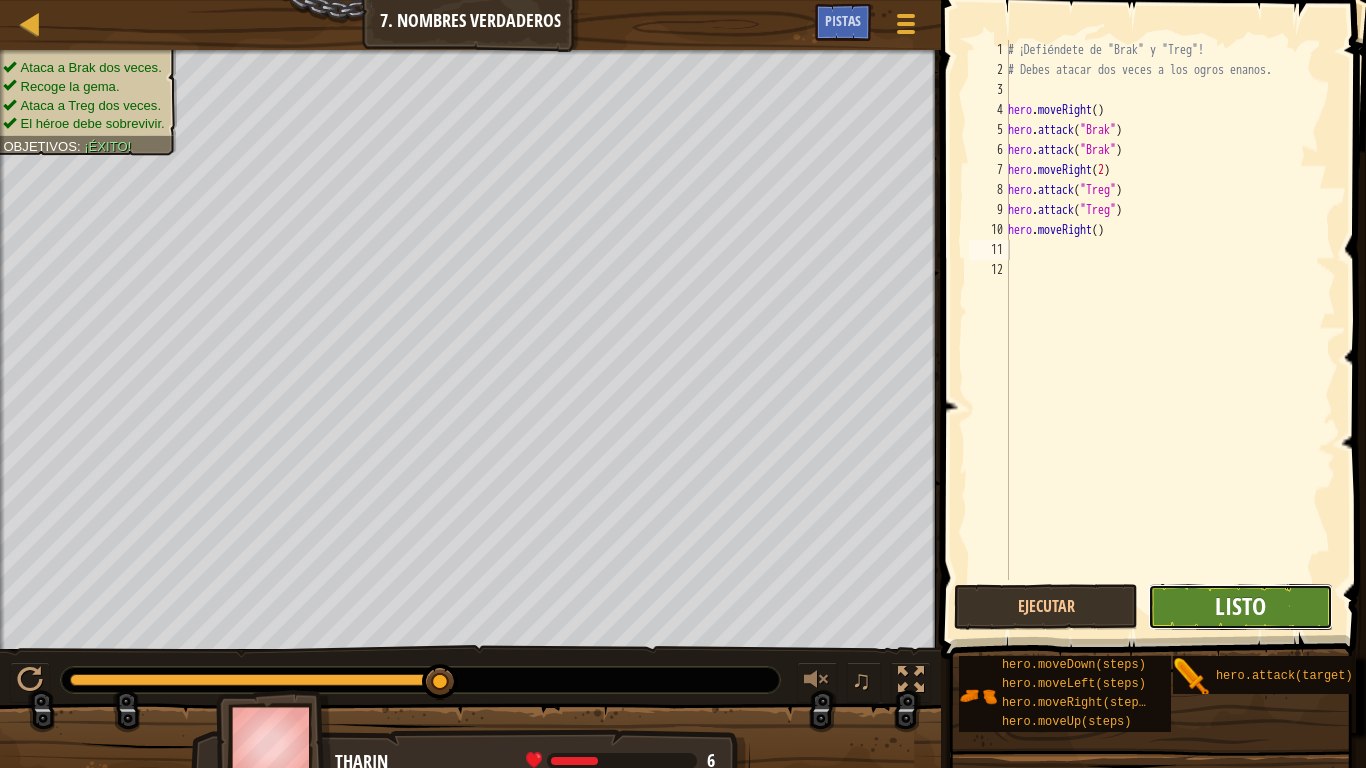 click on "Listo" at bounding box center [1240, 606] 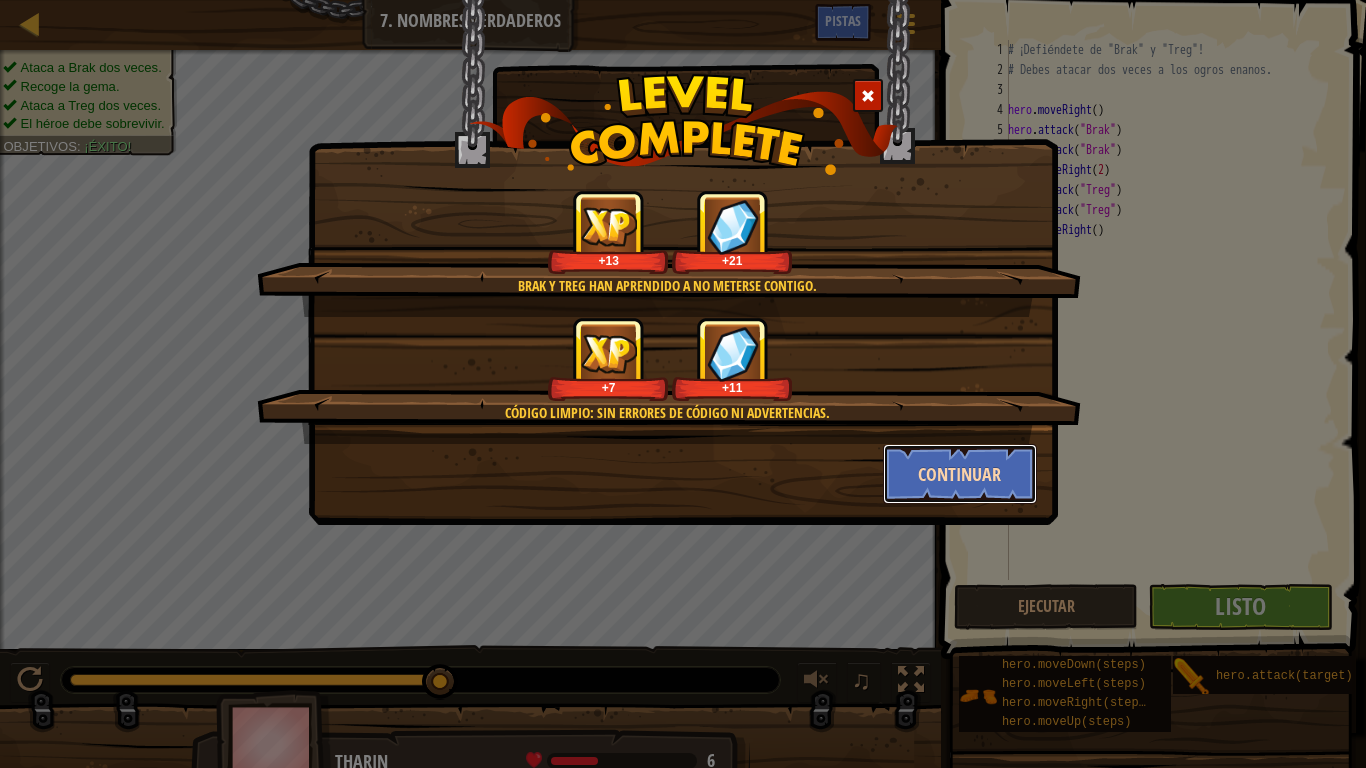 click on "Continuar" at bounding box center [960, 474] 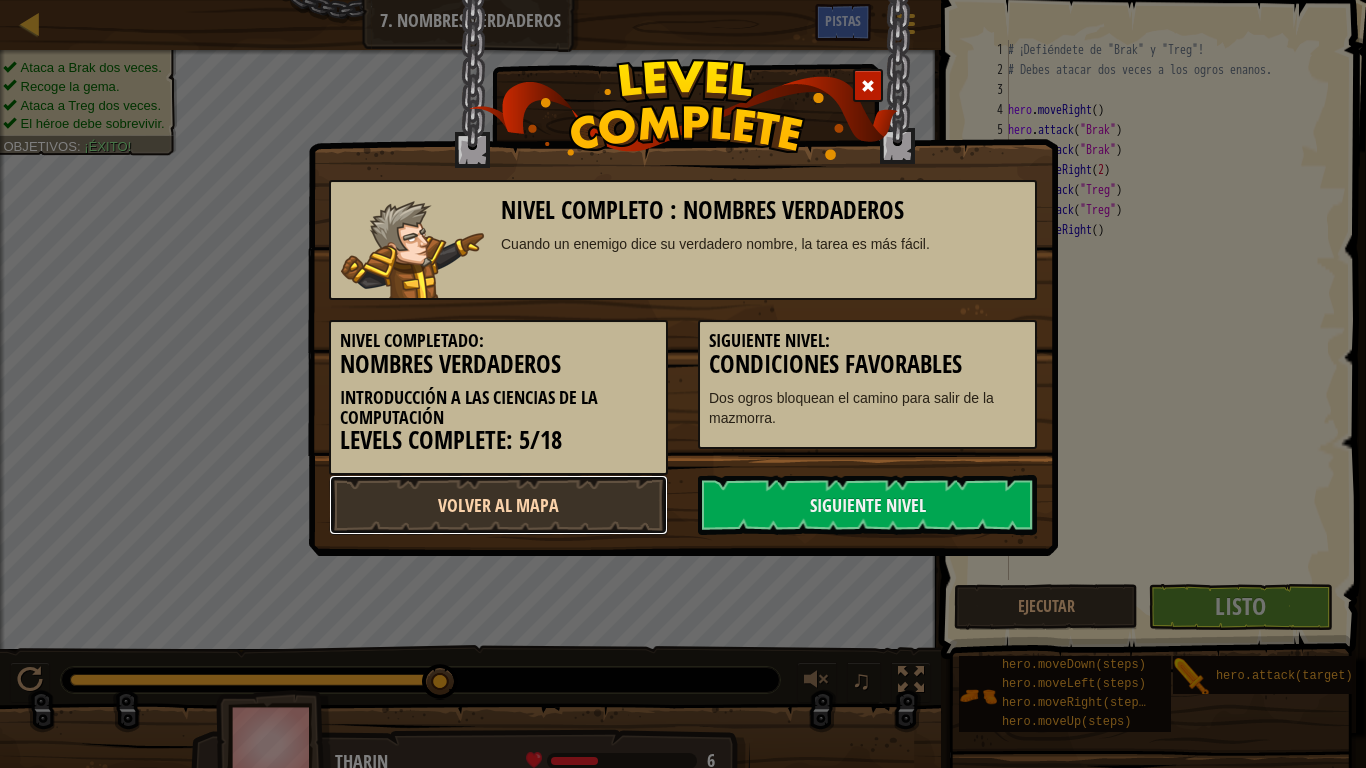 click on "Volver al Mapa" at bounding box center [498, 505] 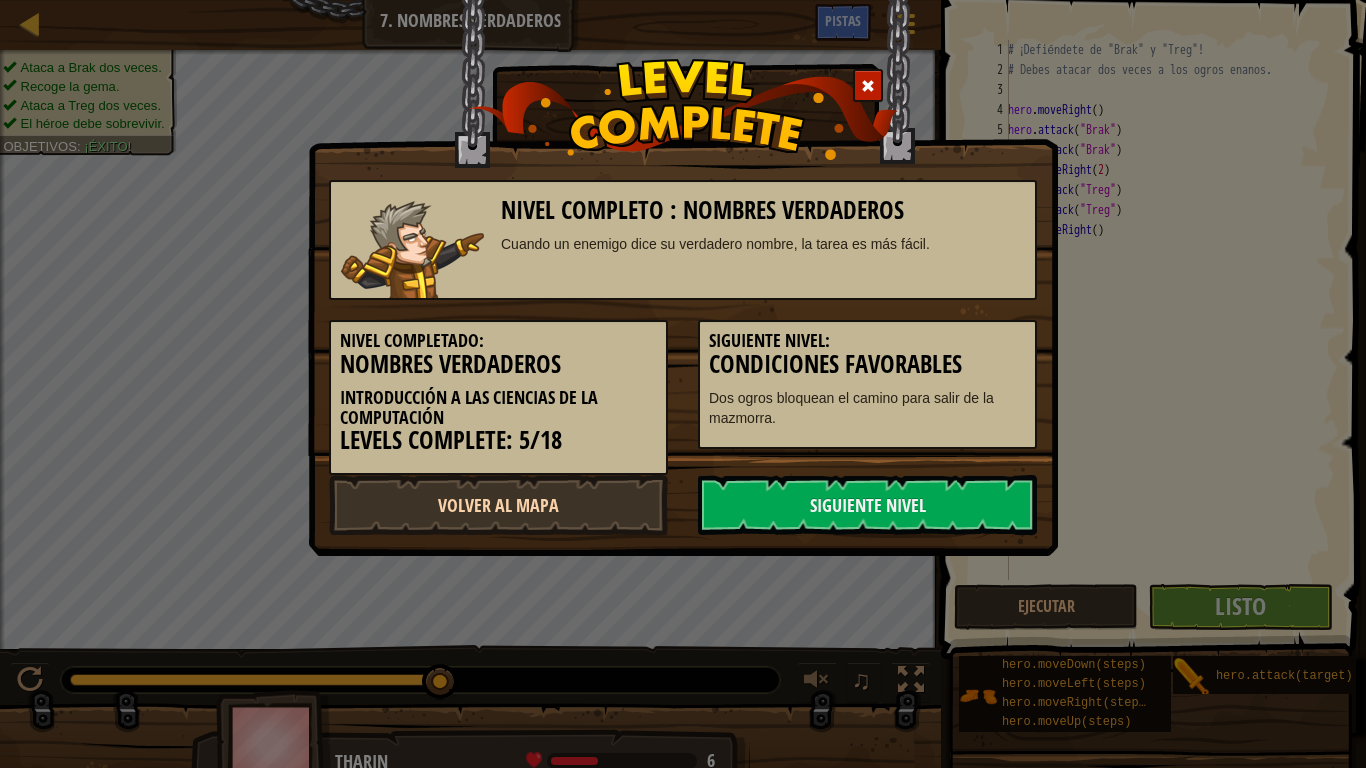 select on "es-419" 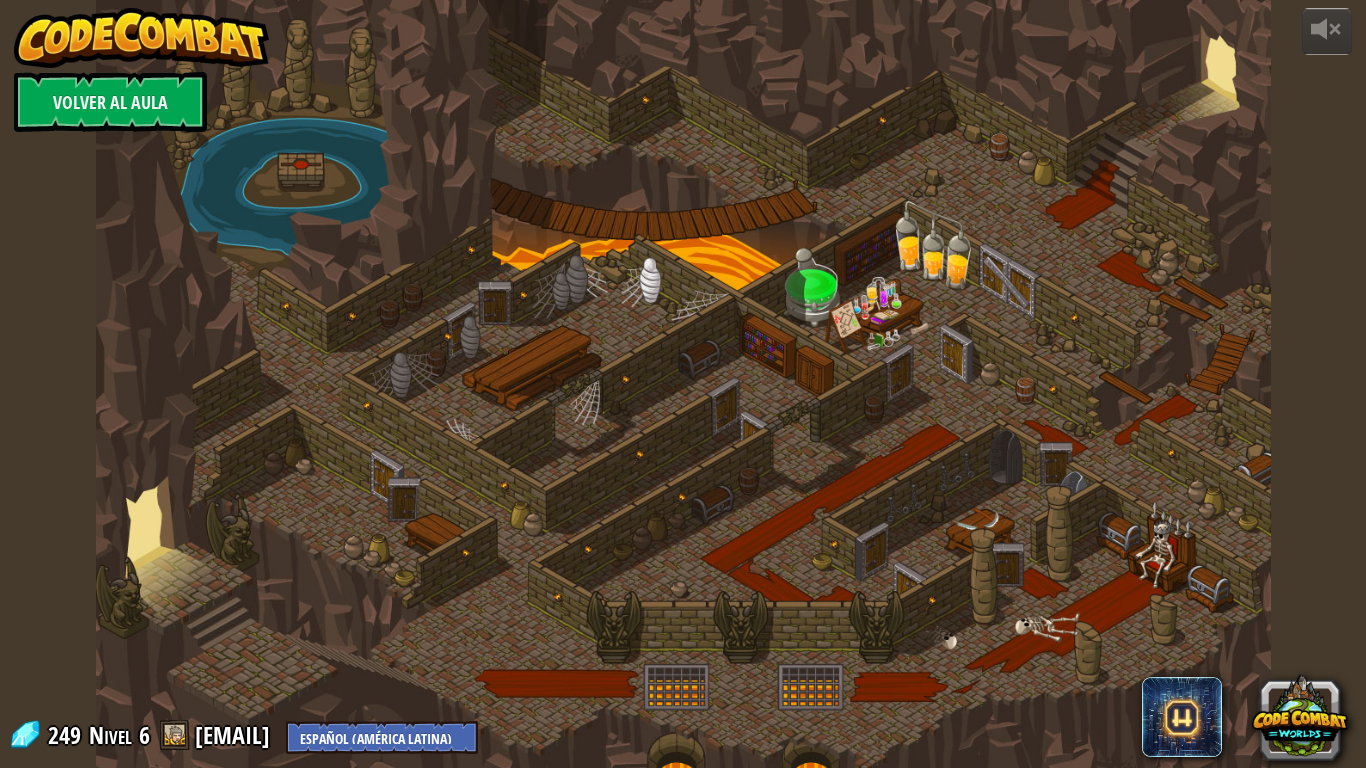select on "es-419" 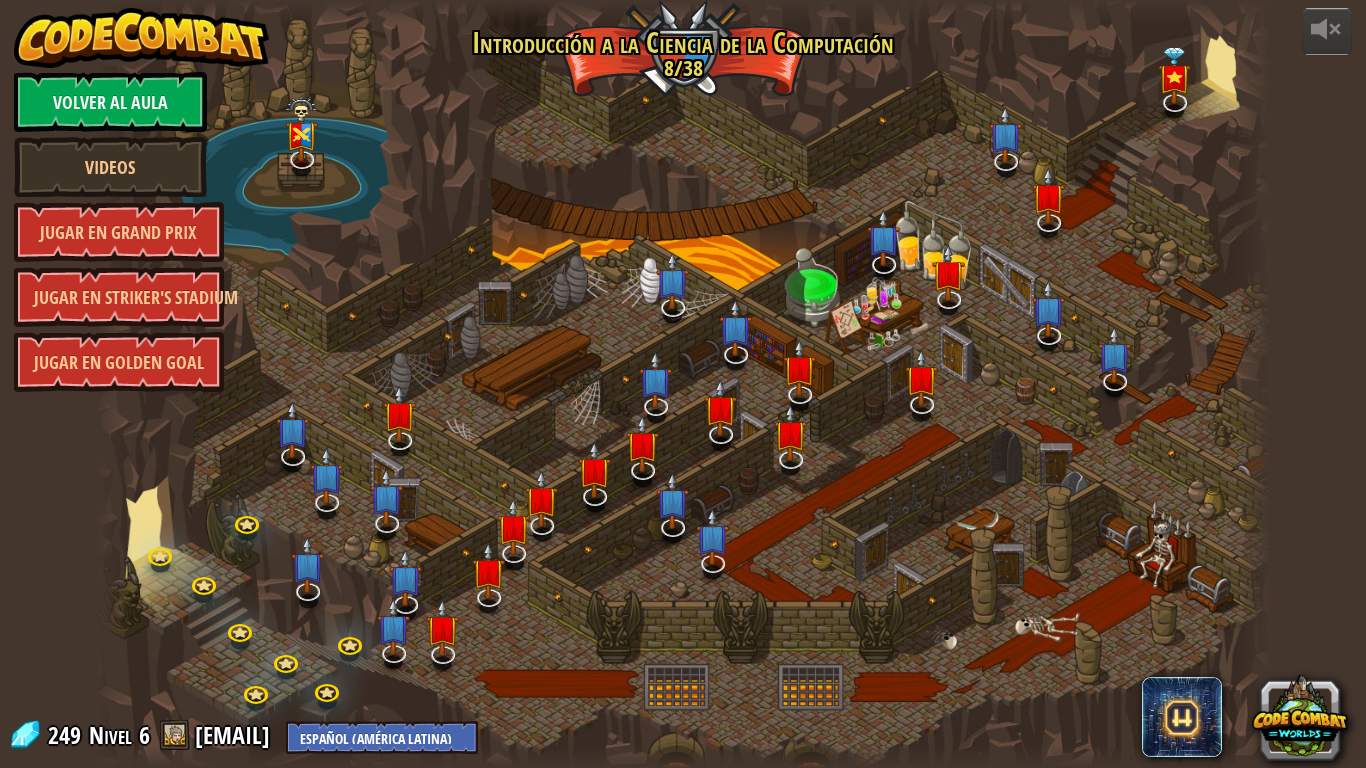 select on "es-419" 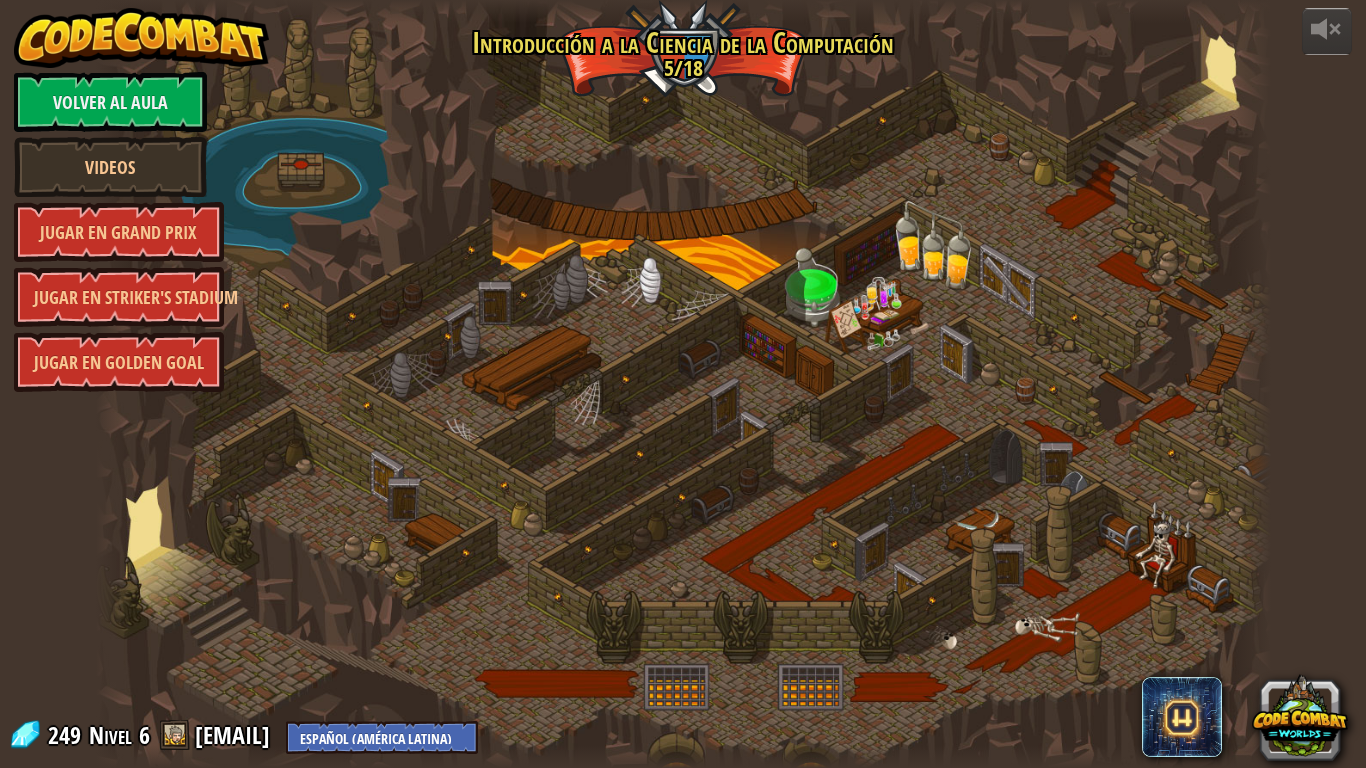 select on "es-419" 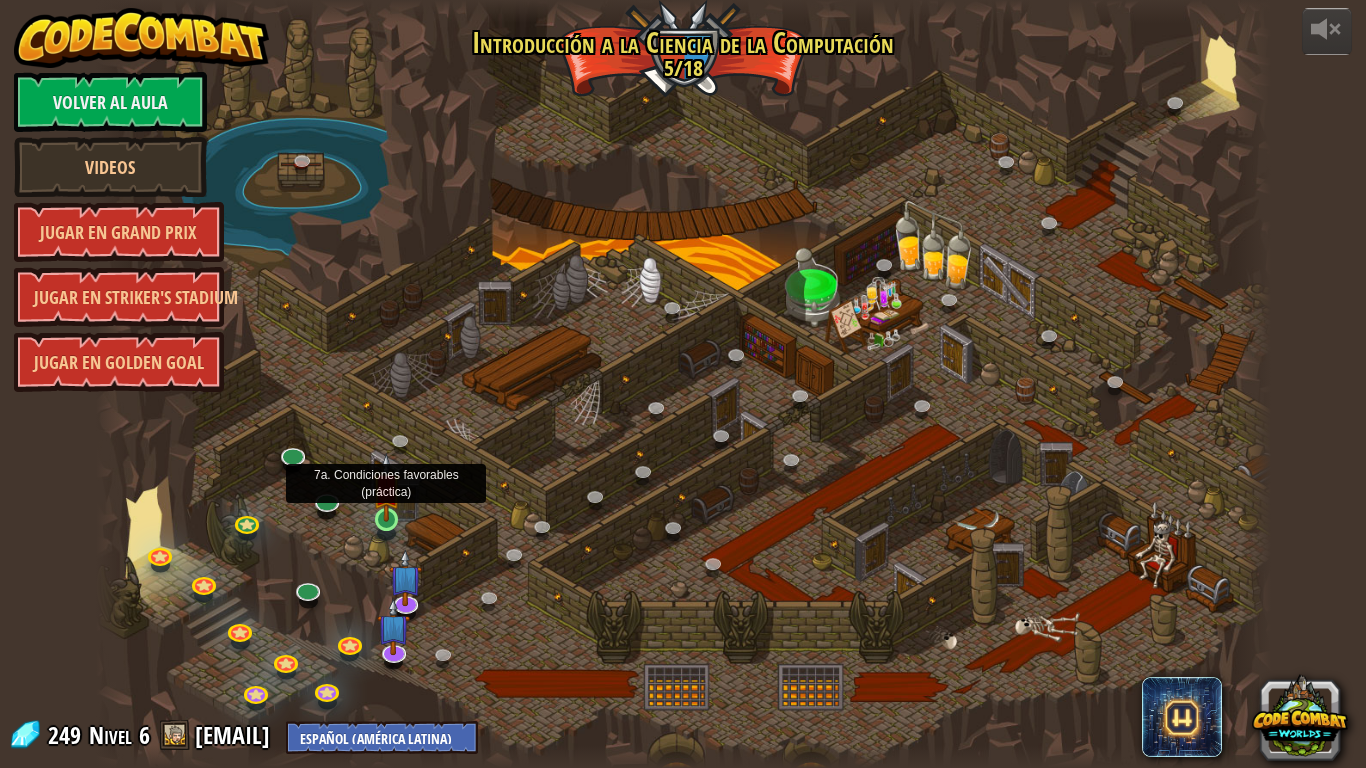 click at bounding box center [387, 487] 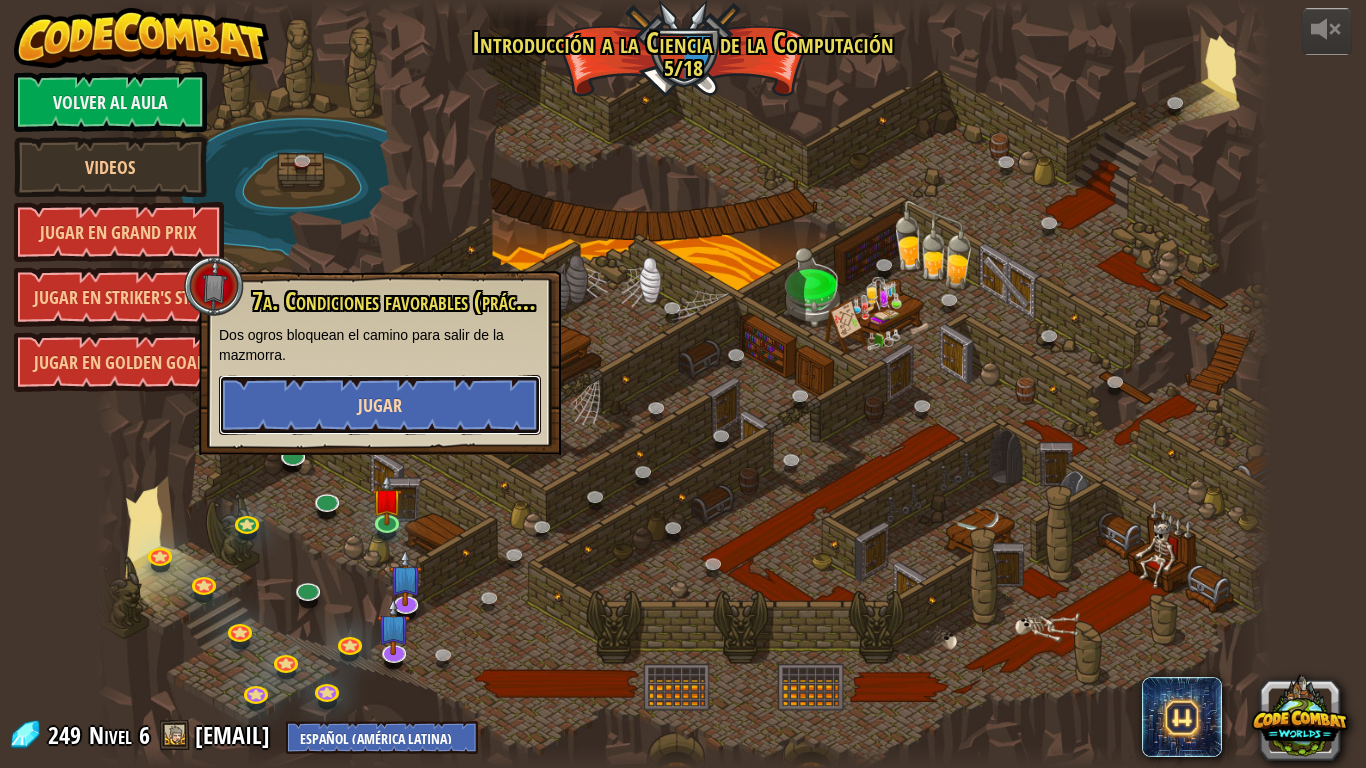 click on "Jugar" at bounding box center [380, 405] 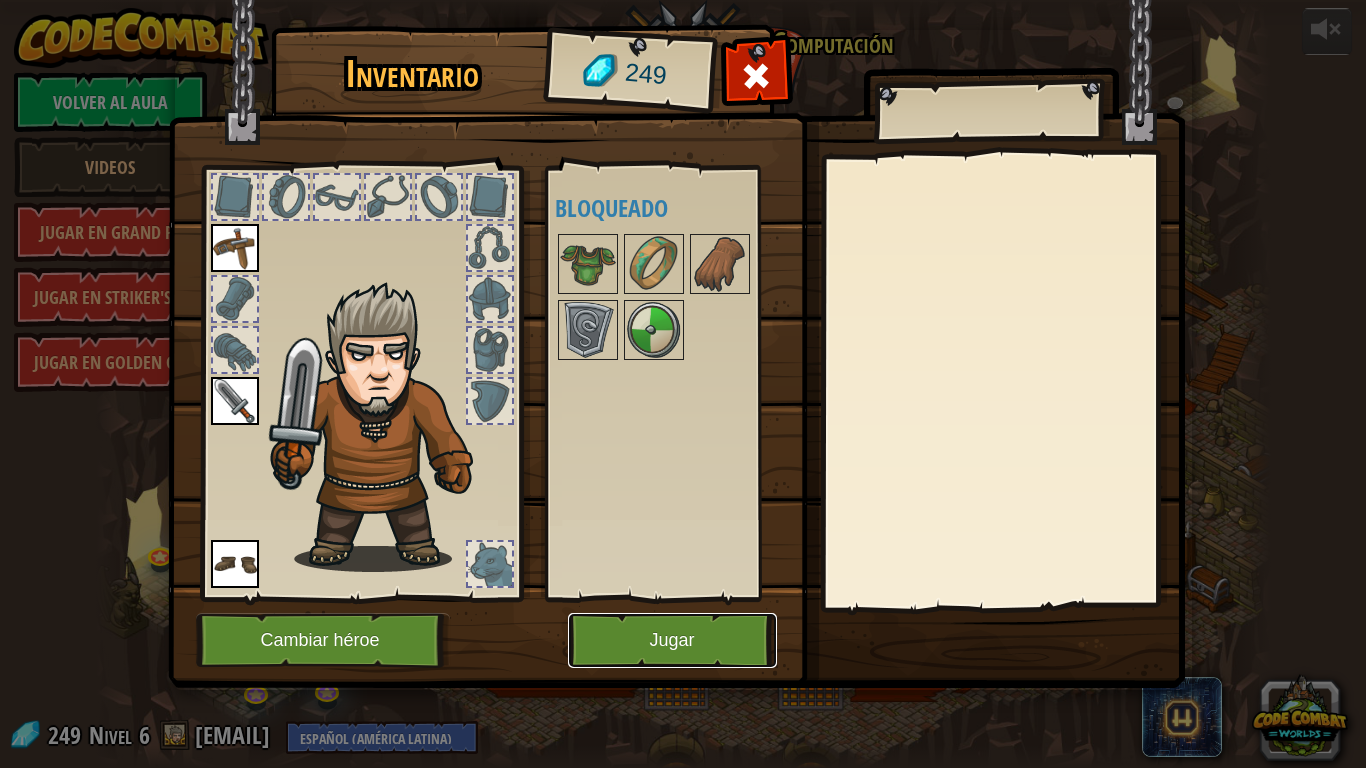 click on "Jugar" at bounding box center [672, 640] 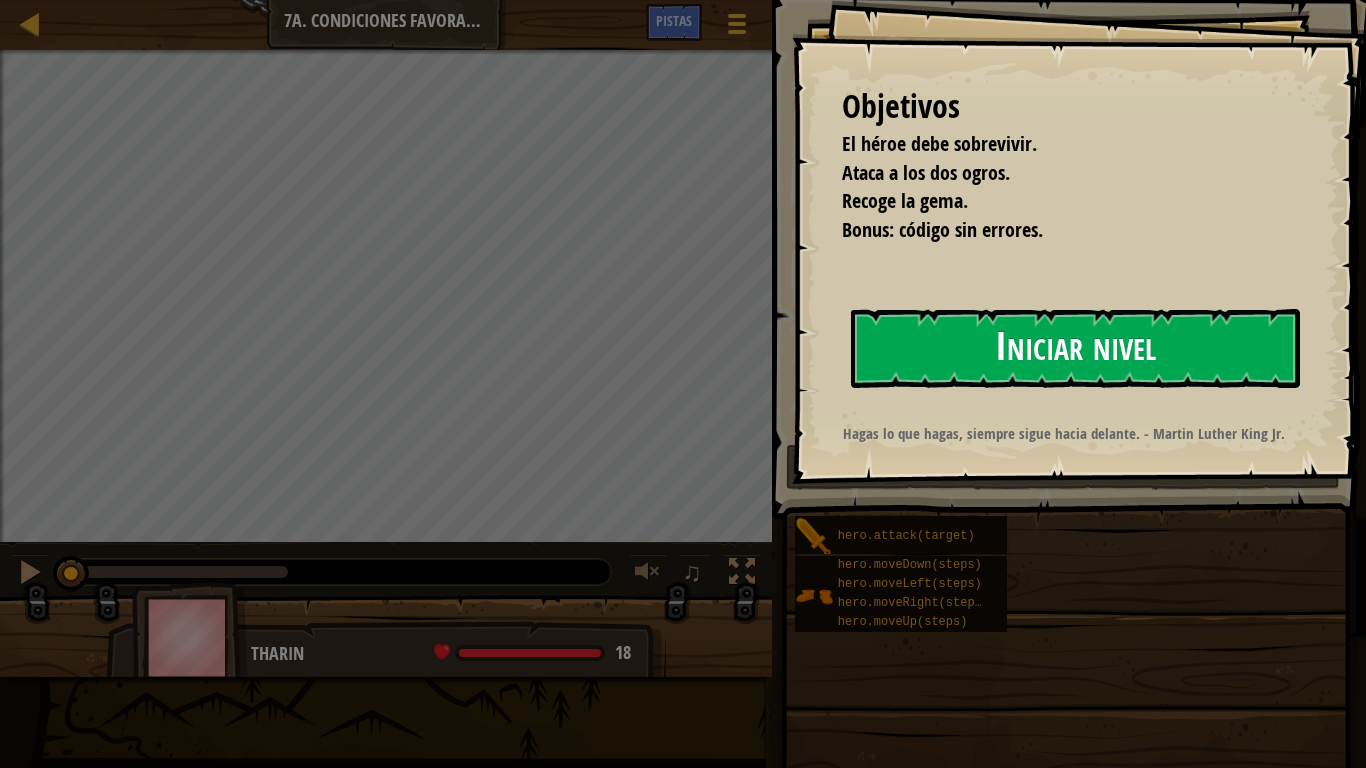 click on "Iniciar nivel" at bounding box center [1075, 348] 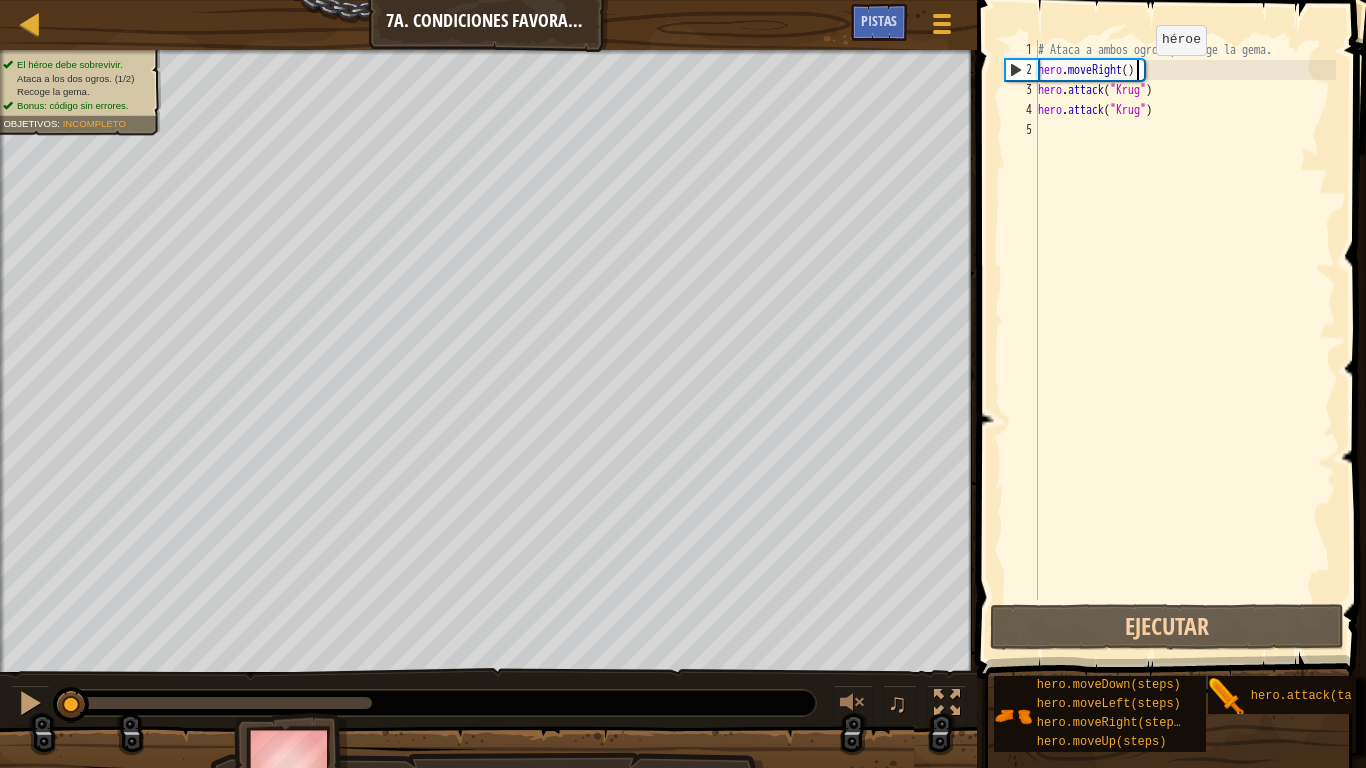 click on "# Ataca a ambos ogros y recoge la gema. hero . moveRight ( ) hero . attack ( "Krug" ) hero . attack ( "Krug" )" at bounding box center (1185, 340) 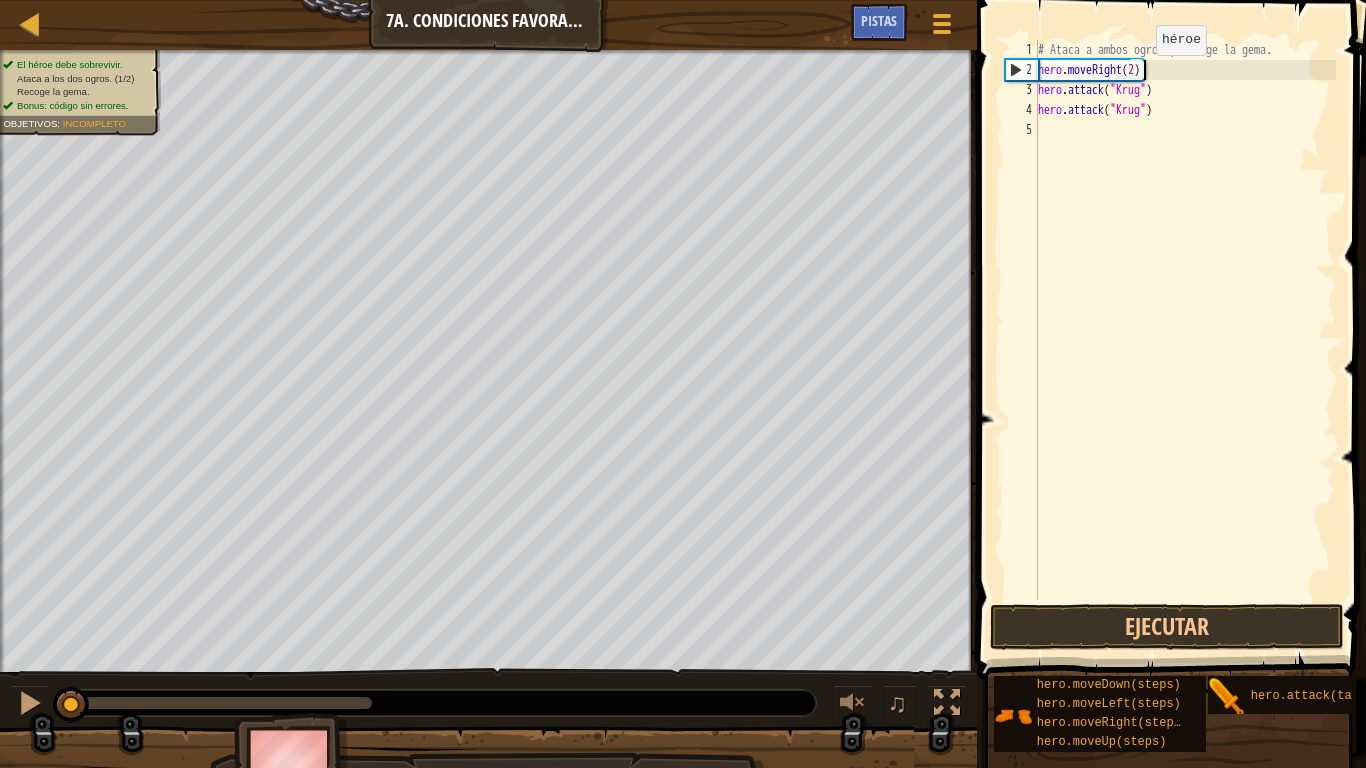 scroll, scrollTop: 9, scrollLeft: 8, axis: both 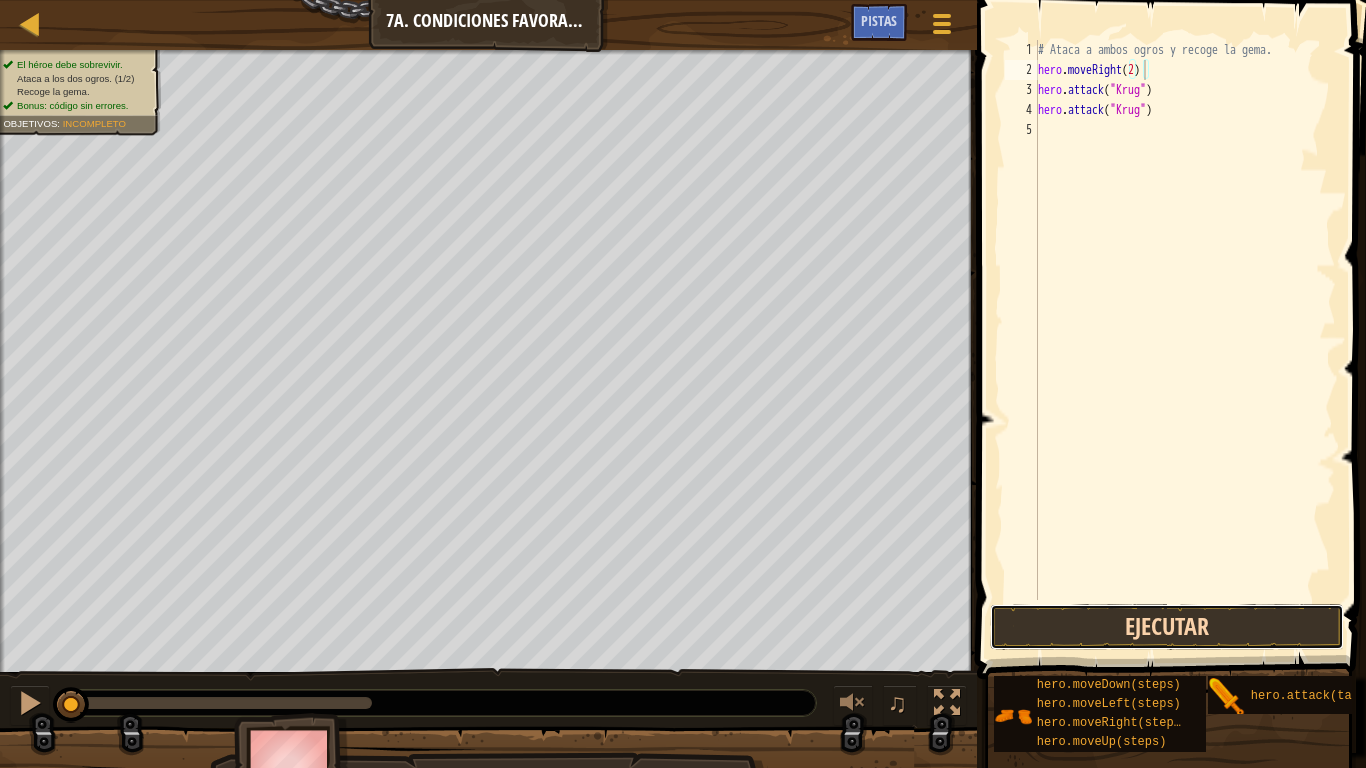 click on "Ejecutar" at bounding box center (1167, 627) 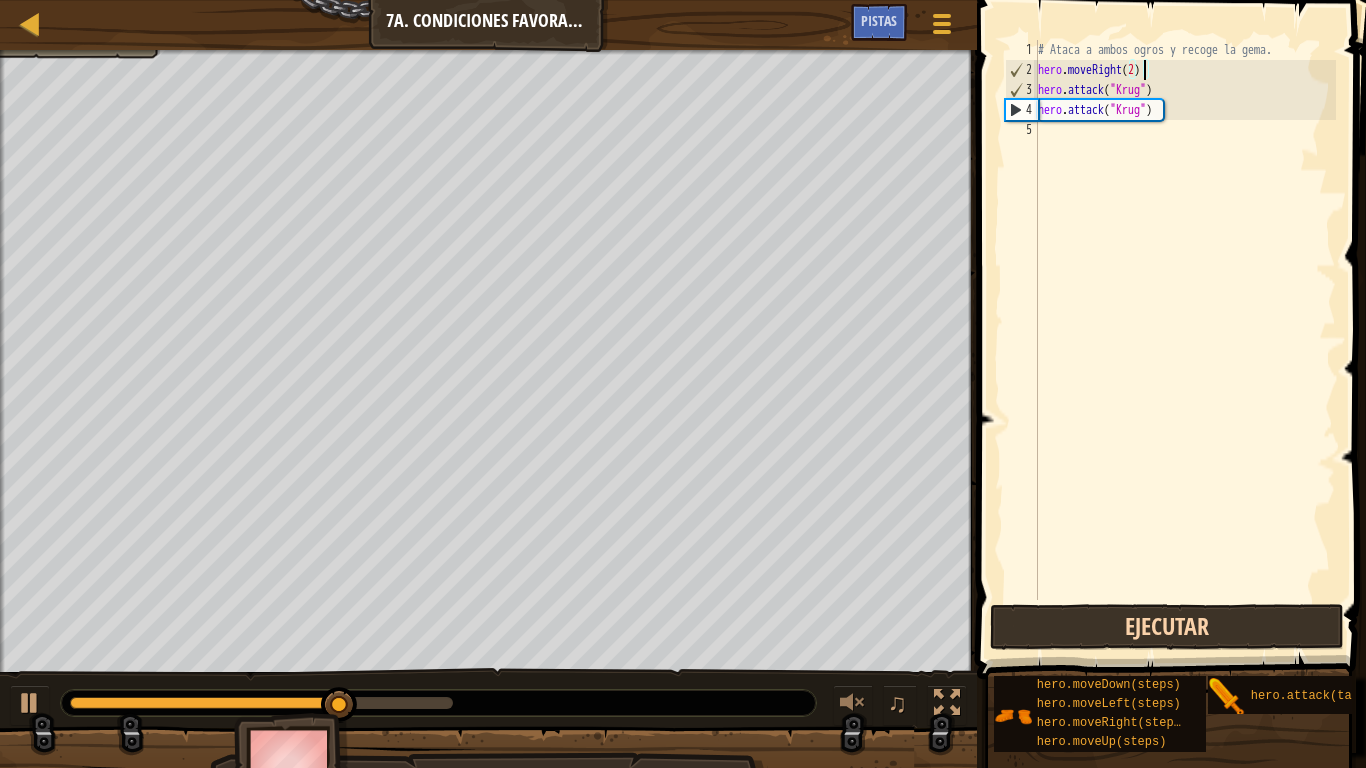 type on "hero.attack("Krug")" 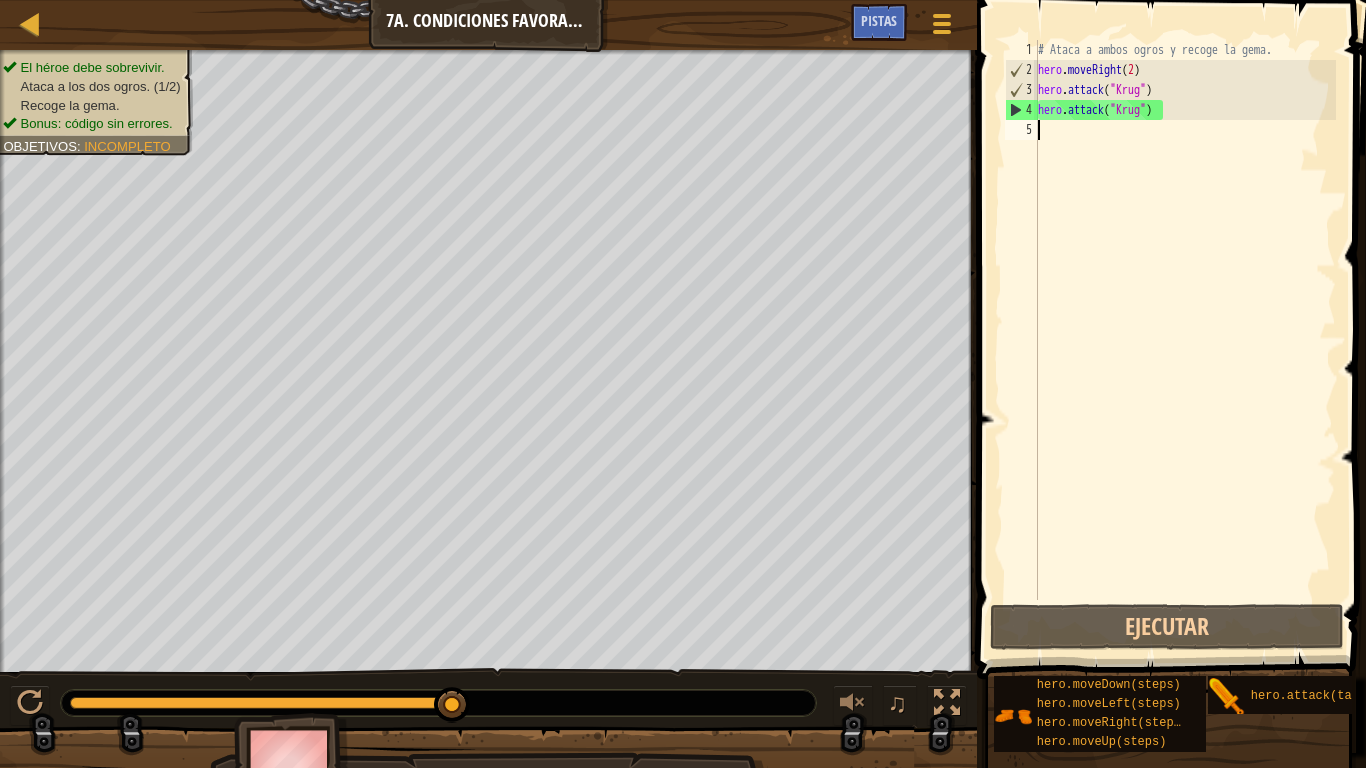 click on "# Ataca a ambos ogros y recoge la gema. hero . moveRight ( [NUMBER] ) hero . attack ( "Krug" ) hero . attack ( "Krug" )" at bounding box center [1185, 340] 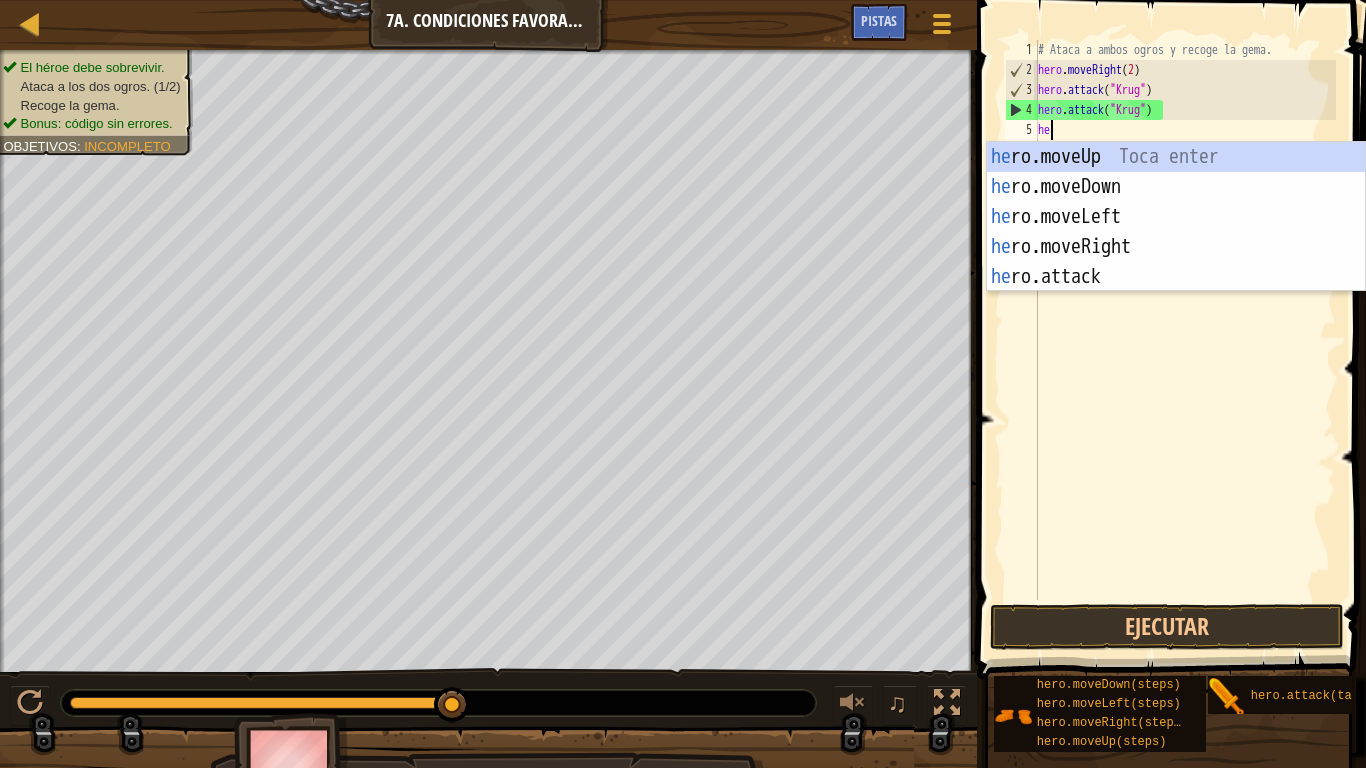 type on "hero" 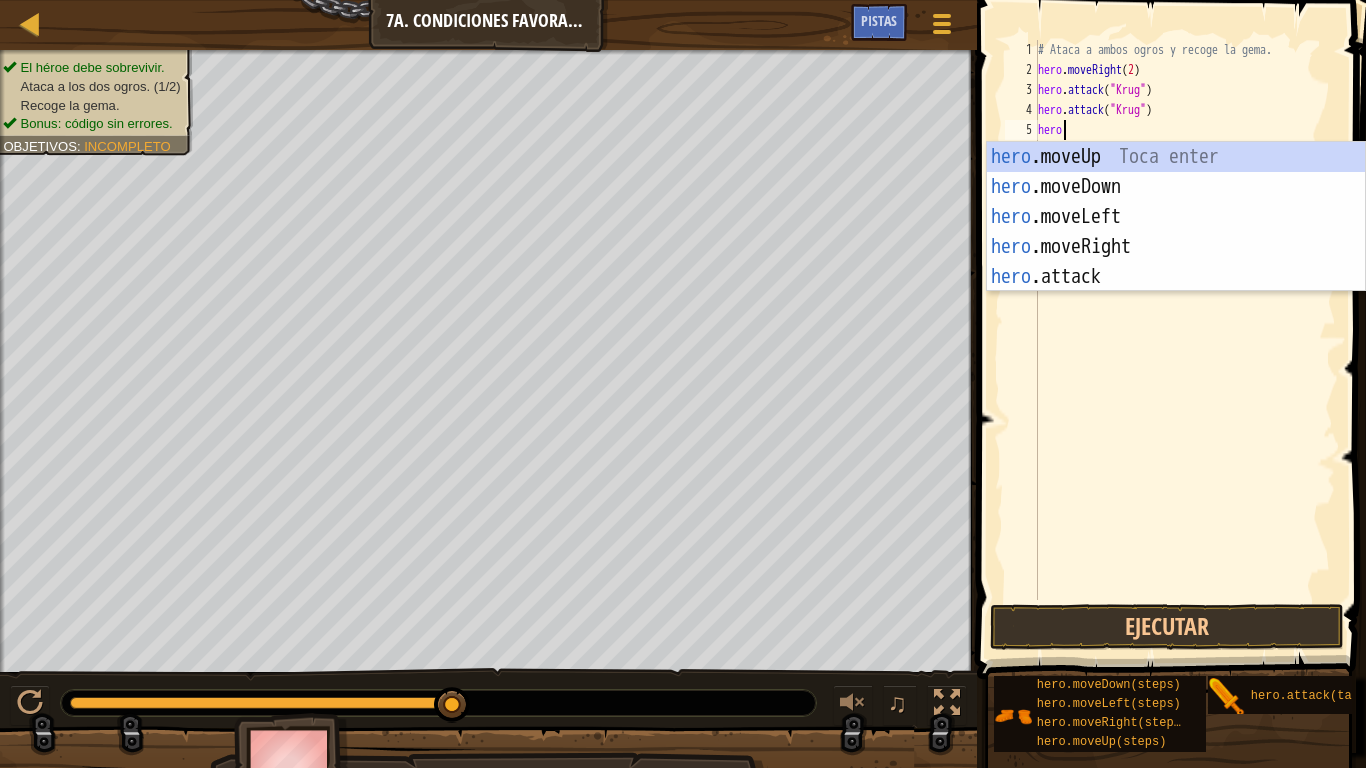 scroll, scrollTop: 9, scrollLeft: 0, axis: vertical 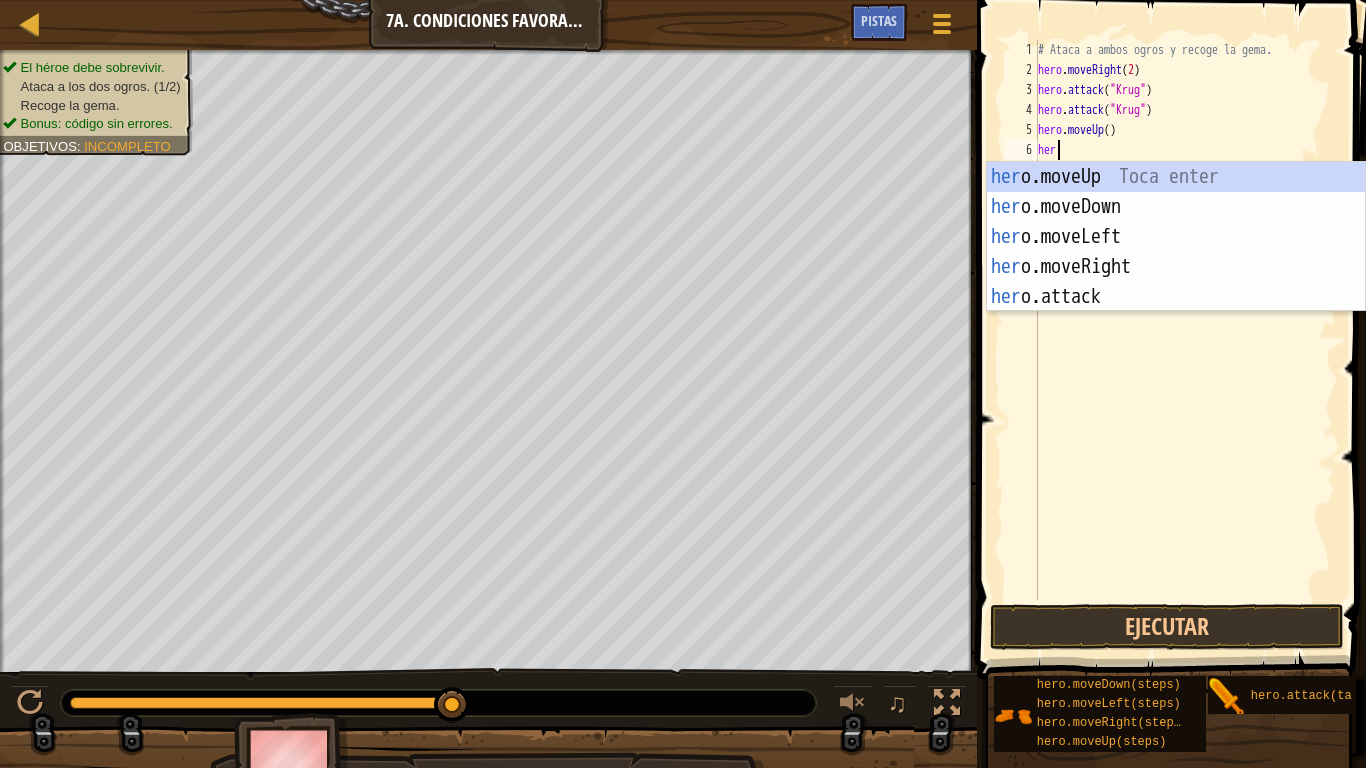 type on "hero" 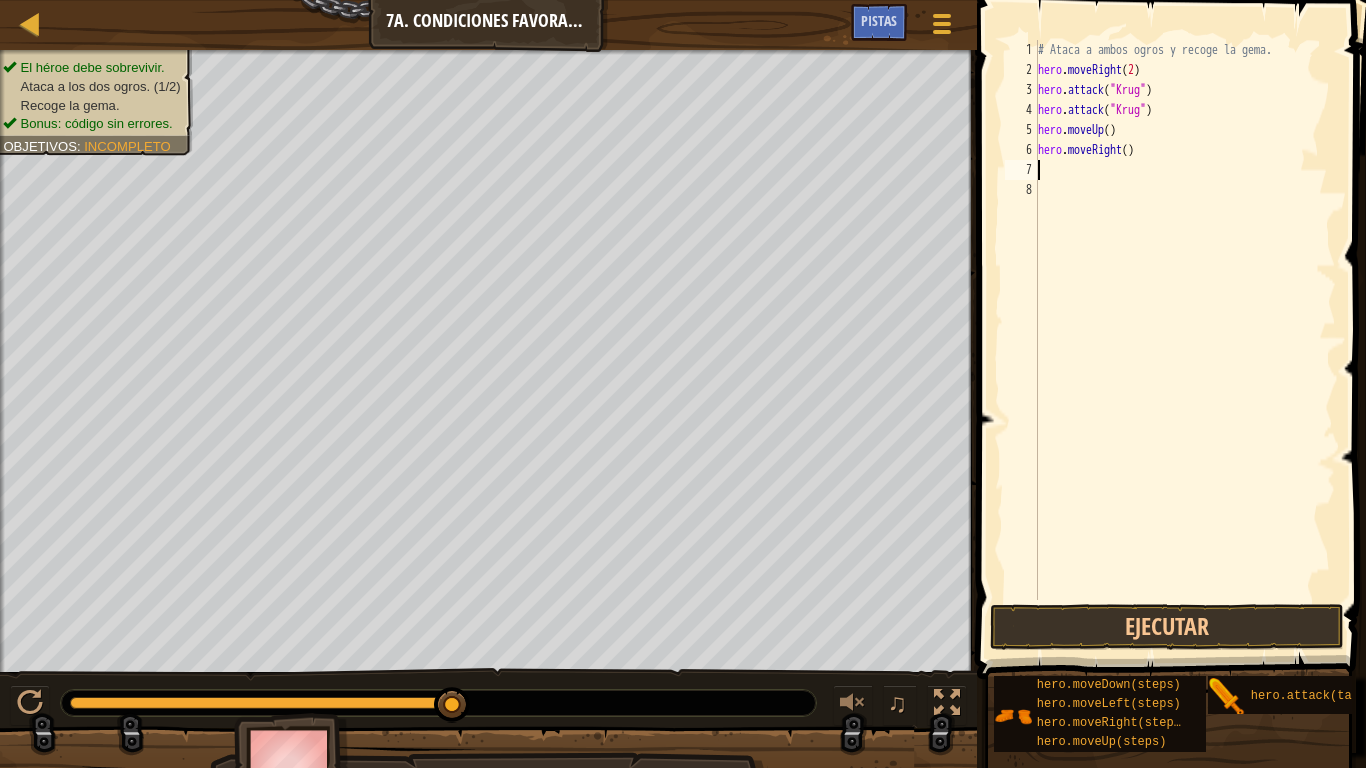 scroll, scrollTop: 9, scrollLeft: 0, axis: vertical 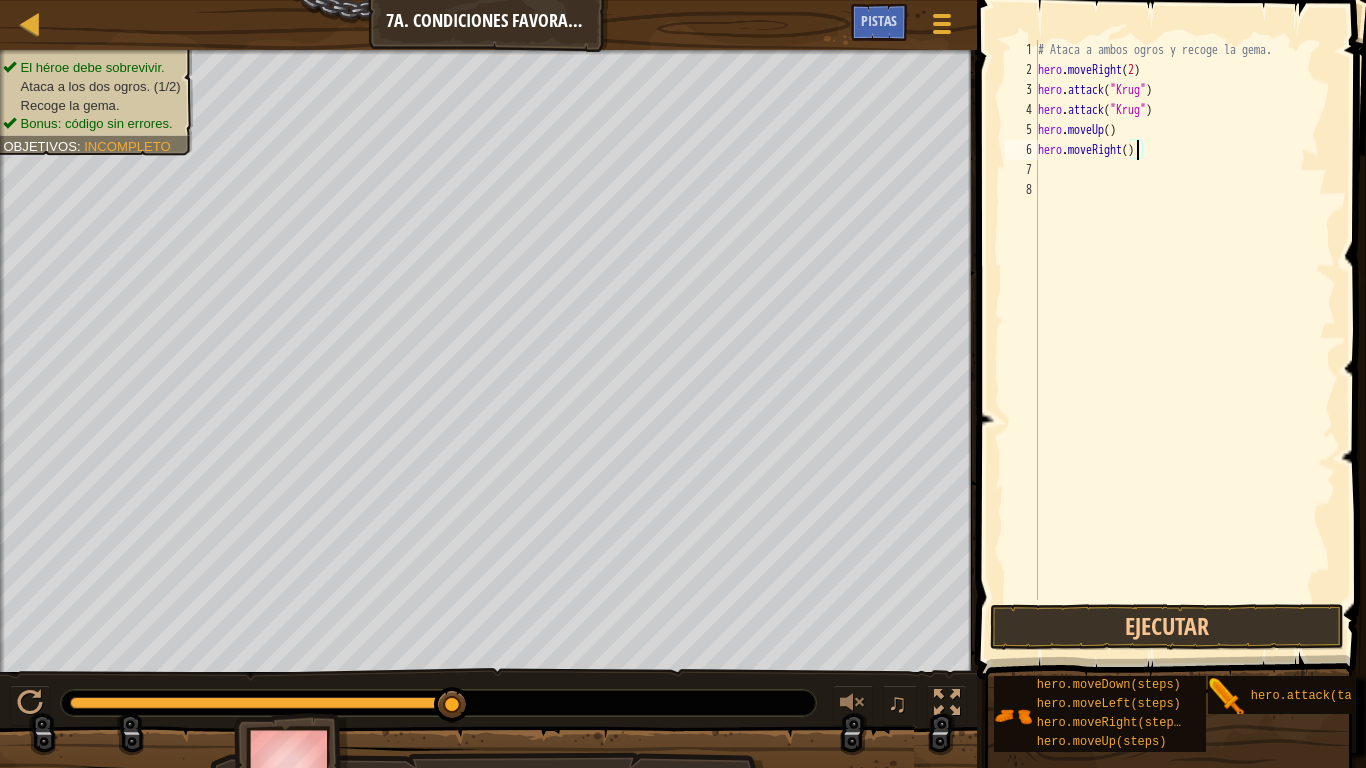 type on "hero.moveRight(2)" 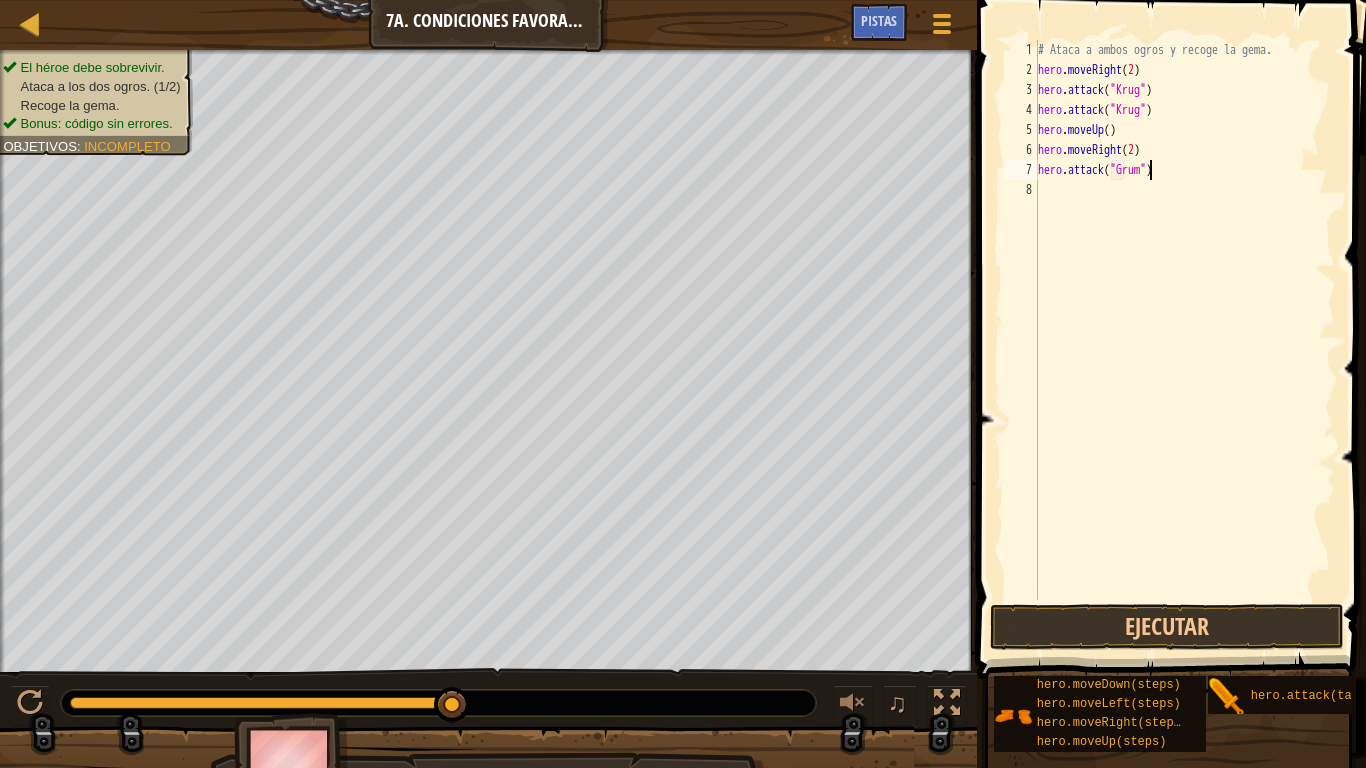 scroll, scrollTop: 9, scrollLeft: 9, axis: both 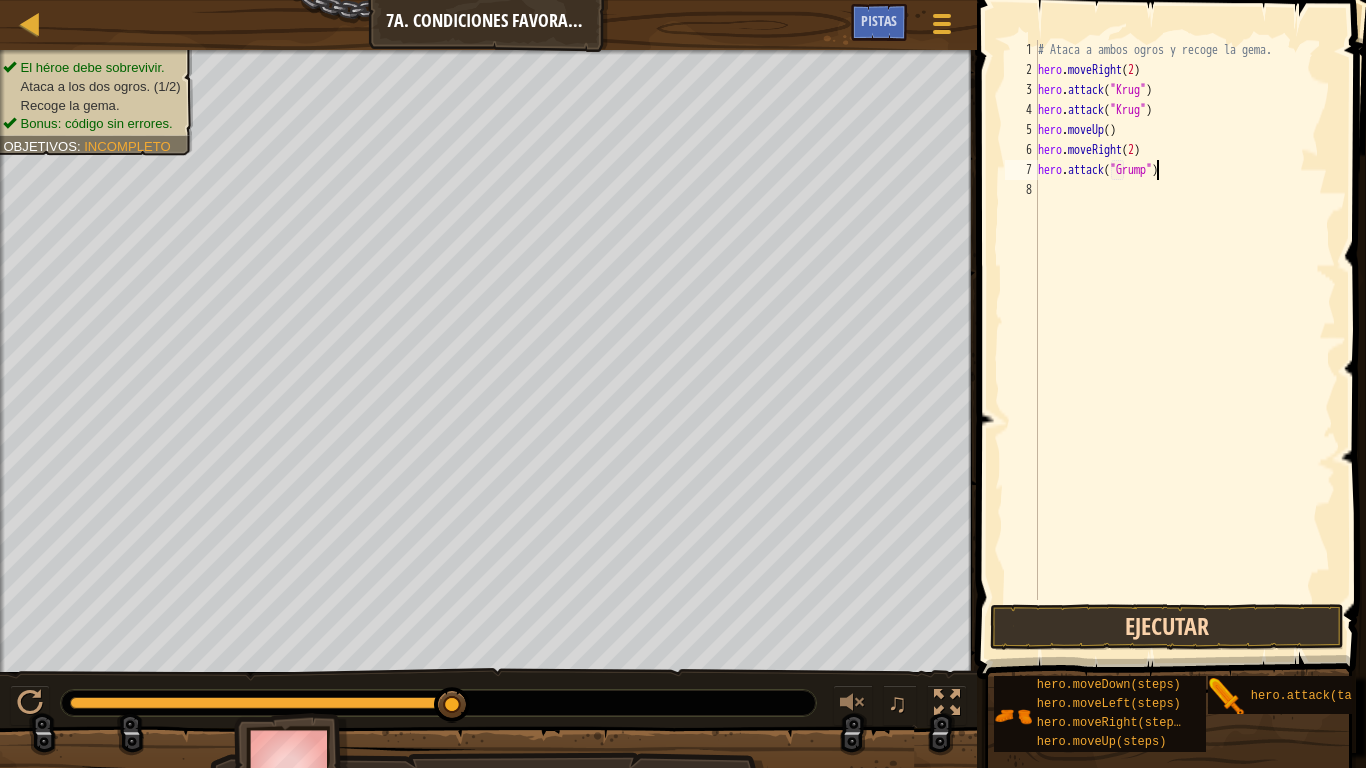 type on "hero.attack("Grump")" 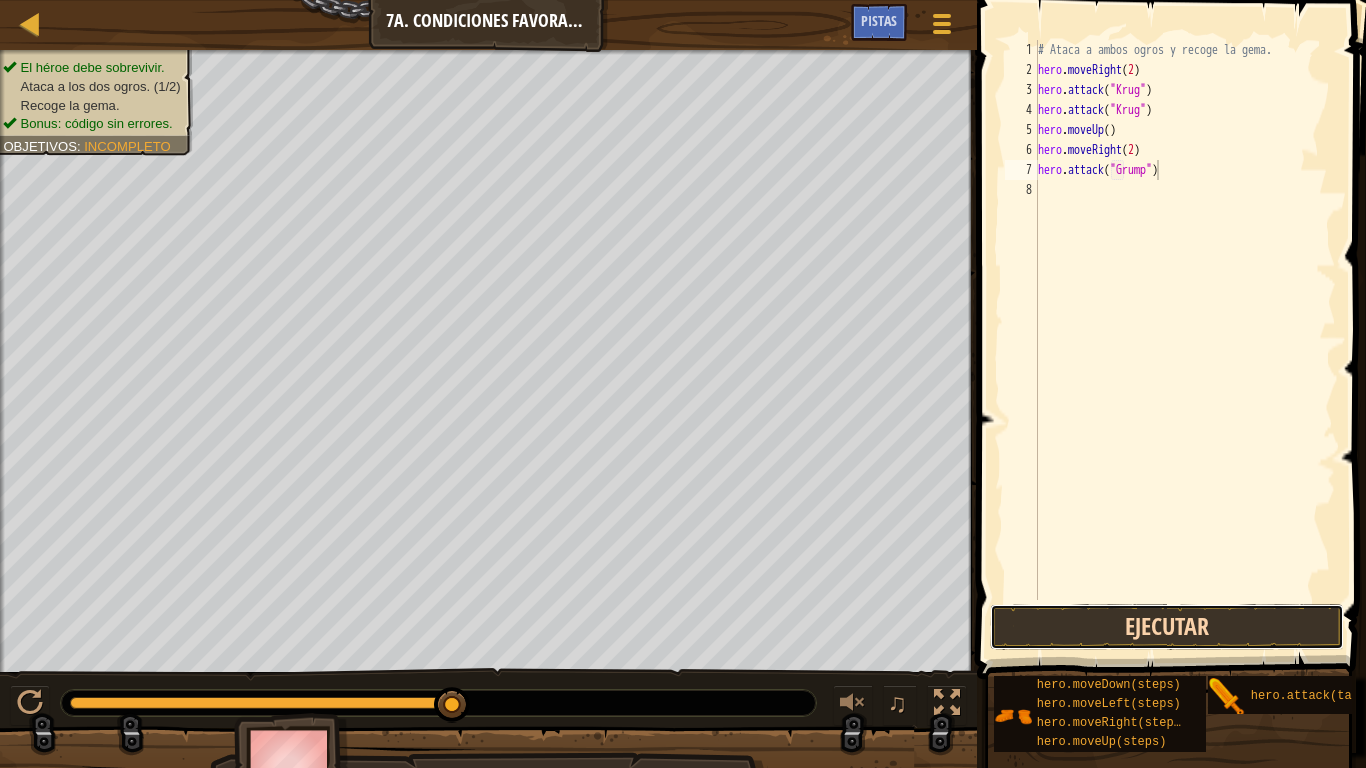 click on "Ejecutar" at bounding box center (1167, 627) 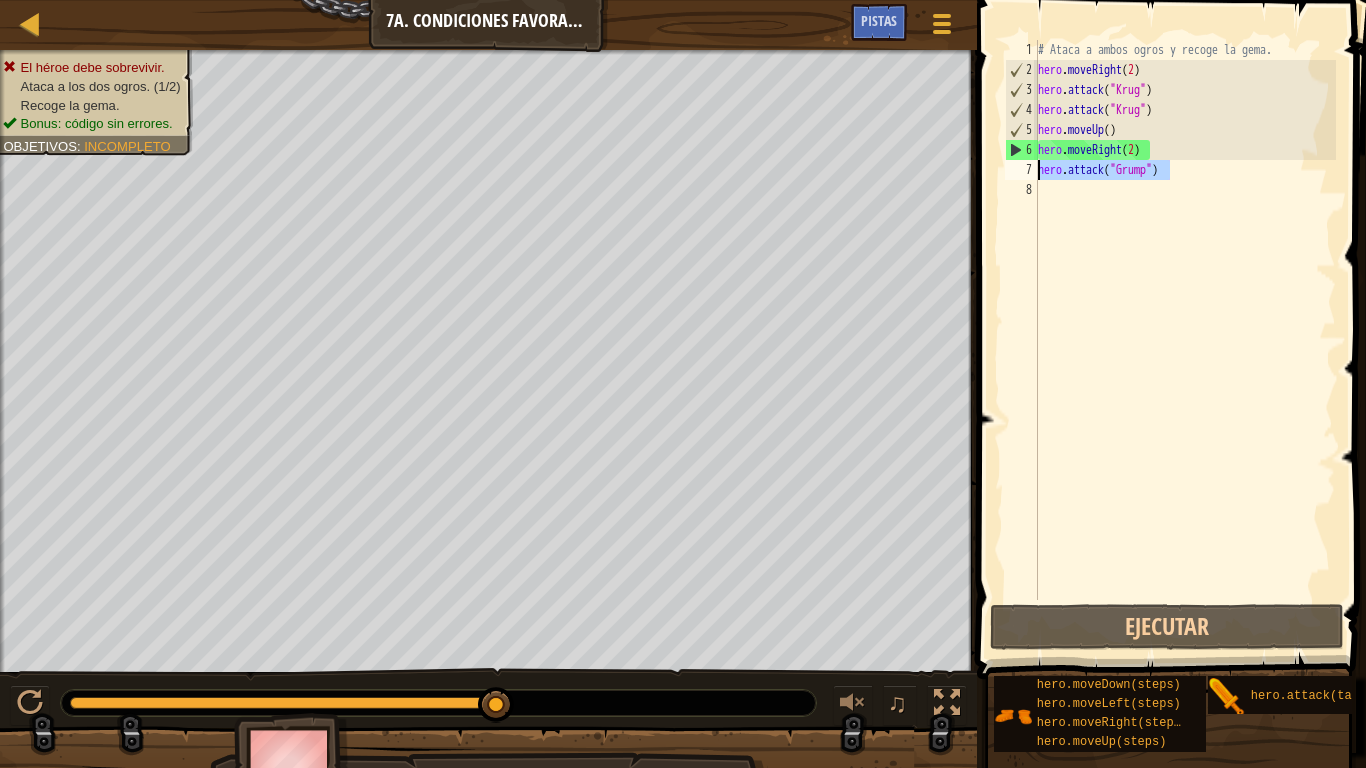 scroll, scrollTop: 9, scrollLeft: 0, axis: vertical 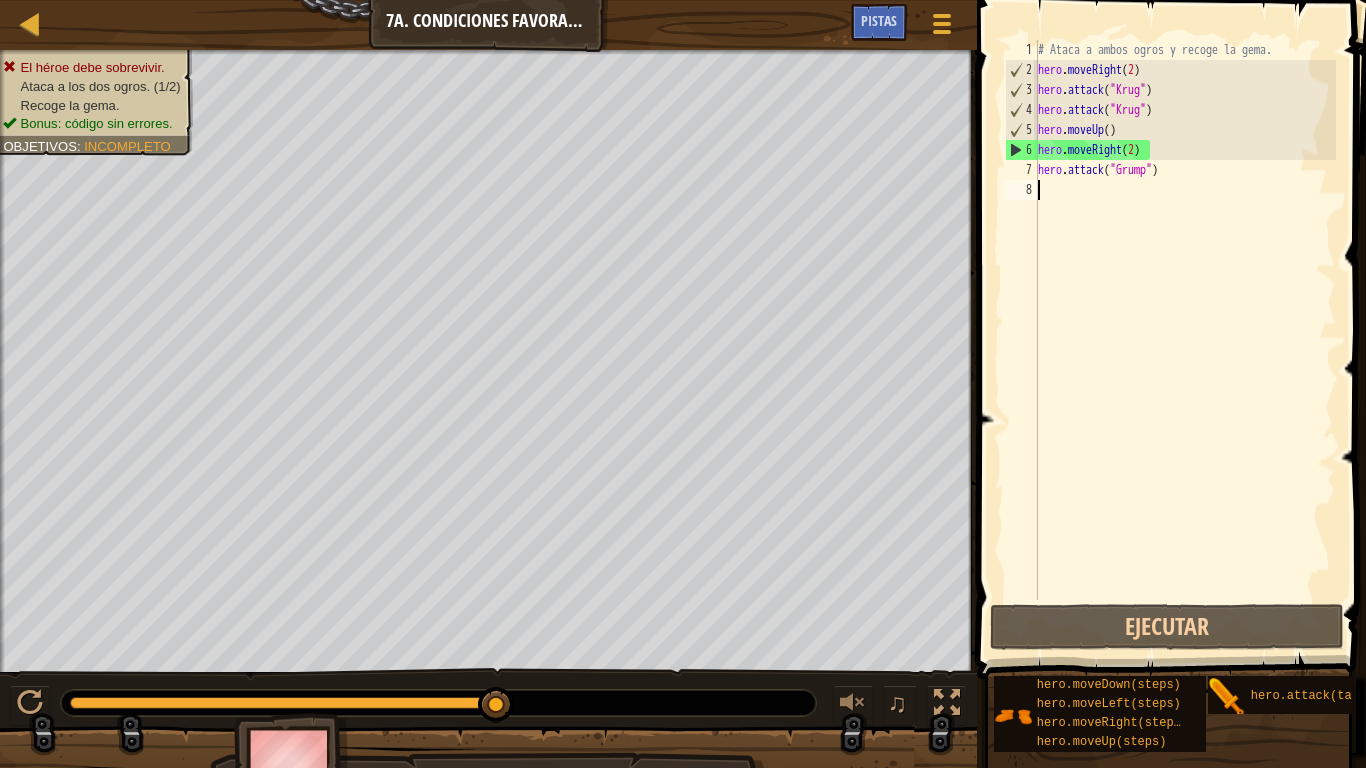 paste on "hero.attack("Grump")" 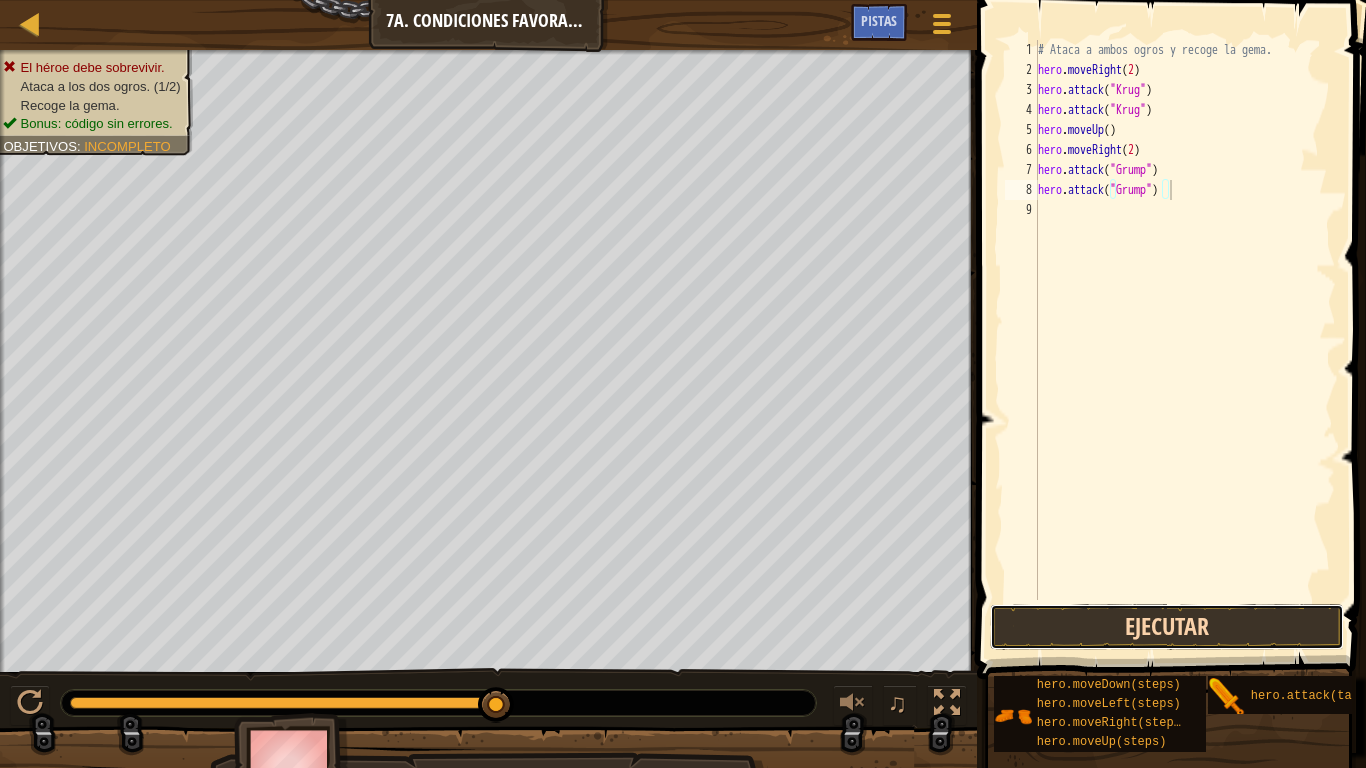 click on "Ejecutar" at bounding box center (1167, 627) 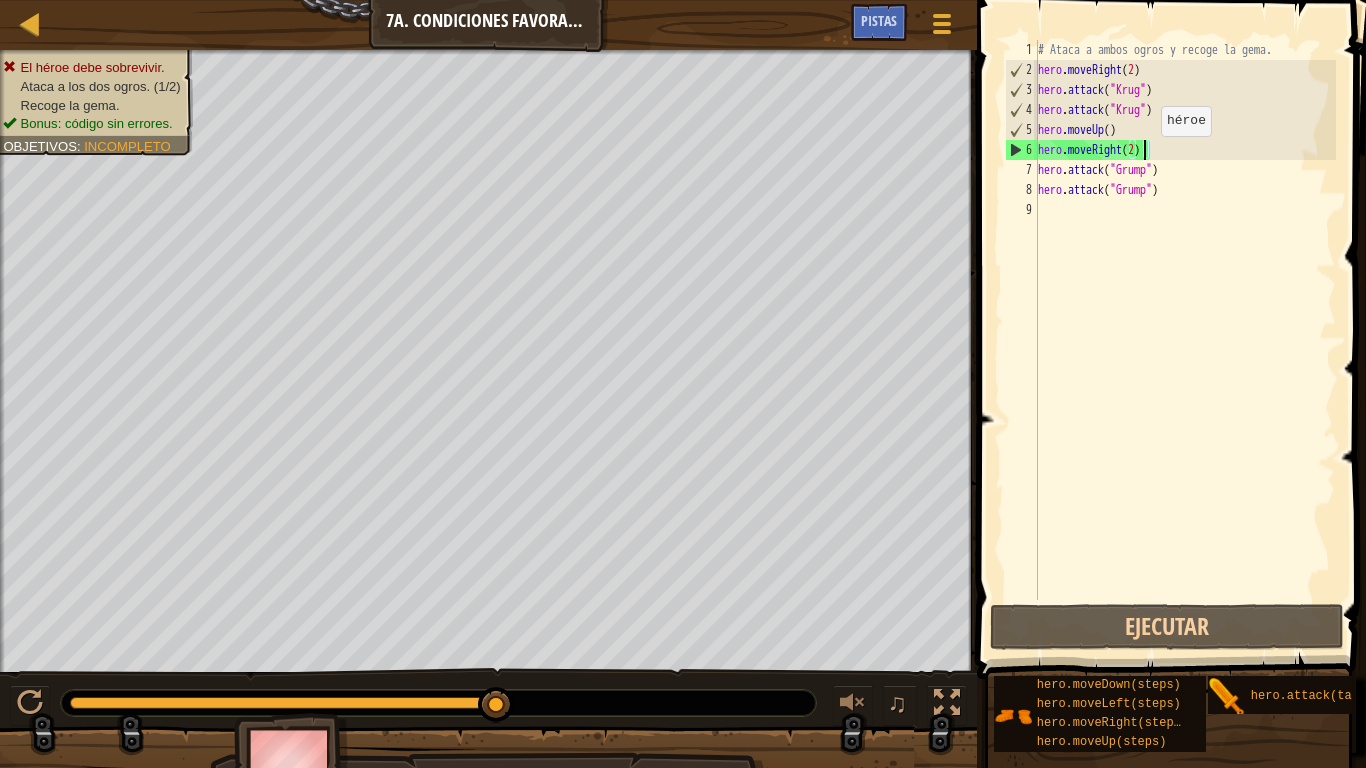 click on "# Ataca a ambos ogros y recoge la gema. hero . moveRight ( [NUMBER] ) hero . attack ( "Krug" ) hero . attack ( "Krug" ) hero . moveUp ( ) hero . moveRight ( [NUMBER] ) hero . attack ( "Grump" ) hero . attack ( "Grump" )" at bounding box center (1185, 340) 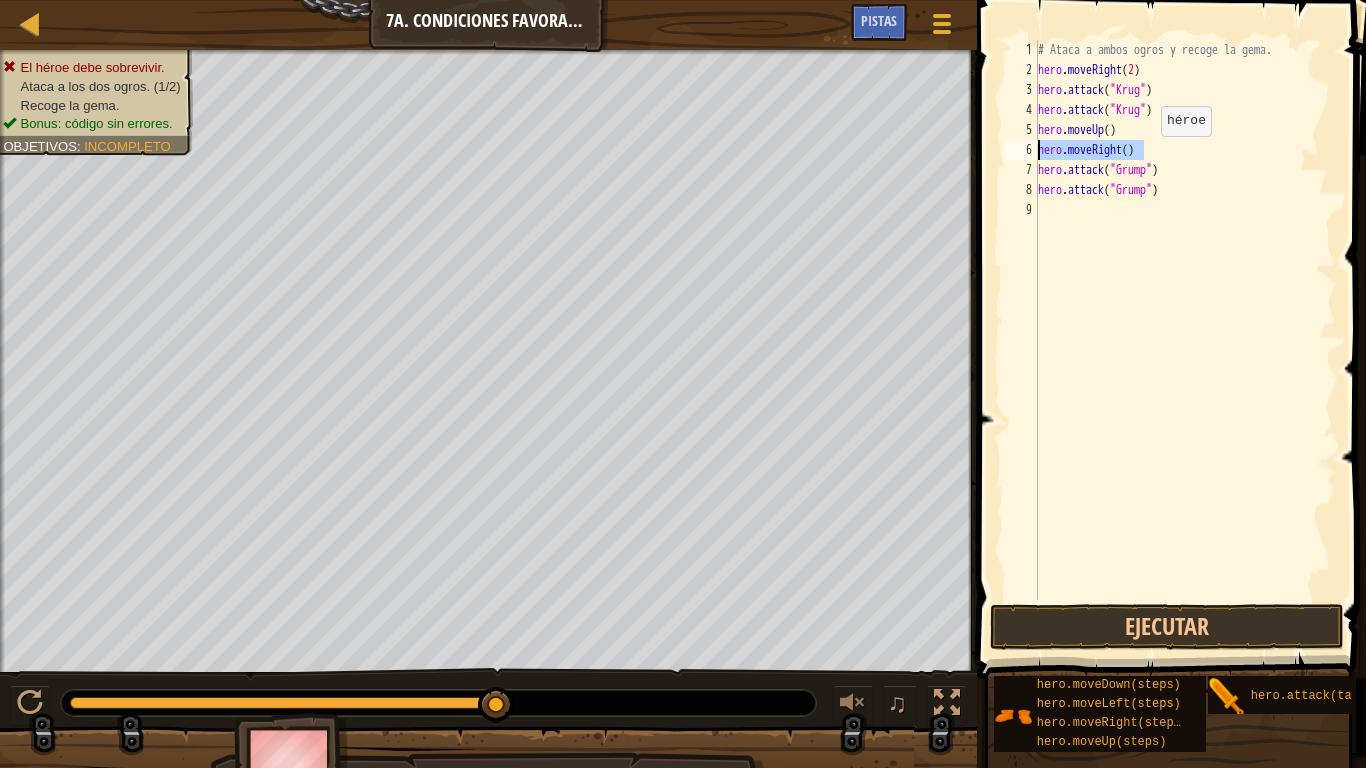 type on "hero.attack("Grump")" 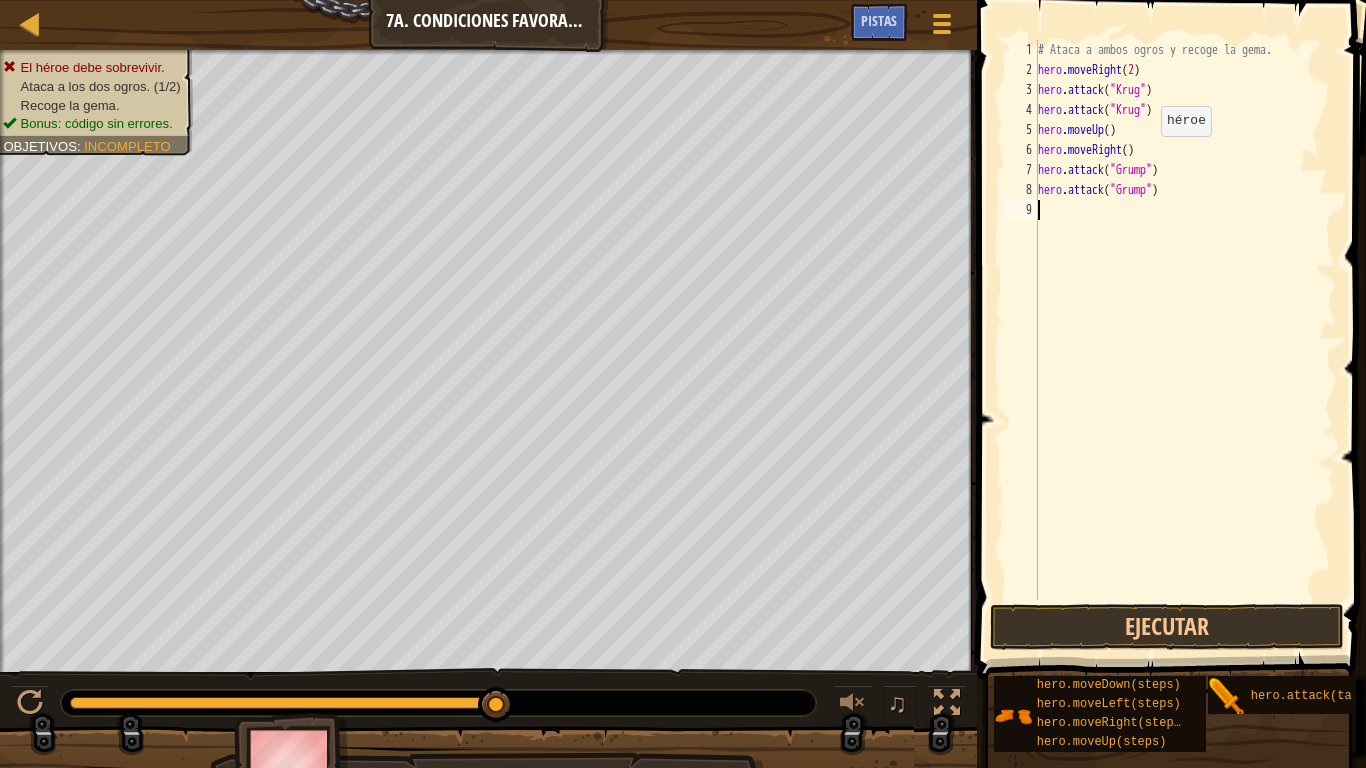 paste on "hero.moveRight()" 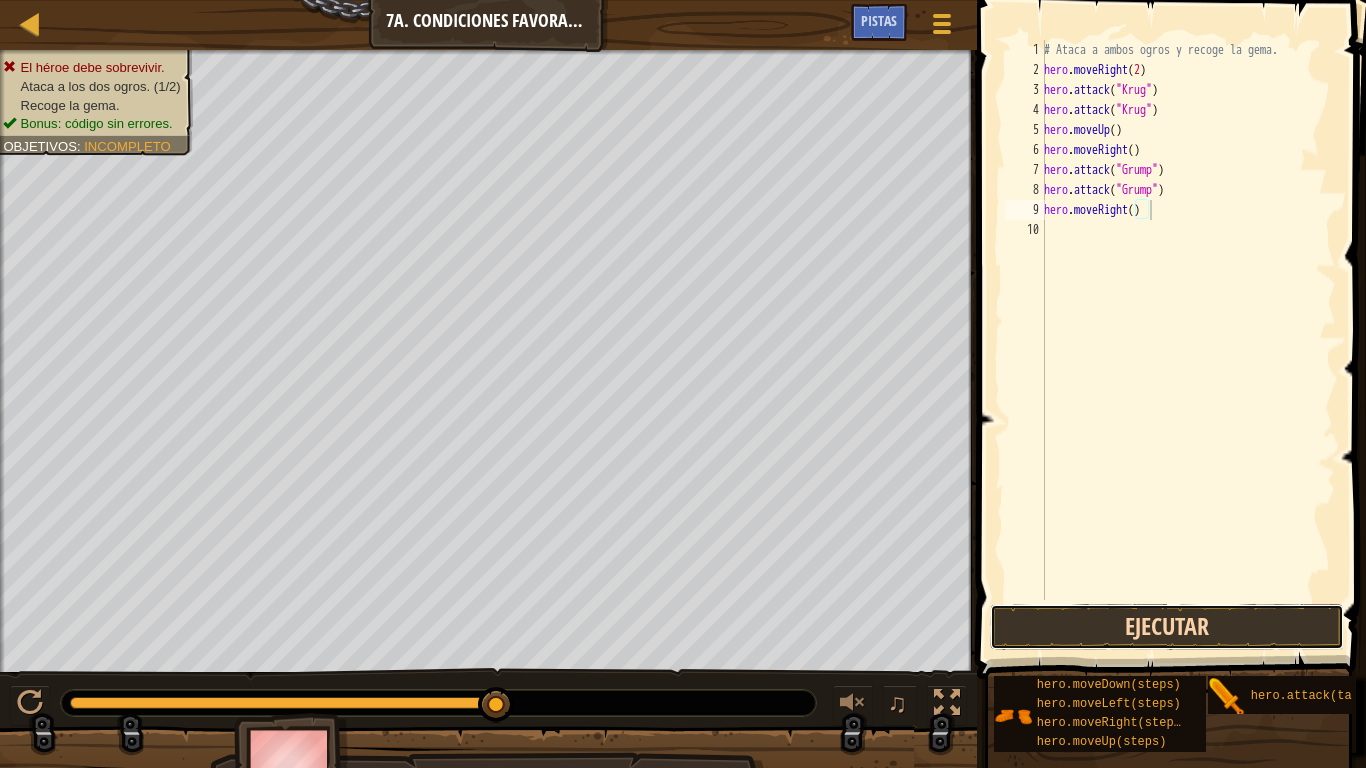 click on "Ejecutar" at bounding box center (1167, 627) 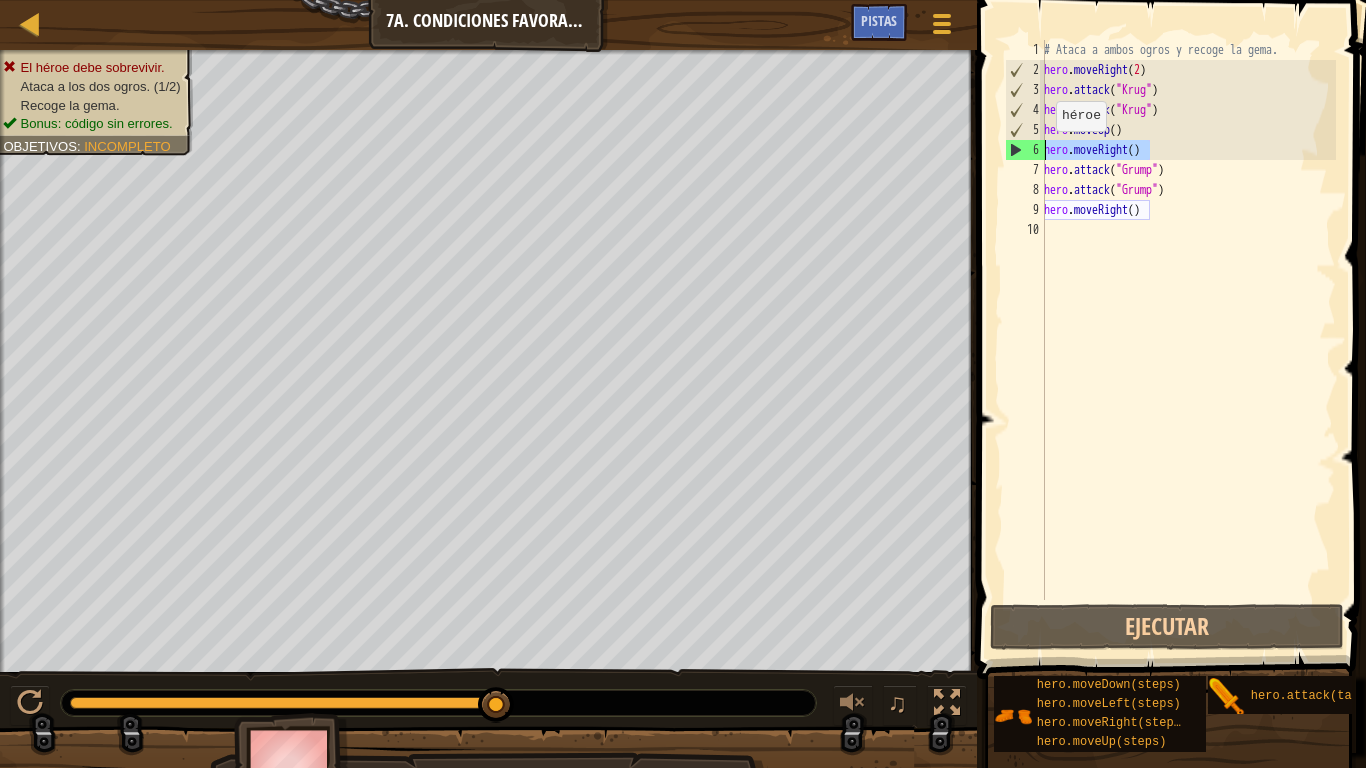 drag, startPoint x: 1159, startPoint y: 152, endPoint x: 1043, endPoint y: 151, distance: 116.00431 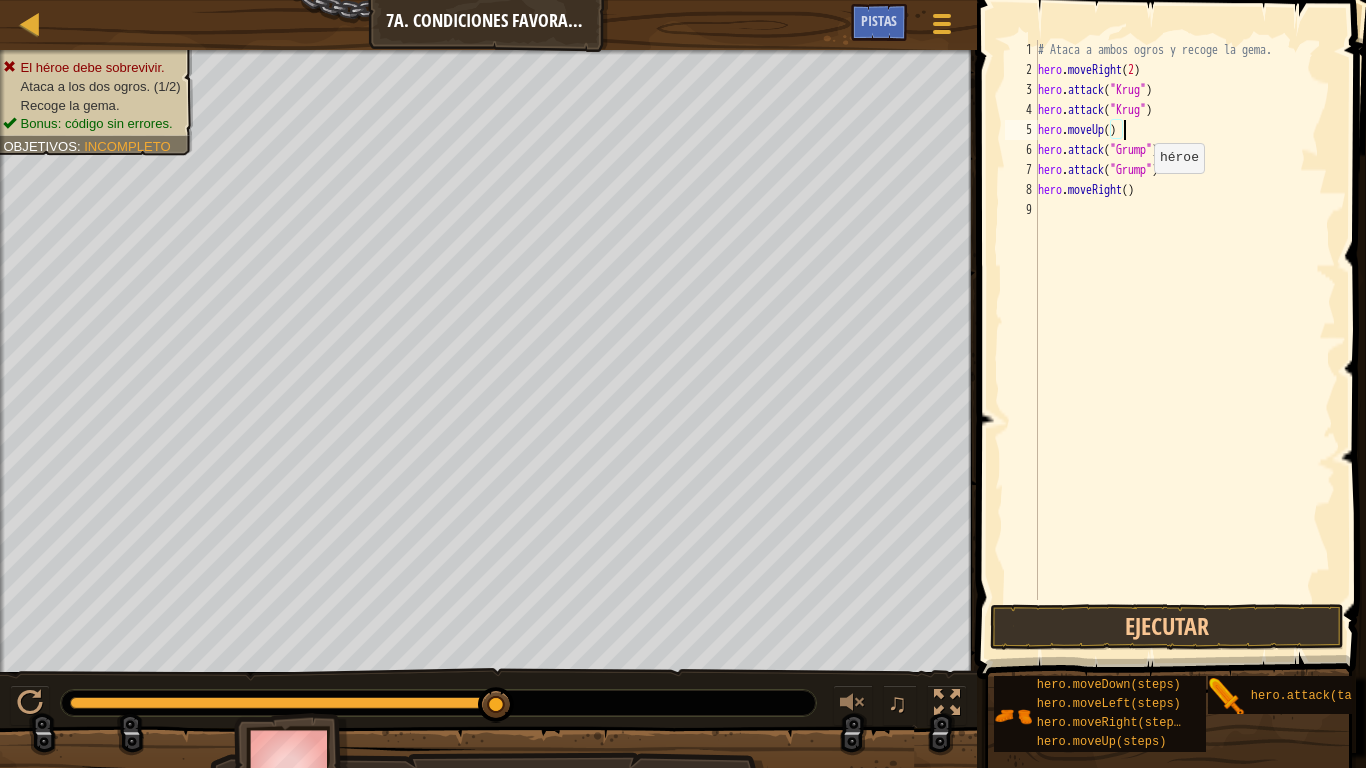 click on "# Ataca a ambos ogros y recoge la gema. hero . moveRight ( [NUMBER] ) hero . attack ( "Krug" ) hero . attack ( "Krug" ) hero . moveUp ( ) hero . attack ( "Grump" ) hero . attack ( "Grump" ) hero . moveRight ( )" at bounding box center [1185, 340] 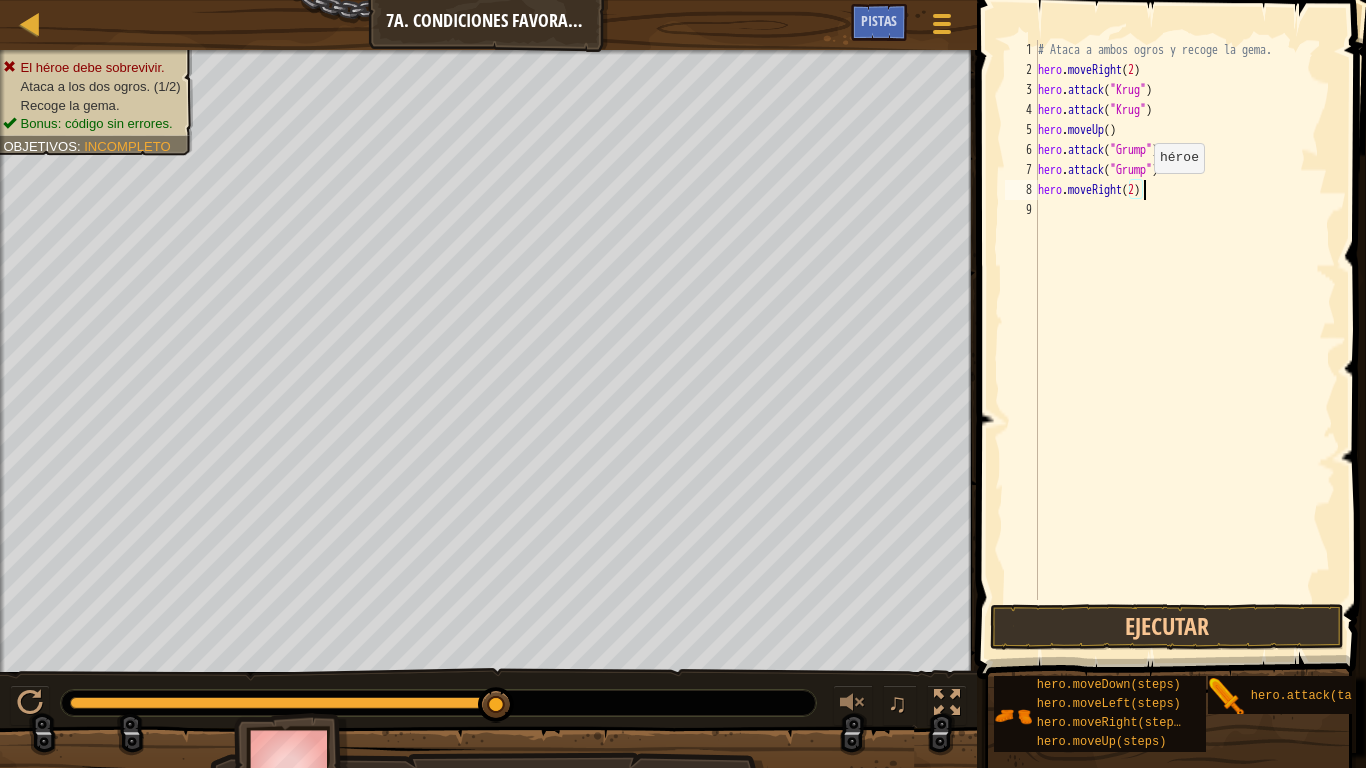 scroll, scrollTop: 9, scrollLeft: 8, axis: both 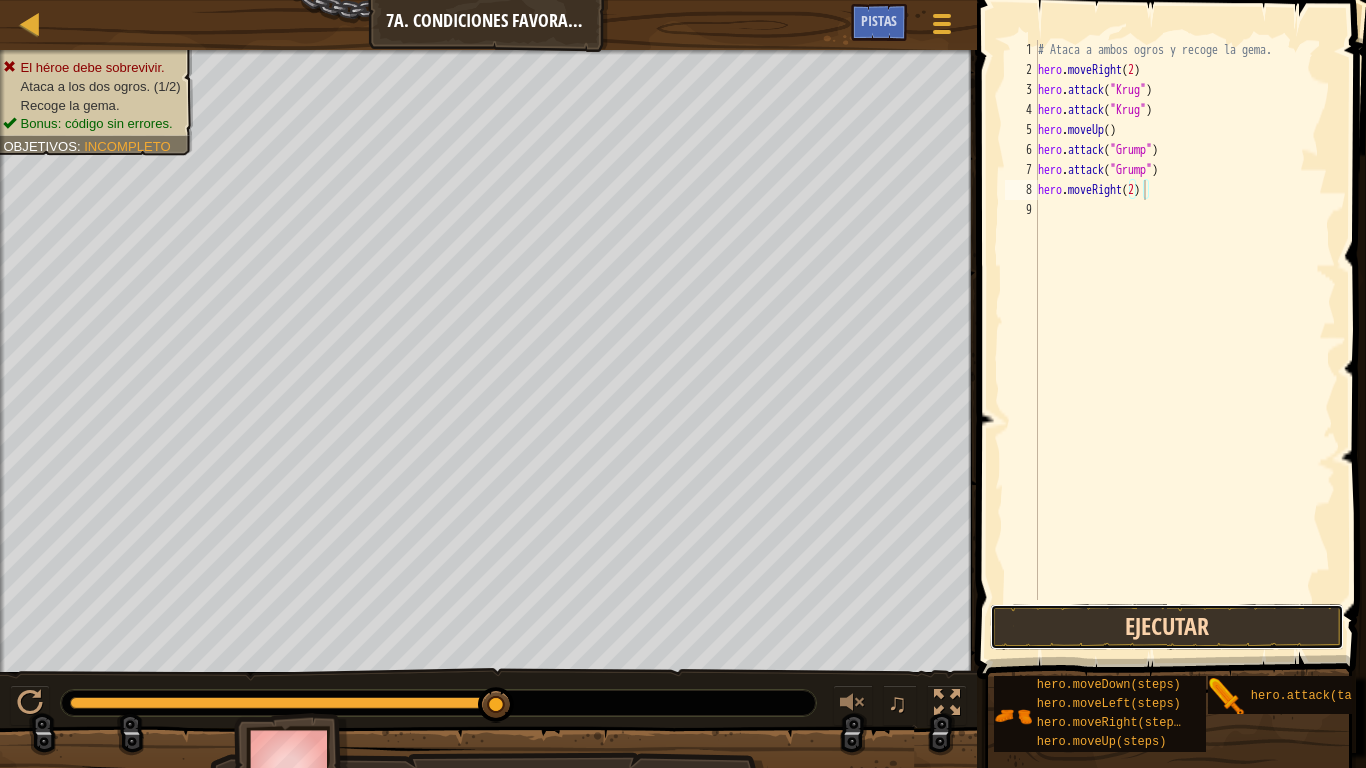click on "Ejecutar" at bounding box center (1167, 627) 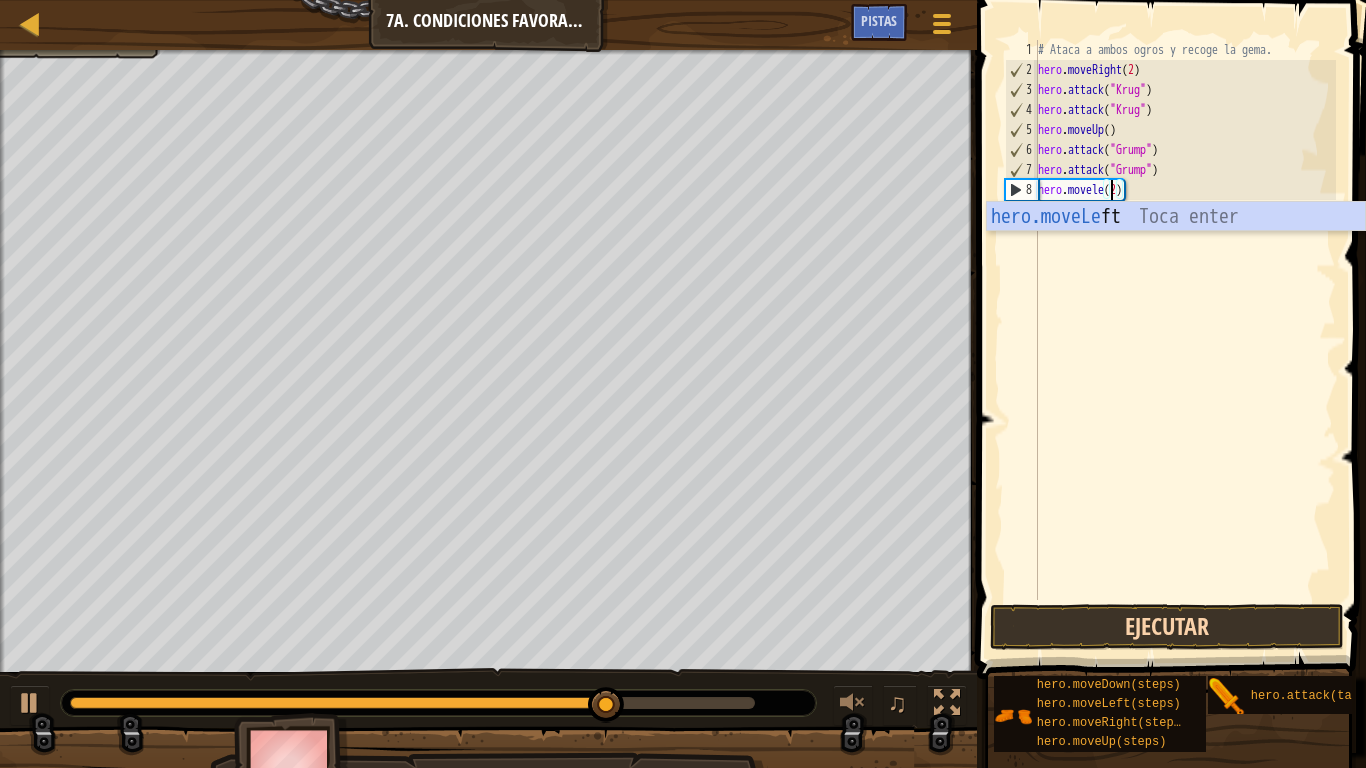 scroll, scrollTop: 9, scrollLeft: 6, axis: both 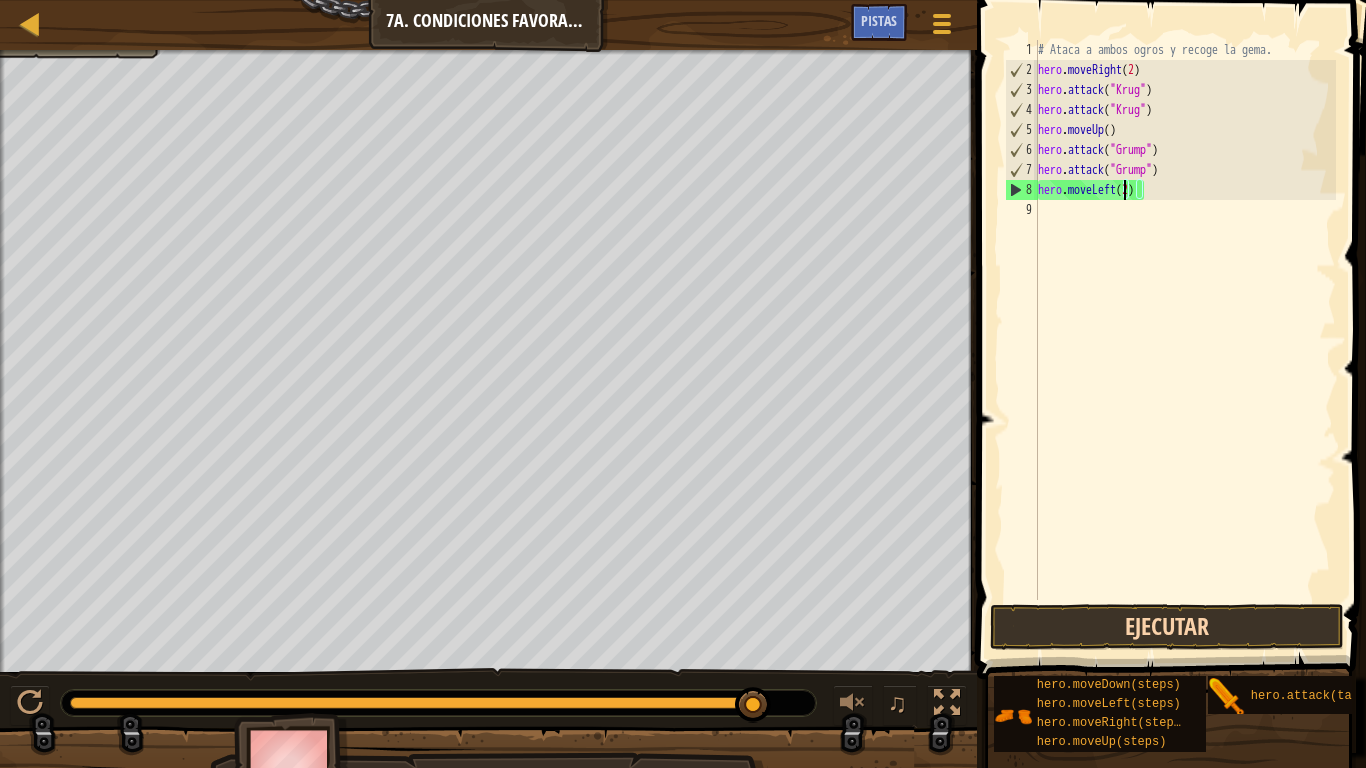type on "hero.moveLeft(2)" 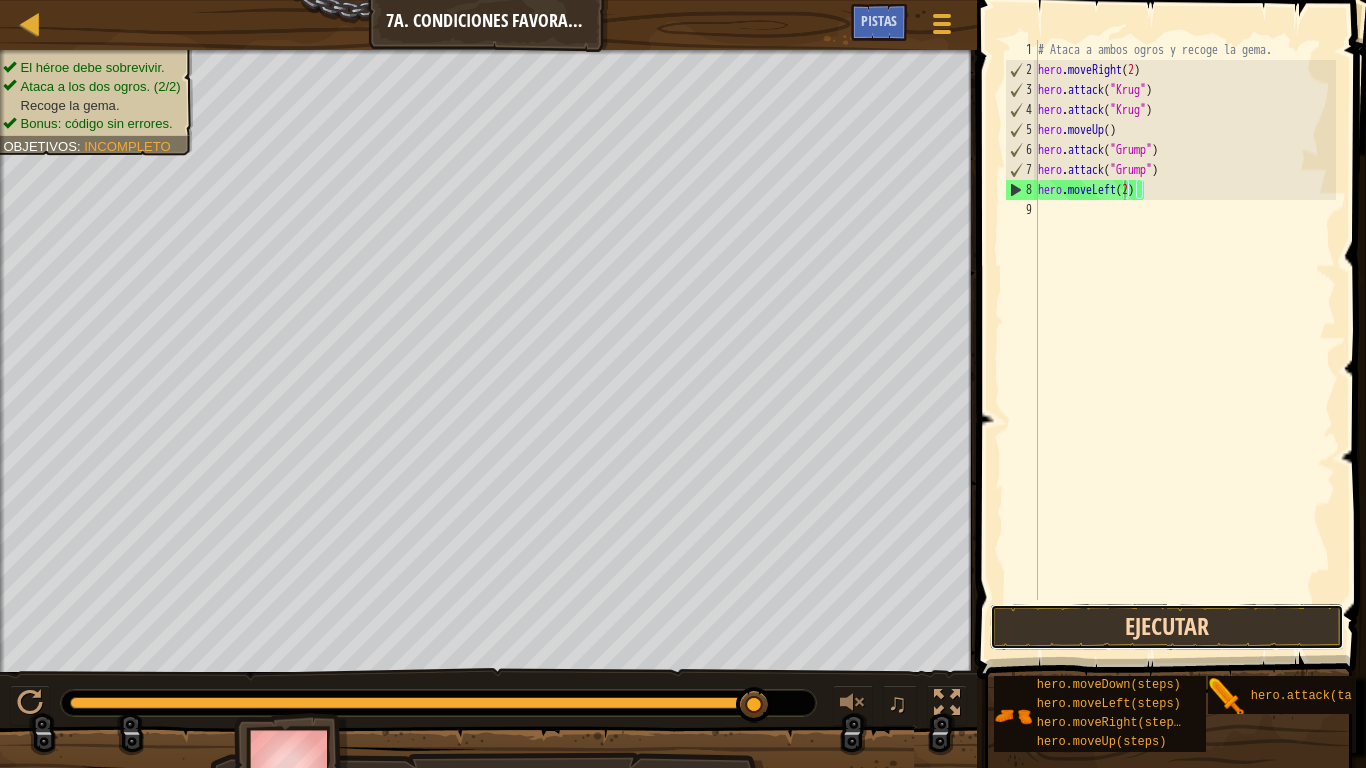 click on "Ejecutar" at bounding box center (1167, 627) 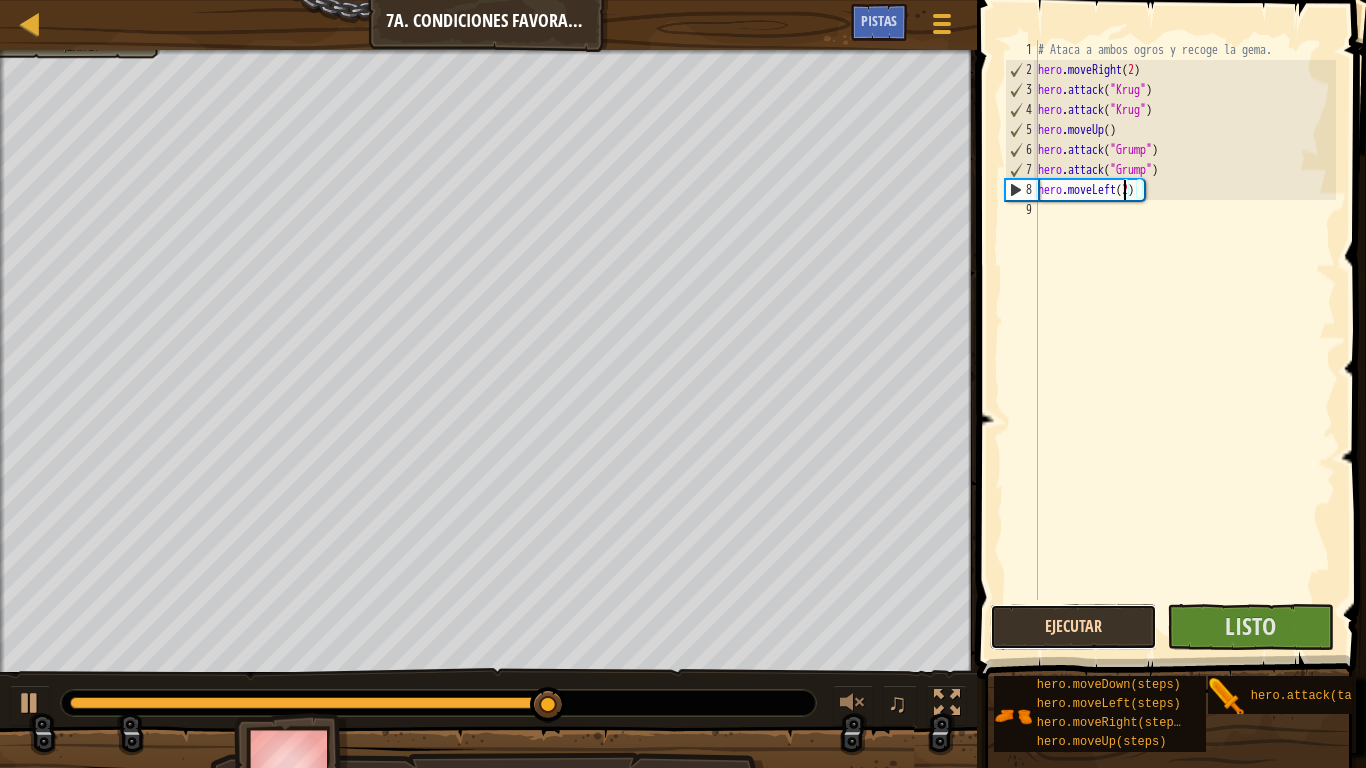 click on "Ejecutar" at bounding box center (1073, 627) 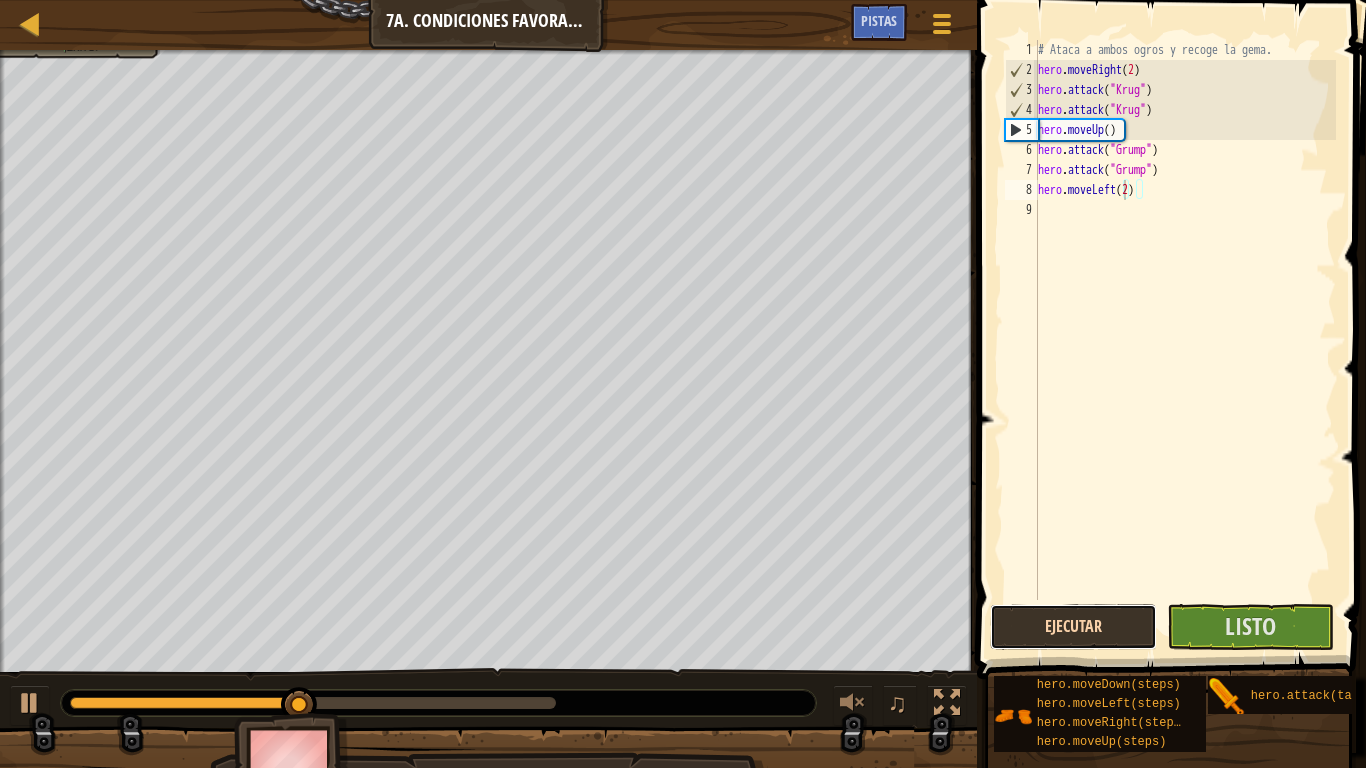 click on "Ejecutar" at bounding box center (1073, 627) 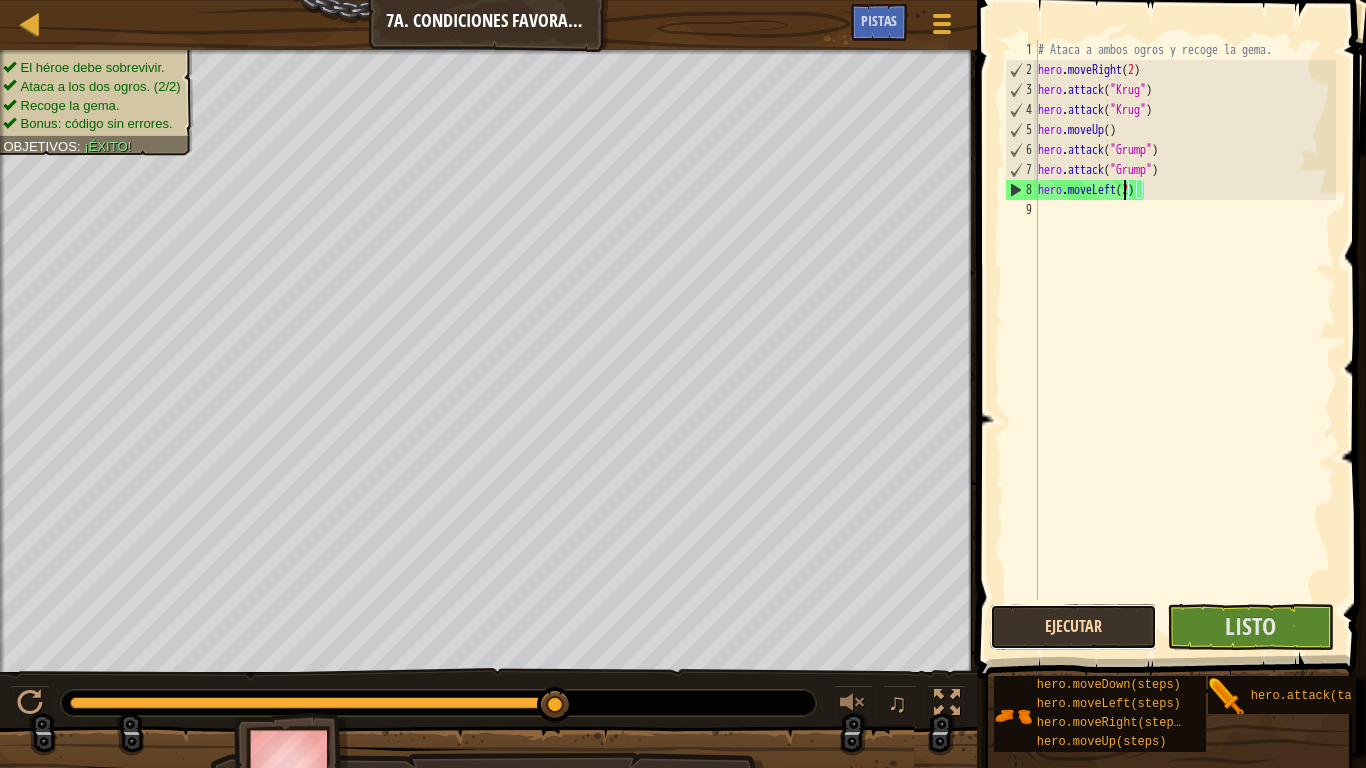 click on "Ejecutar" at bounding box center [1073, 627] 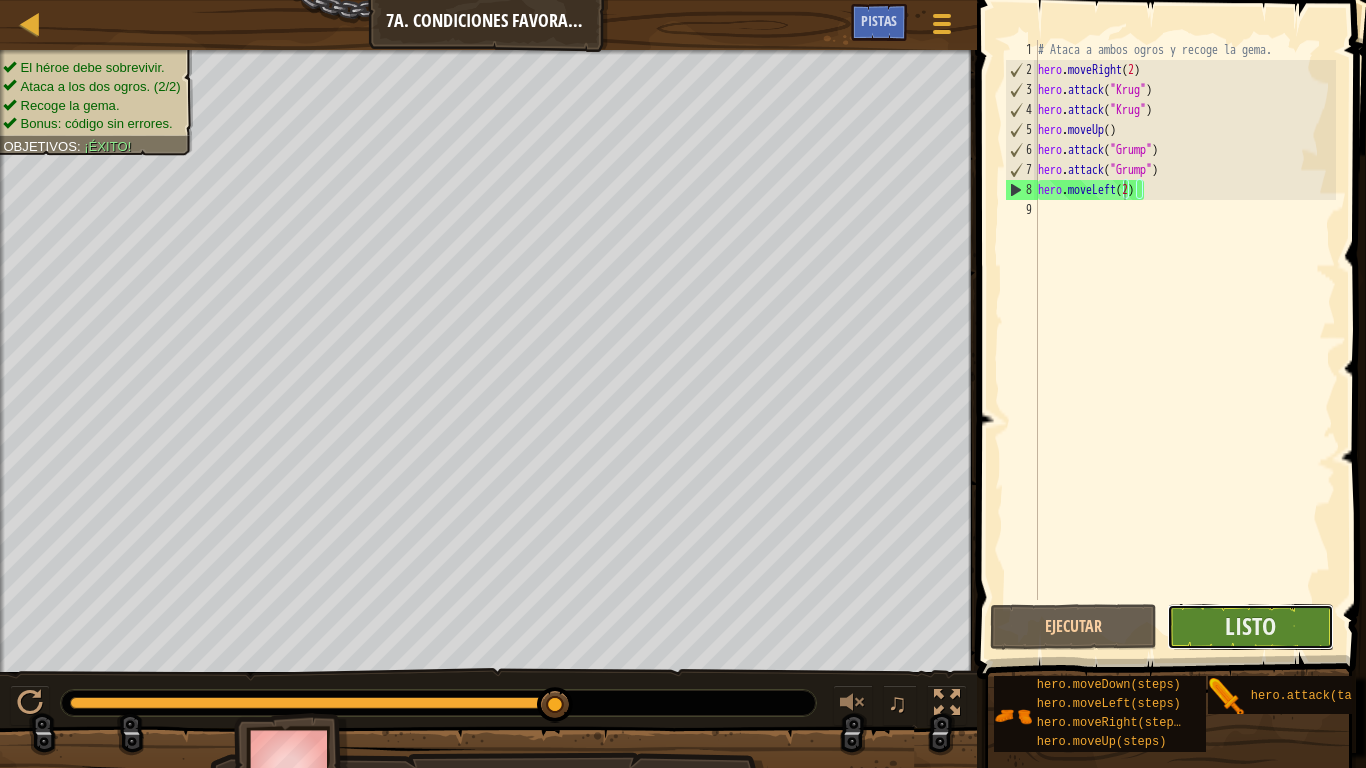 click on "Listo" at bounding box center (1250, 627) 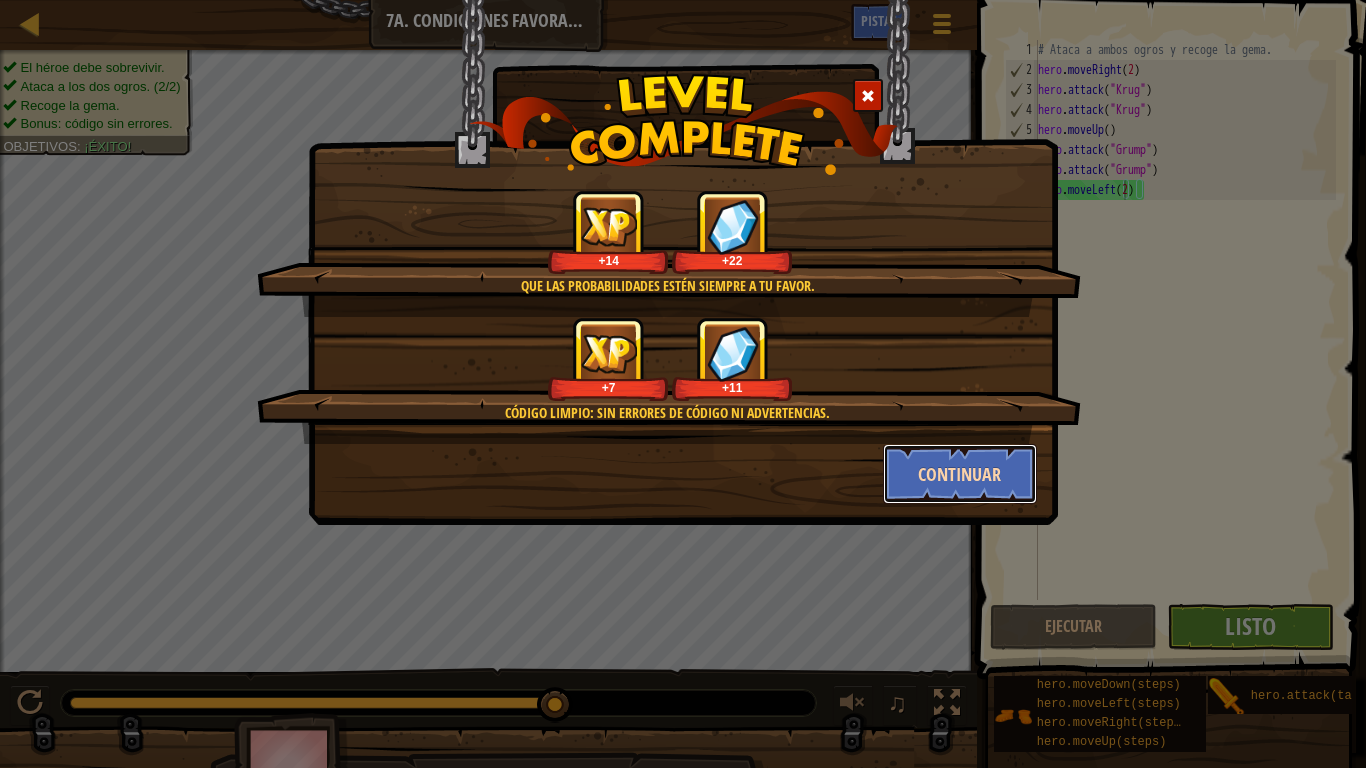 click on "Continuar" at bounding box center [960, 474] 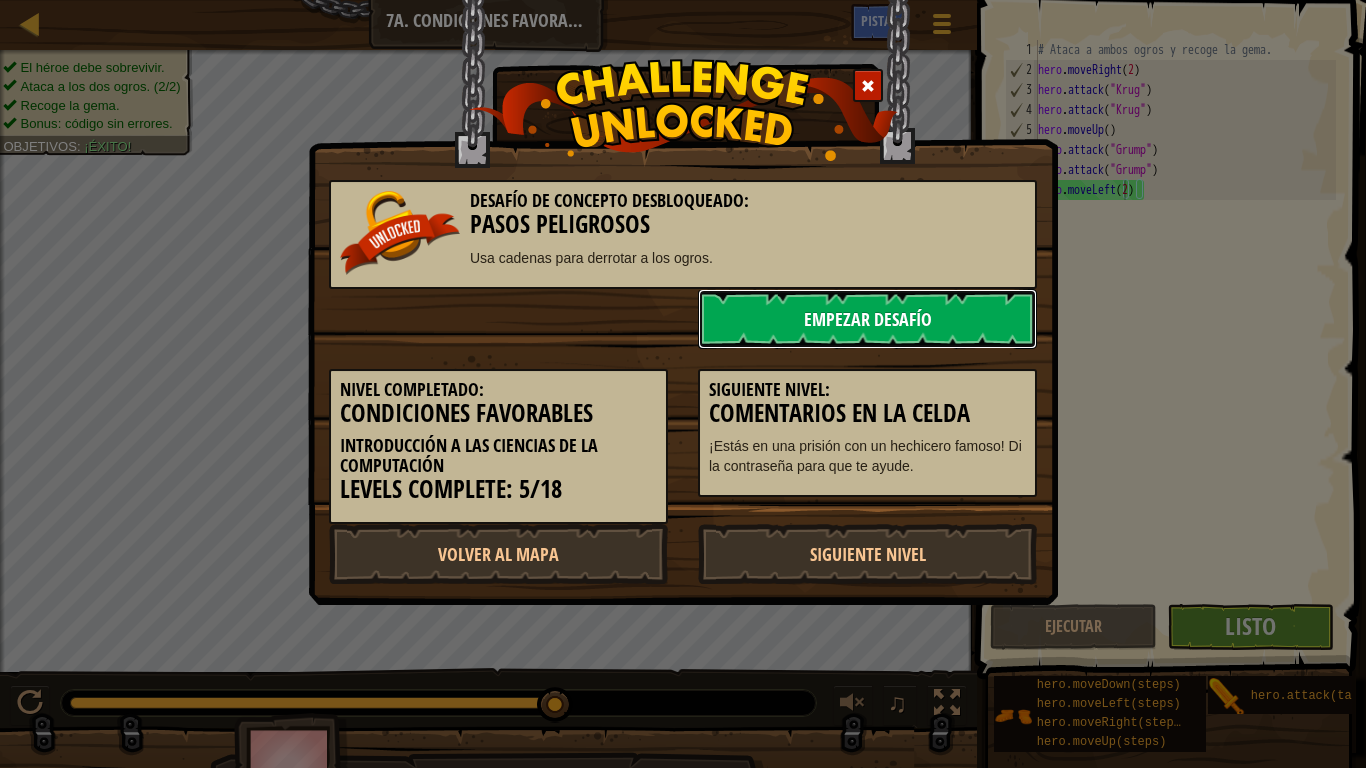 click on "Empezar Desafío" at bounding box center [867, 319] 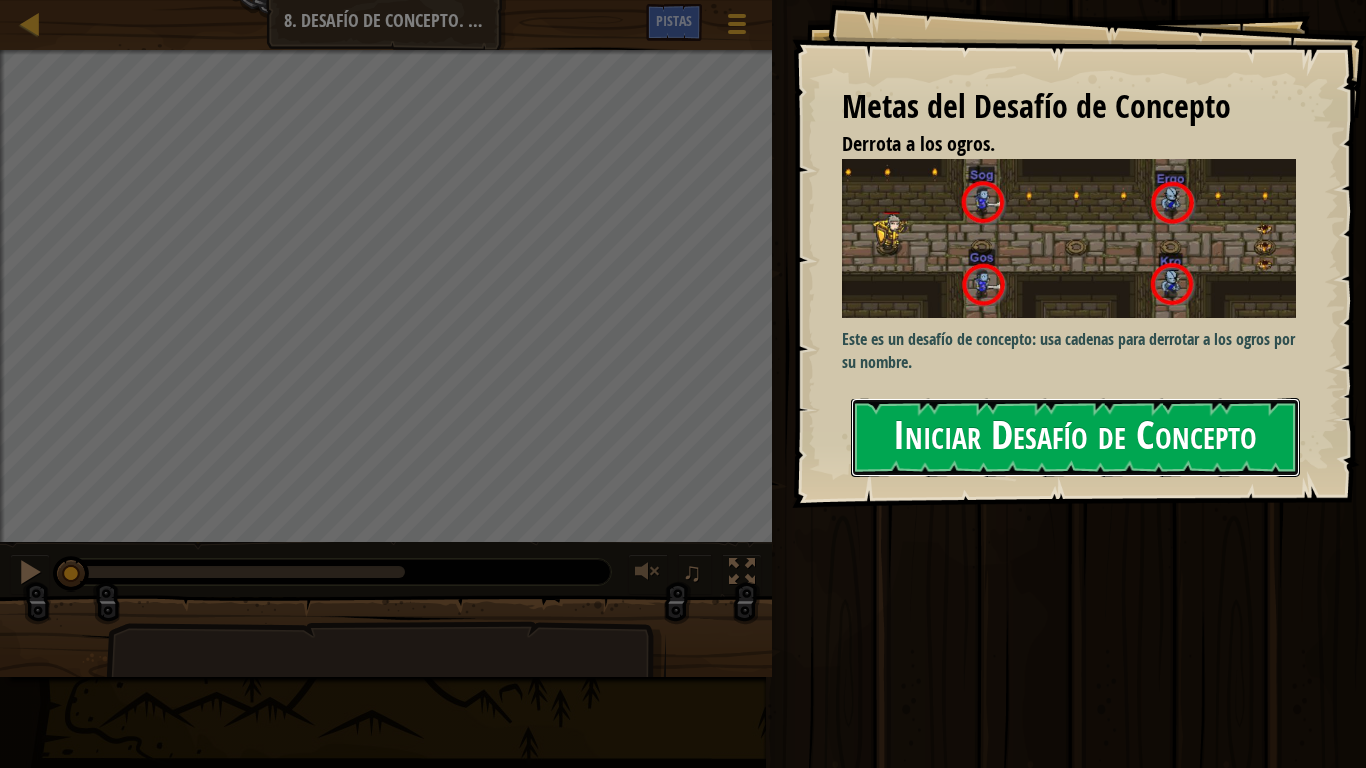 click on "Iniciar Desafío de Concepto" at bounding box center (1075, 437) 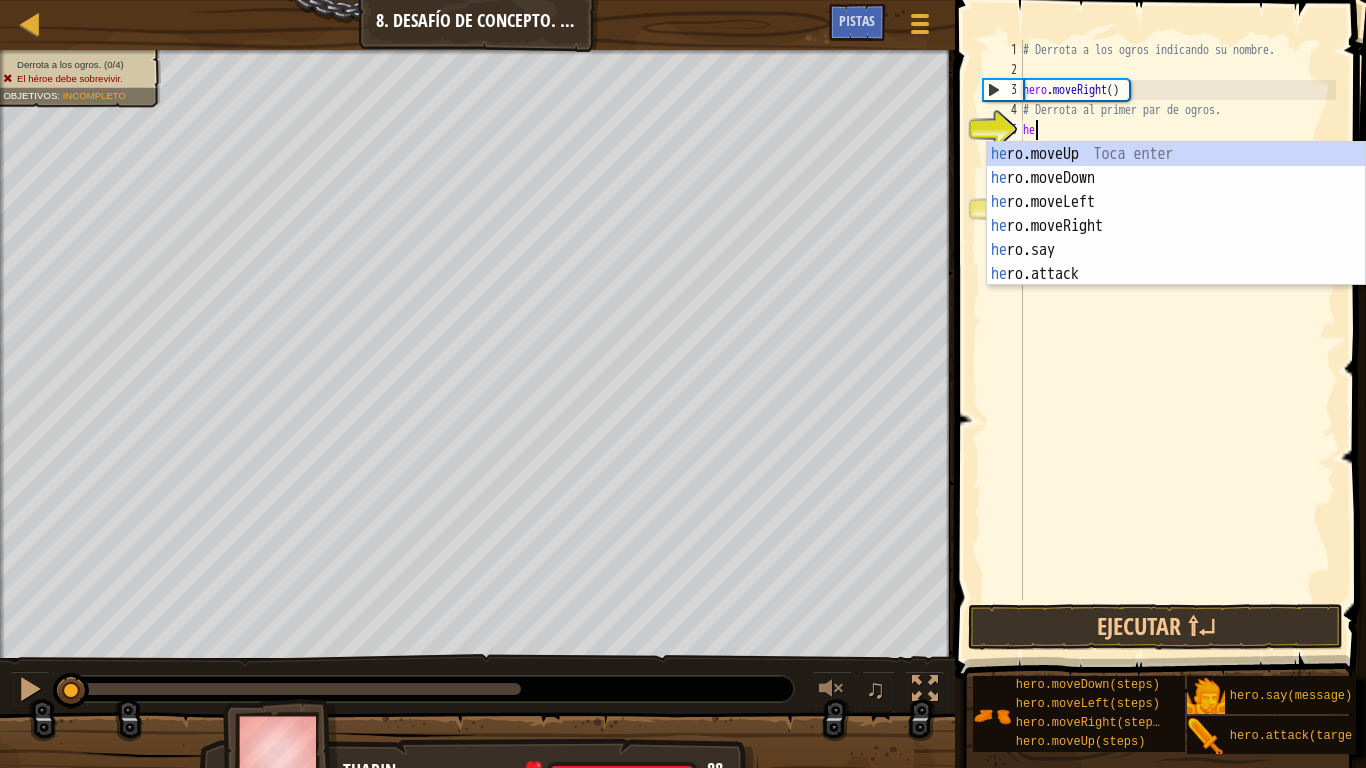 scroll, scrollTop: 9, scrollLeft: 1, axis: both 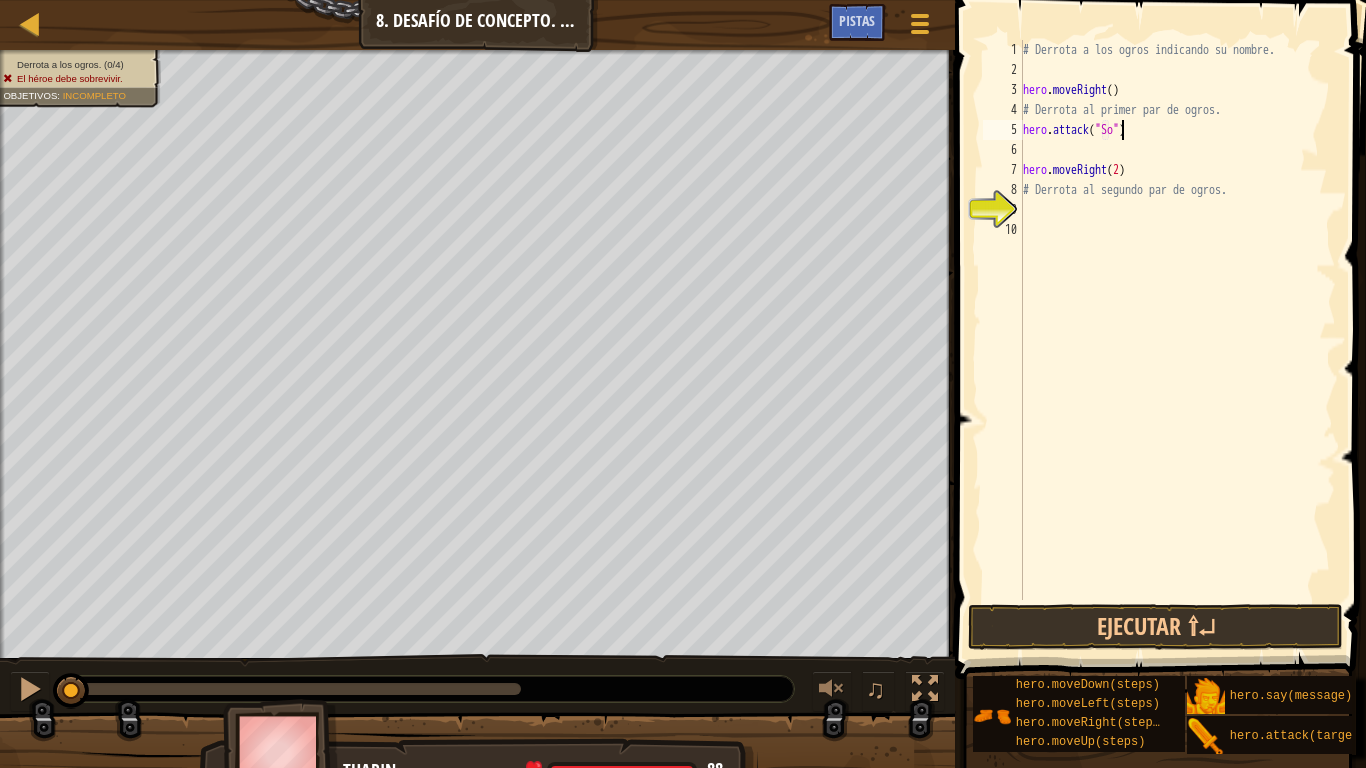 type on "hero.attack("Sog")" 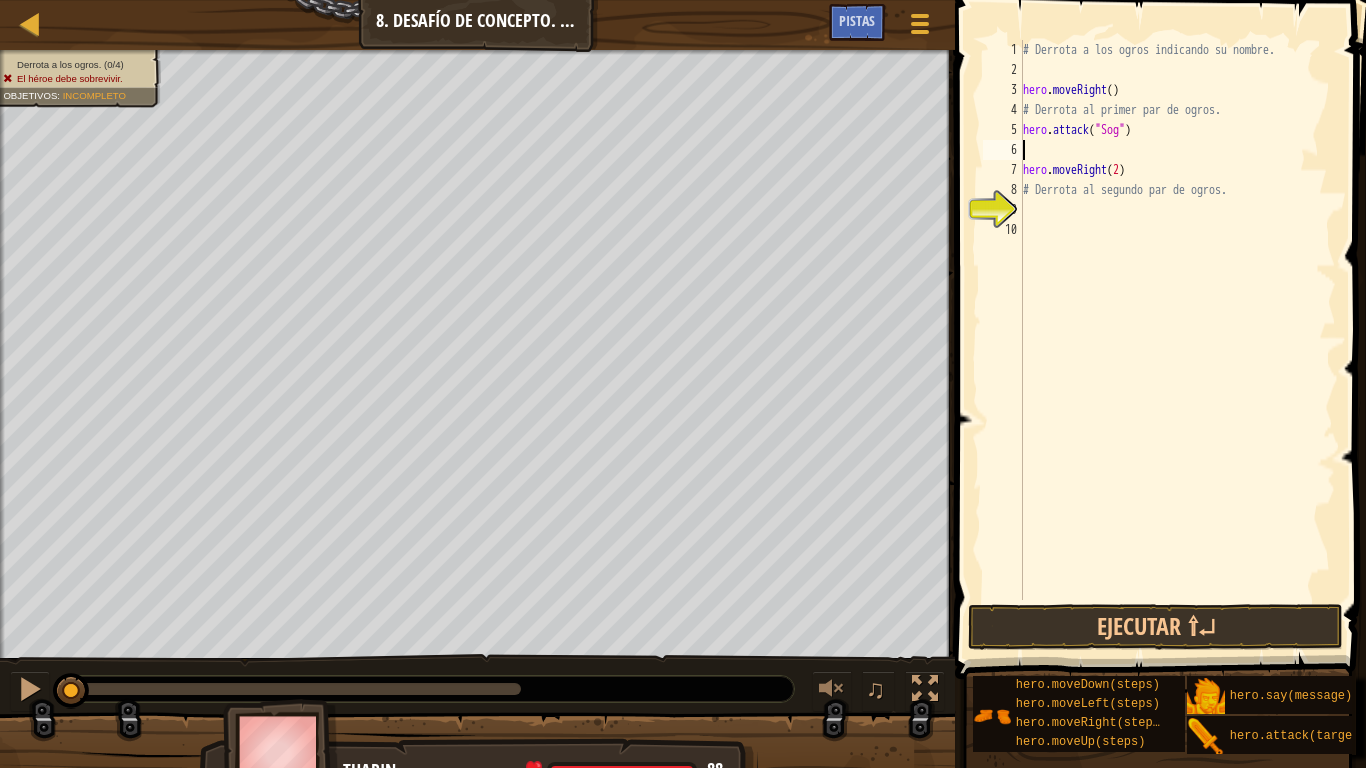 scroll, scrollTop: 9, scrollLeft: 0, axis: vertical 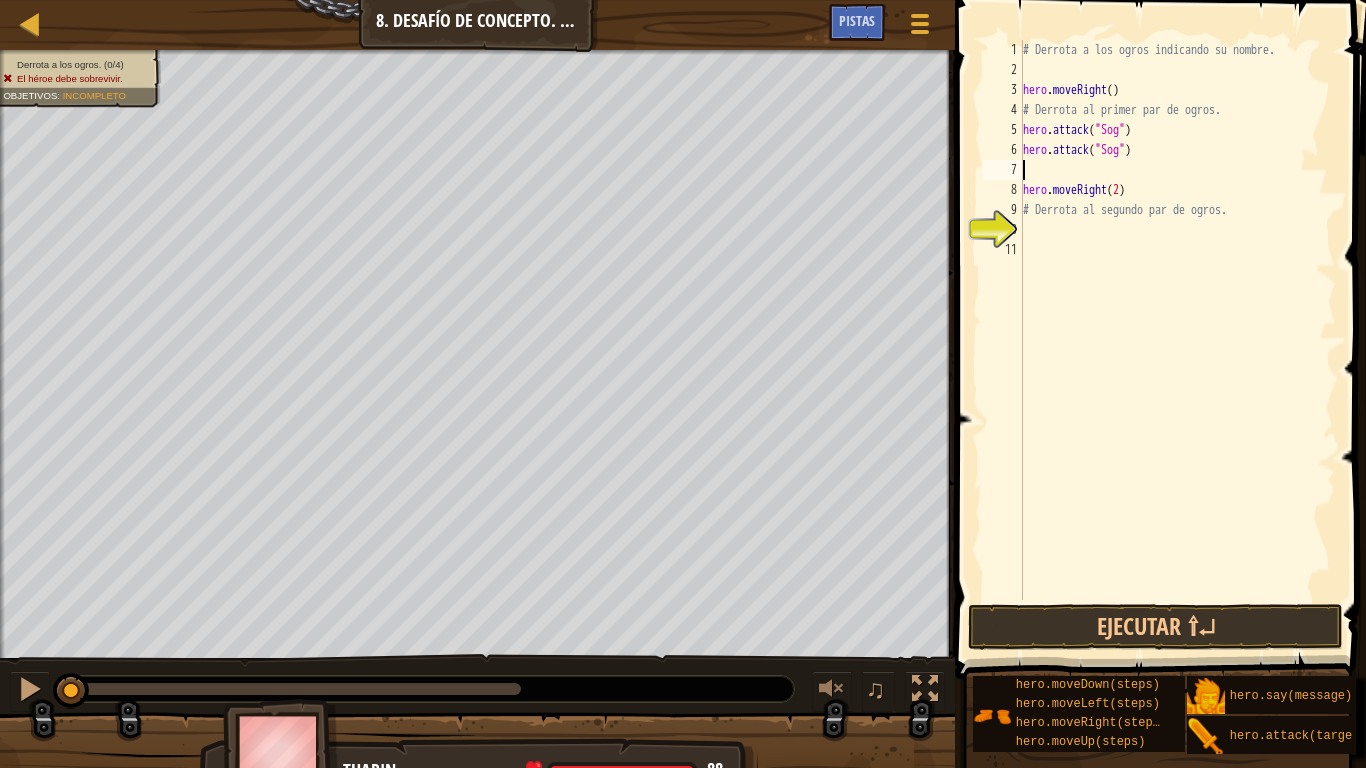 type on "hero.attack("Sog")" 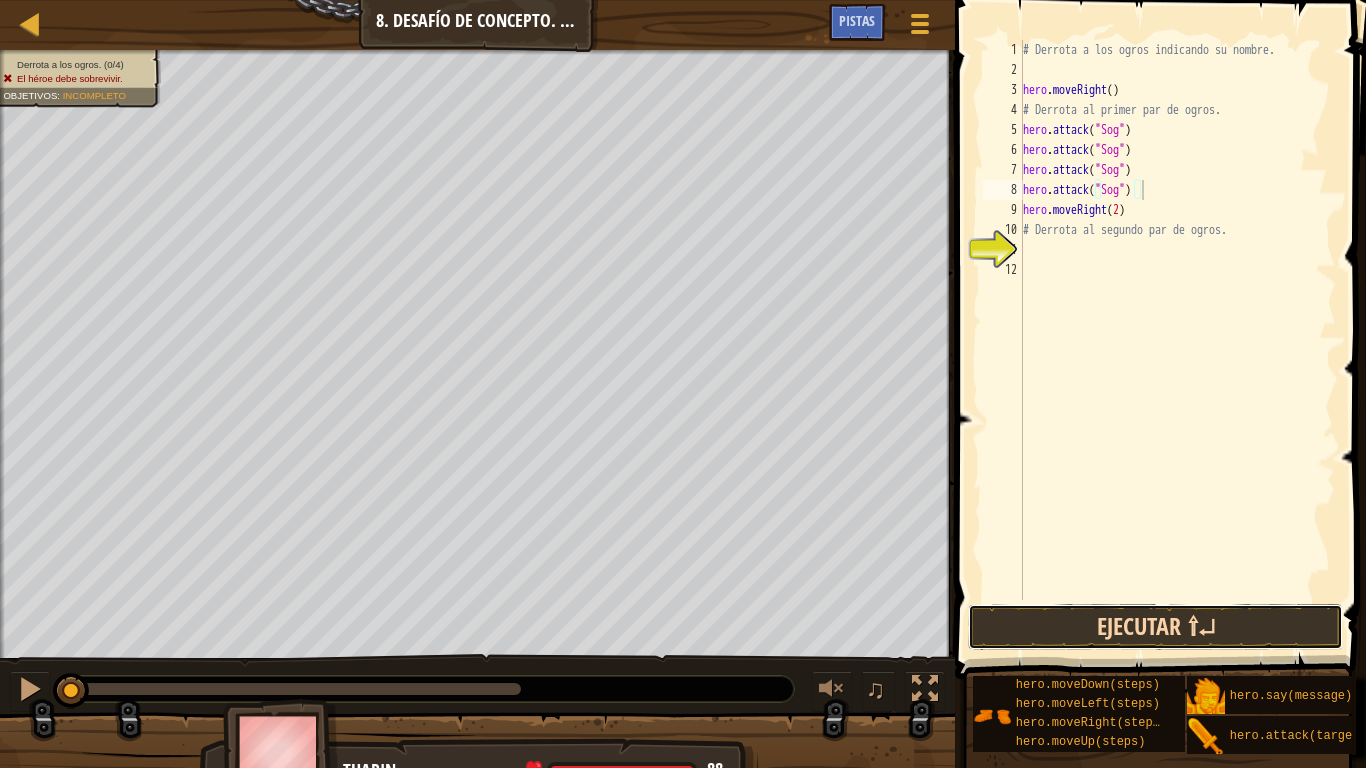 click on "Ejecutar ⇧↵" at bounding box center (1155, 627) 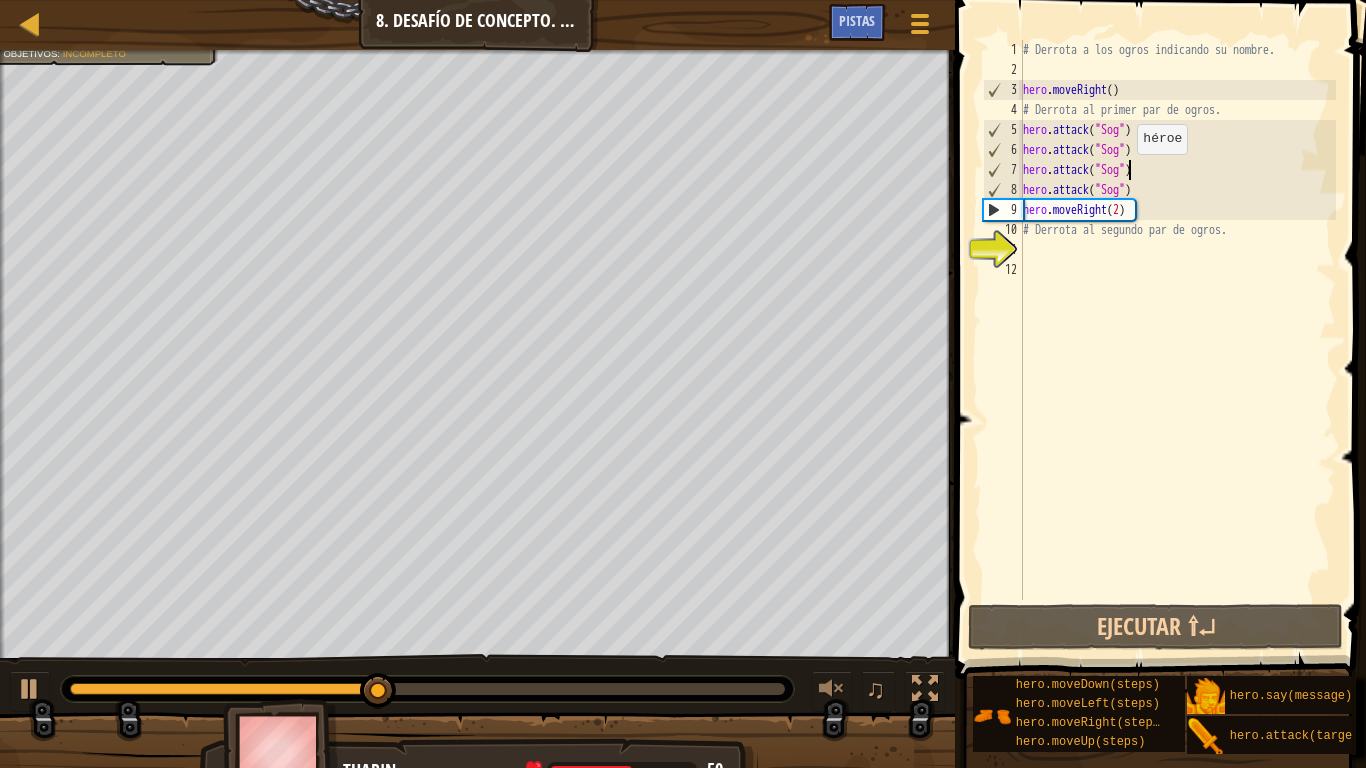 click on "# Derrota a los ogros indicando su nombre. hero . moveRight ( ) # Derrota al primer par de ogros. hero . attack ( "Sog" ) hero . attack ( "Sog" ) hero . attack ( "Sog" ) hero . attack ( "Sog" ) hero . moveRight ( [NUMBER] ) # Derrota al segundo par de ogros." at bounding box center (1177, 340) 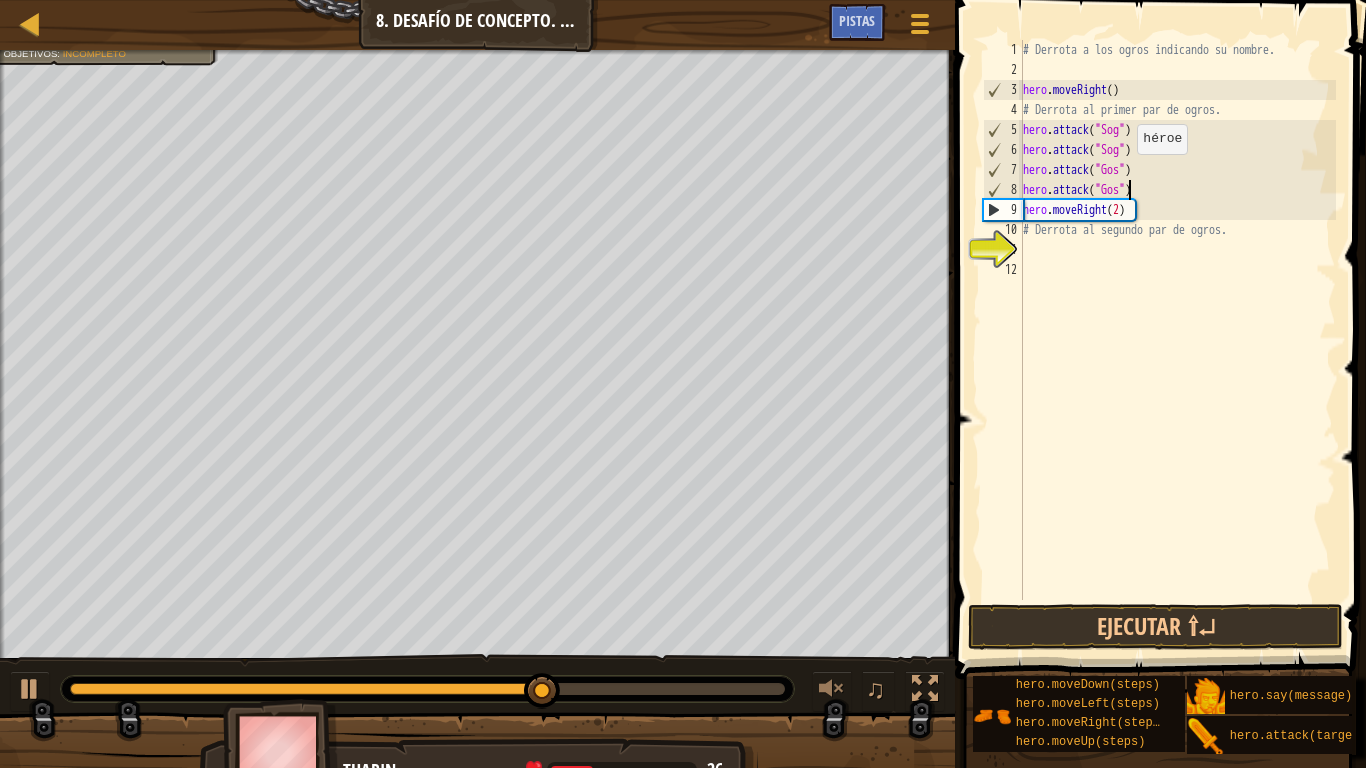 scroll, scrollTop: 9, scrollLeft: 9, axis: both 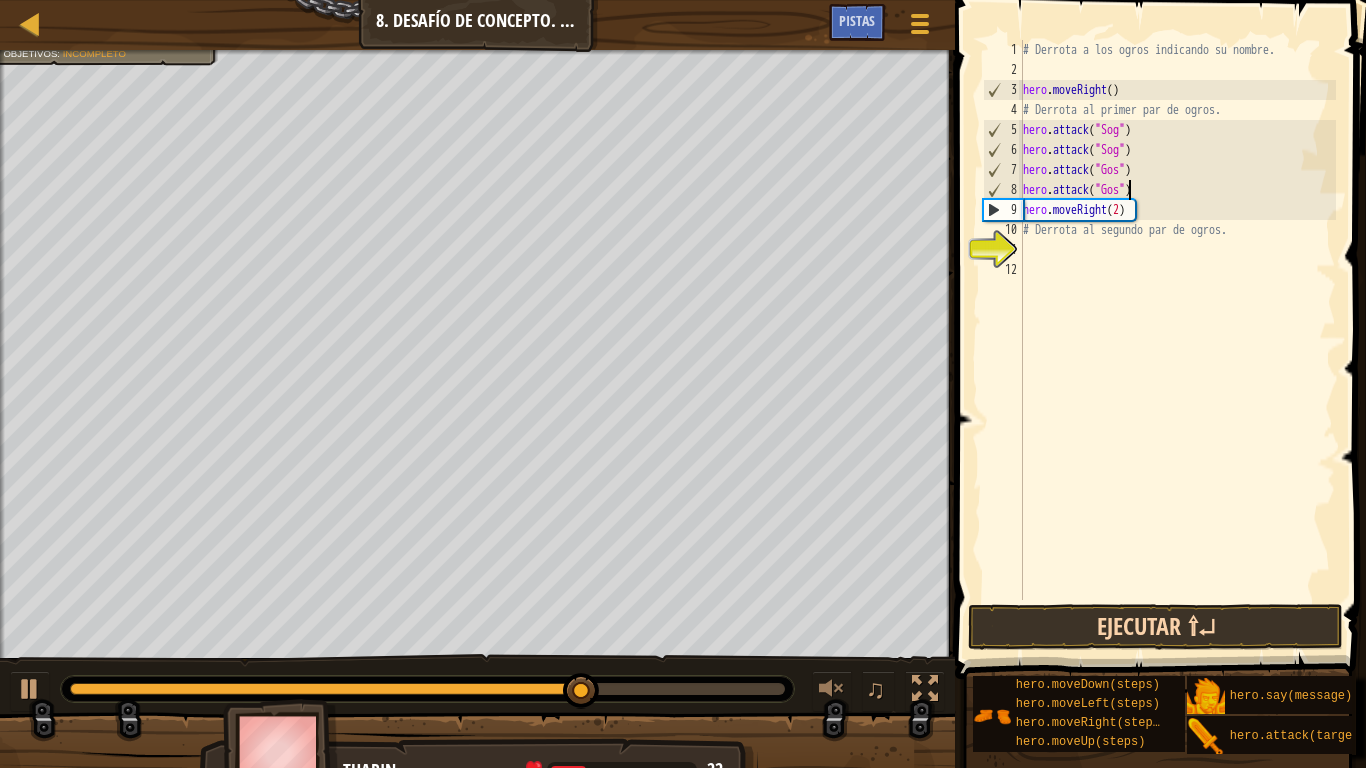 type on "hero.attack("Gos")" 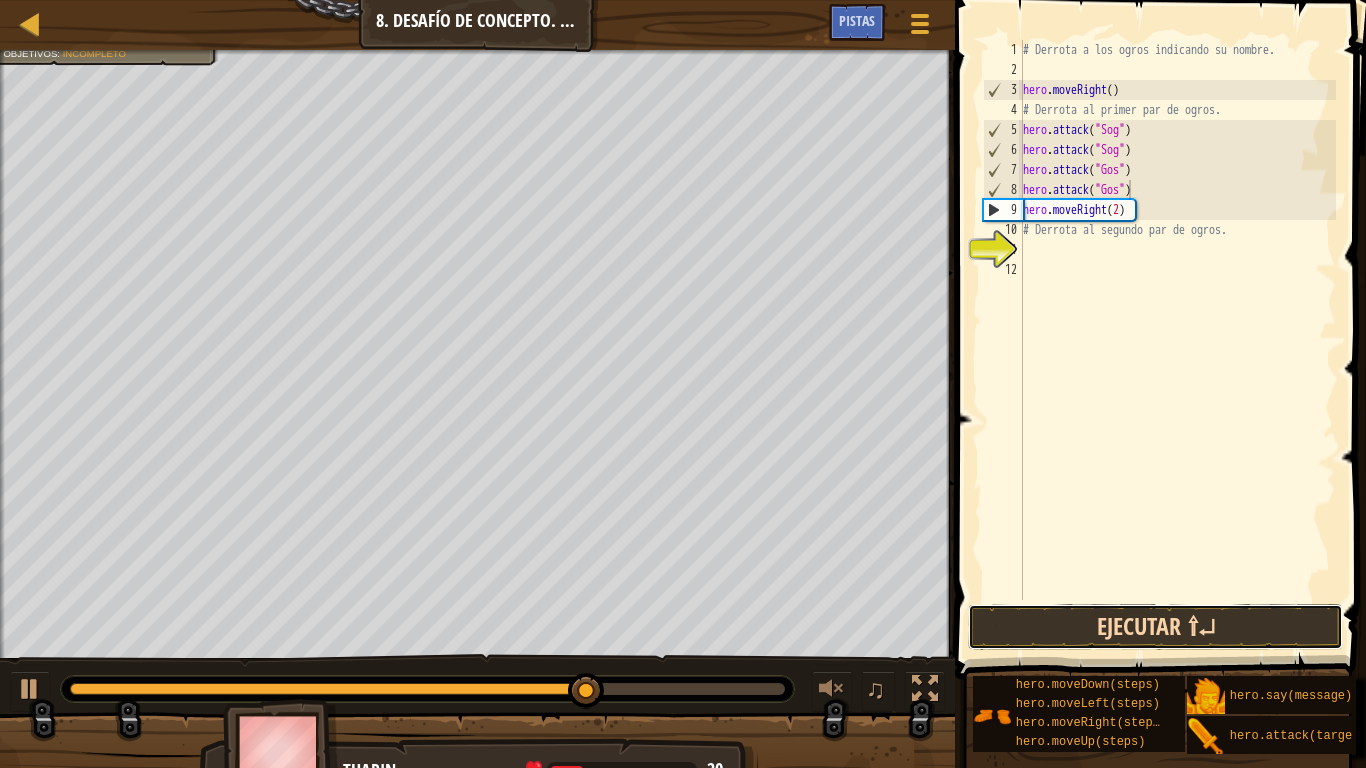 click on "Ejecutar ⇧↵" at bounding box center (1155, 627) 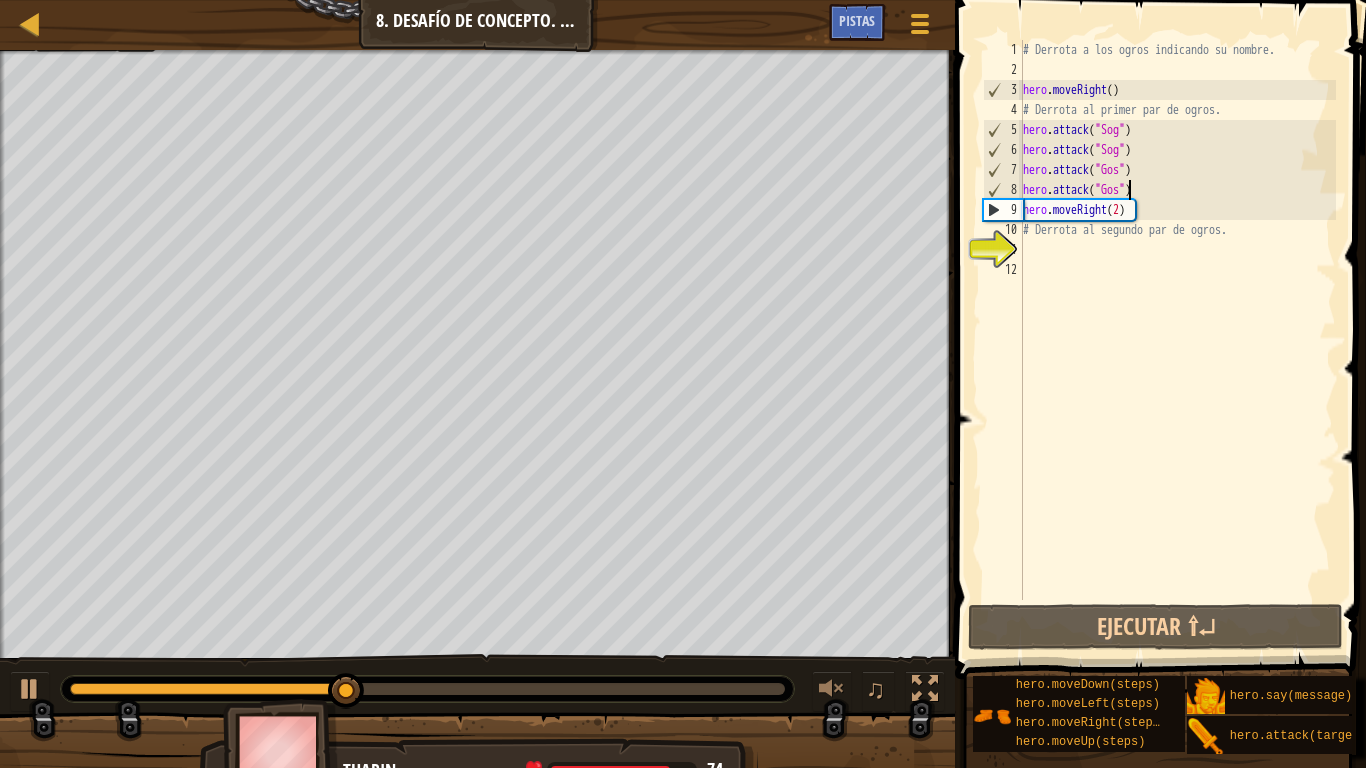 click on "# Derrota a los ogros indicando su nombre. hero . moveRight ( ) # Derrota al primer par de ogros. hero . attack ( "Sog" ) hero . attack ( "Sog" ) hero . attack ( "Gos" ) hero . attack ( "Gos" ) hero . moveRight ( 2 ) # Derrota al segundo par de ogros." at bounding box center [1177, 340] 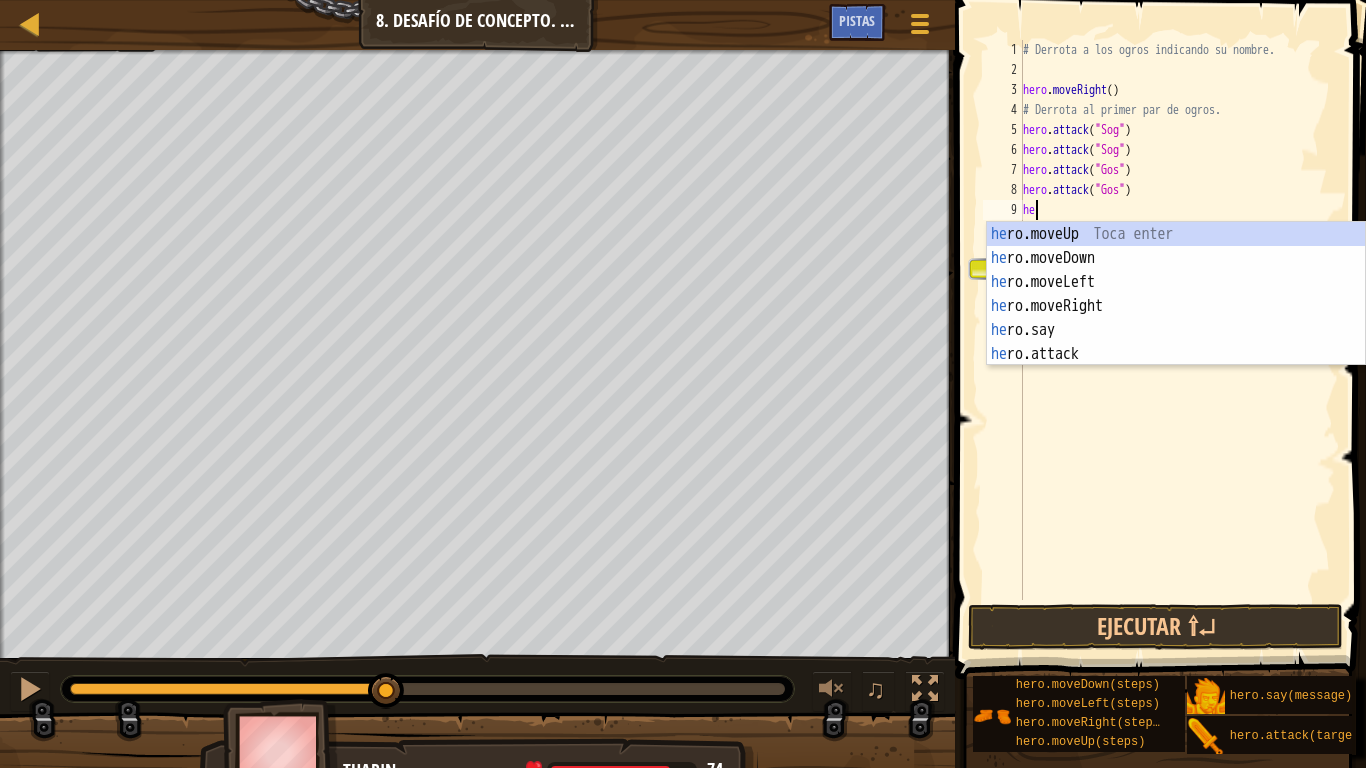 scroll, scrollTop: 9, scrollLeft: 1, axis: both 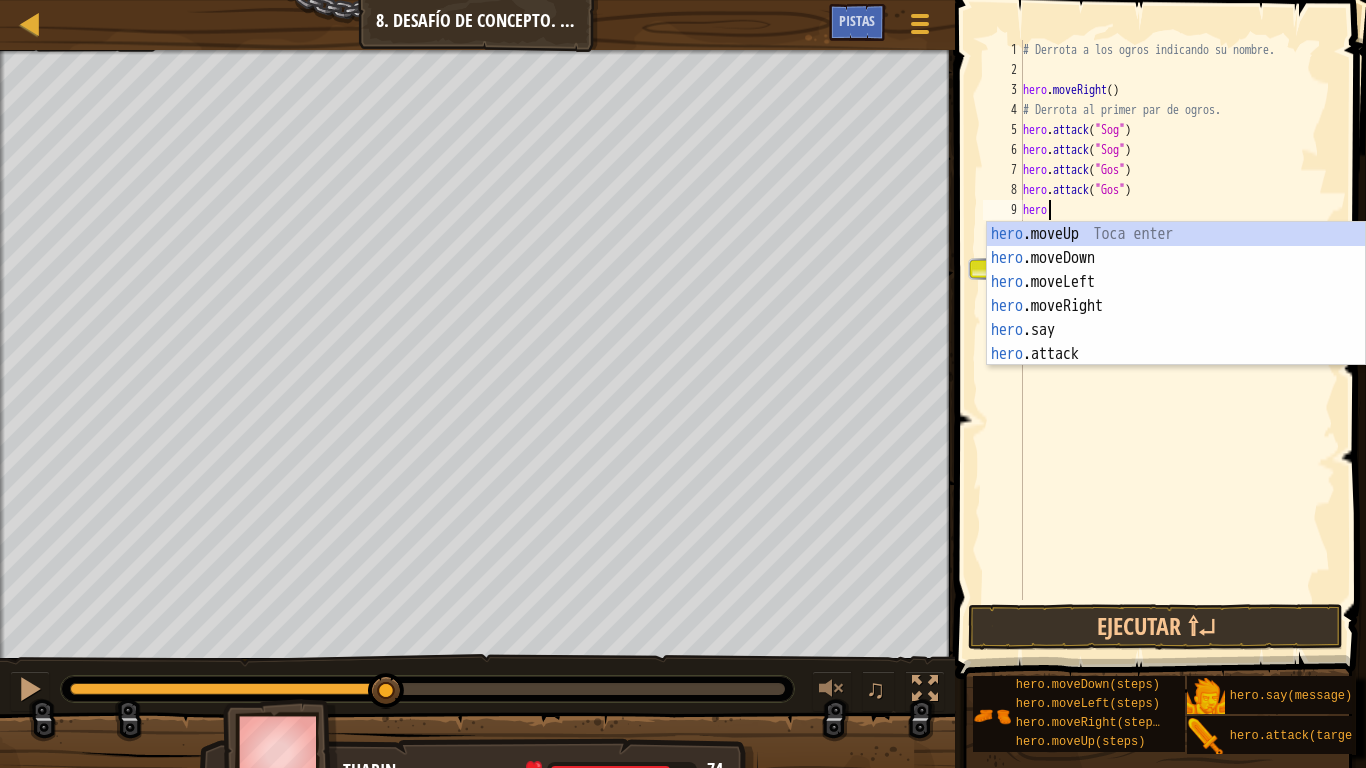 type on "hero" 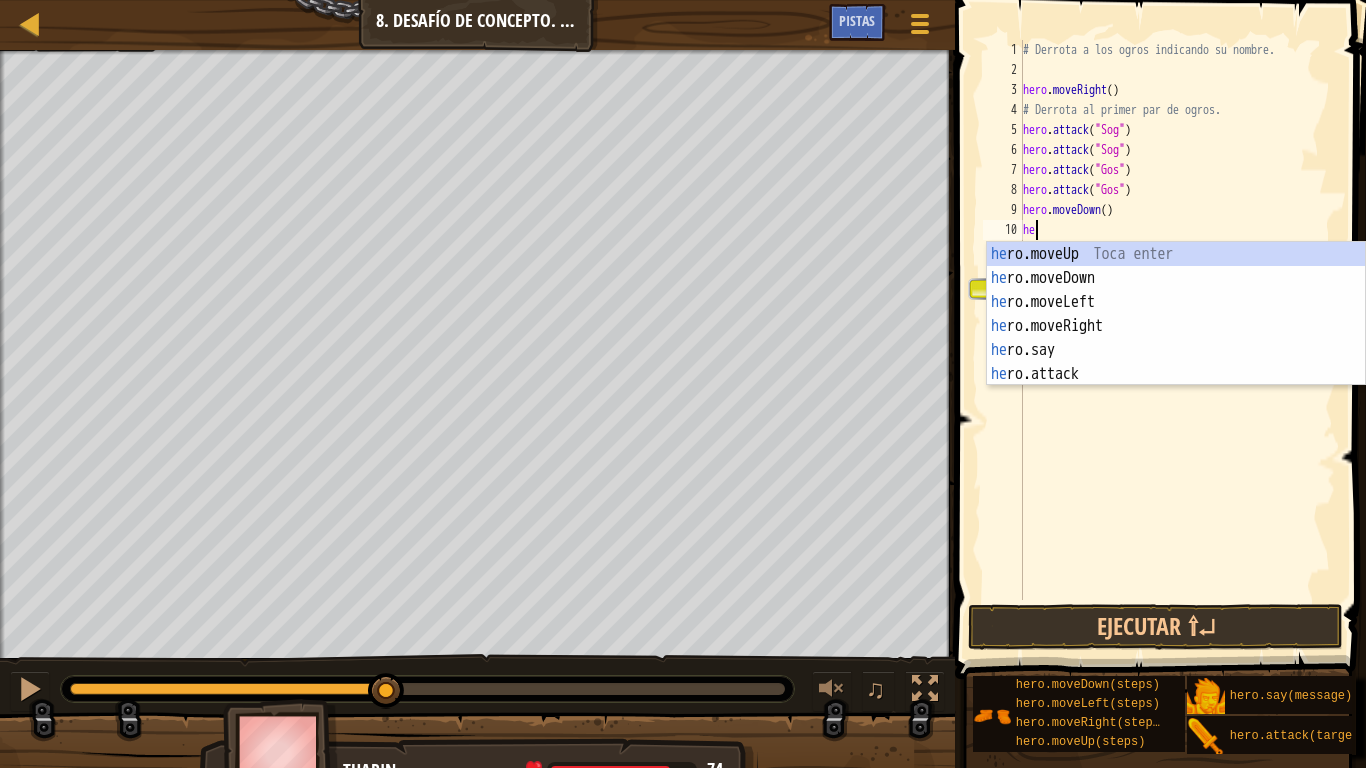 scroll, scrollTop: 9, scrollLeft: 1, axis: both 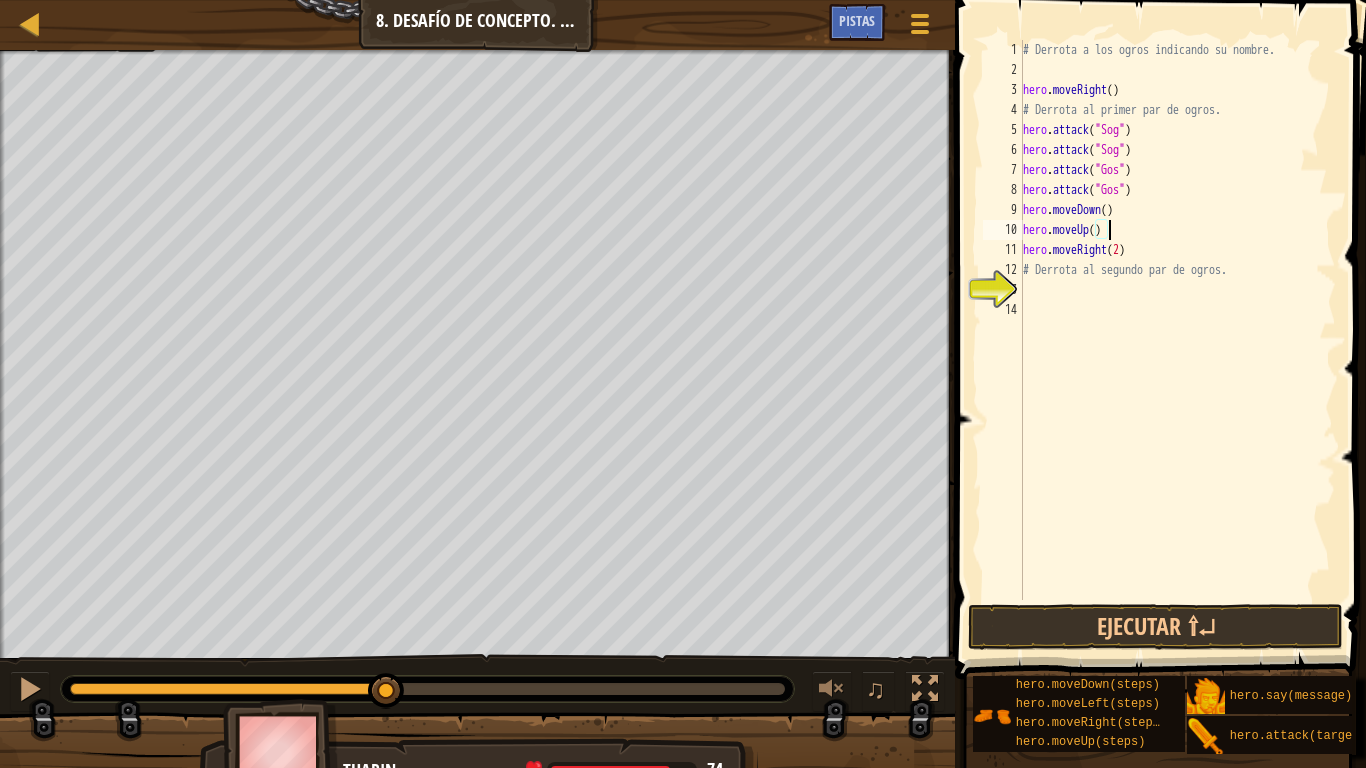 type on "hero.moveRight(2)" 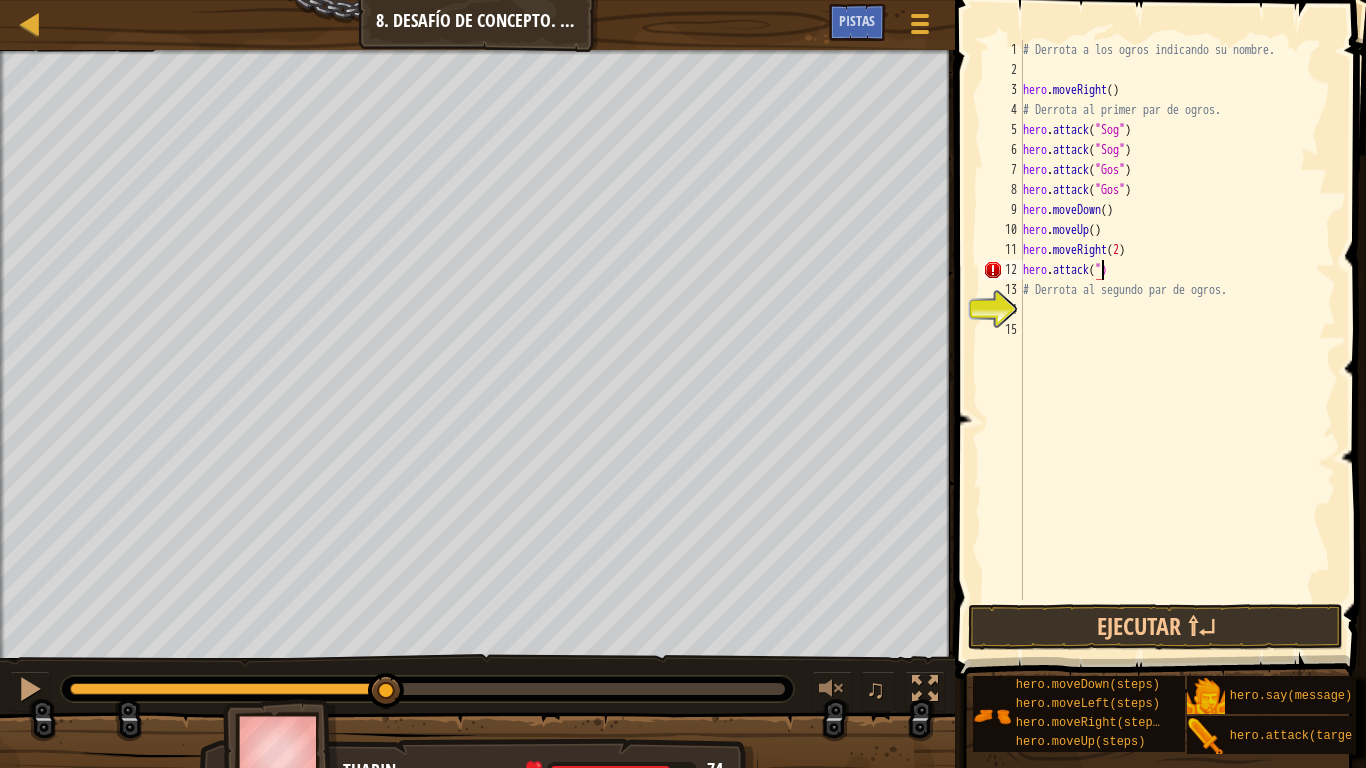 scroll, scrollTop: 9, scrollLeft: 7, axis: both 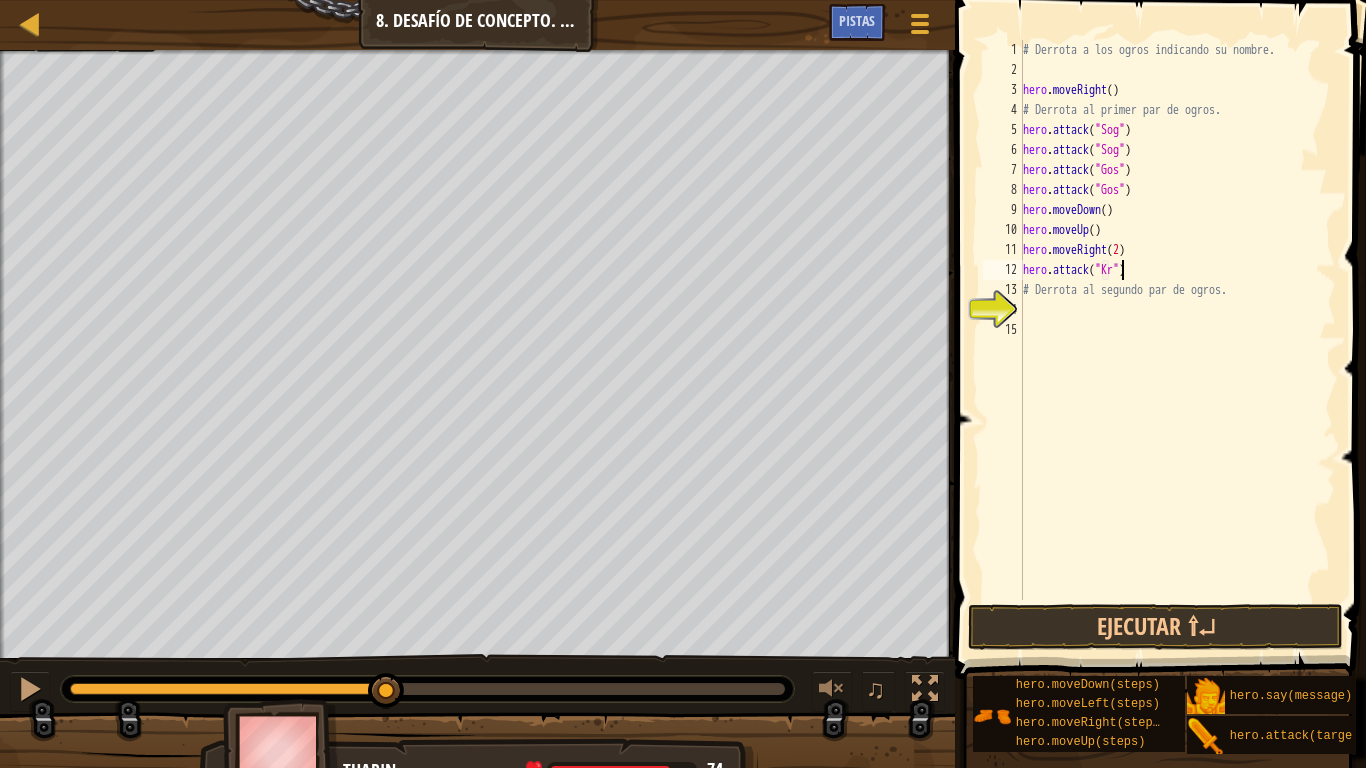 type on "hero.attack("Kro")" 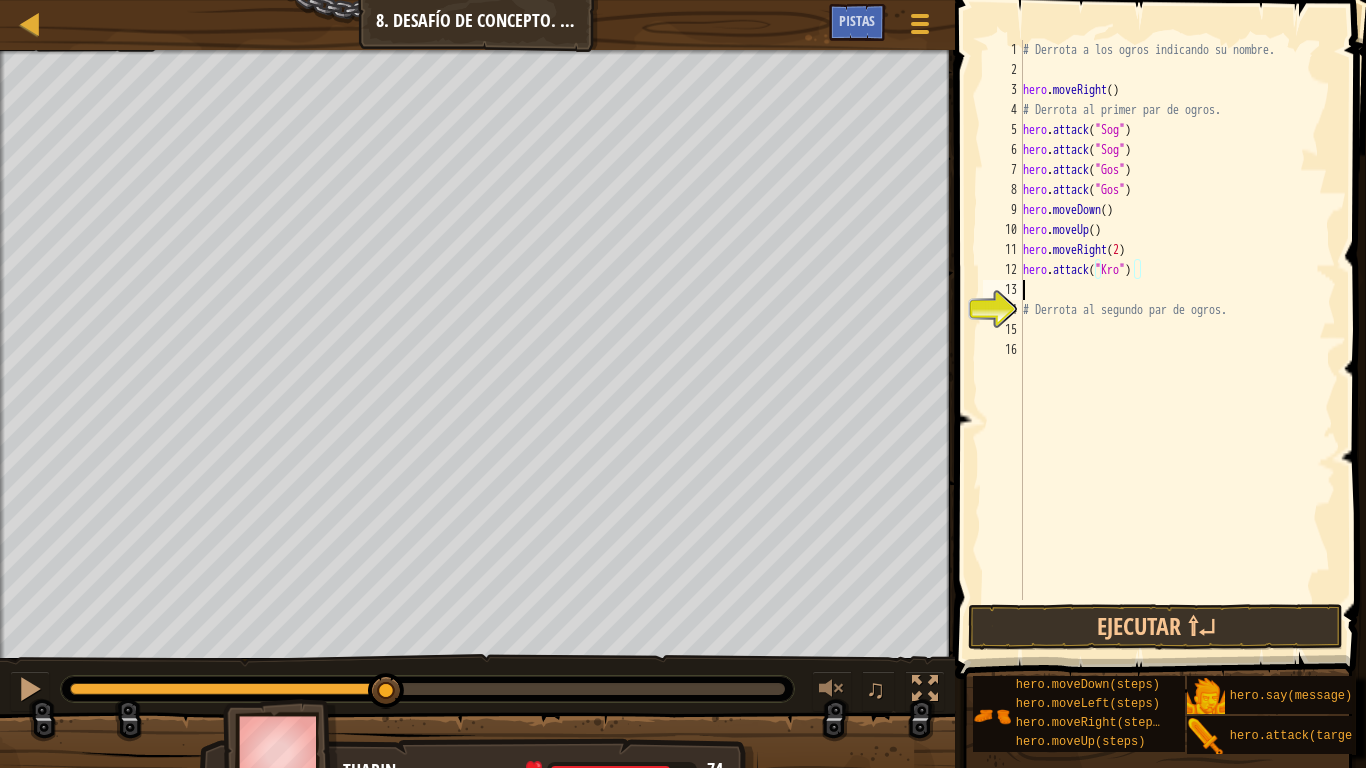 scroll, scrollTop: 9, scrollLeft: 0, axis: vertical 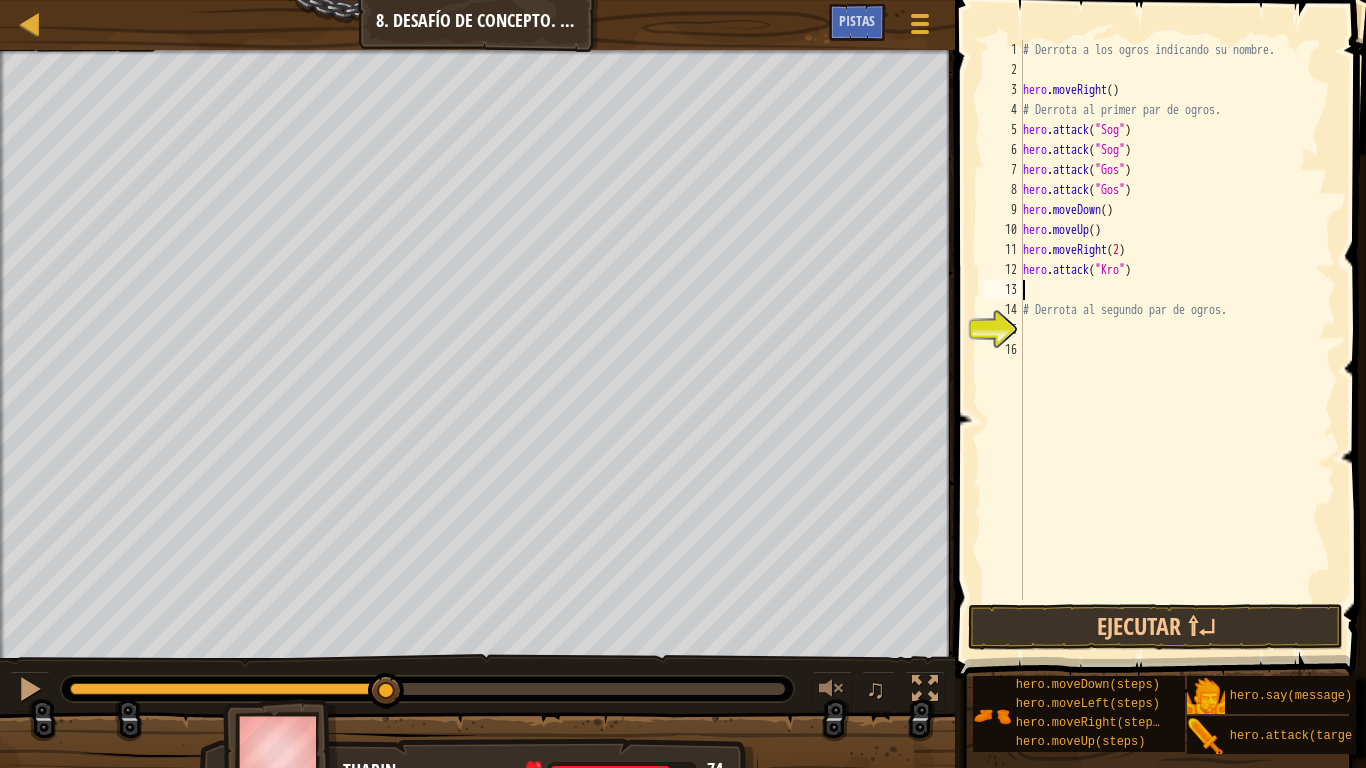 paste on "hero.attack("Kro")" 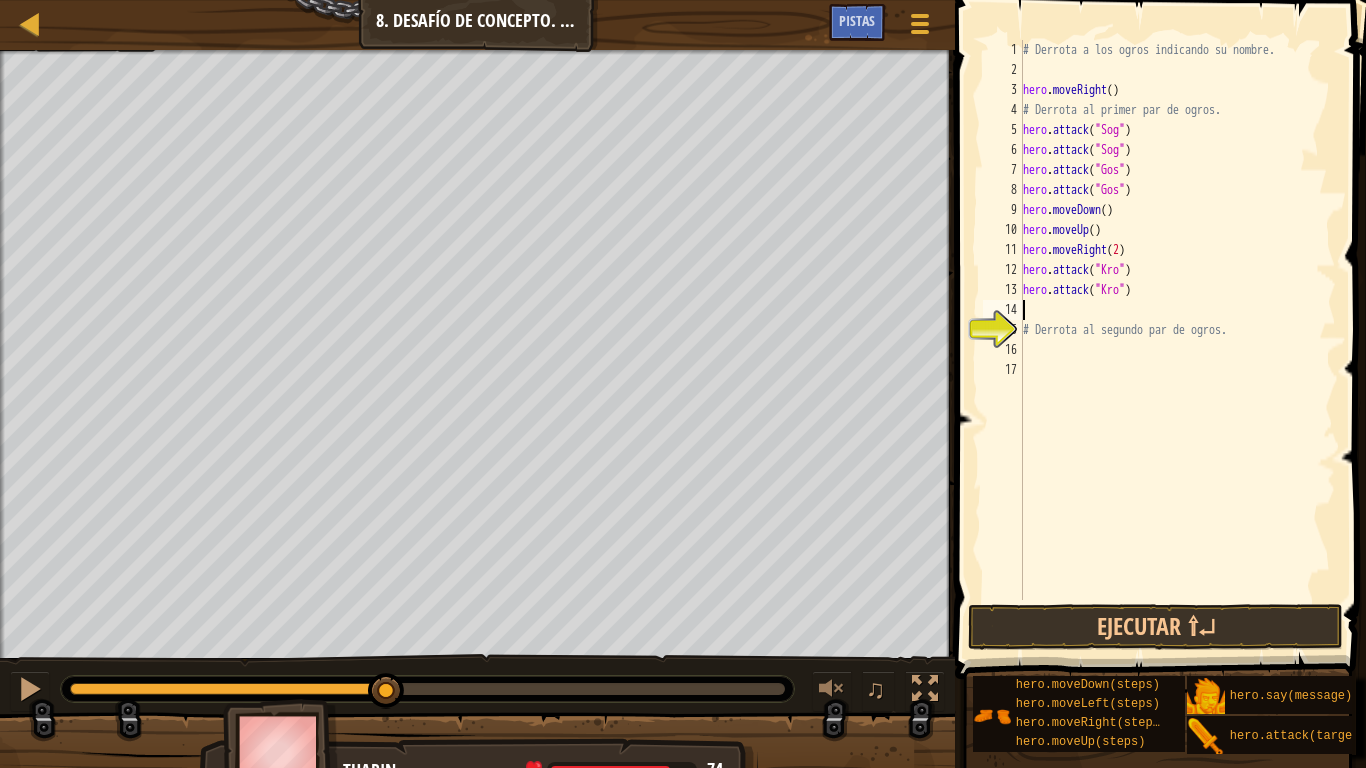 paste on "hero.attack("Kro")" 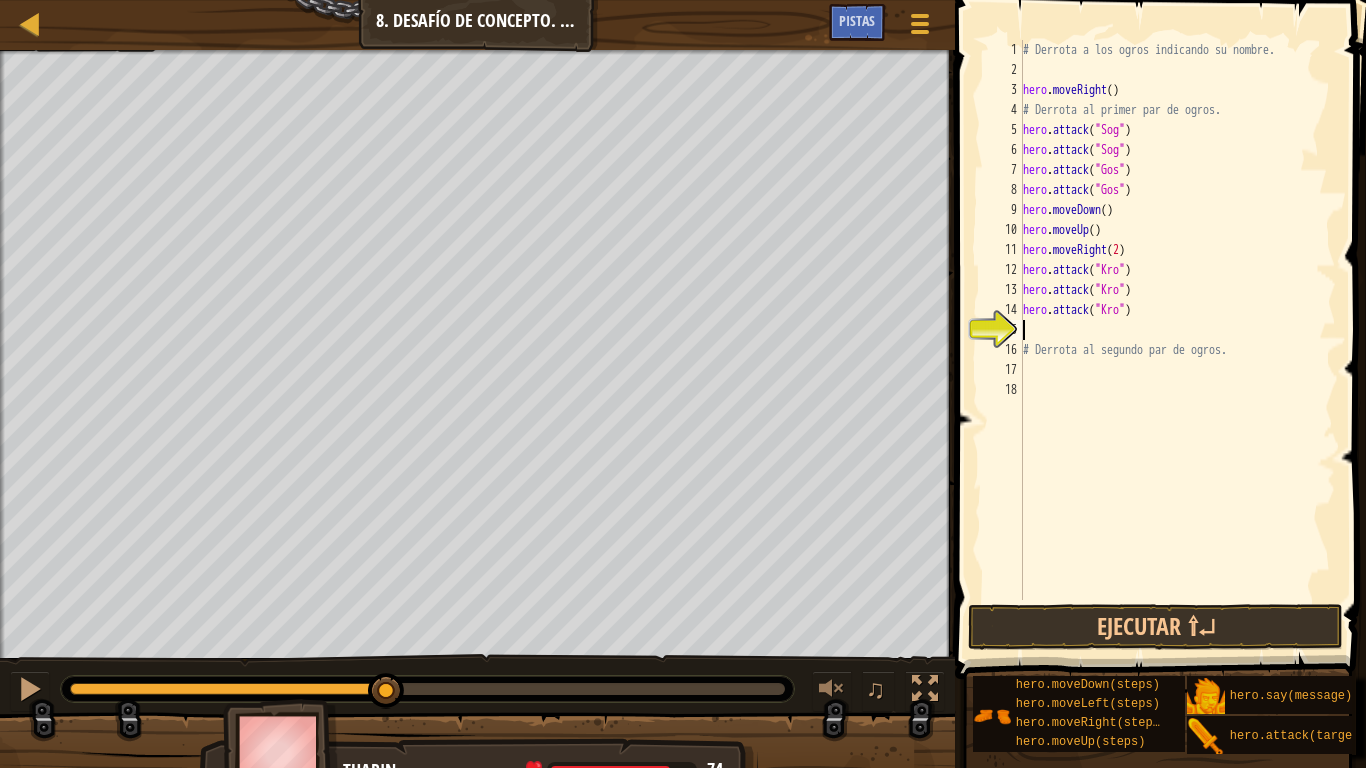 paste on "hero.attack("Kro")" 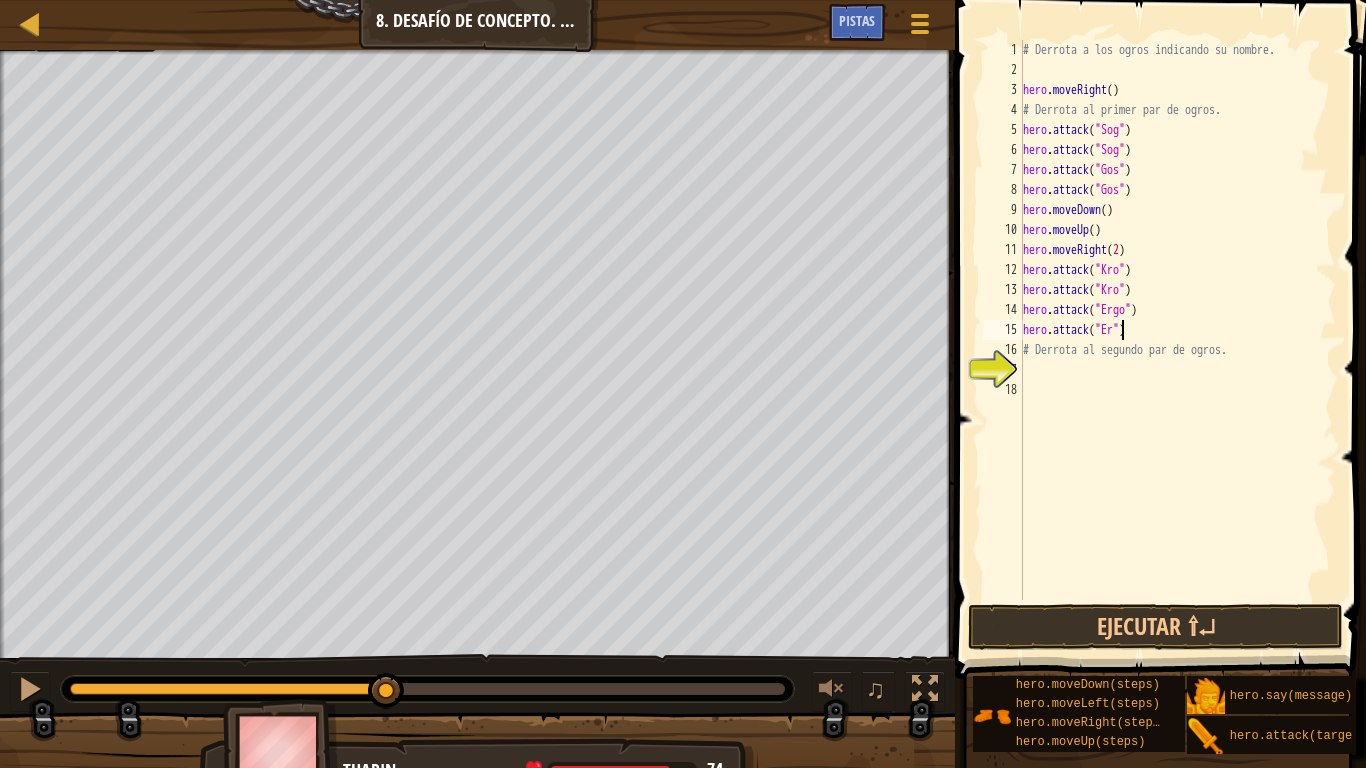 scroll, scrollTop: 9, scrollLeft: 9, axis: both 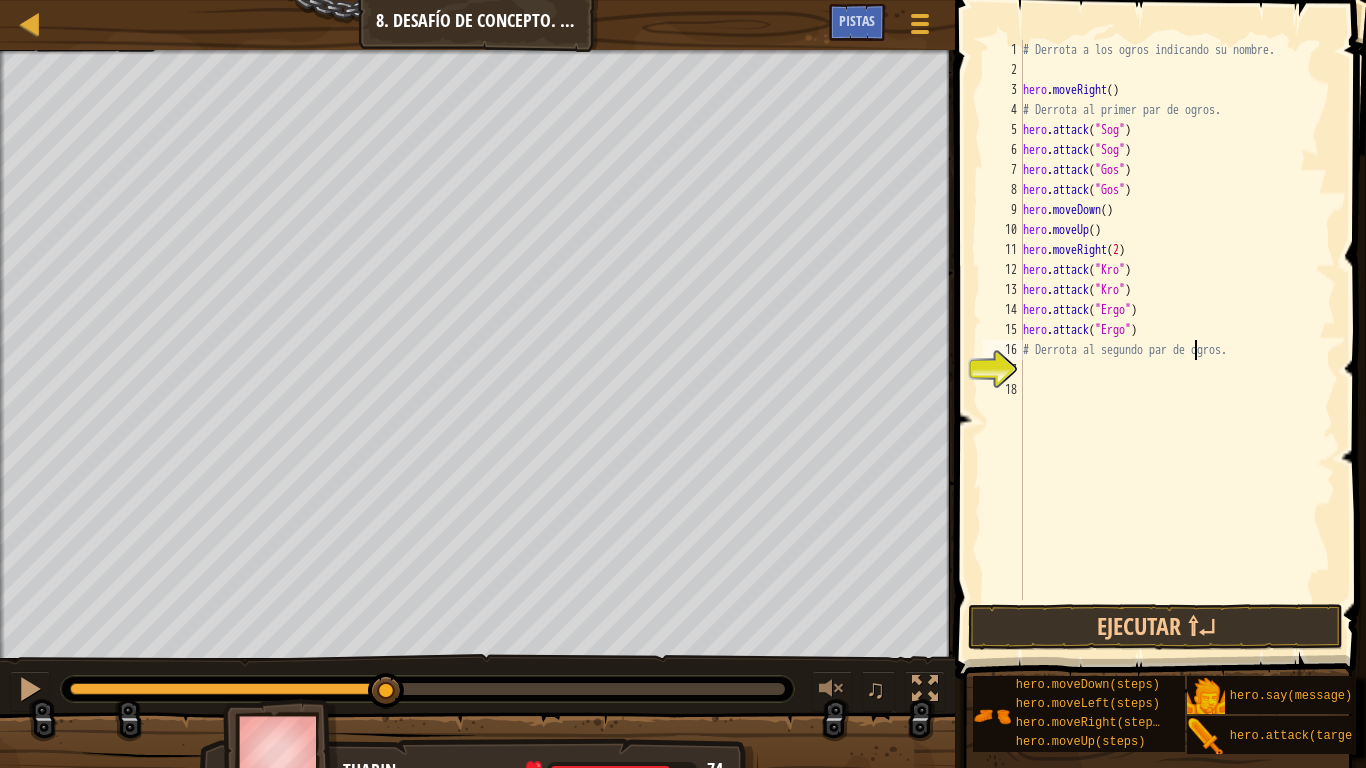 click on "# Derrota a los ogros indicando su nombre. hero . moveRight ( ) # Derrota al primer par de ogros. hero . attack ( "Sog" ) hero . attack ( "Sog" ) hero . attack ( "Gos" ) hero . attack ( "Gos" ) hero . moveDown ( ) hero . moveUp ( ) hero . moveRight ( [NUMBER] ) hero . attack ( "Kro" ) hero . attack ( "Kro" ) hero . attack ( "Ergo" ) hero . attack ( "Ergo" ) # Derrota al segundo par de ogros." at bounding box center [1177, 340] 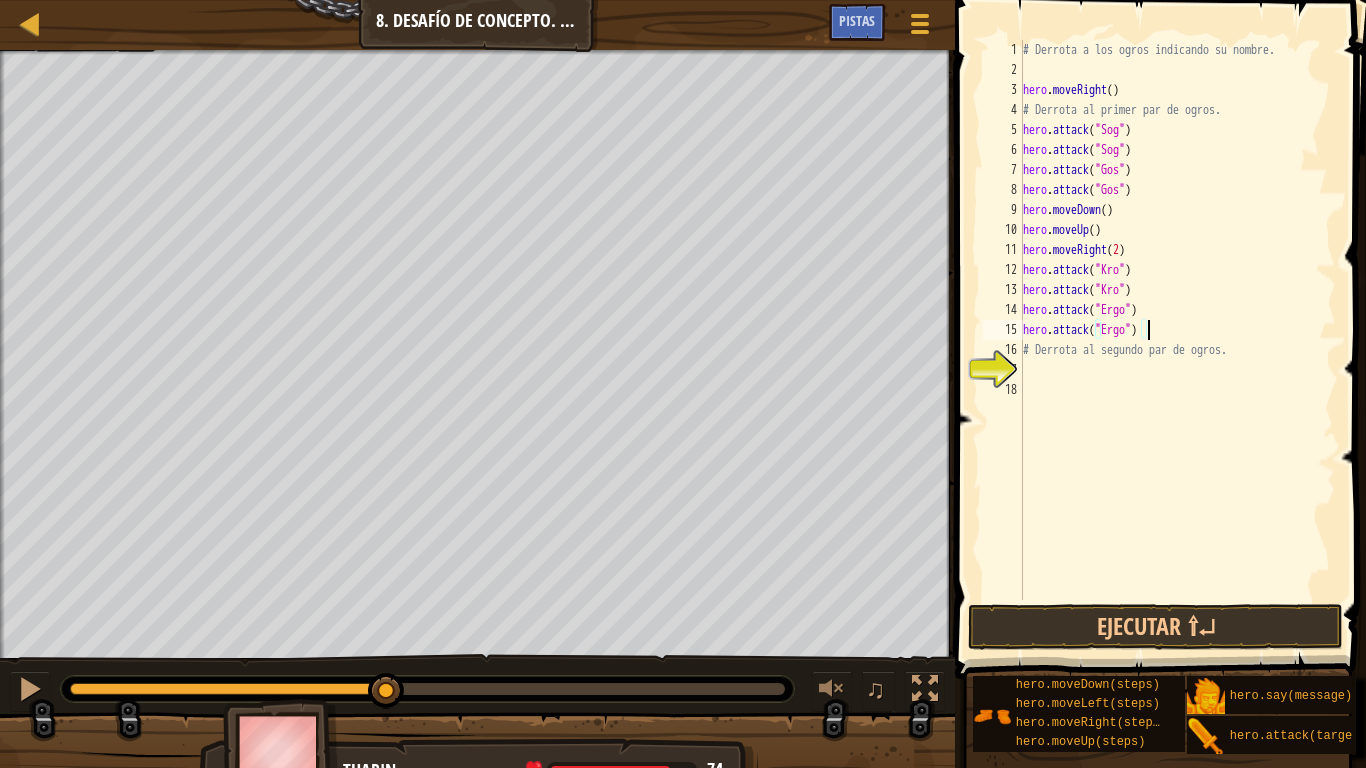 click on "# Derrota a los ogros indicando su nombre. hero . moveRight ( ) # Derrota al primer par de ogros. hero . attack ( "Sog" ) hero . attack ( "Sog" ) hero . attack ( "Gos" ) hero . attack ( "Gos" ) hero . moveDown ( ) hero . moveUp ( ) hero . moveRight ( [NUMBER] ) hero . attack ( "Kro" ) hero . attack ( "Kro" ) hero . attack ( "Ergo" ) hero . attack ( "Ergo" ) # Derrota al segundo par de ogros." at bounding box center (1177, 340) 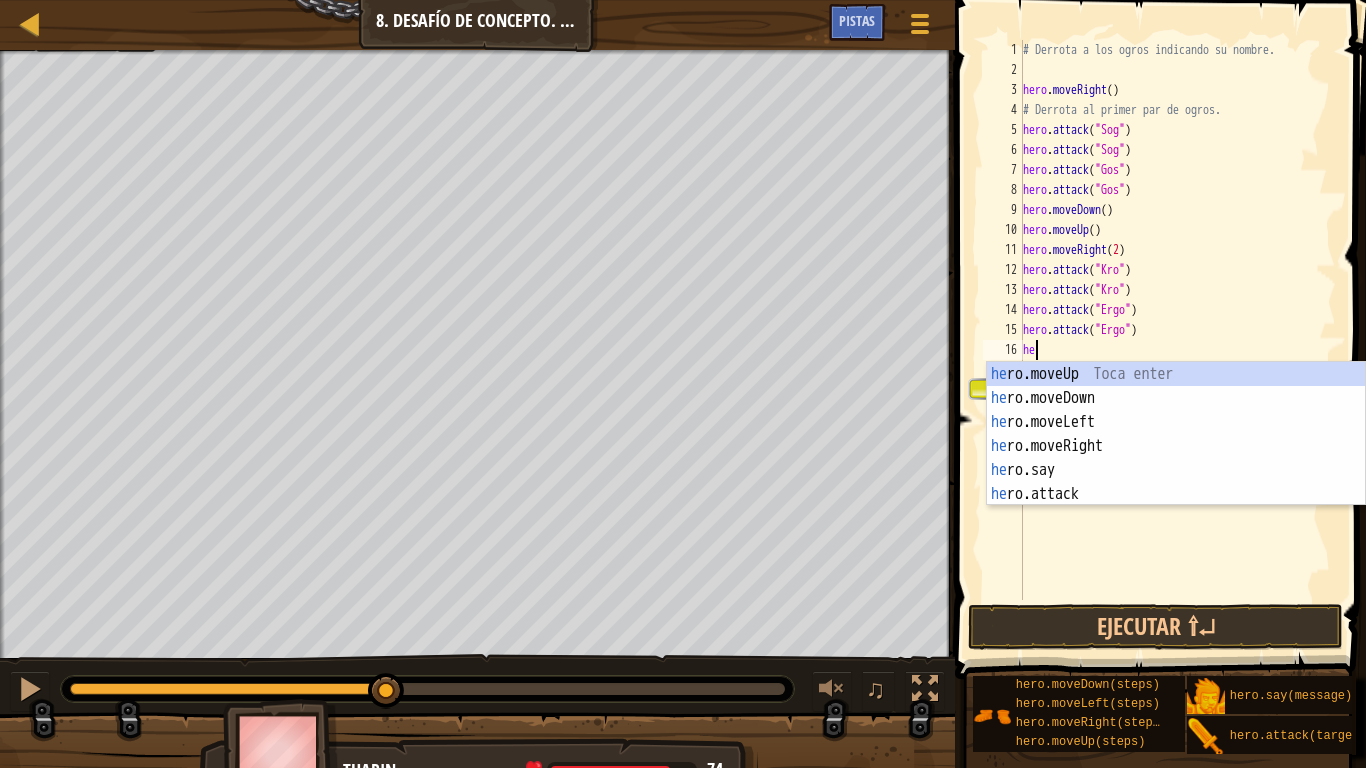 scroll, scrollTop: 9, scrollLeft: 1, axis: both 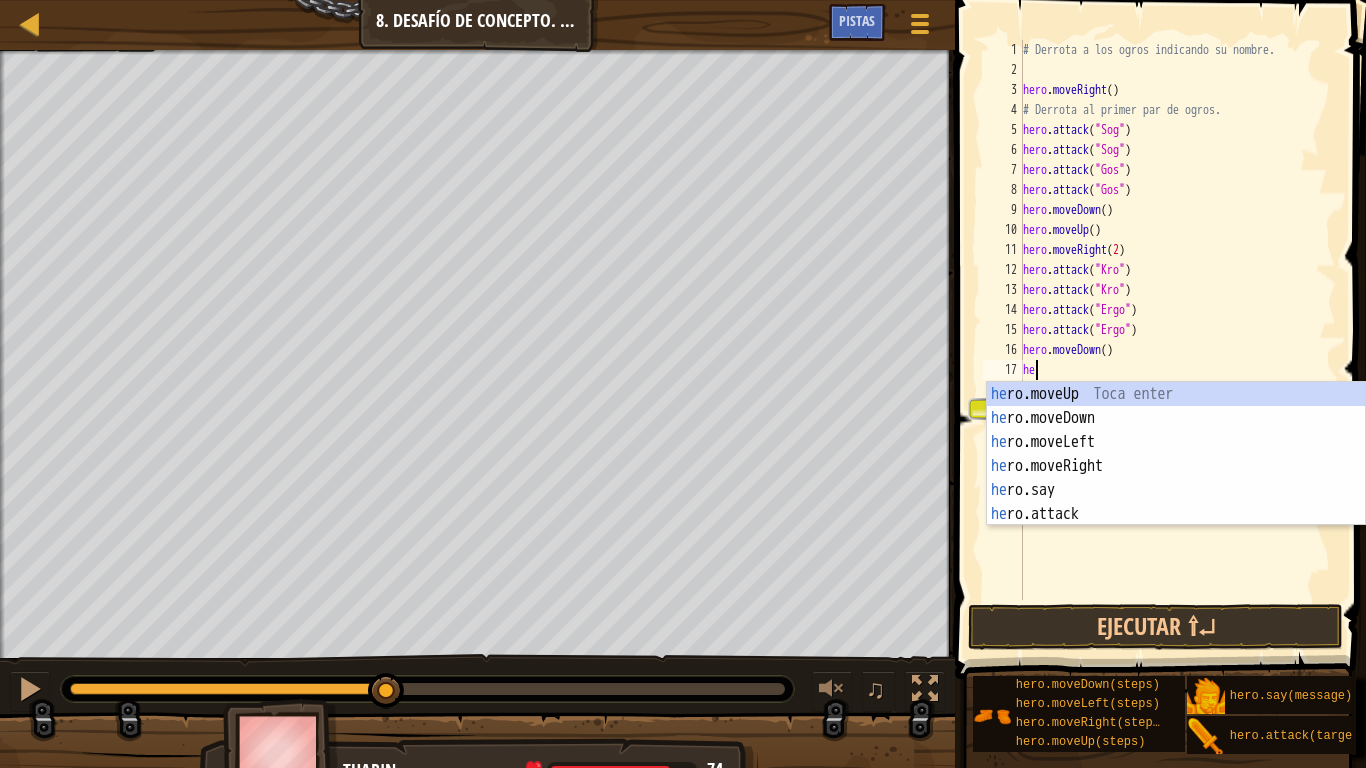 type on "h" 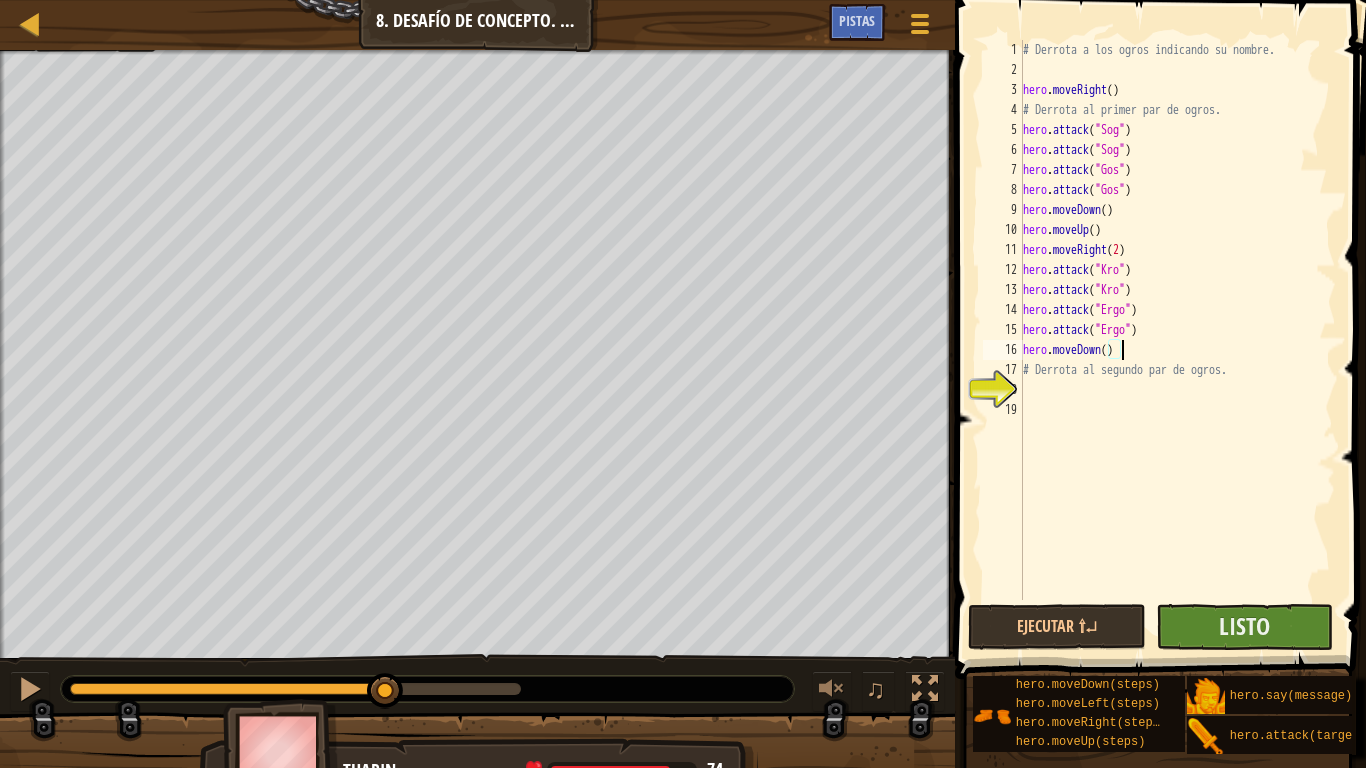 type on "hero.moveDown()" 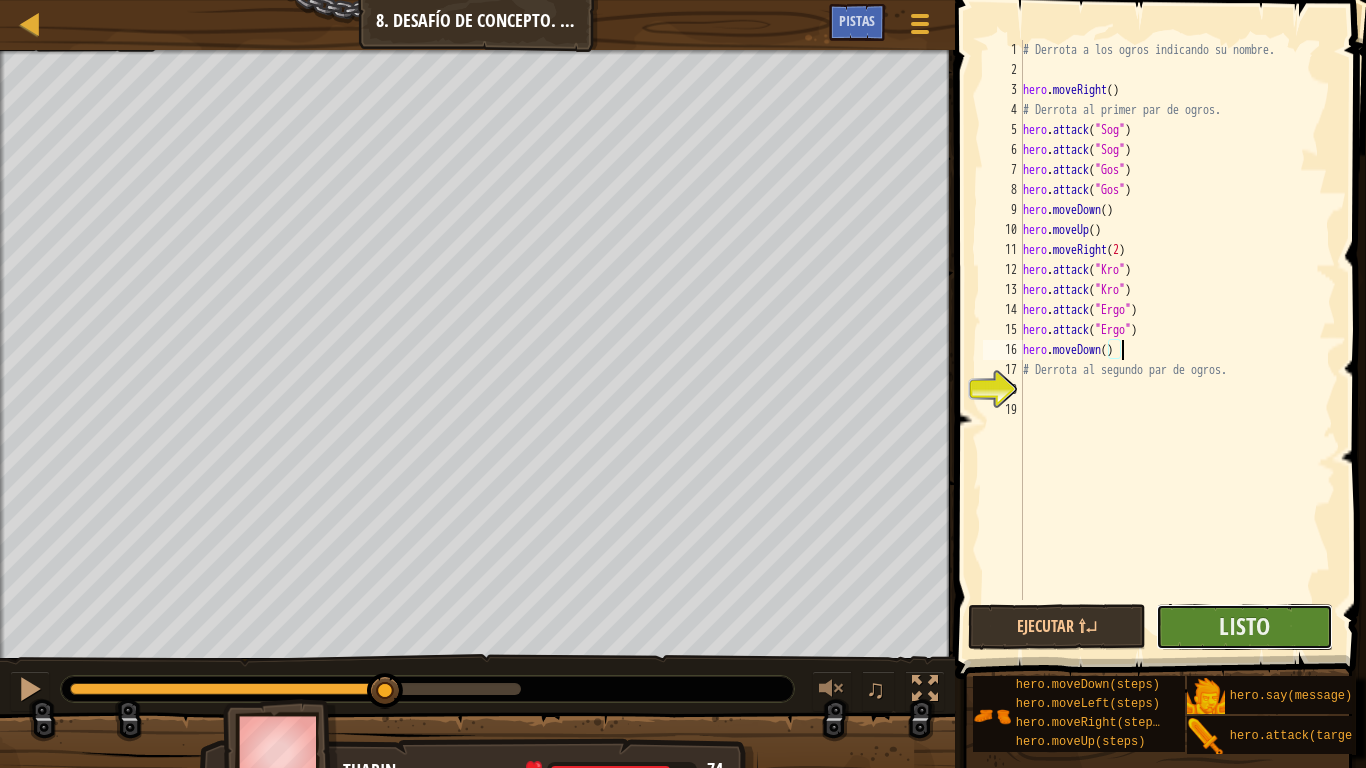 click on "Listo" at bounding box center [1245, 627] 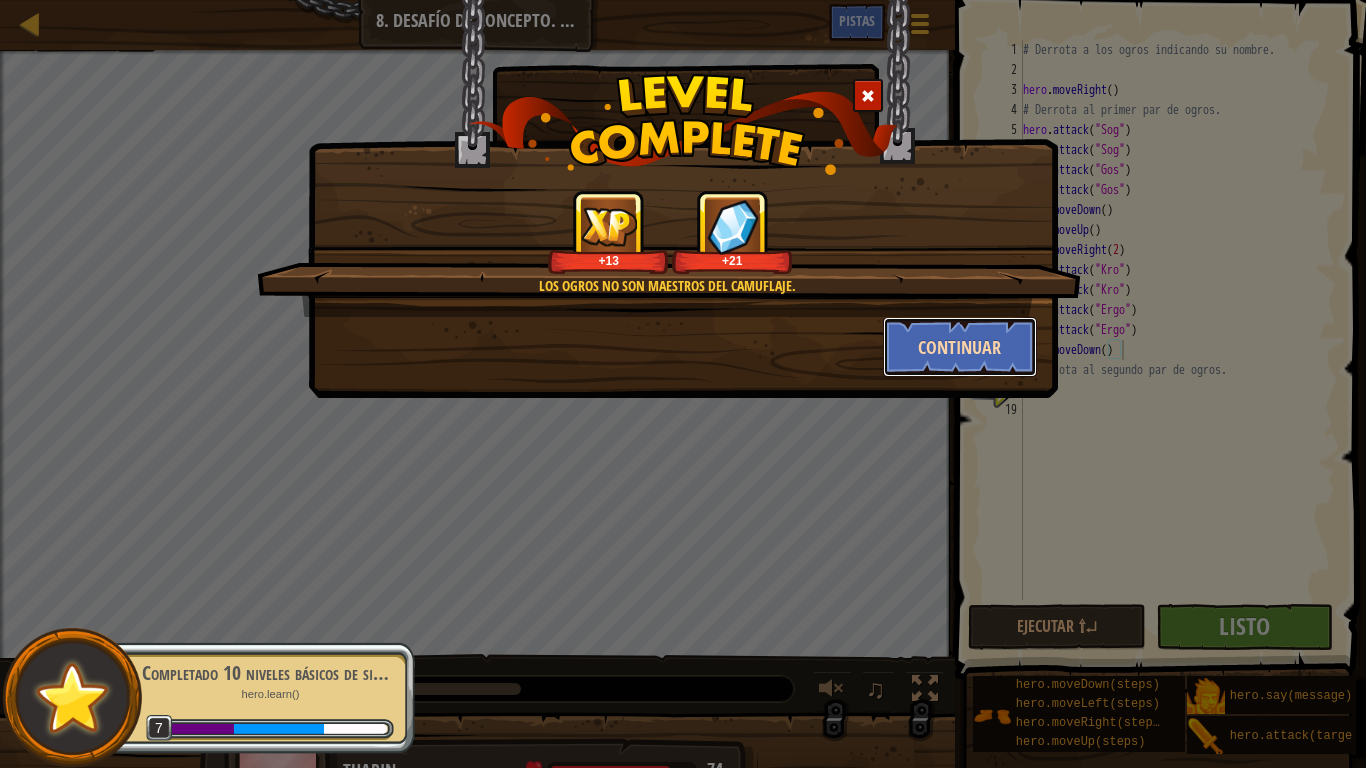 click on "Continuar" at bounding box center [960, 347] 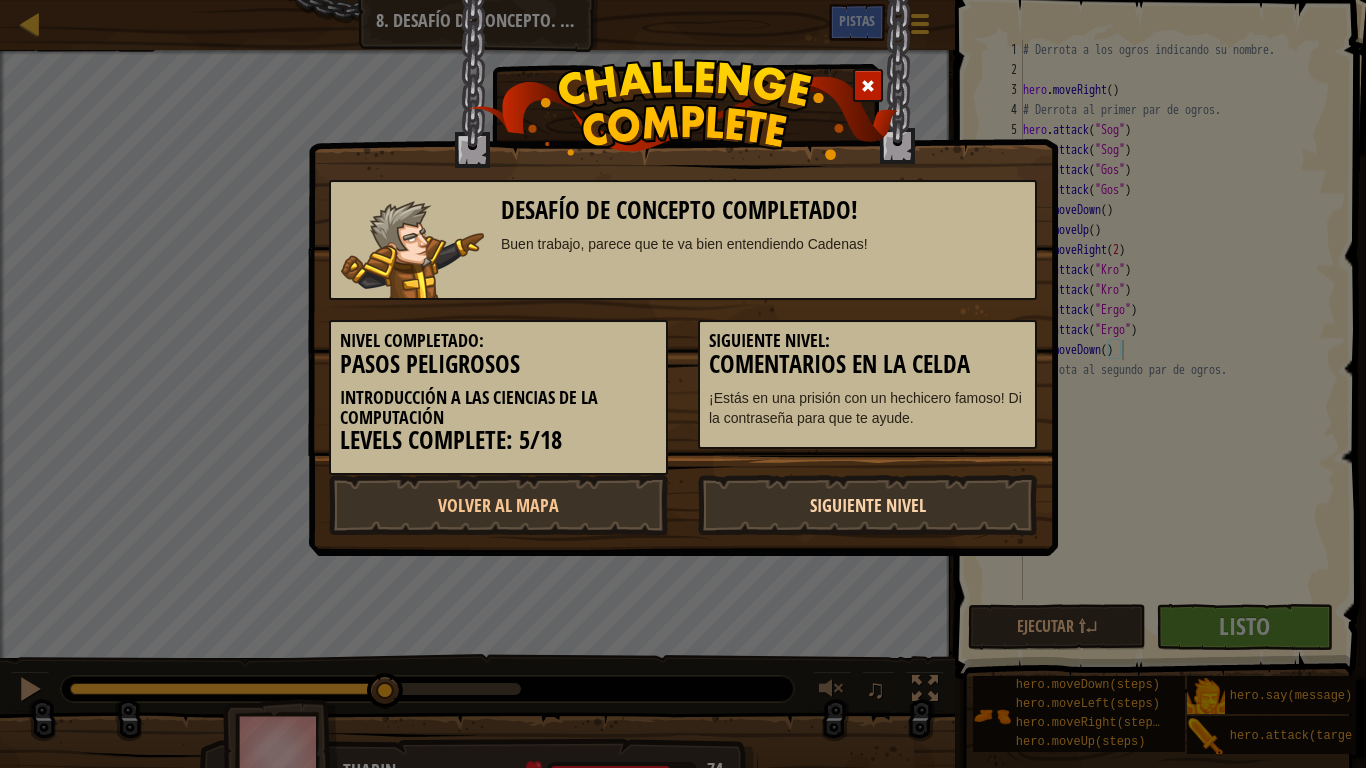 click on "Siguiente Nivel" at bounding box center (867, 505) 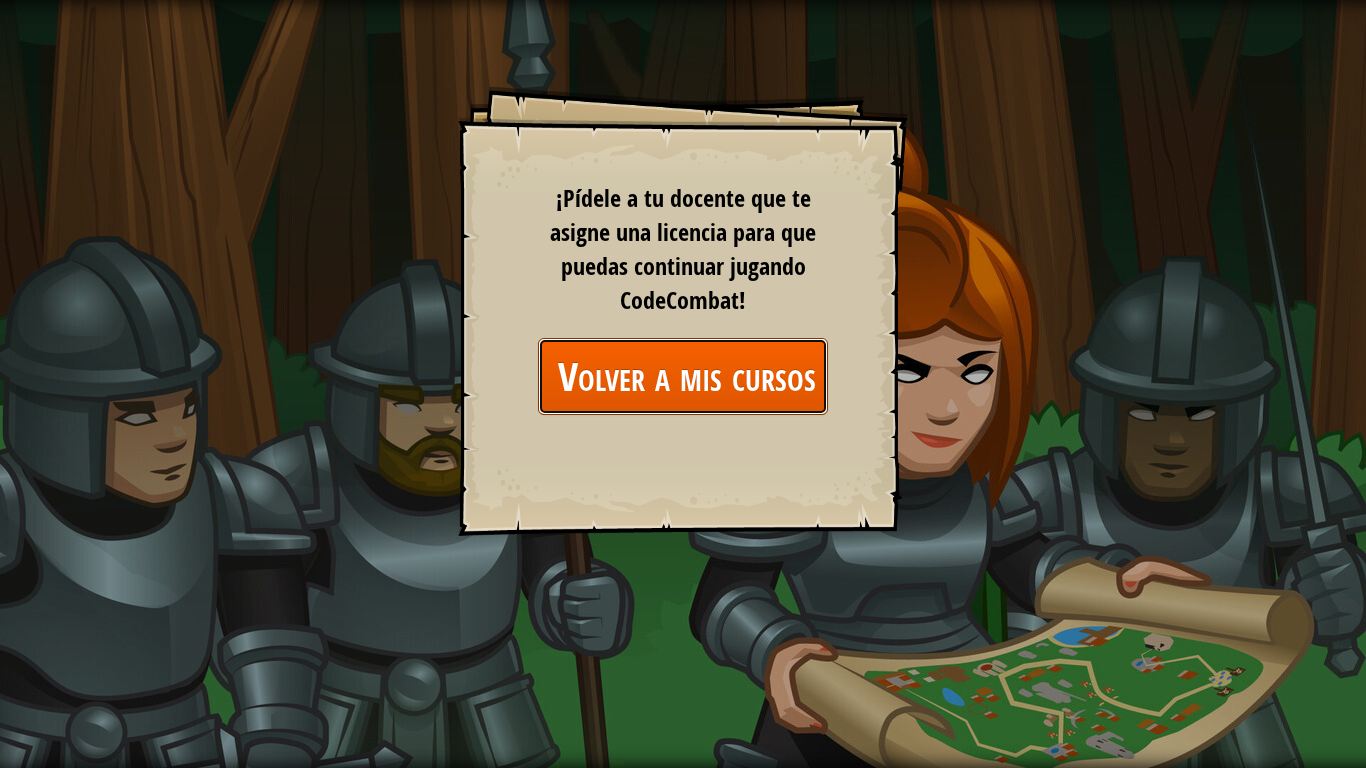 click on "Volver a mis cursos" at bounding box center [683, 376] 